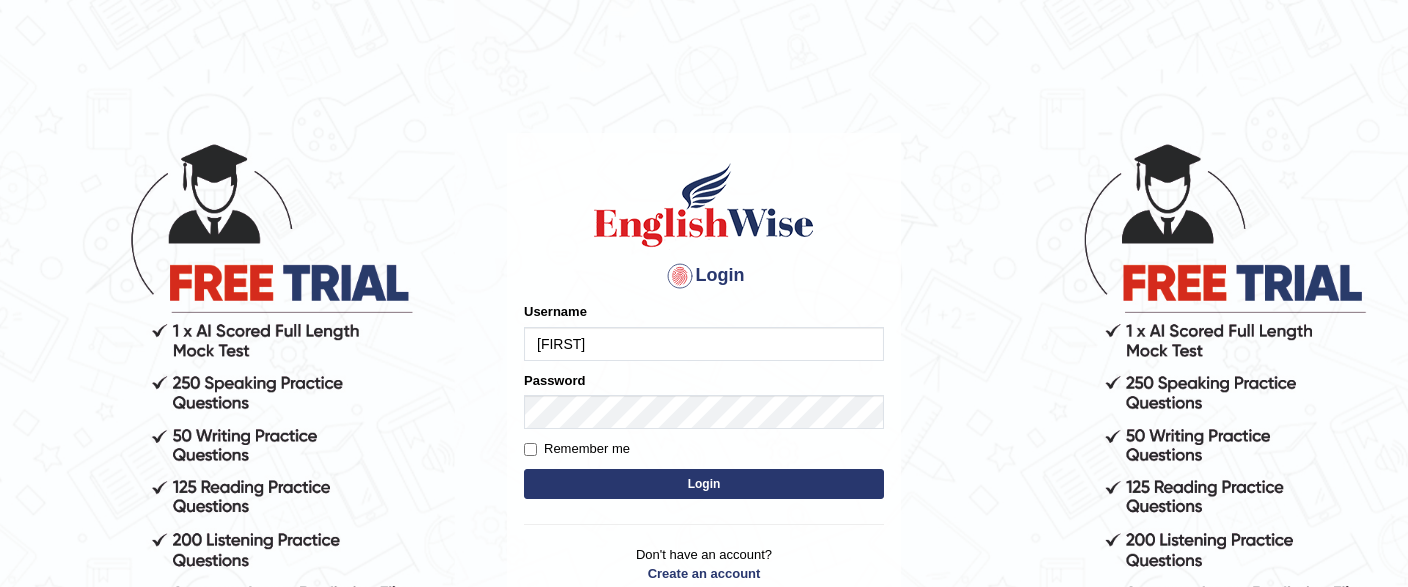 scroll, scrollTop: 105, scrollLeft: 0, axis: vertical 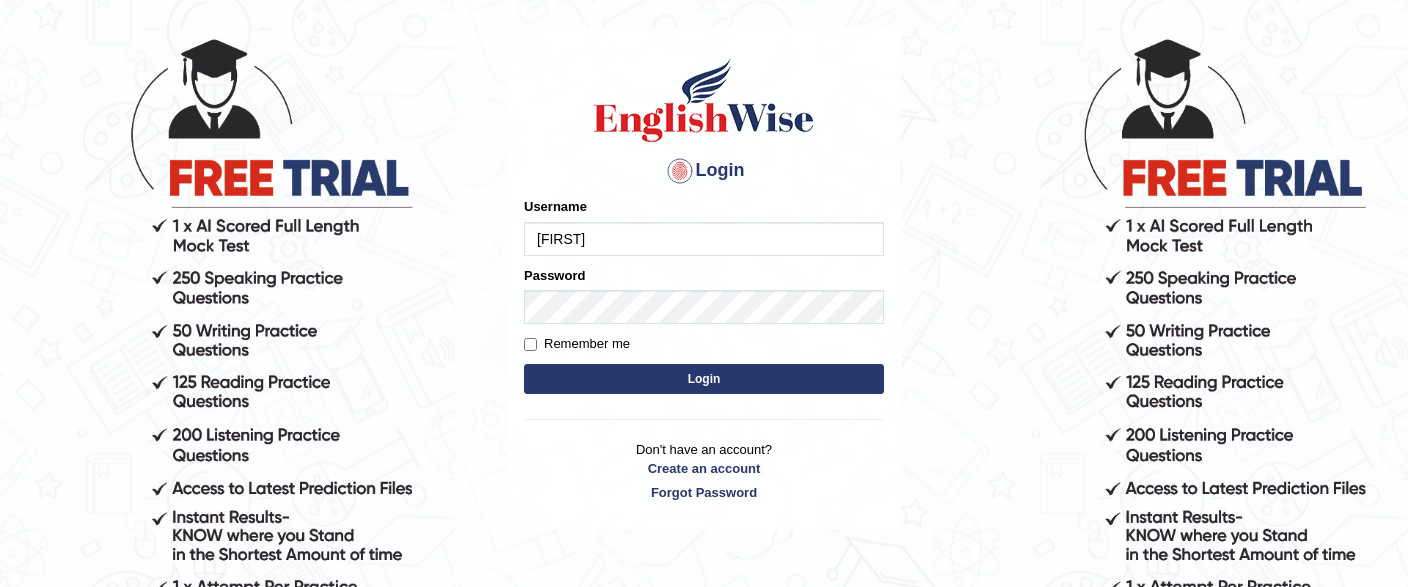 click on "Login" at bounding box center [704, 379] 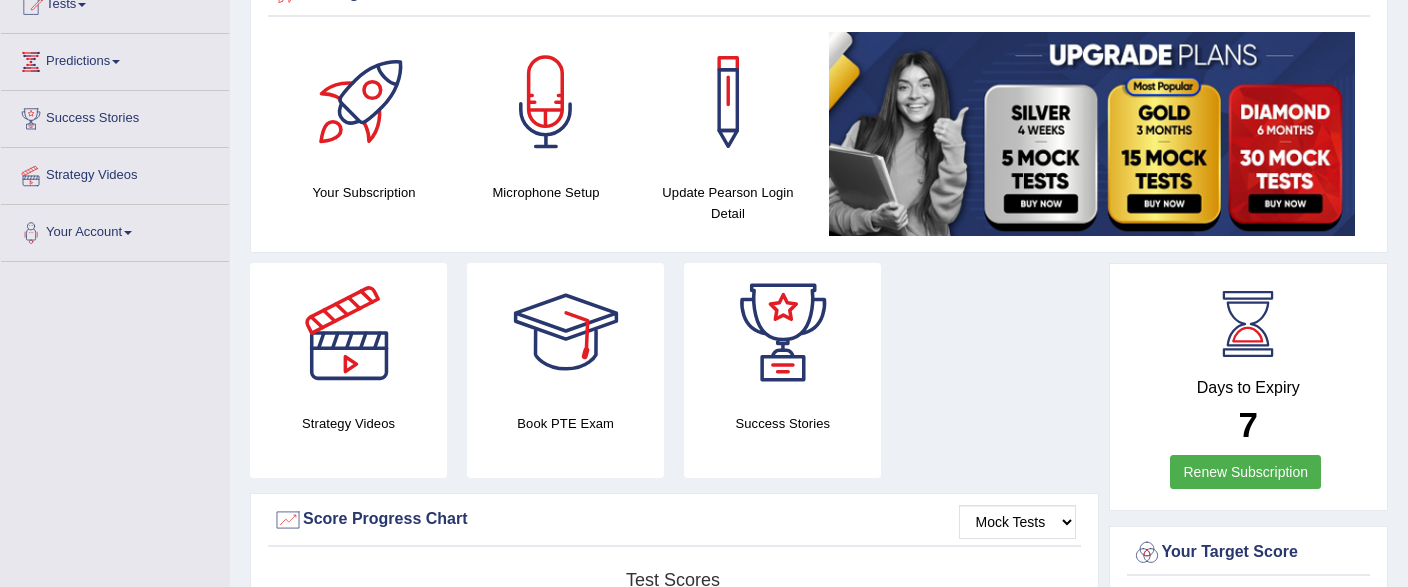 scroll, scrollTop: 0, scrollLeft: 0, axis: both 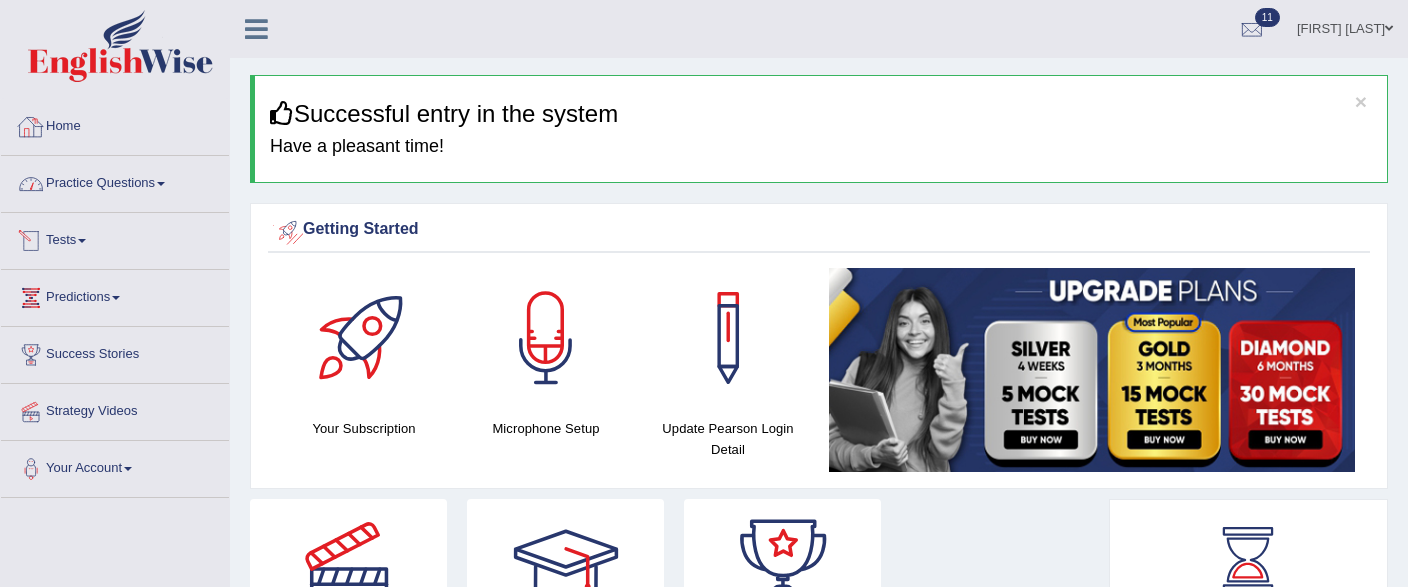 click on "Practice Questions" at bounding box center (115, 181) 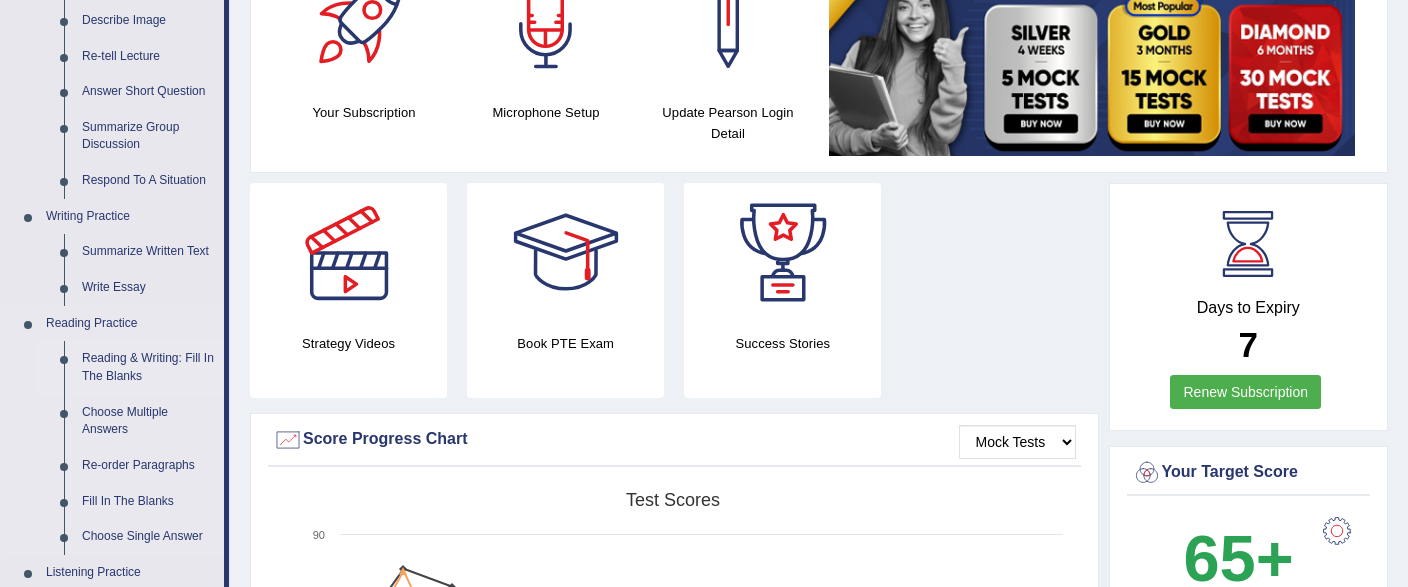 scroll, scrollTop: 422, scrollLeft: 0, axis: vertical 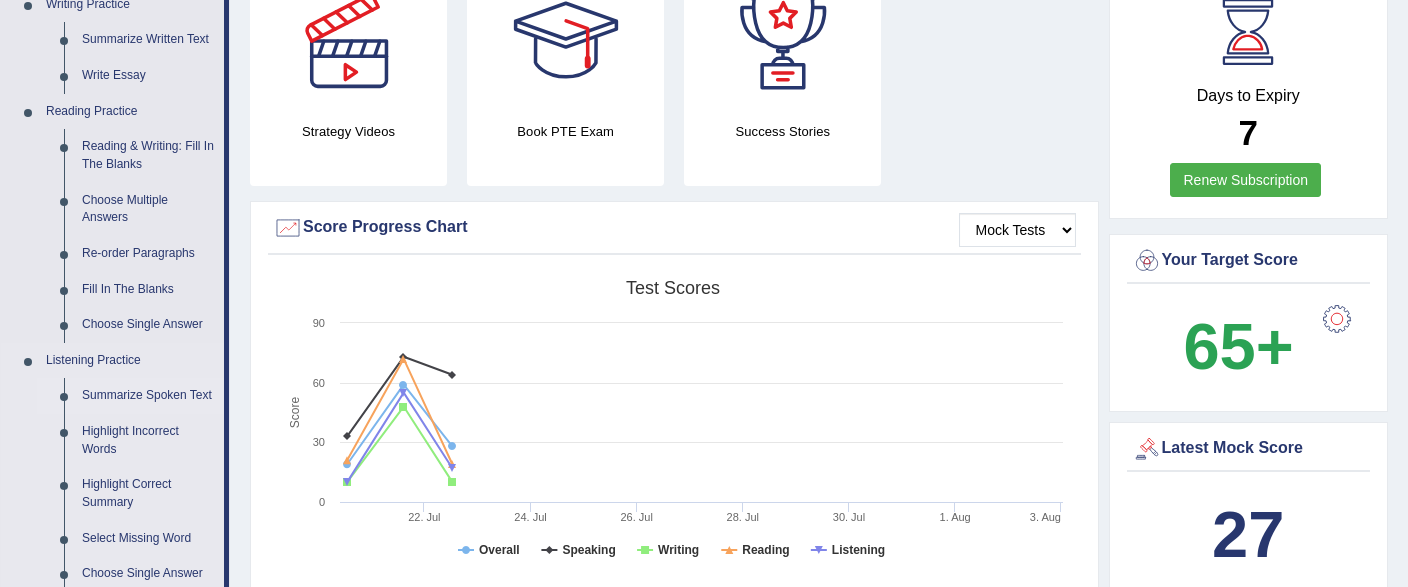 click on "Summarize Spoken Text" at bounding box center [148, 396] 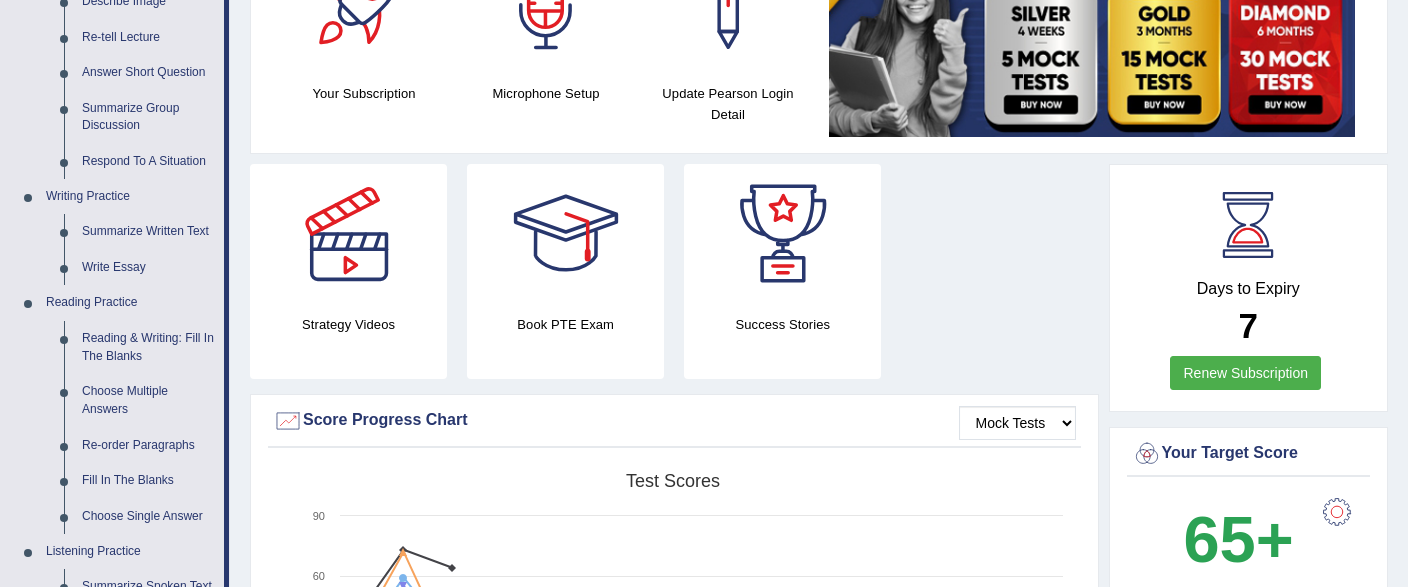 scroll, scrollTop: 1282, scrollLeft: 0, axis: vertical 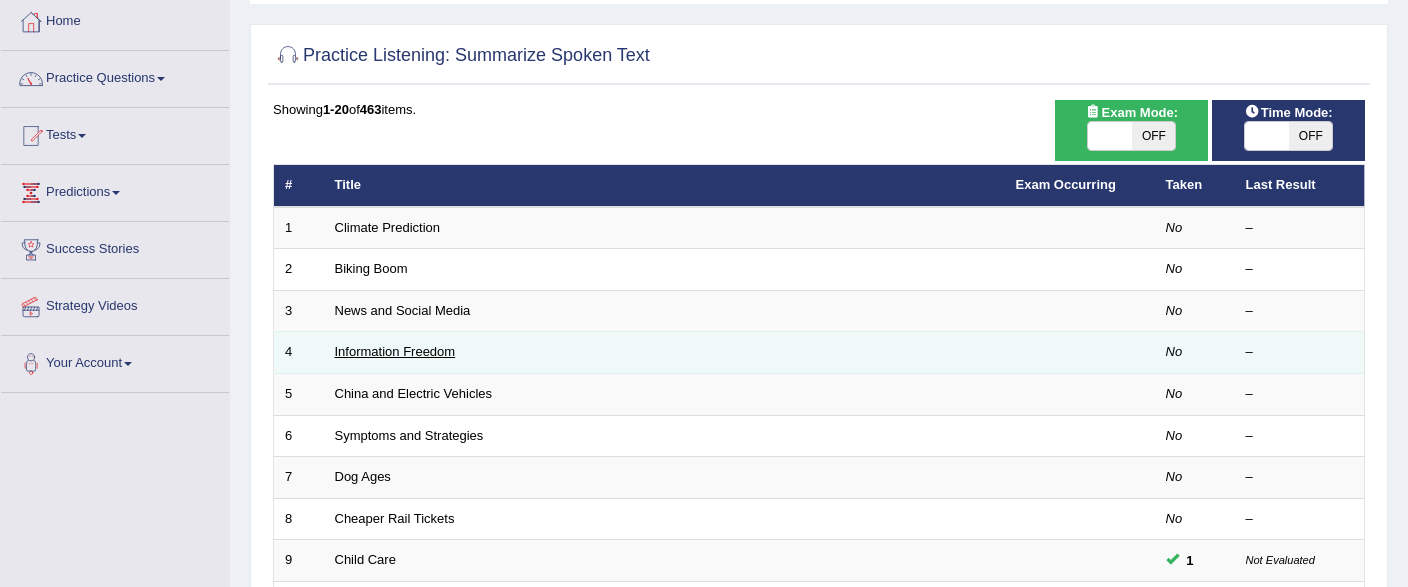 click on "Information Freedom" at bounding box center [395, 351] 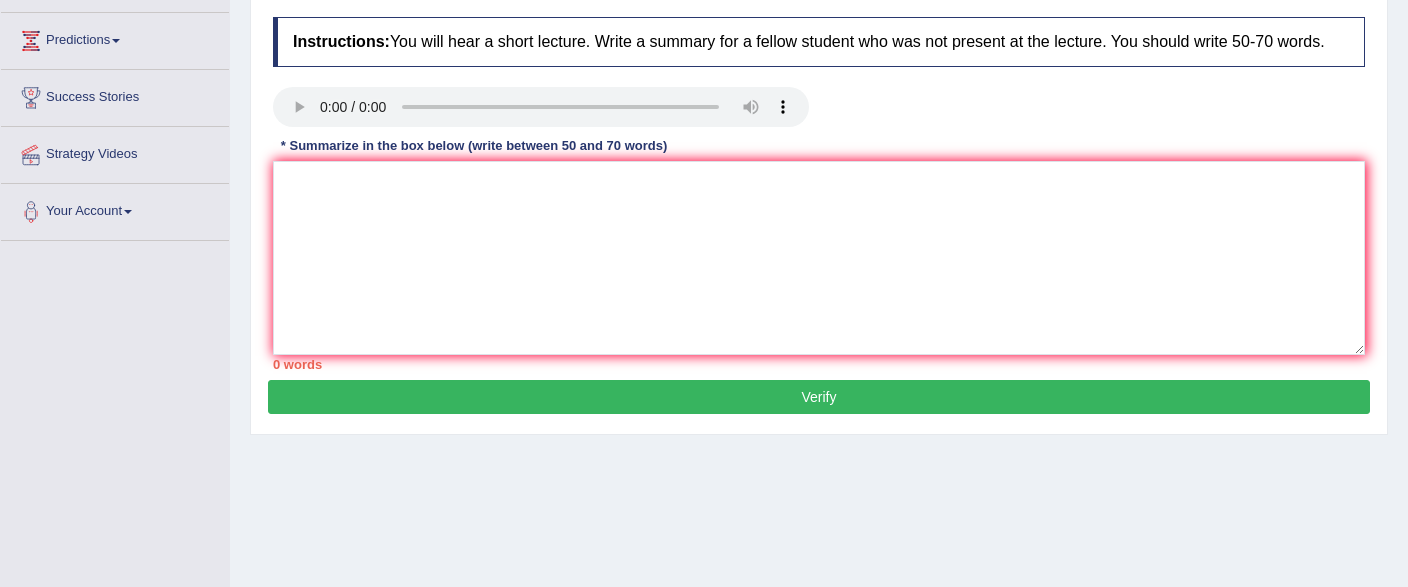 scroll, scrollTop: 211, scrollLeft: 0, axis: vertical 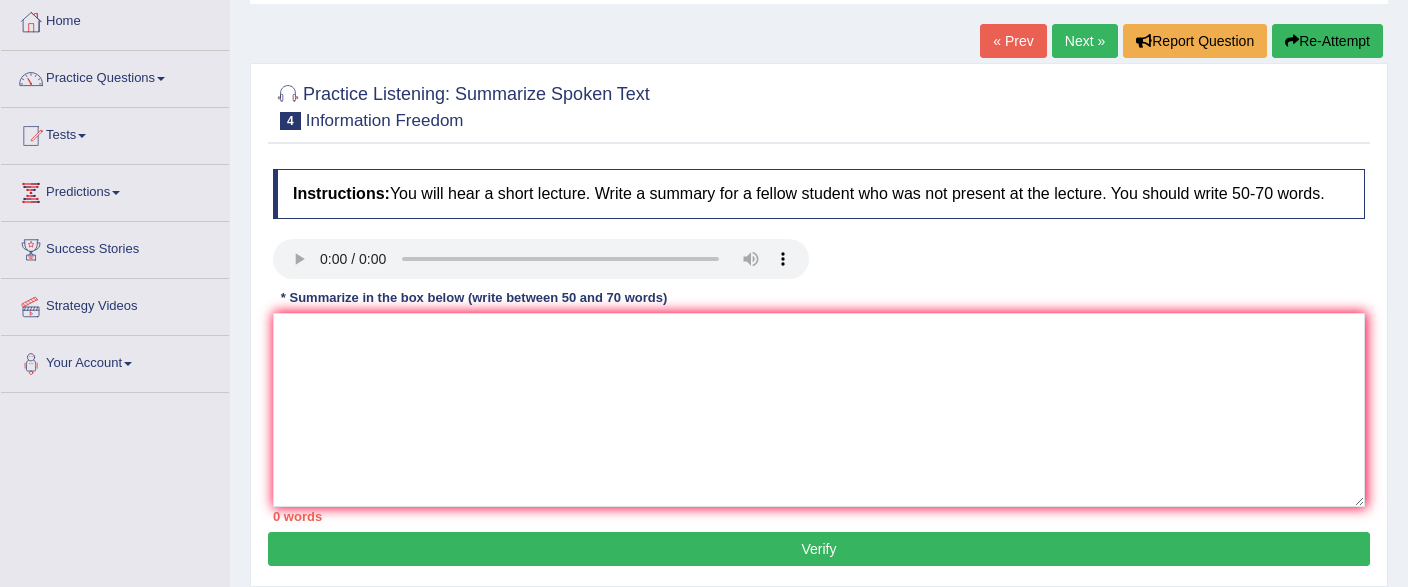 click on "Next »" at bounding box center (1085, 41) 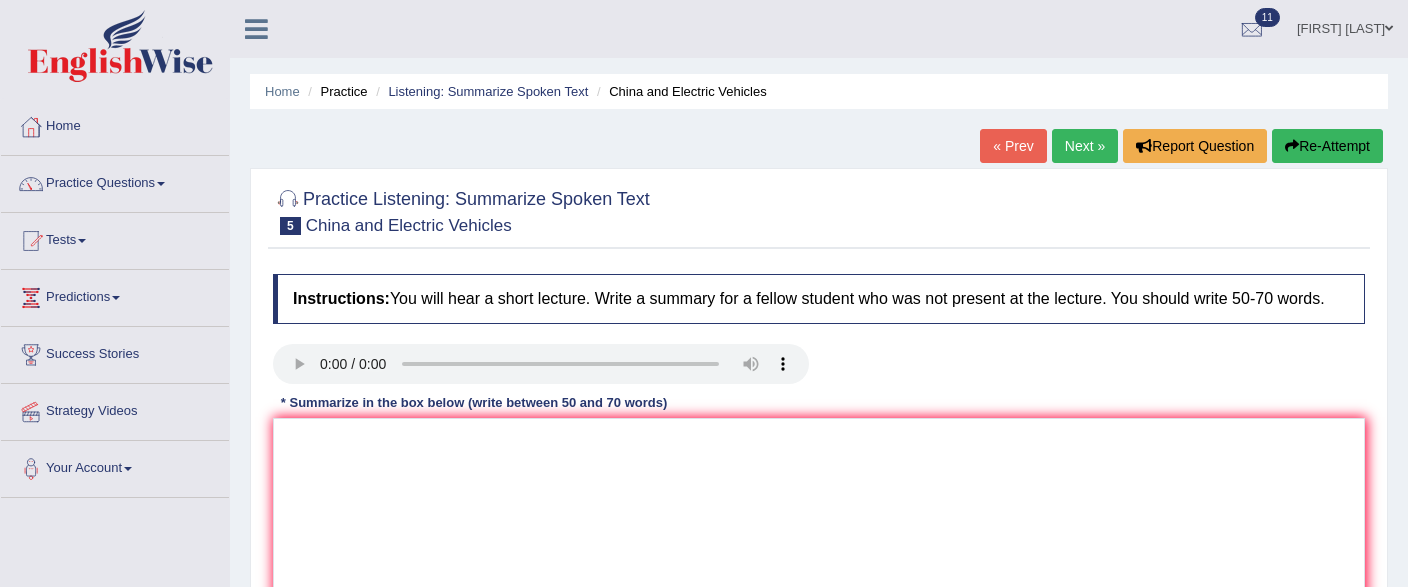 scroll, scrollTop: 0, scrollLeft: 0, axis: both 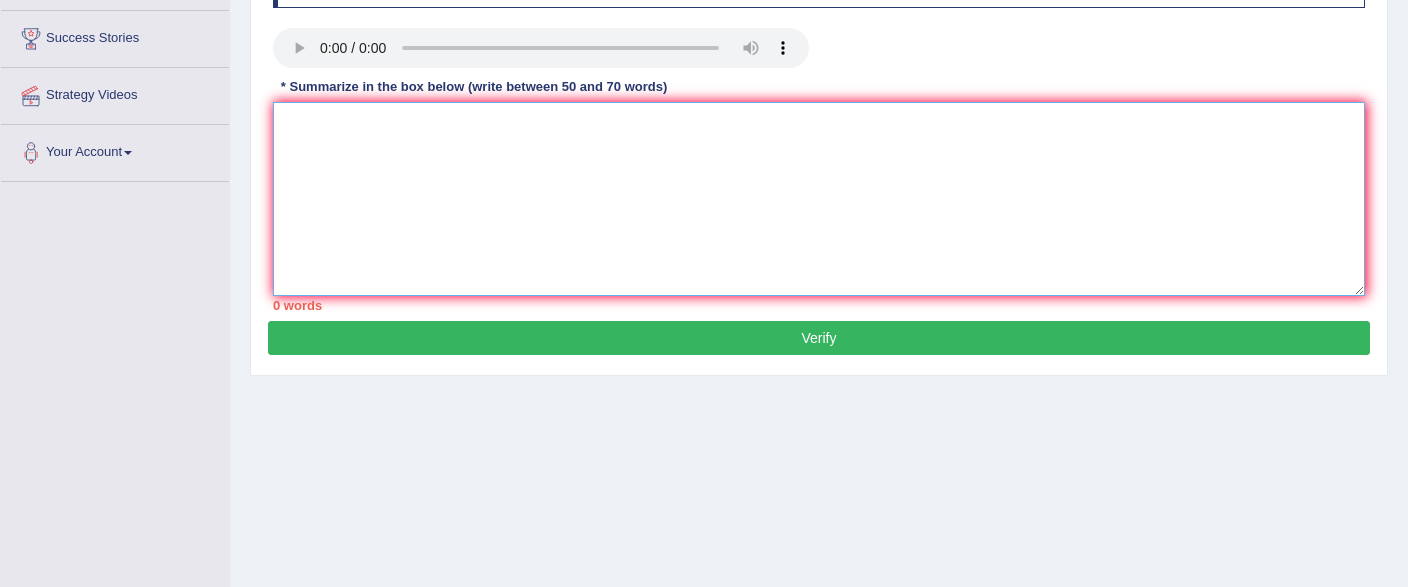 click at bounding box center [819, 199] 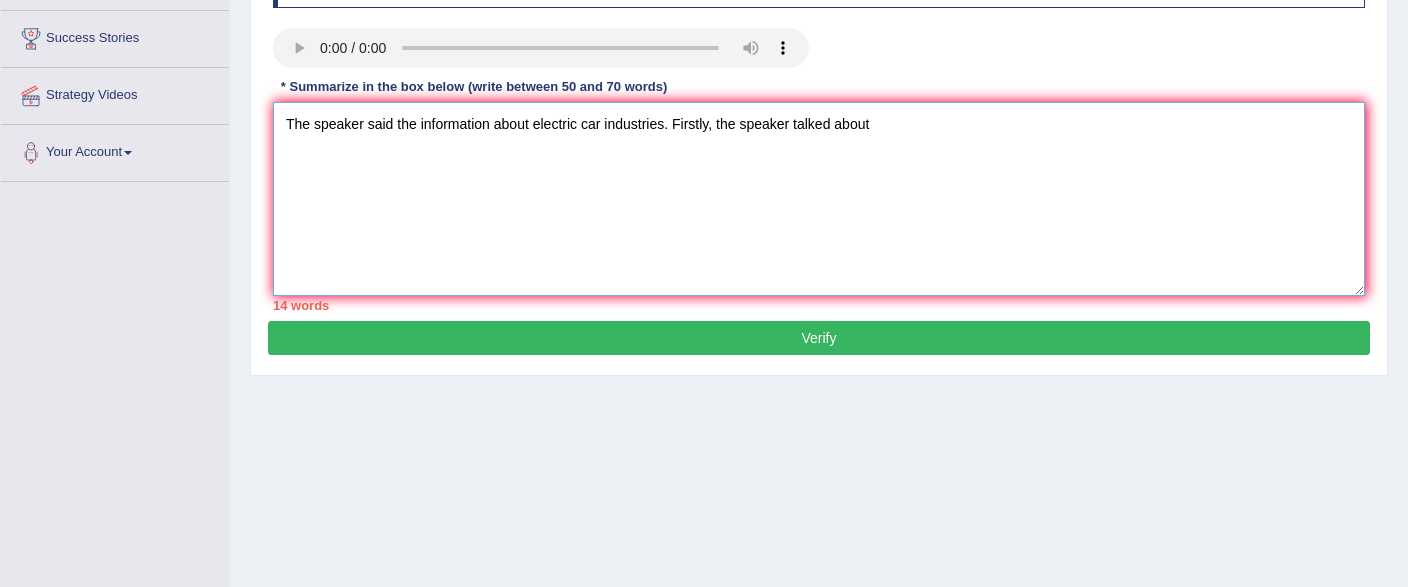 click on "The speaker said the information about electric car industries. Firstly, the speaker talked about" at bounding box center (819, 199) 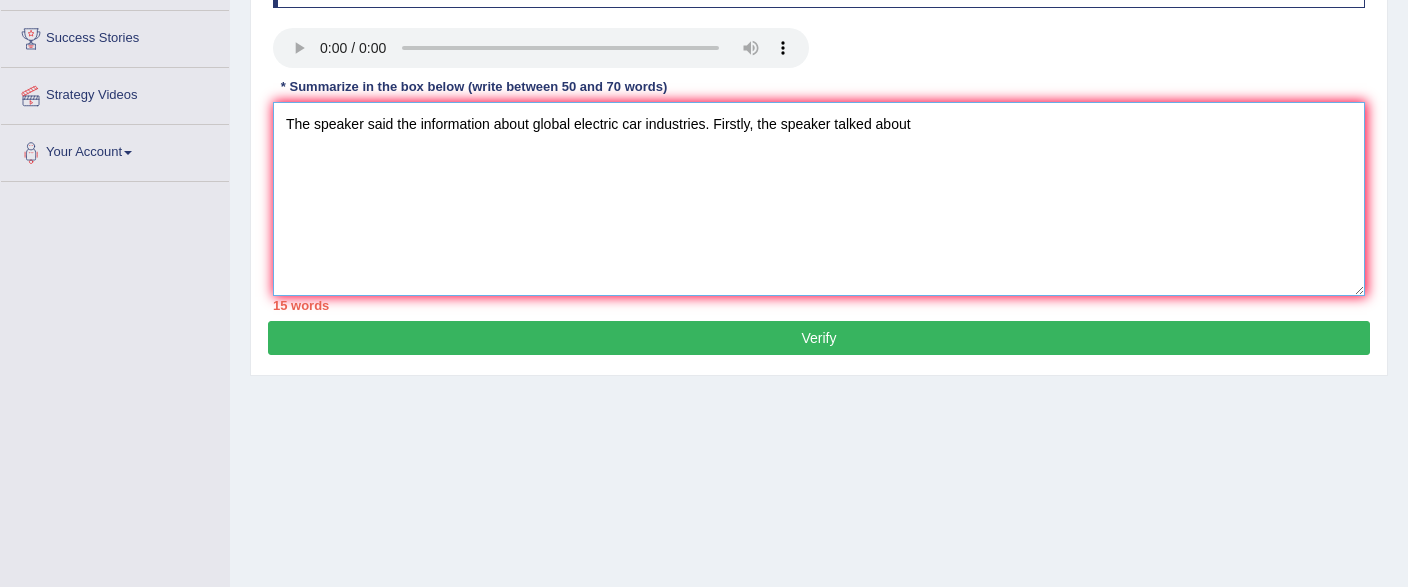click on "The speaker said the information about global electric car industries. Firstly, the speaker talked about" at bounding box center [819, 199] 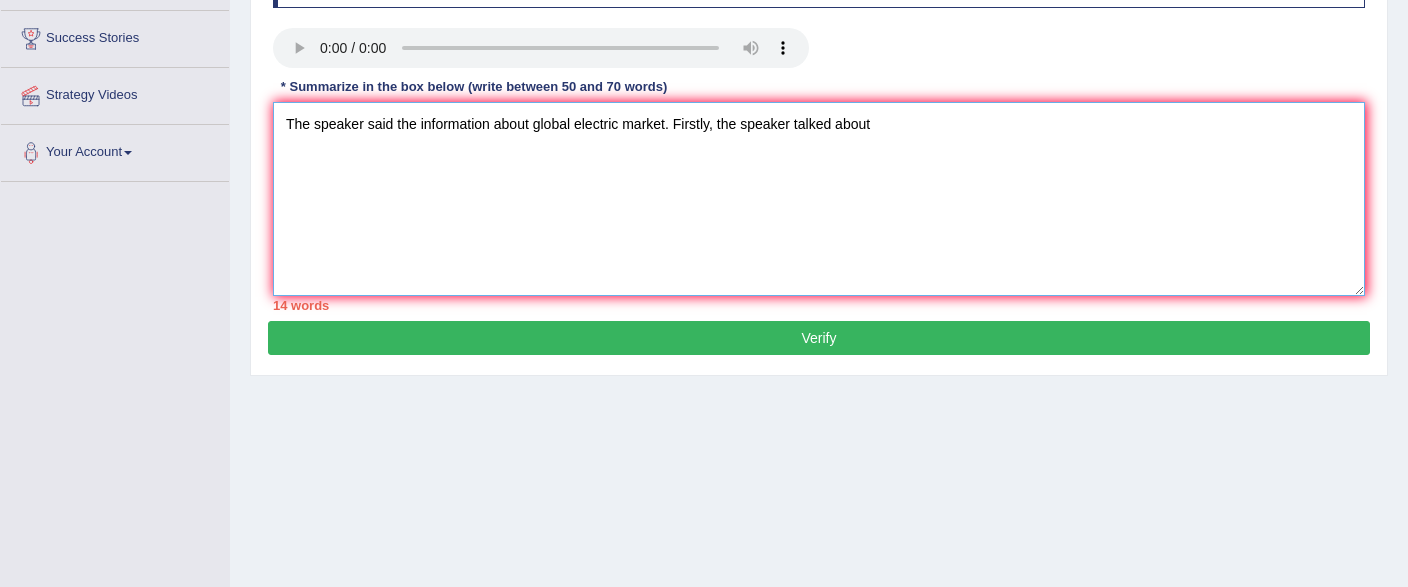 click on "The speaker said the information about global electric market. Firstly, the speaker talked about" at bounding box center (819, 199) 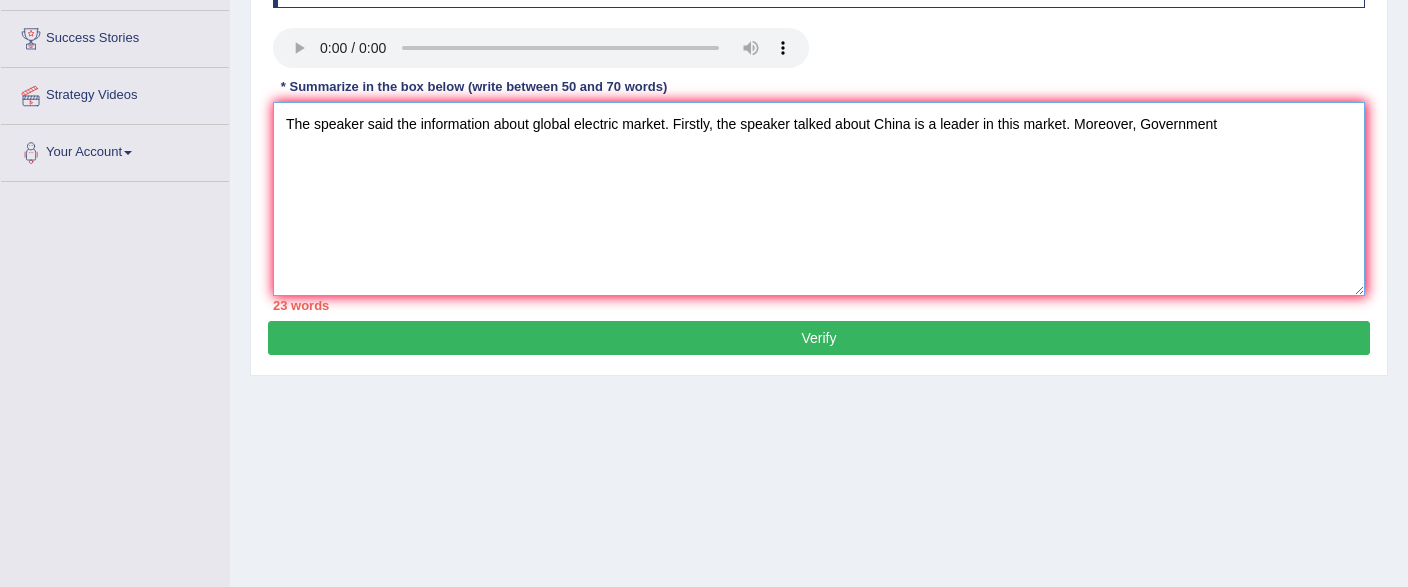 click on "The speaker said the information about global electric market. Firstly, the speaker talked about China is a leader in this market. Moreover, Government" at bounding box center (819, 199) 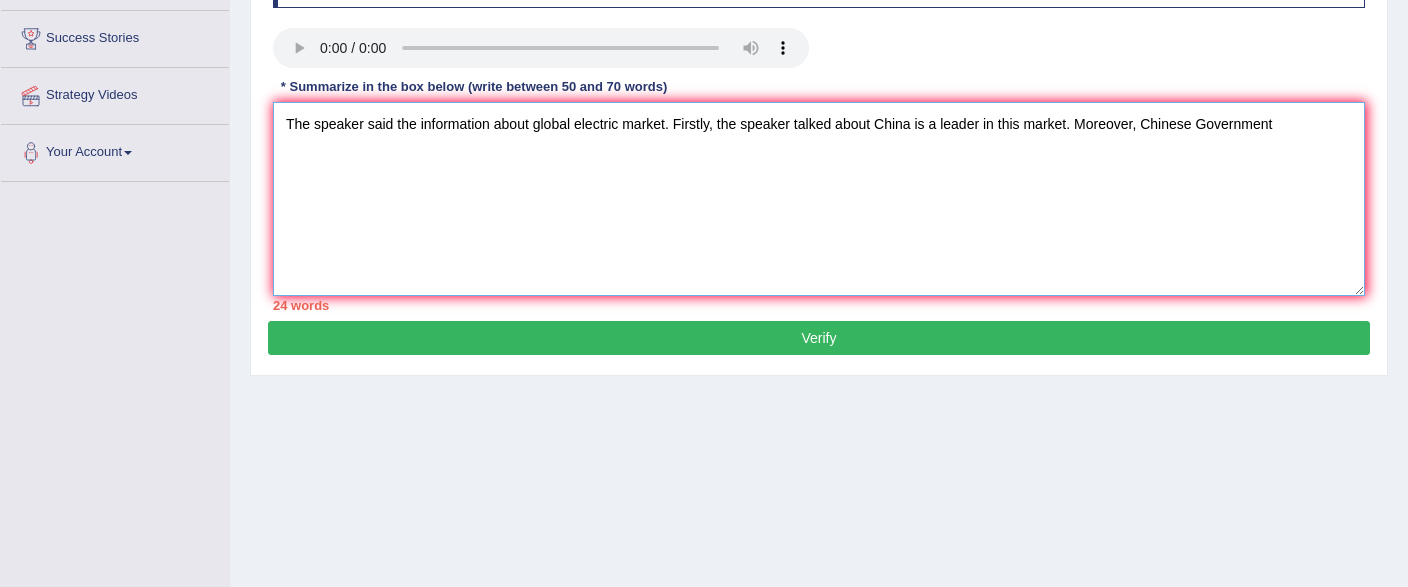 click on "The speaker said the information about global electric market. Firstly, the speaker talked about China is a leader in this market. Moreover, Chinese Government" at bounding box center [819, 199] 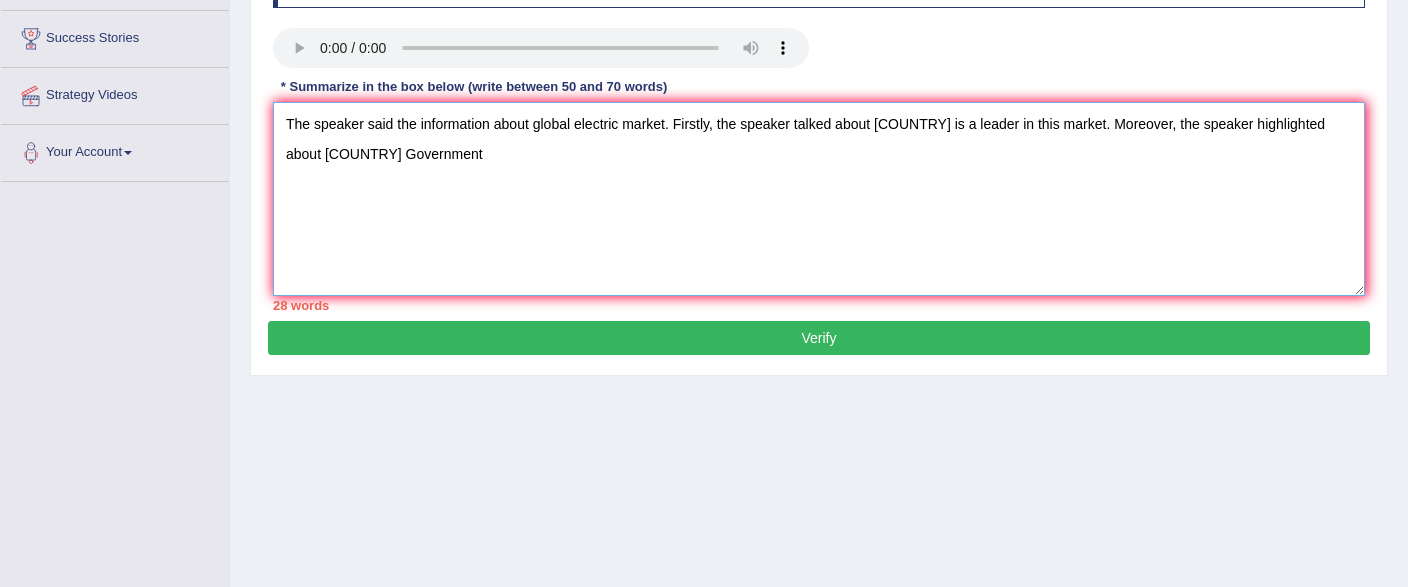 click on "The speaker said the information about global electric market. Firstly, the speaker talked about China is a leader in this market. Moreover, the speaker highlighted about Chinese Government" at bounding box center (819, 199) 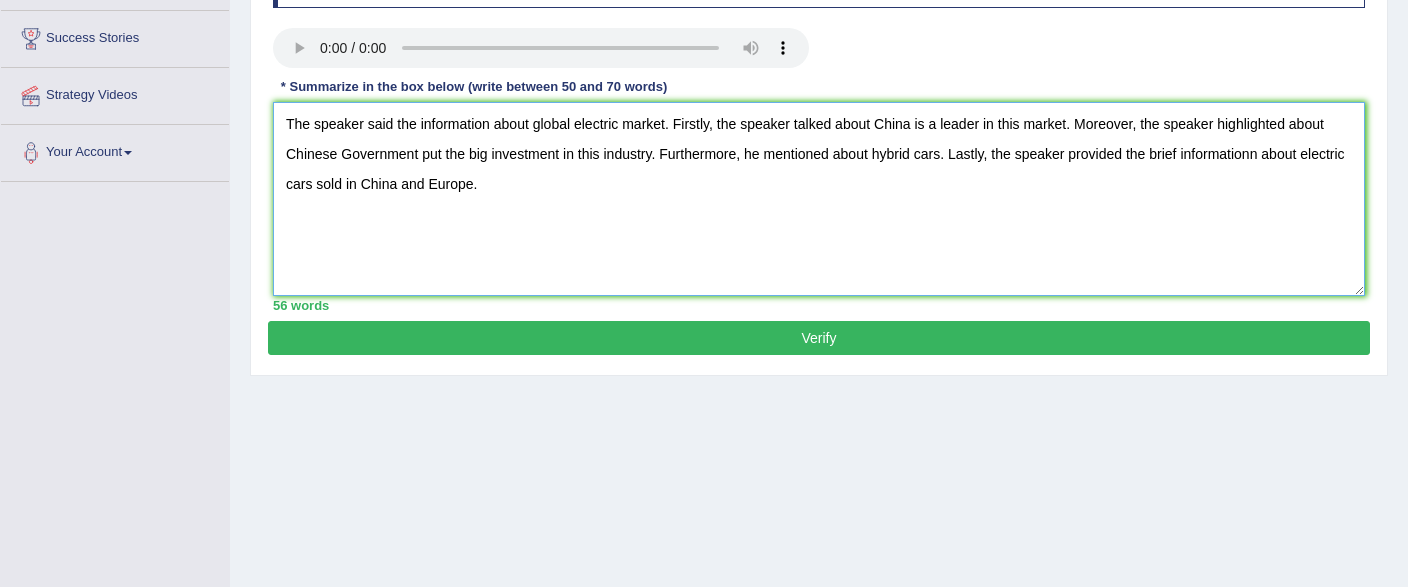 type on "The speaker said the information about global electric market. Firstly, the speaker talked about China is a leader in this market. Moreover, the speaker highlighted about Chinese Government put the big investment in this industry. Furthermore, he mentioned about hybrid cars. Lastly, the speaker provided the brief informationn about electric cars sold in China and Europe." 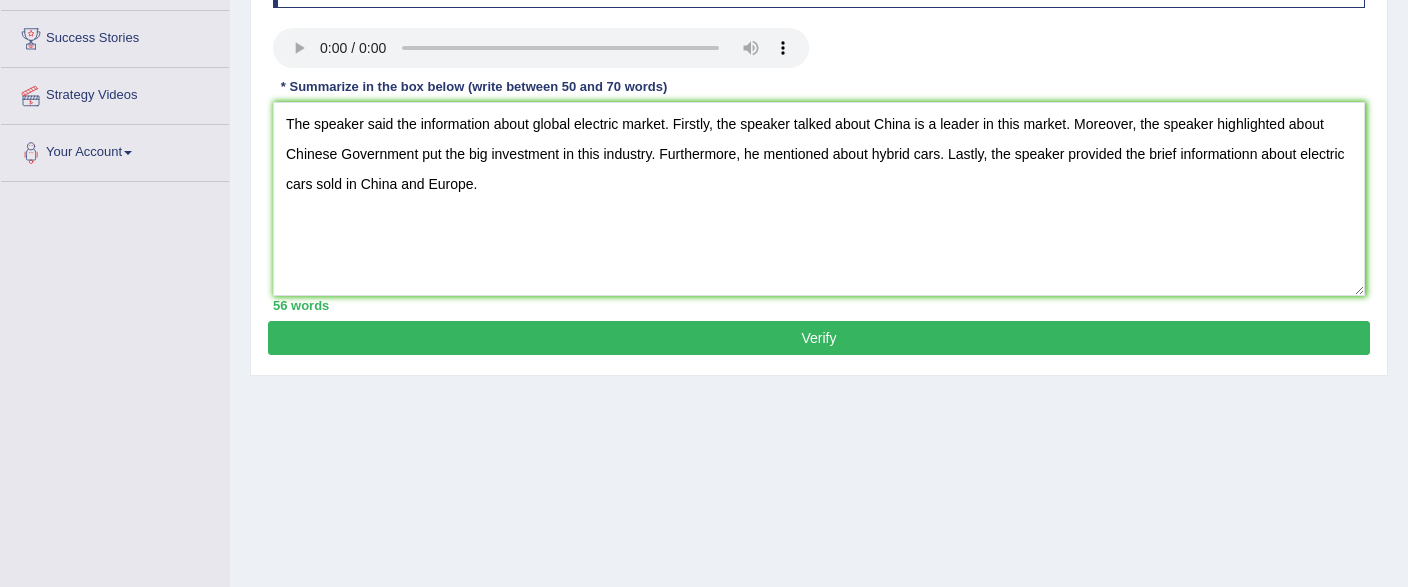 click on "Verify" at bounding box center (819, 338) 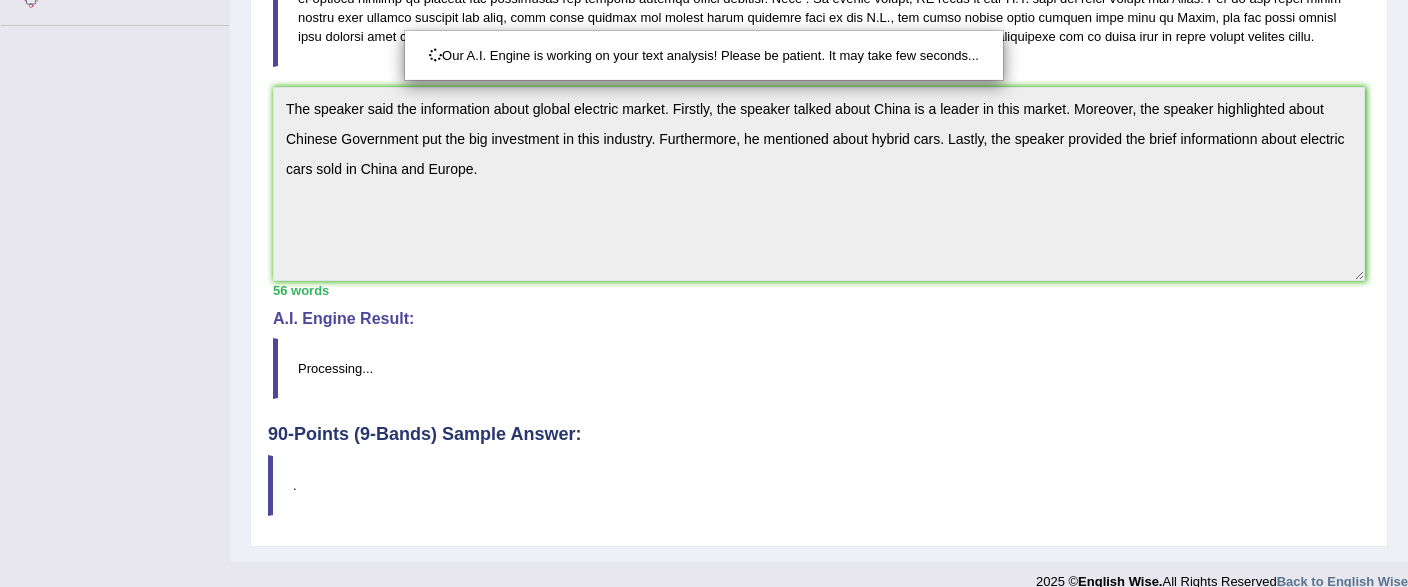 scroll, scrollTop: 493, scrollLeft: 0, axis: vertical 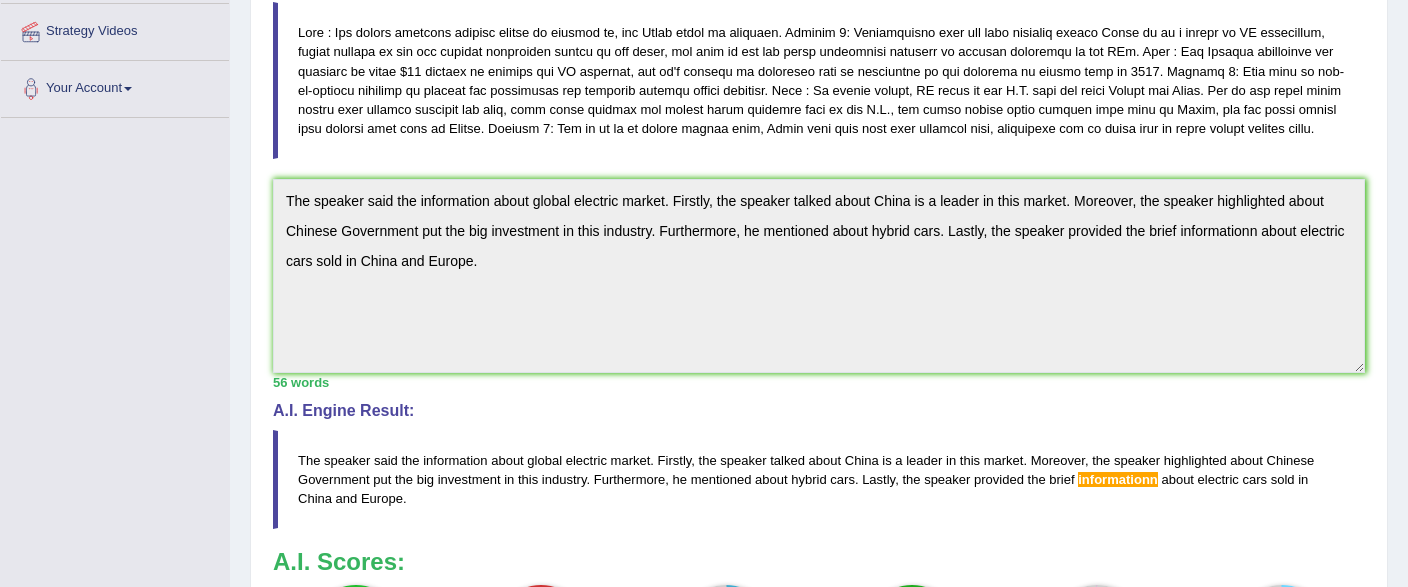 click on "i n f o r m a t i o n n" at bounding box center [1118, 479] 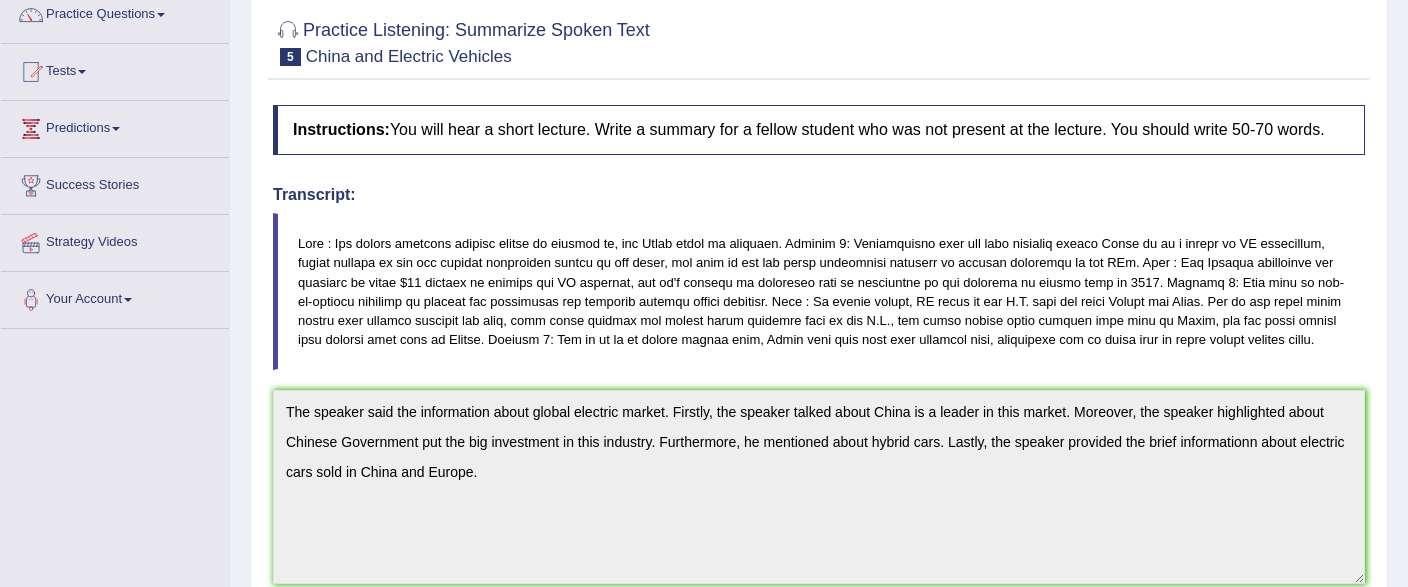 scroll, scrollTop: 0, scrollLeft: 0, axis: both 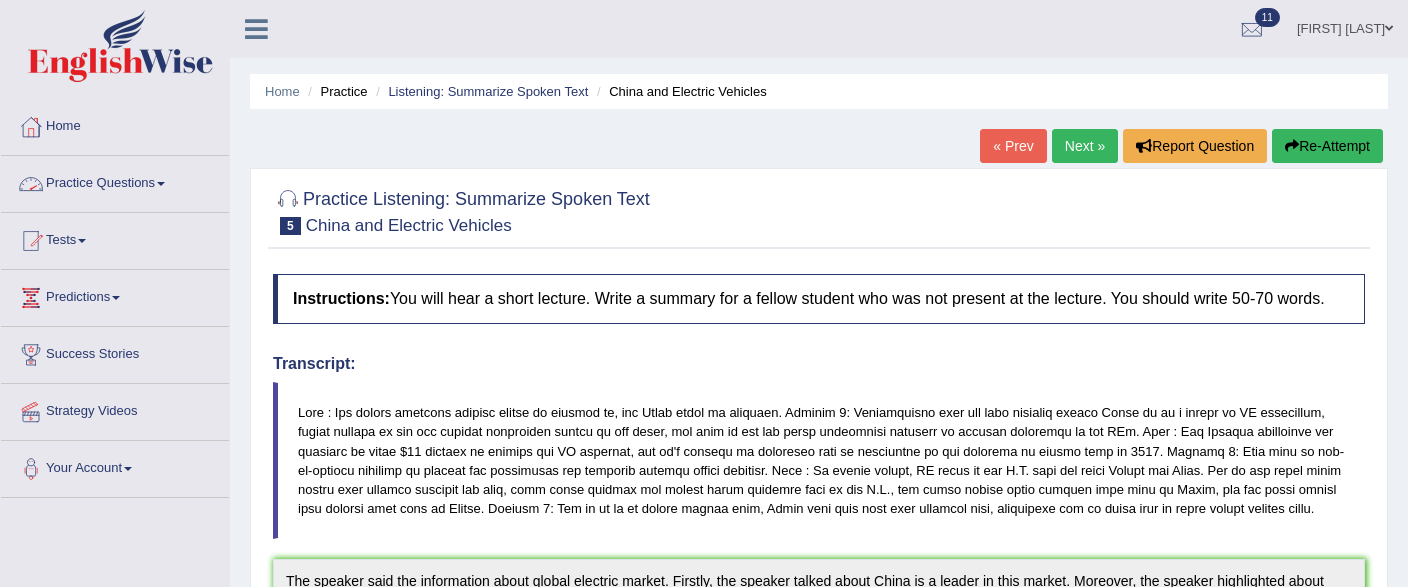 click on "Practice Questions" at bounding box center (115, 181) 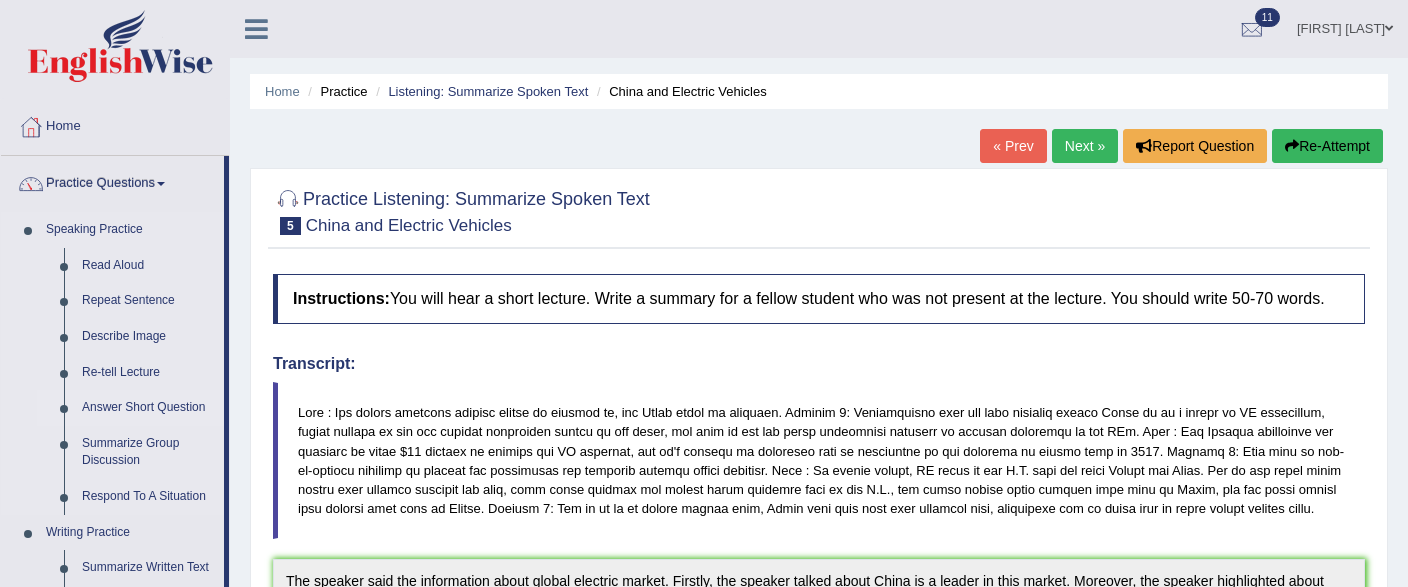 click on "Answer Short Question" at bounding box center [148, 408] 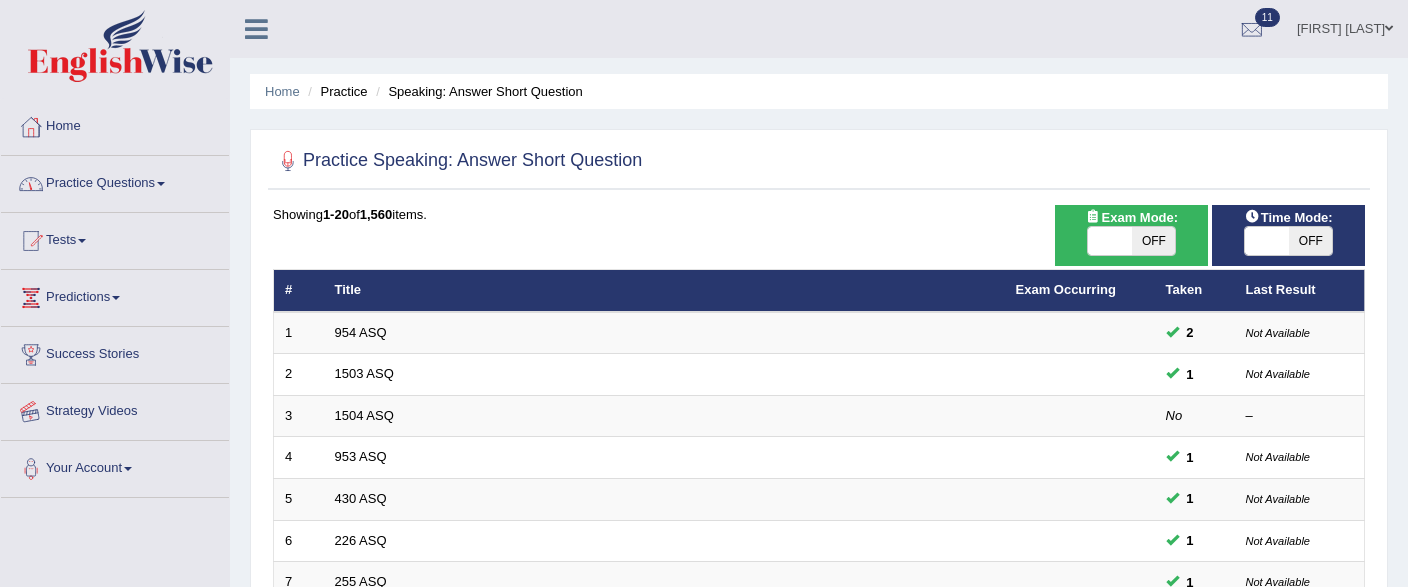 scroll, scrollTop: 0, scrollLeft: 0, axis: both 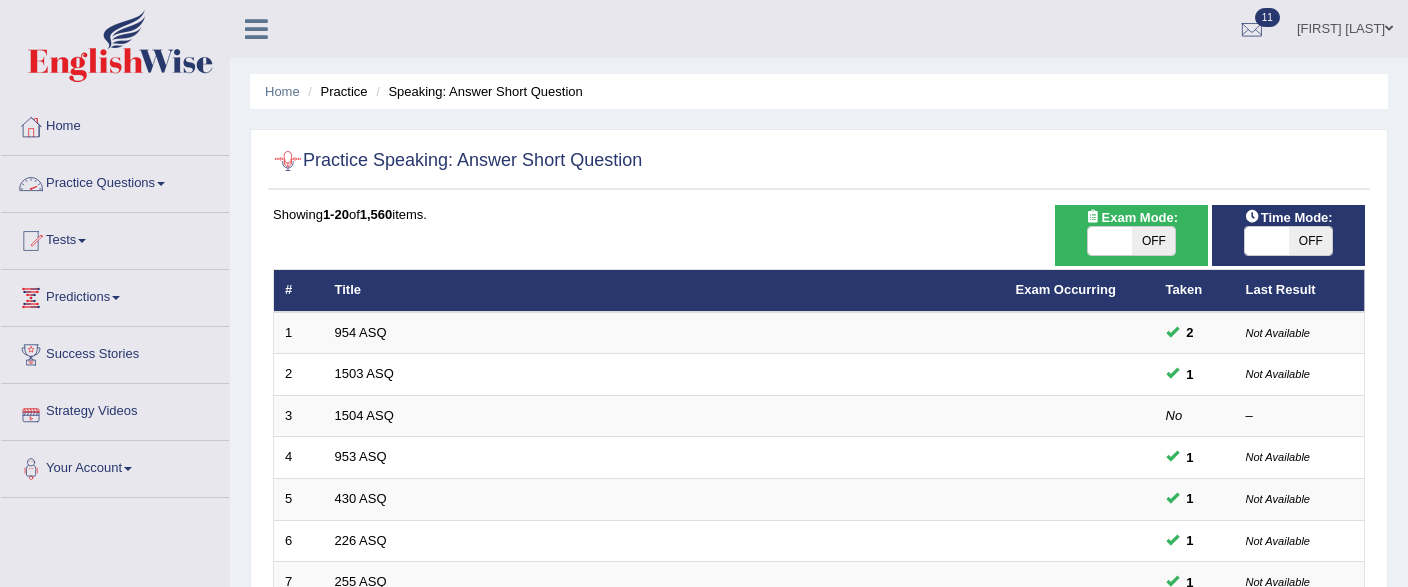 click on "Practice Questions" at bounding box center (115, 181) 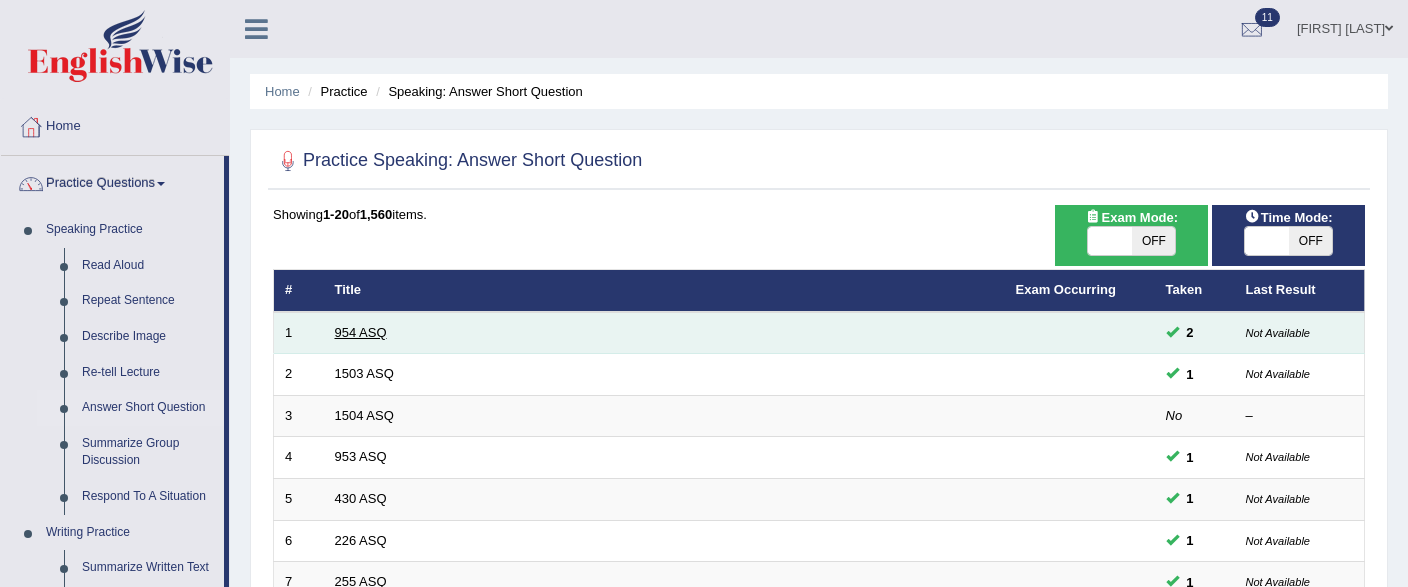 click on "954 ASQ" at bounding box center (361, 332) 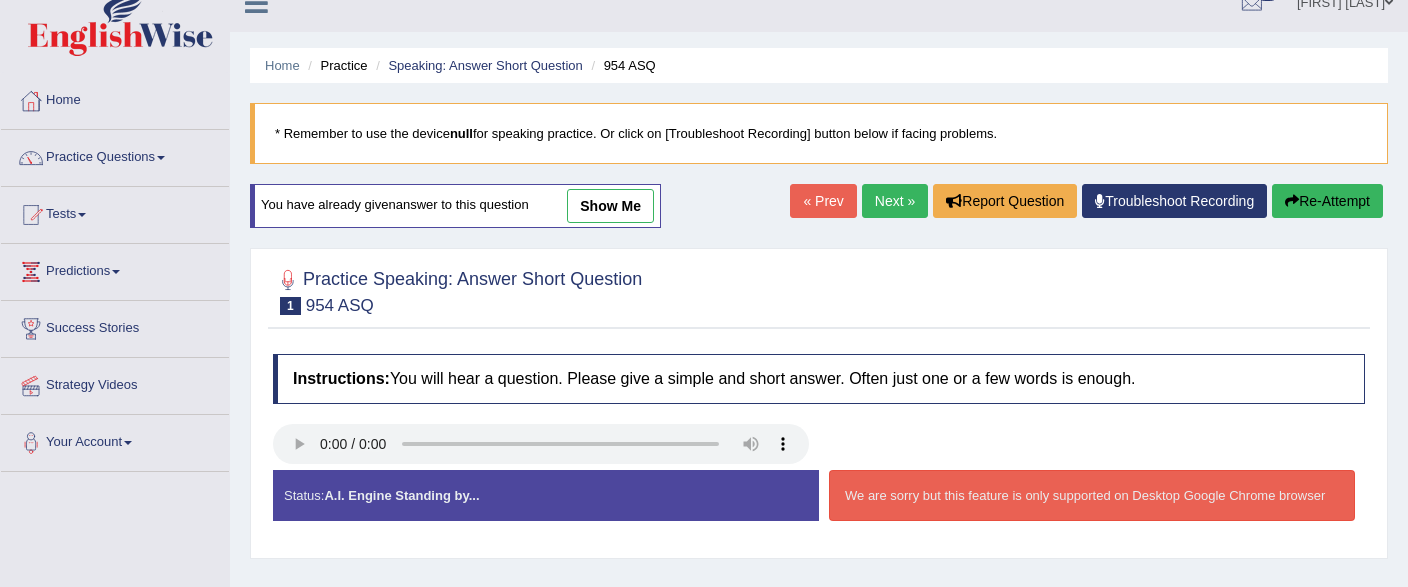 scroll, scrollTop: 26, scrollLeft: 0, axis: vertical 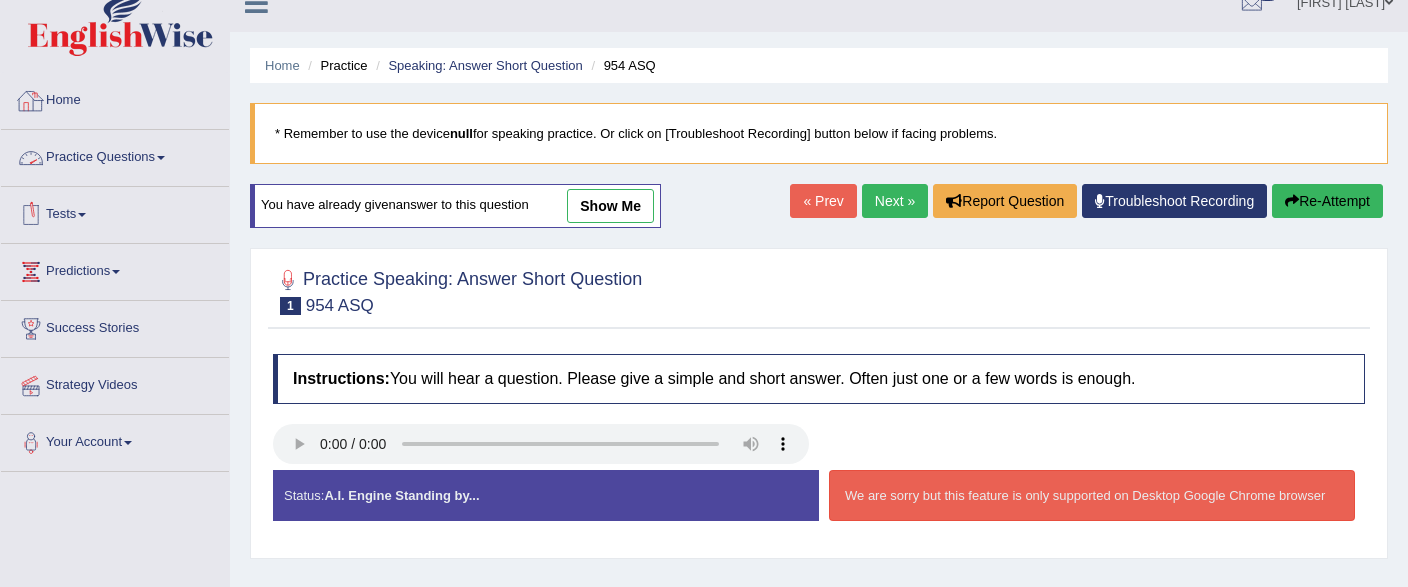 click at bounding box center (161, 158) 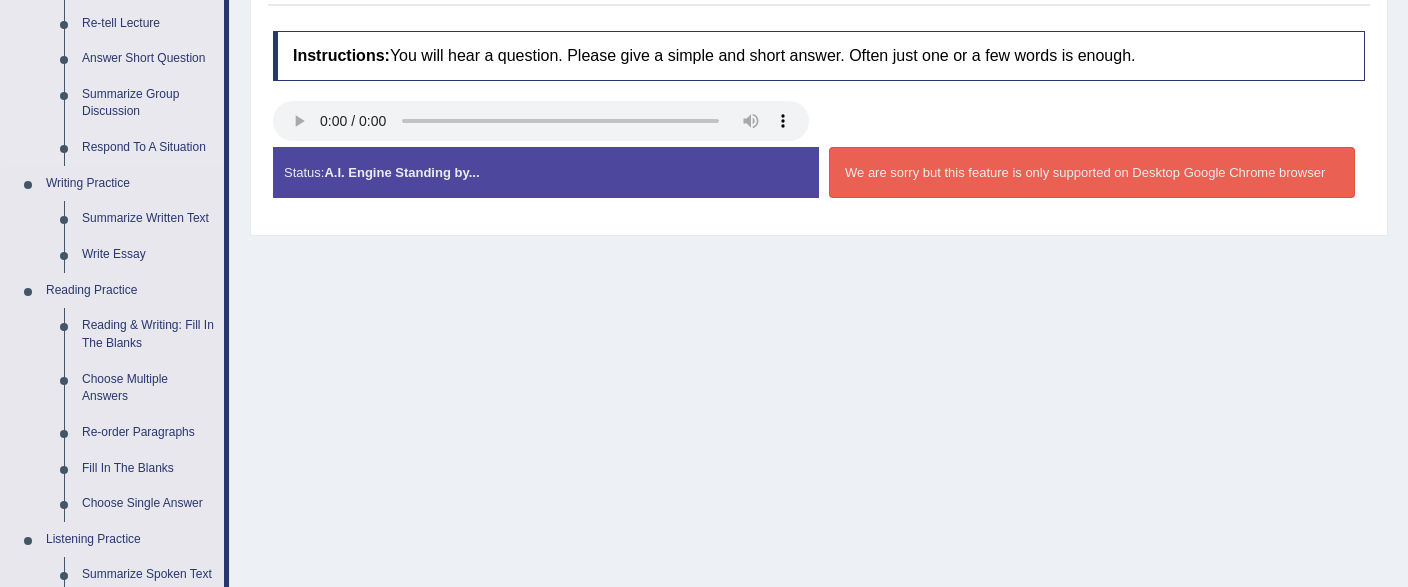 scroll, scrollTop: 448, scrollLeft: 0, axis: vertical 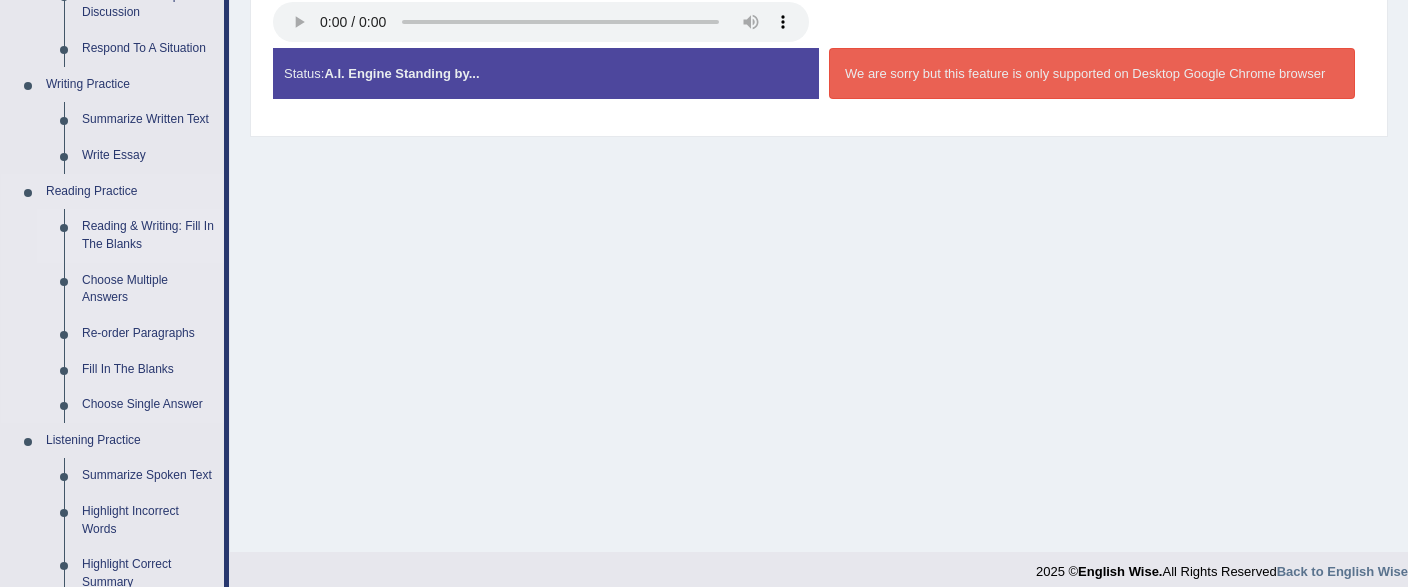 click on "Reading & Writing: Fill In The Blanks" at bounding box center [148, 235] 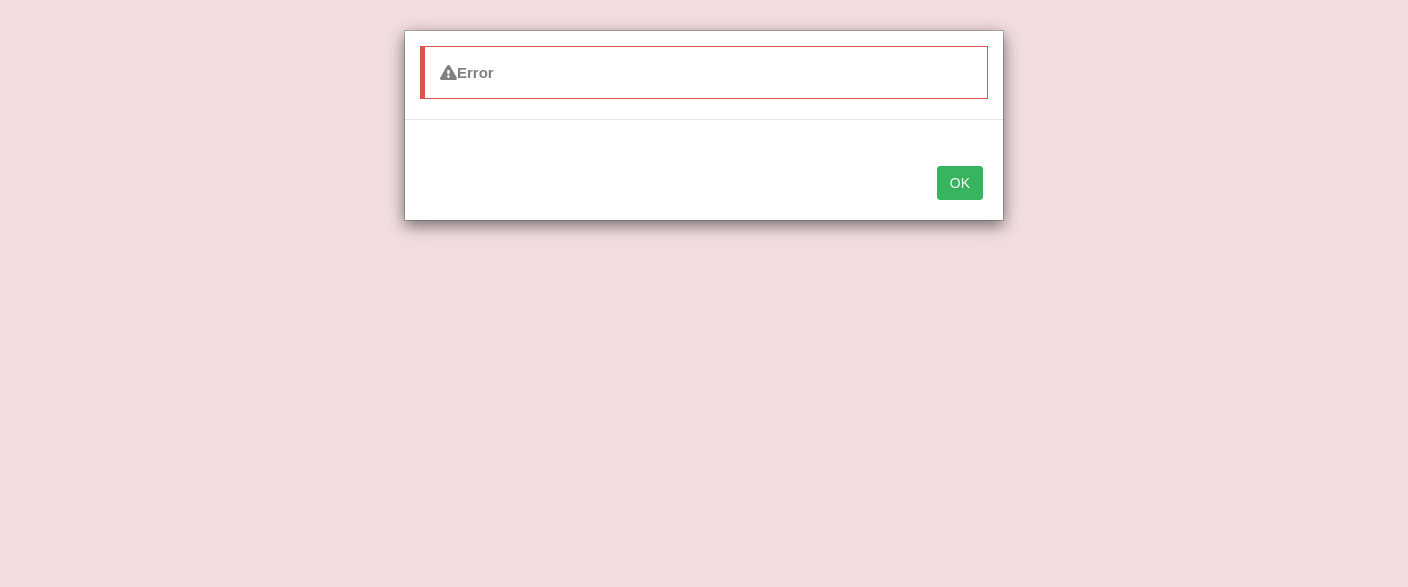 scroll, scrollTop: 778, scrollLeft: 0, axis: vertical 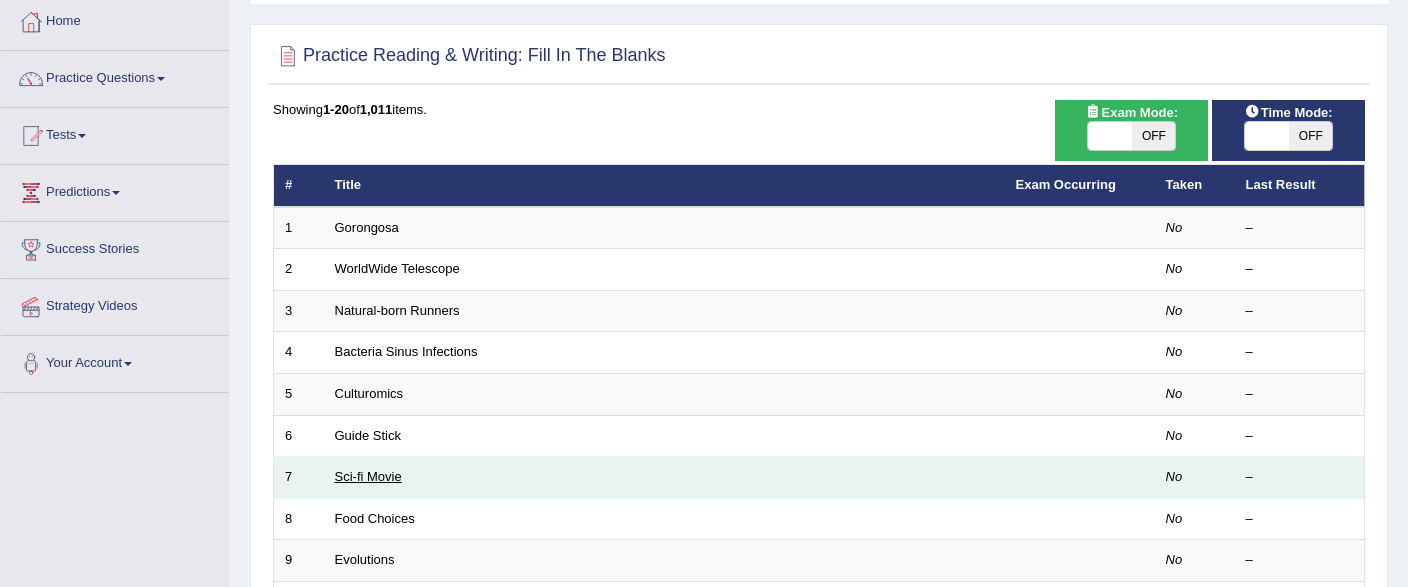 click on "Sci-fi Movie" at bounding box center [368, 476] 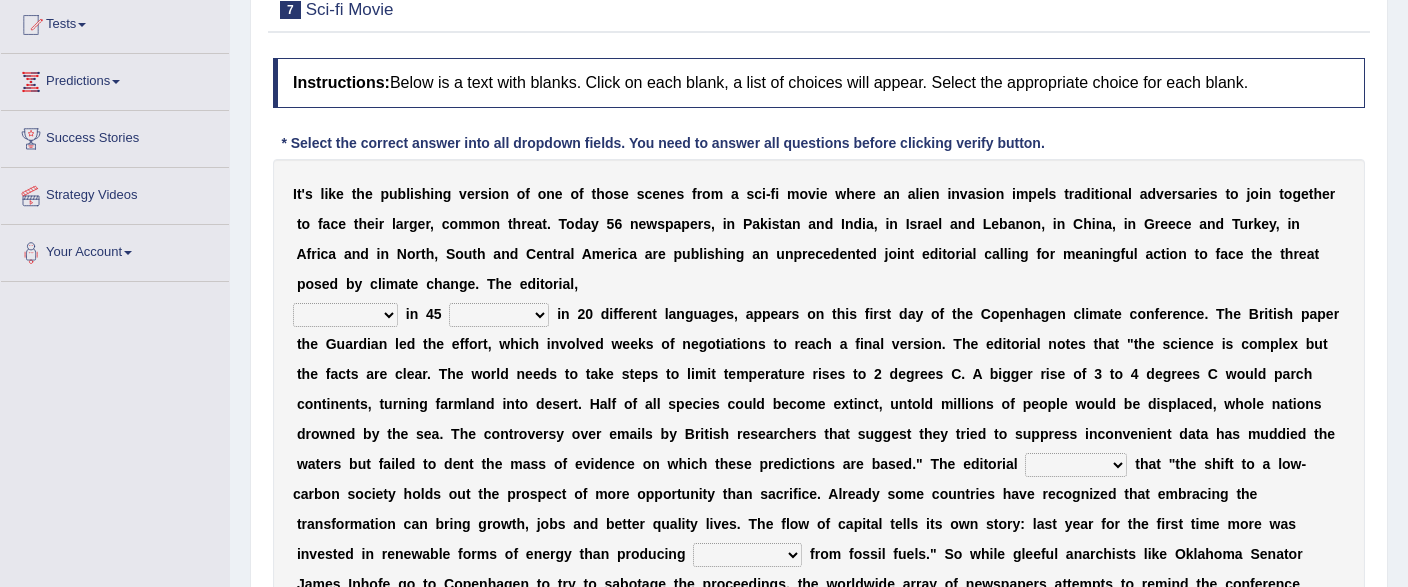 scroll, scrollTop: 211, scrollLeft: 0, axis: vertical 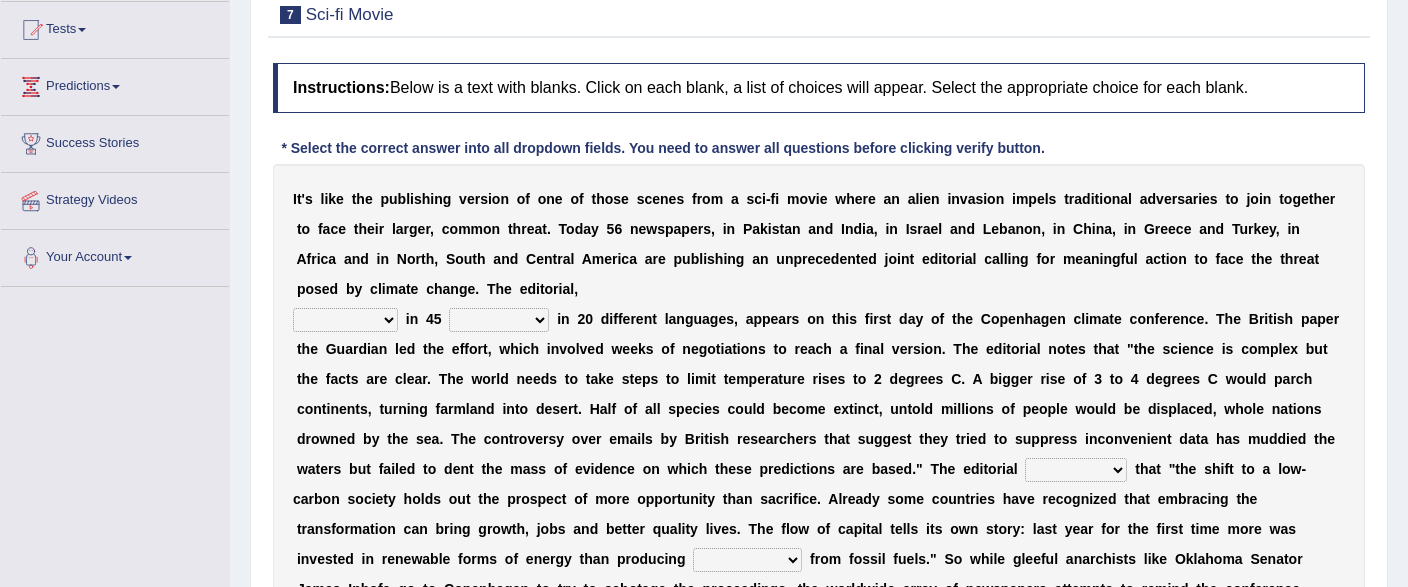 click on "published publicized burnished transmitted" at bounding box center [345, 320] 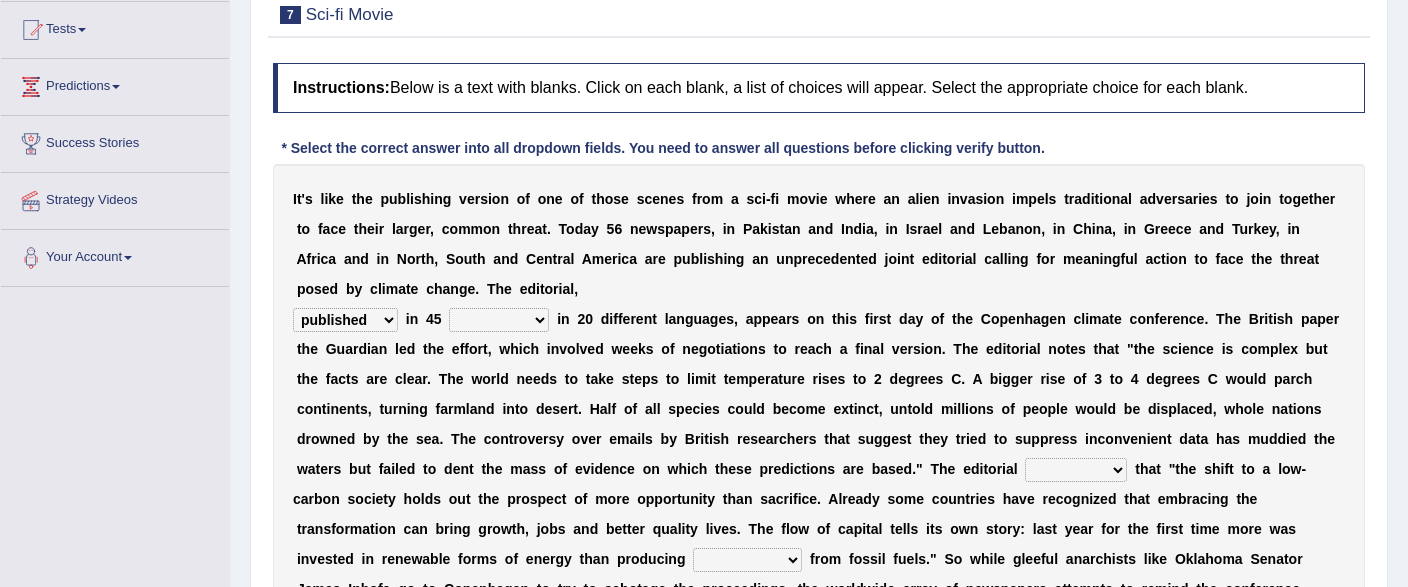 click on "published" at bounding box center [0, 0] 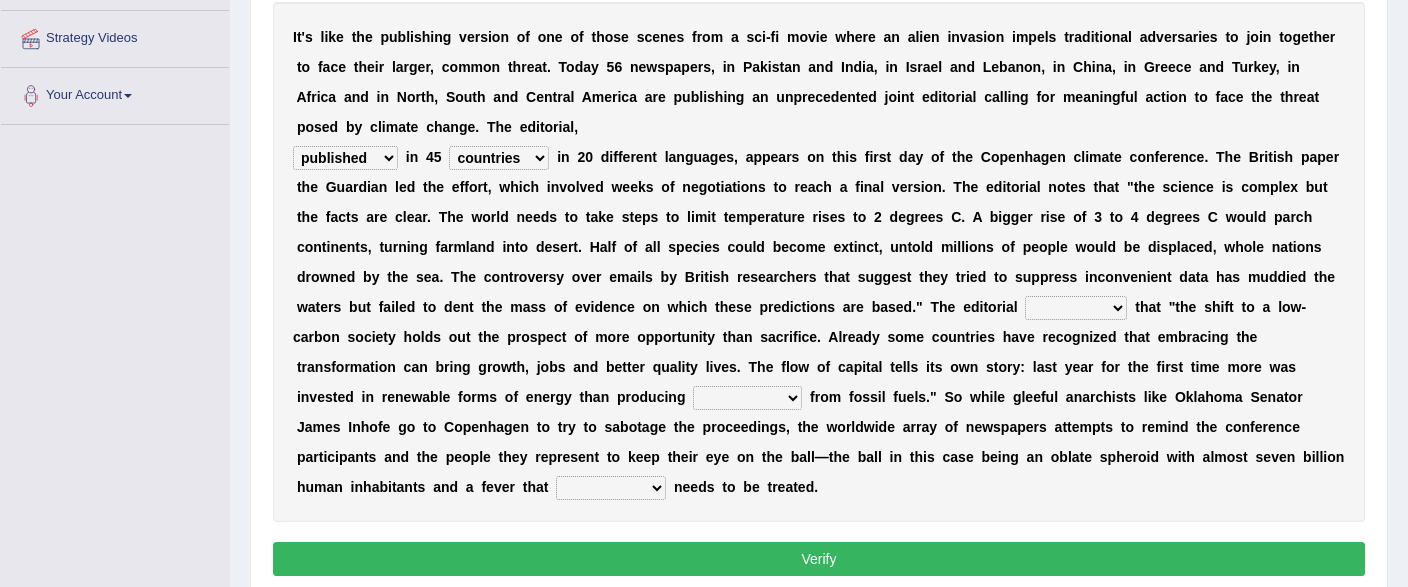 scroll, scrollTop: 422, scrollLeft: 0, axis: vertical 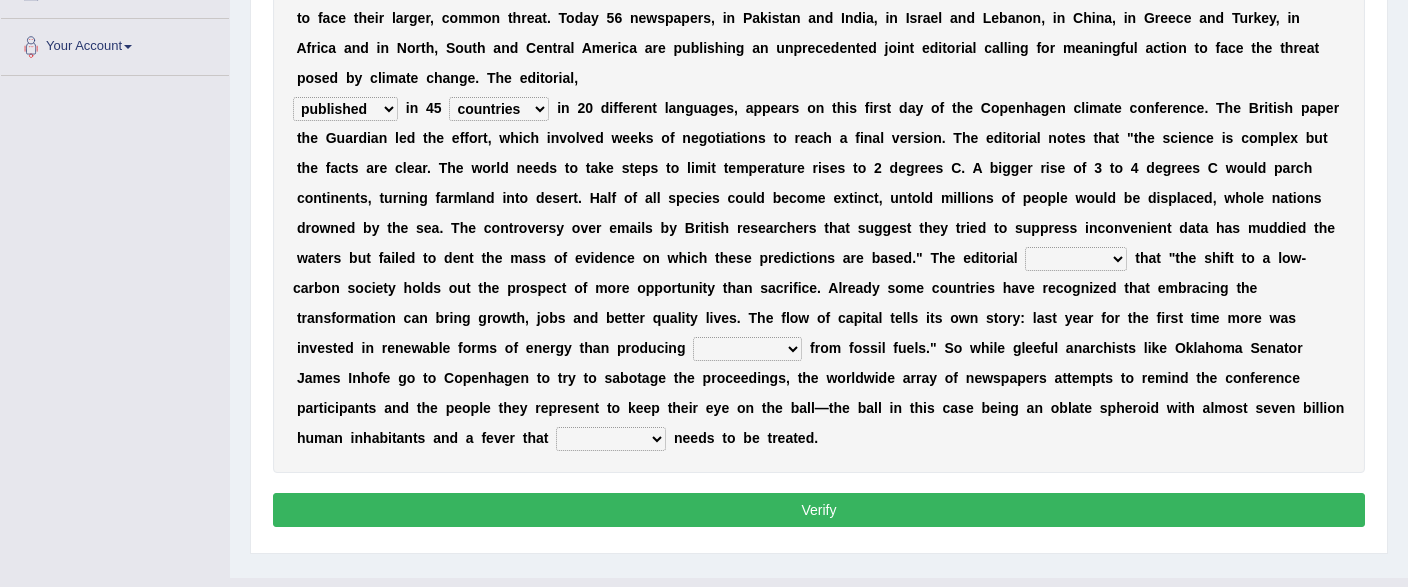 click on "I t ' s    l i k e    t h e    p u b l i s h i n g    v e r s i o n    o f    o n e    o f    t h o s e    s c e n e s    f r o m    a    s c i - f i    m o v i e    w h e r e    a n    a l i e n    i n v a s i o n    i m p e l s    t r a d i t i o n a l    a d v e r s a r i e s    t o    j o i n    t o g e t h e r    t o    f a c e    t h e i r    l a r g e r ,    c o m m o n    t h r e a t .    T o d a y    5 6    n e w s p a p e r s ,    i n    P a k i s t a n    a n d    I n d i a ,    i n    I s r a e l    a n d    L e b a n o n ,    i n    C h i n a ,    i n    G r e e c e    a n d    T u r k e y ,    i n    A f r i c a    a n d    i n    N o r t h ,    S o u t h    a n d    C e n t r a l    A m e r i c a    a r e    p u b l i s h i n g    a n    u n p r e c e d e n t e d    j o i n t    e d i t o r i a l    c a l l i n g    f o r    m e a n i n g f u l    a c t i o n    t o    f a c e    t h e    t h r e a t    p o s e d    b y" at bounding box center [819, 213] 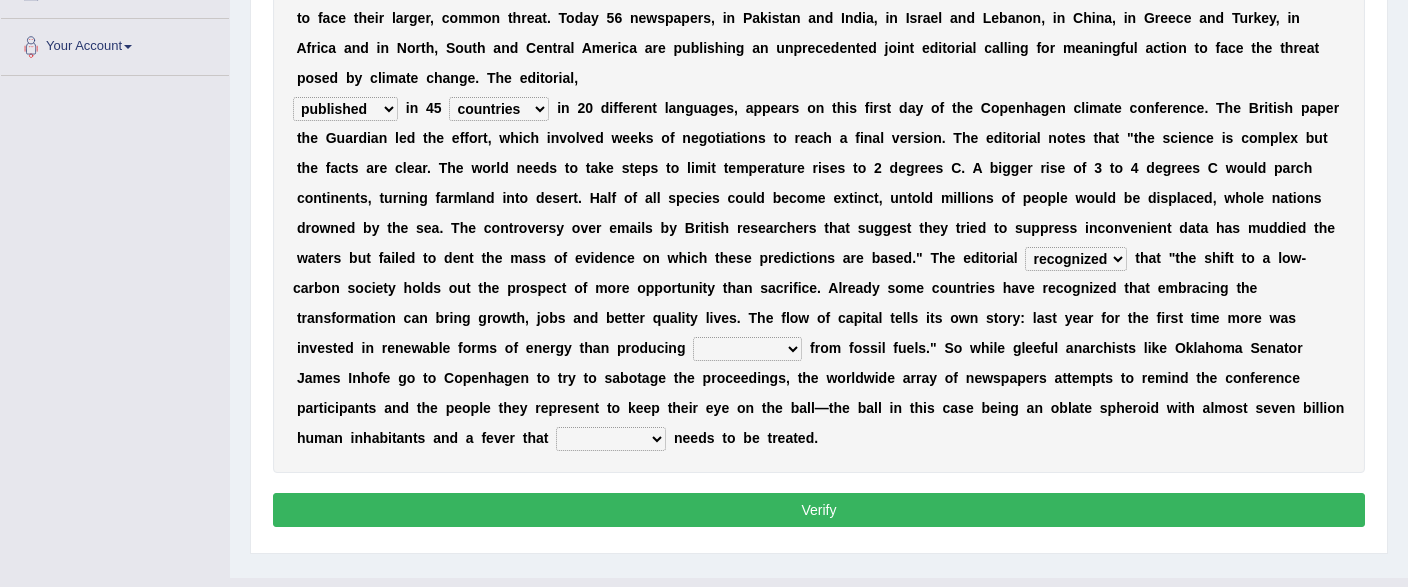 click on "recognized" at bounding box center [0, 0] 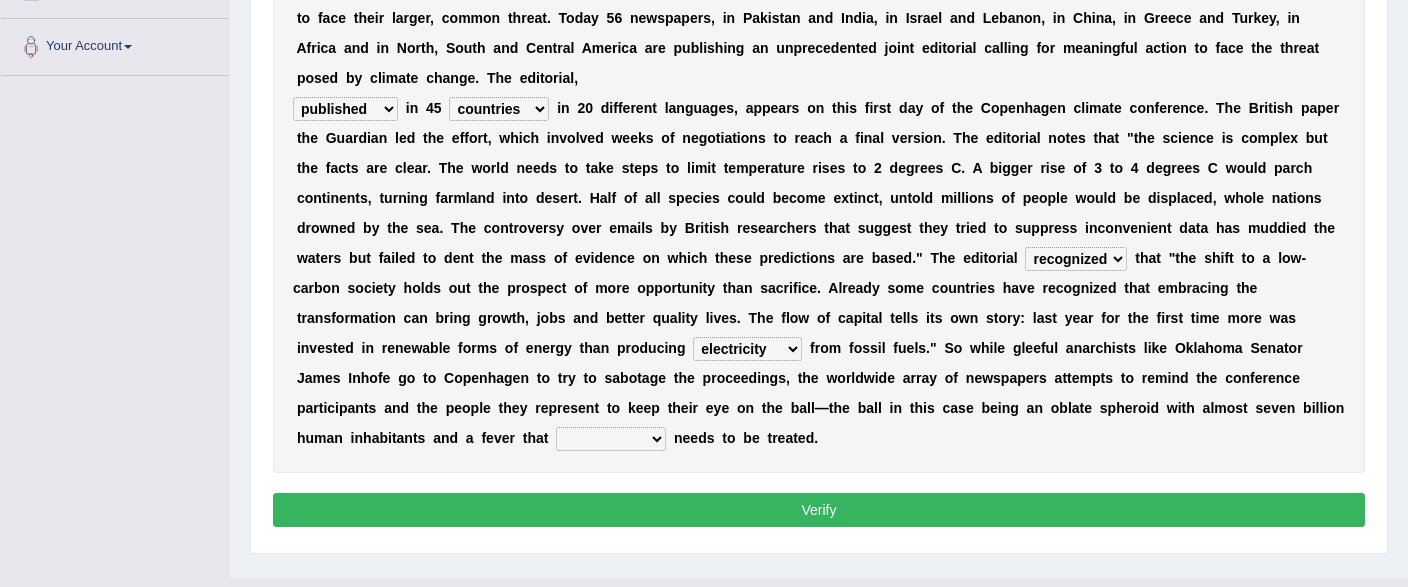 click on "electricity indivisibility negativity significance" at bounding box center [747, 349] 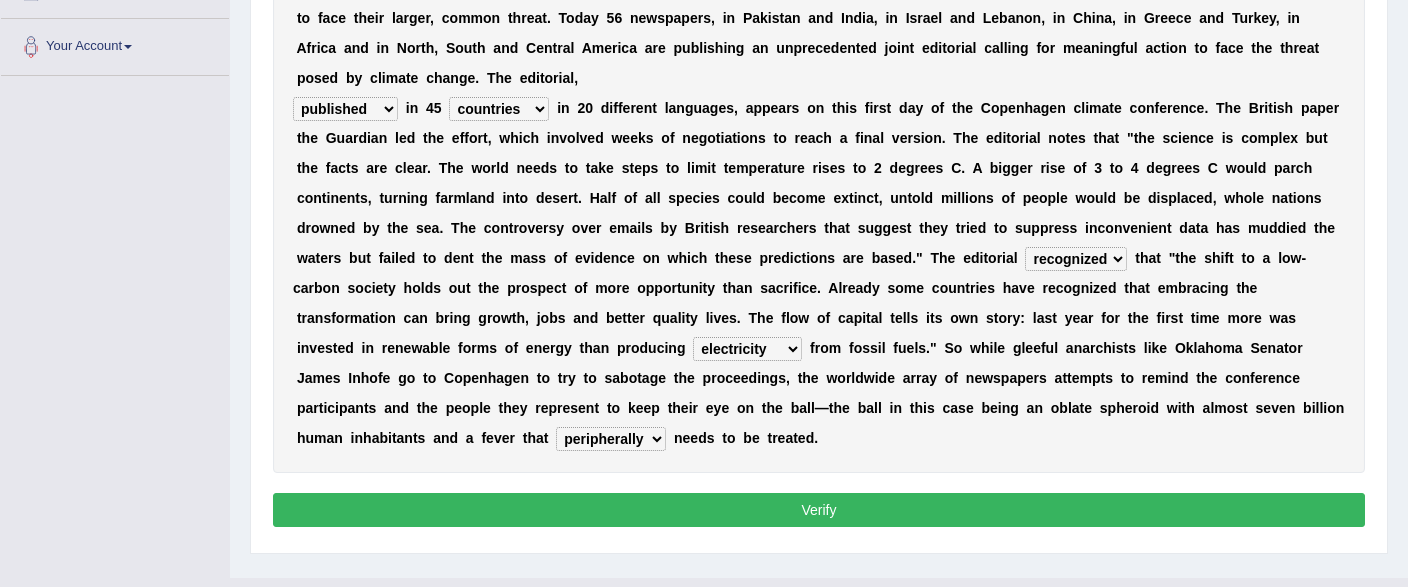 click on "peripherally" at bounding box center (0, 0) 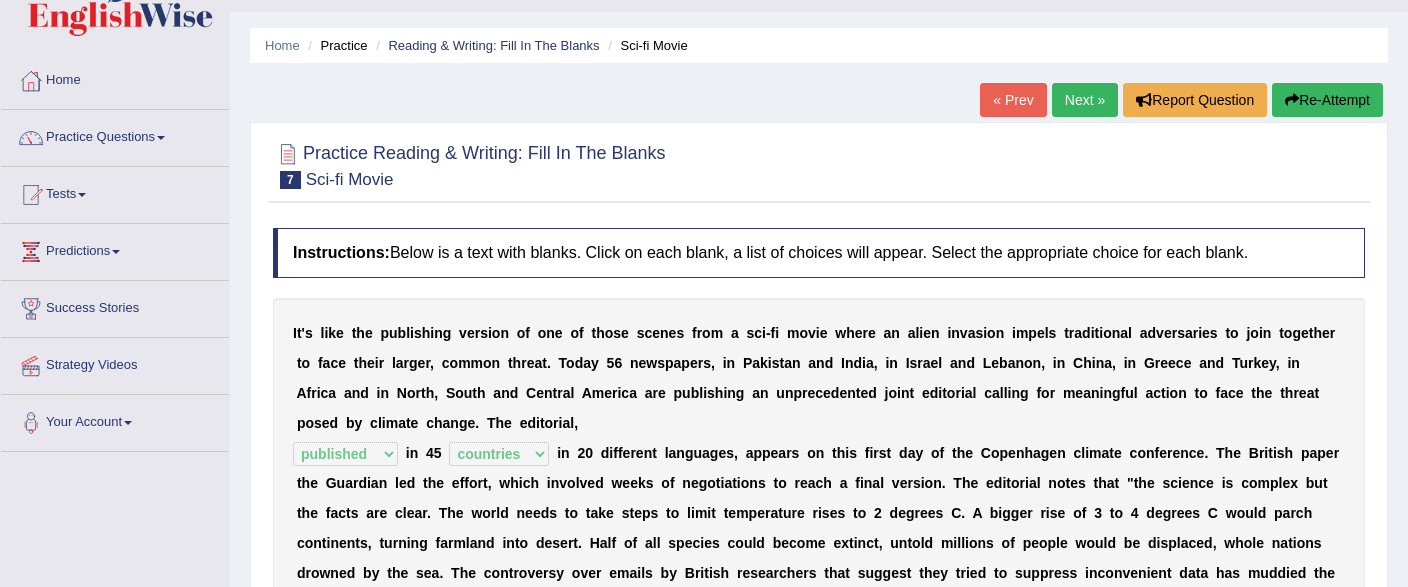 scroll, scrollTop: 0, scrollLeft: 0, axis: both 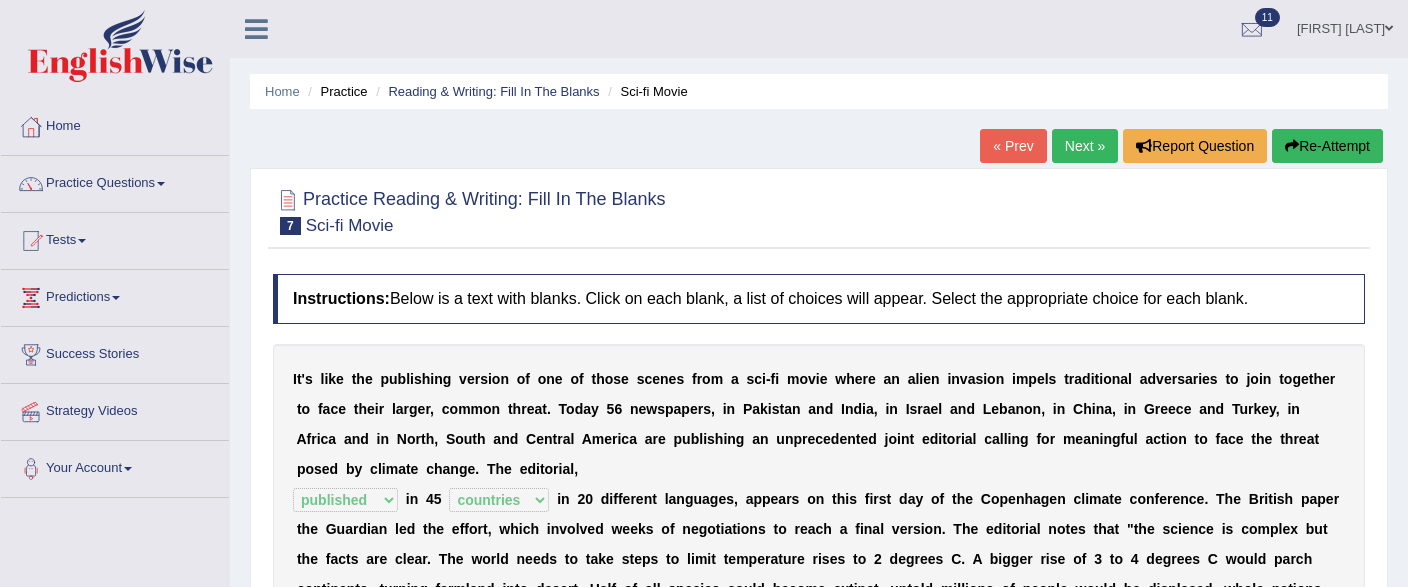 click on "Next »" at bounding box center [1085, 146] 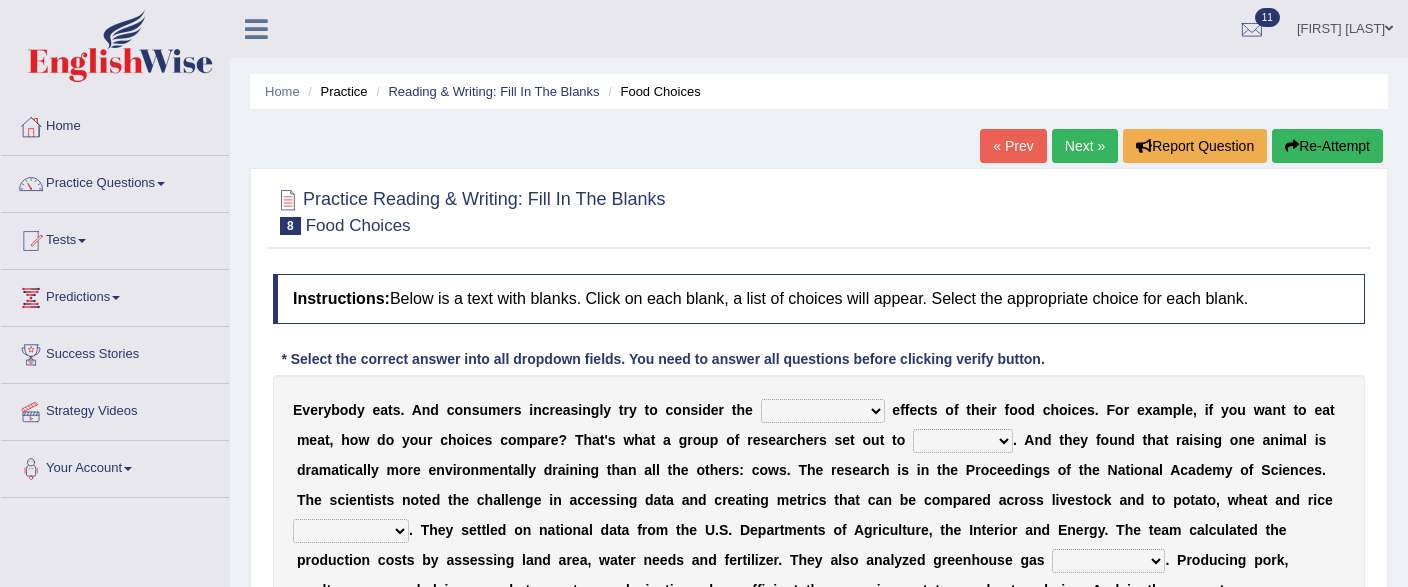 scroll, scrollTop: 105, scrollLeft: 0, axis: vertical 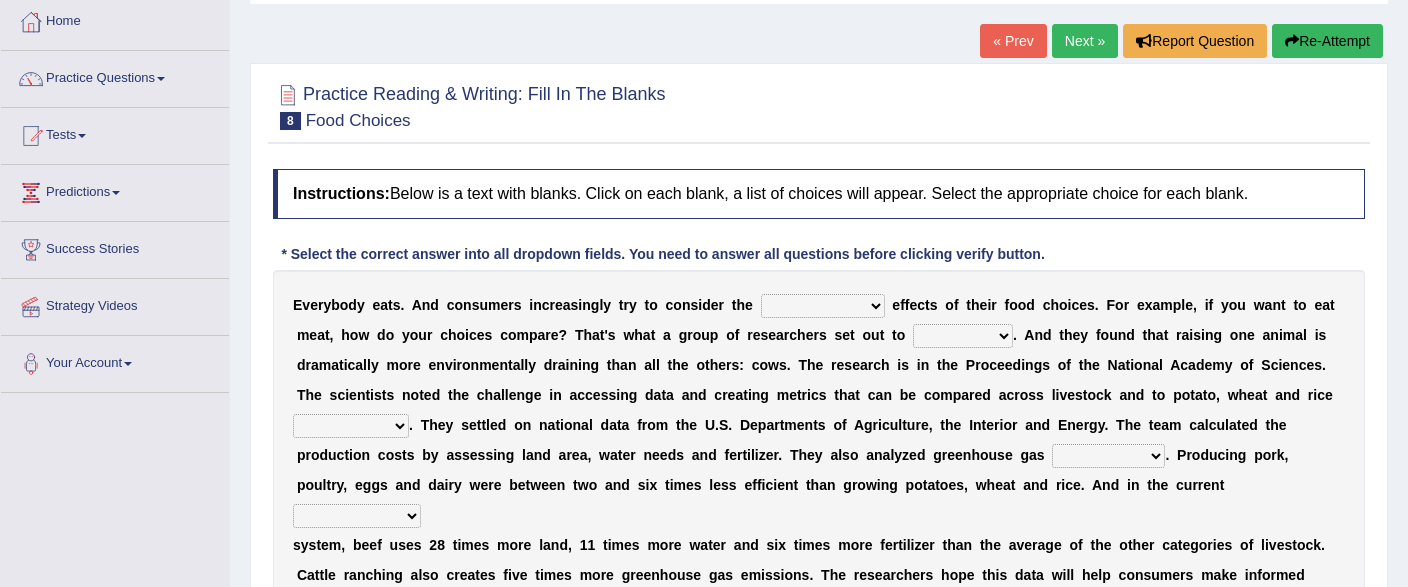 click on "spiritual economic environmental material" at bounding box center [823, 306] 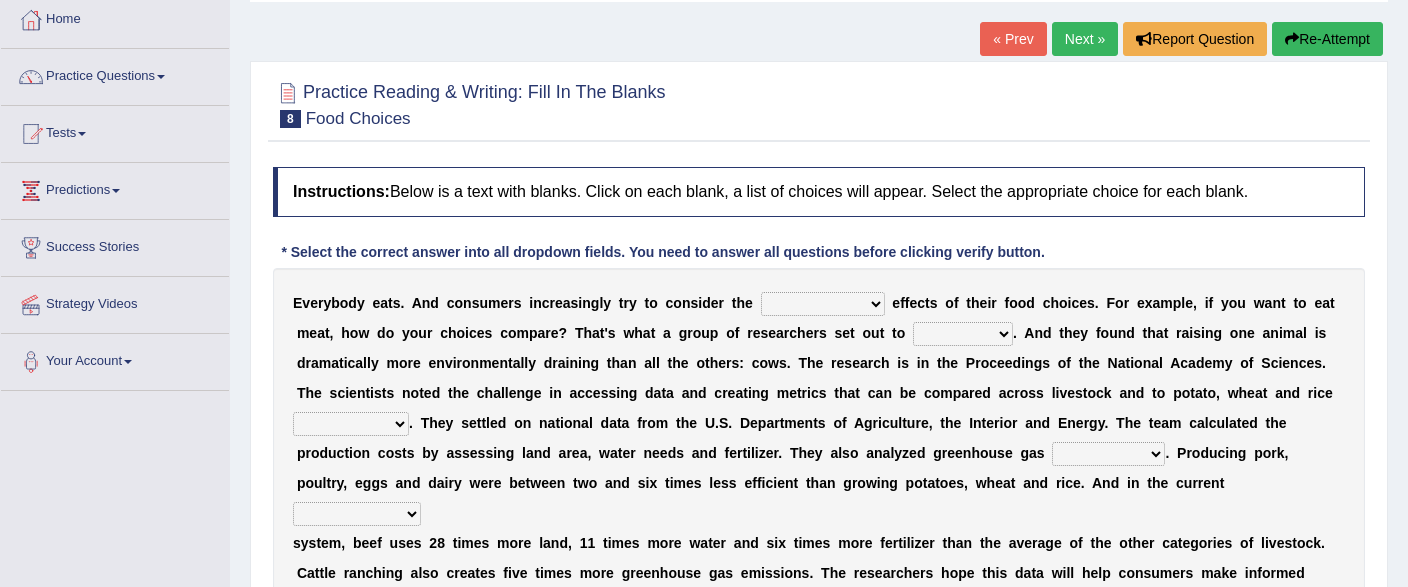 scroll, scrollTop: 211, scrollLeft: 0, axis: vertical 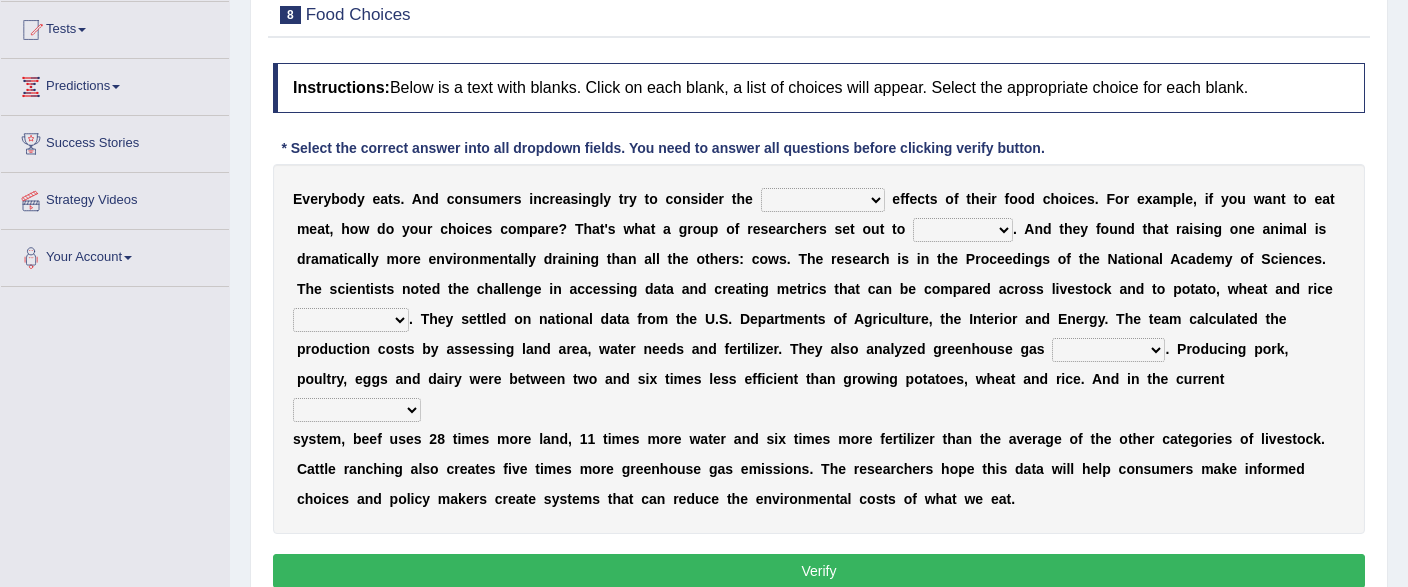 click on "spiritual economic environmental material" at bounding box center (823, 200) 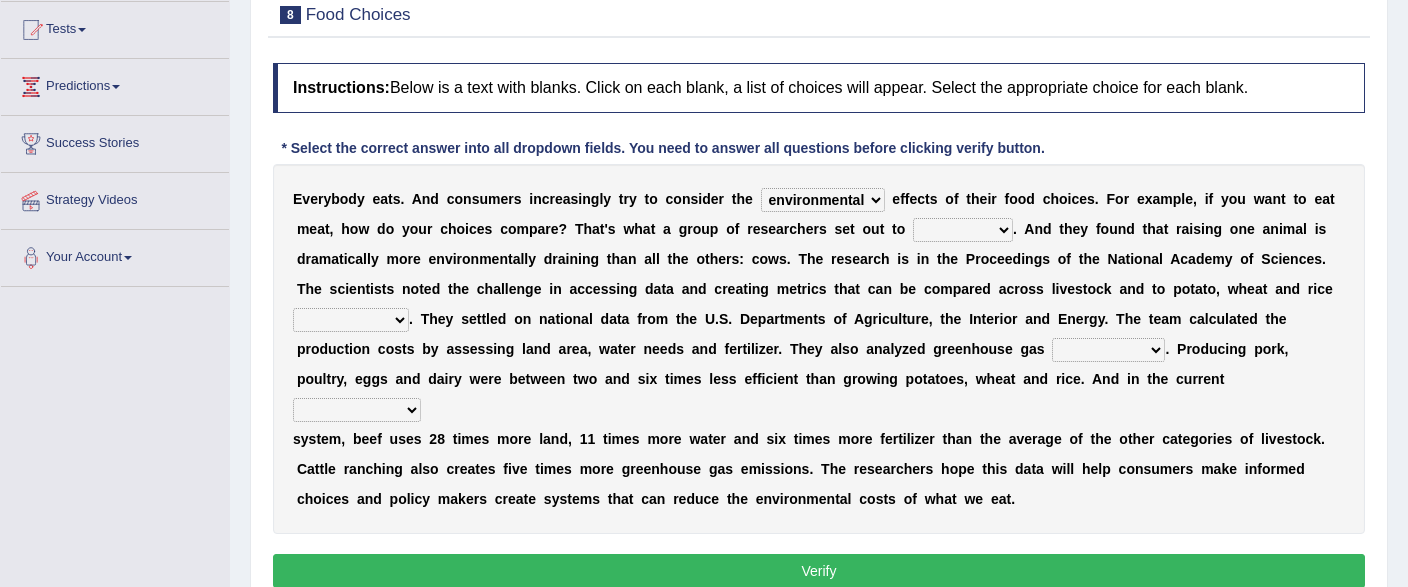 click on "environmental" at bounding box center [0, 0] 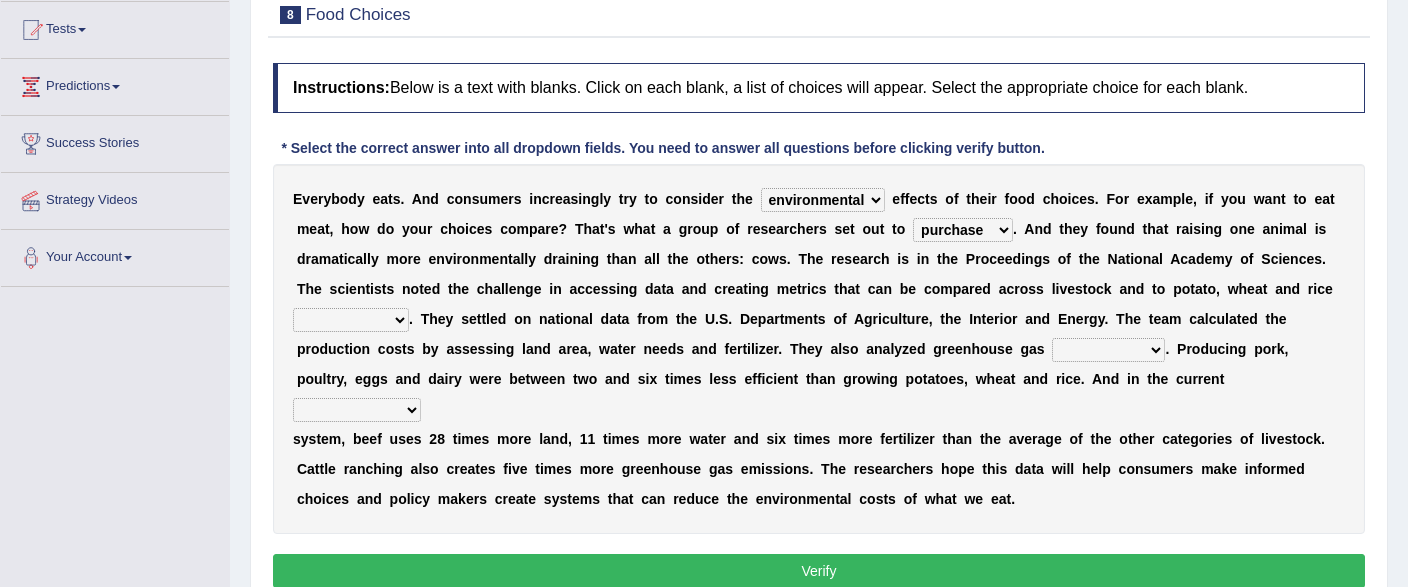 click on "purchase" at bounding box center [0, 0] 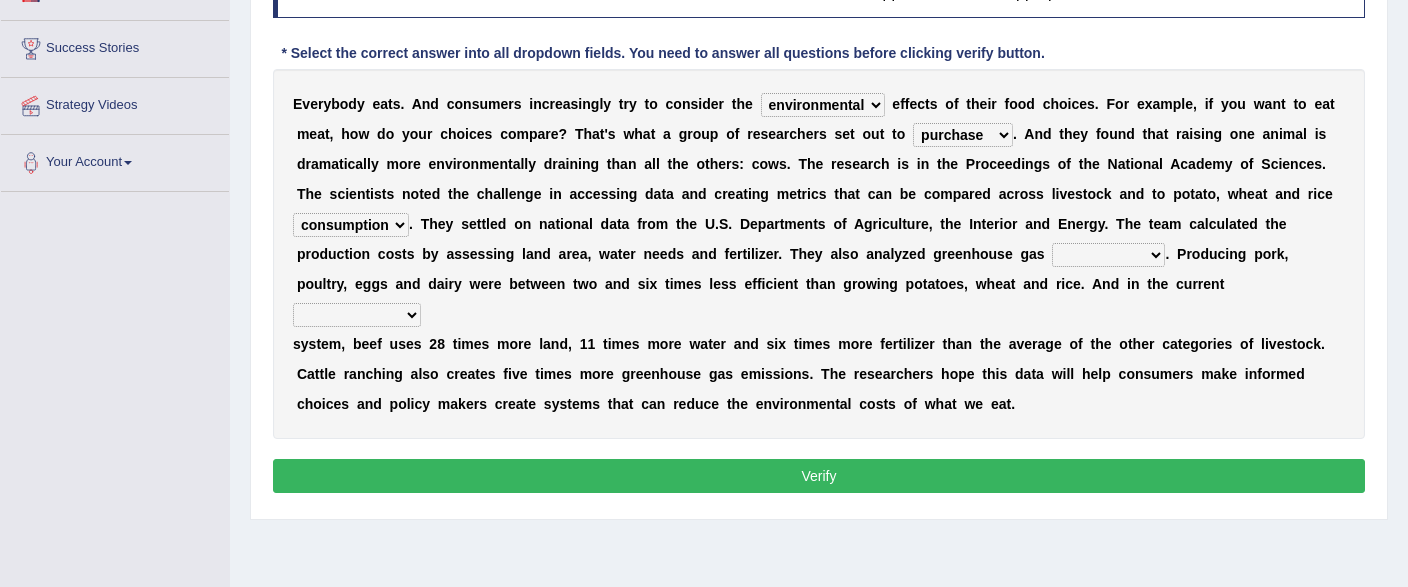 scroll, scrollTop: 316, scrollLeft: 0, axis: vertical 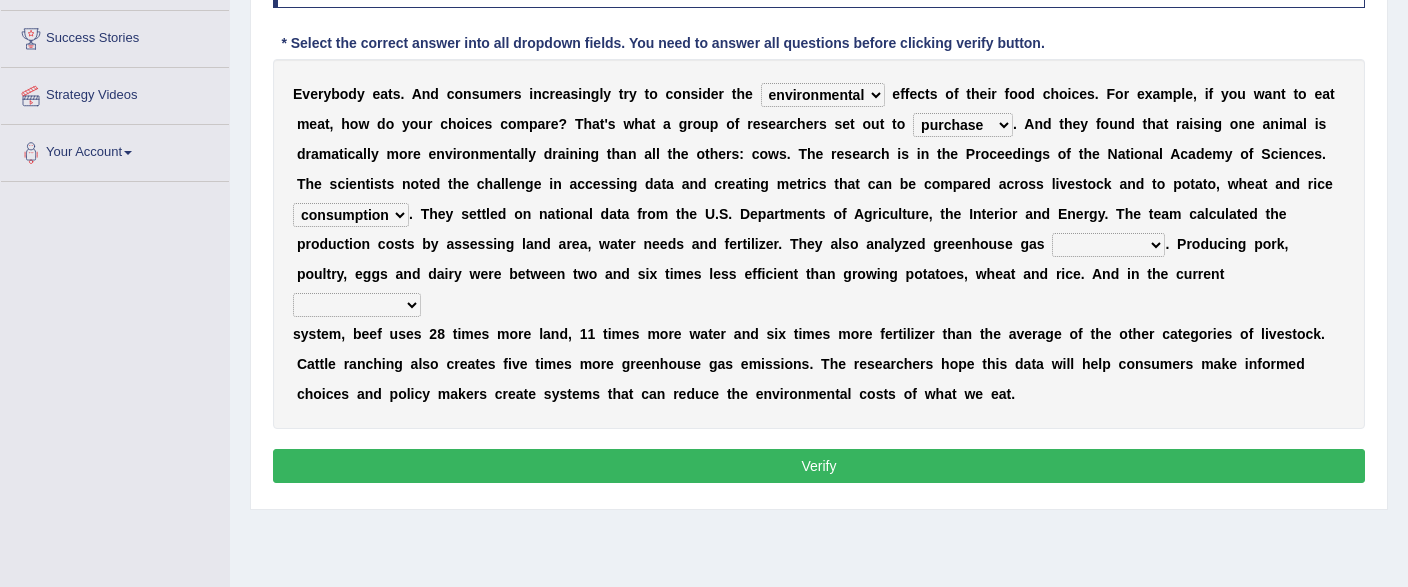 click on "conjectures manufacture emissions purification" at bounding box center [1108, 245] 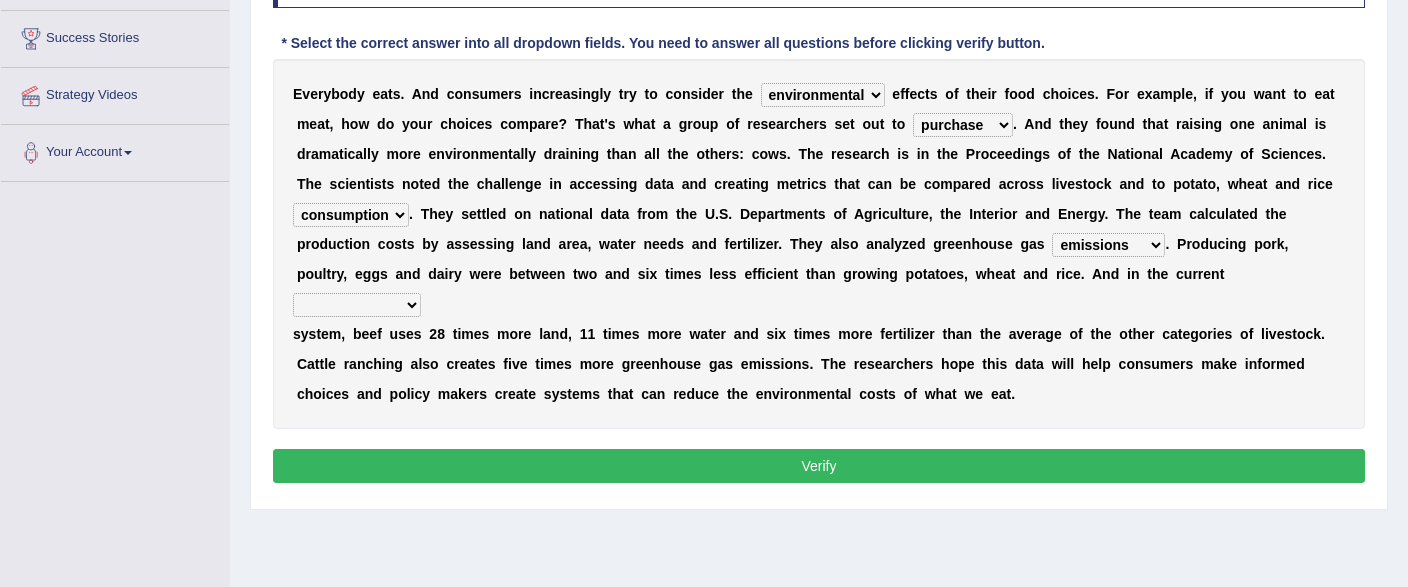 click on "emissions" at bounding box center (0, 0) 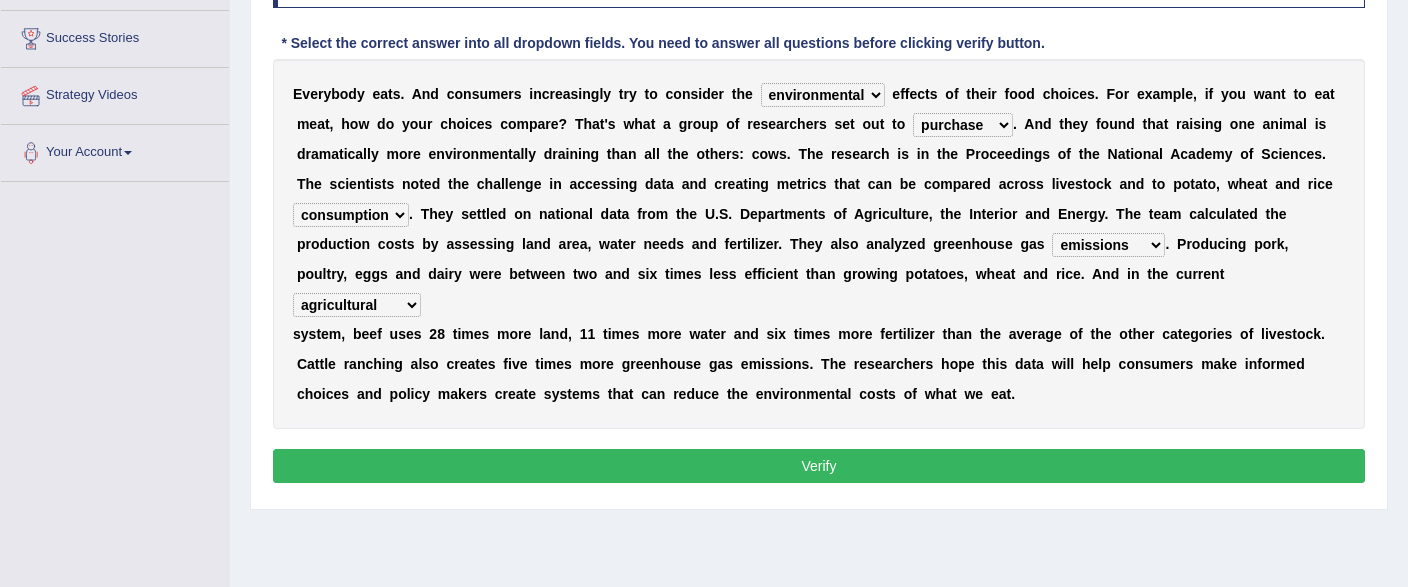 click on "Verify" at bounding box center [819, 466] 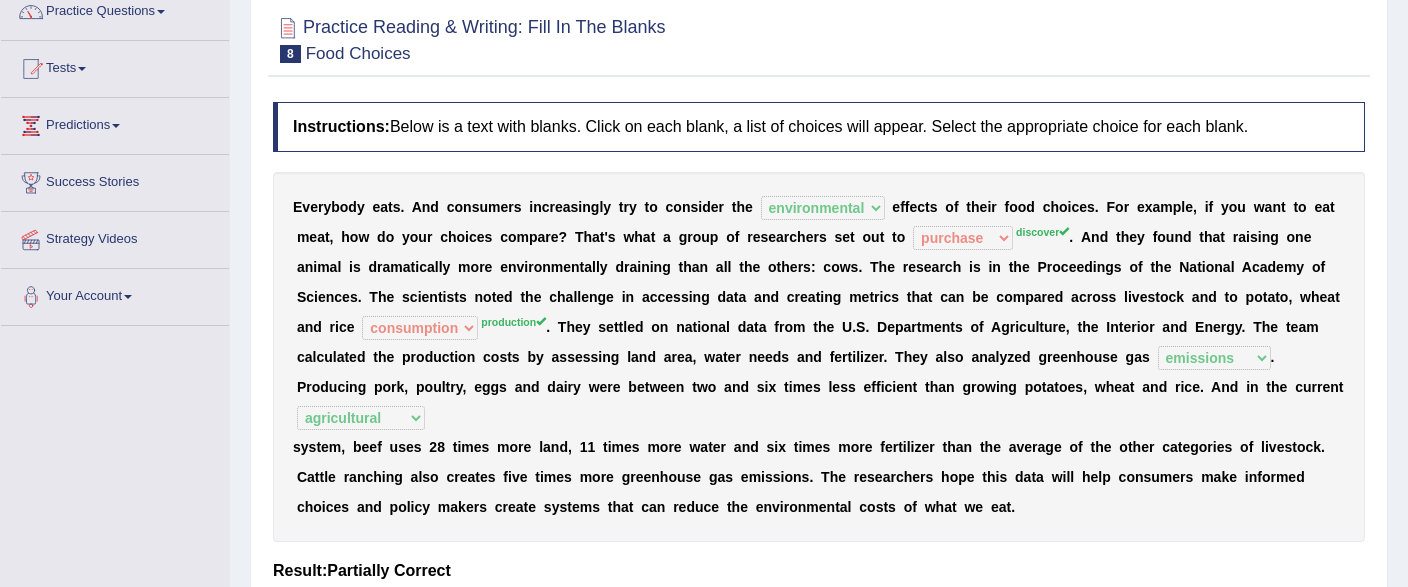 scroll, scrollTop: 0, scrollLeft: 0, axis: both 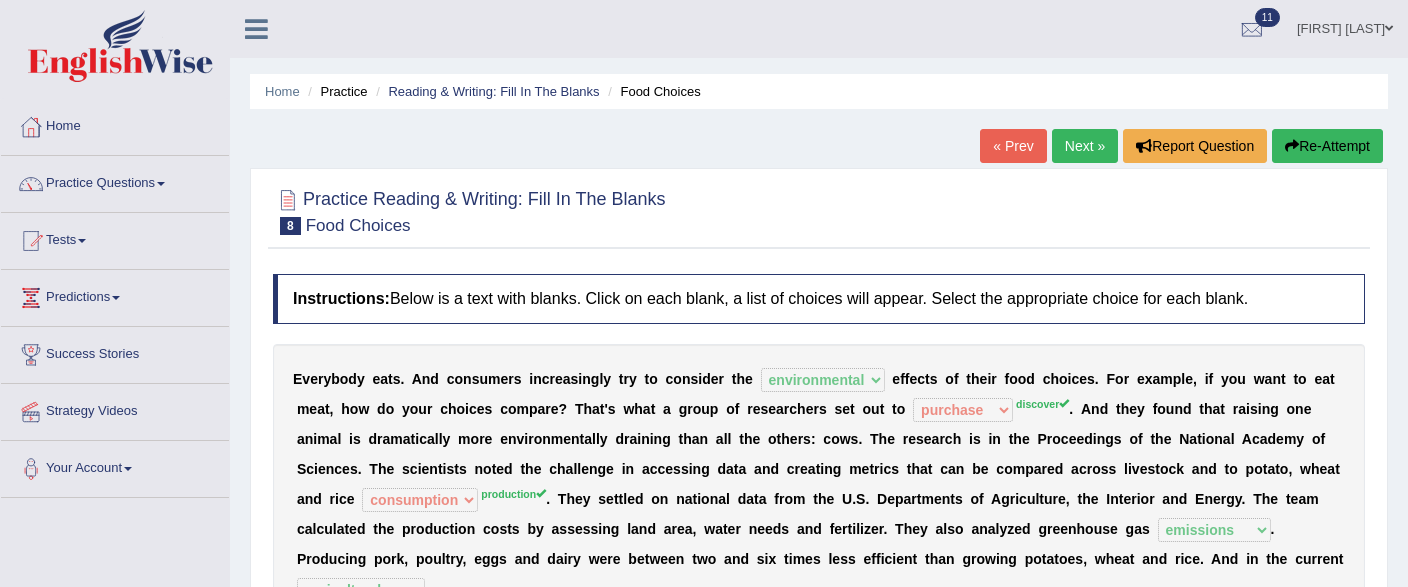 click on "Next »" at bounding box center (1085, 146) 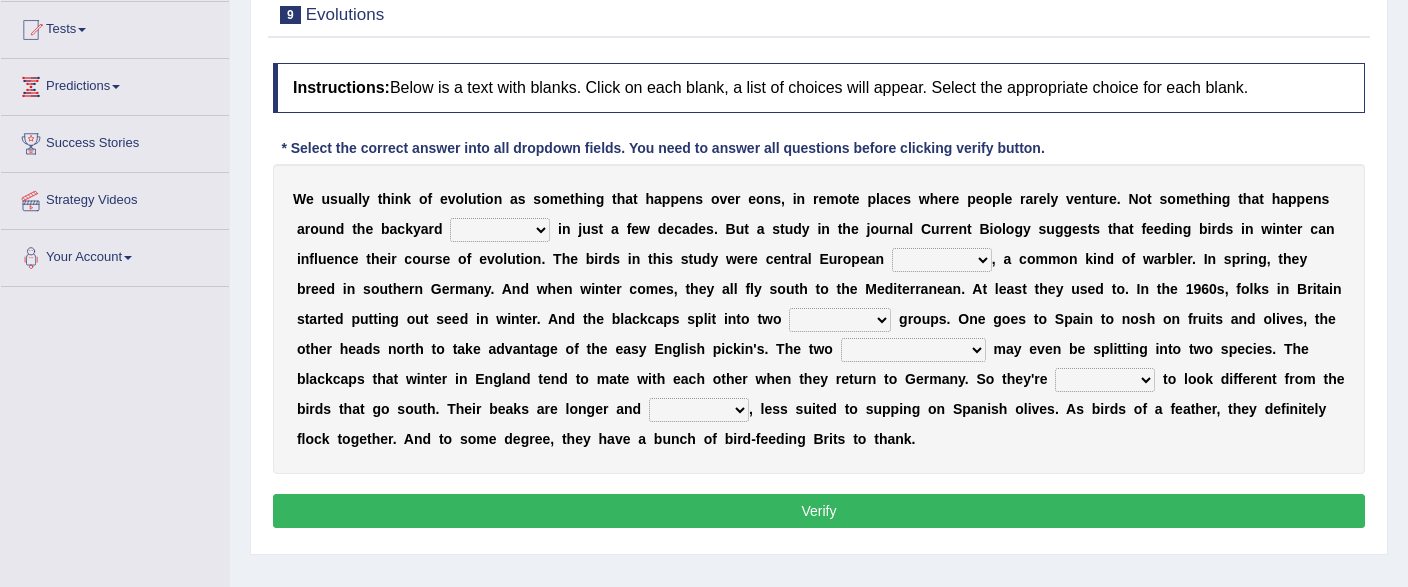 scroll, scrollTop: 211, scrollLeft: 0, axis: vertical 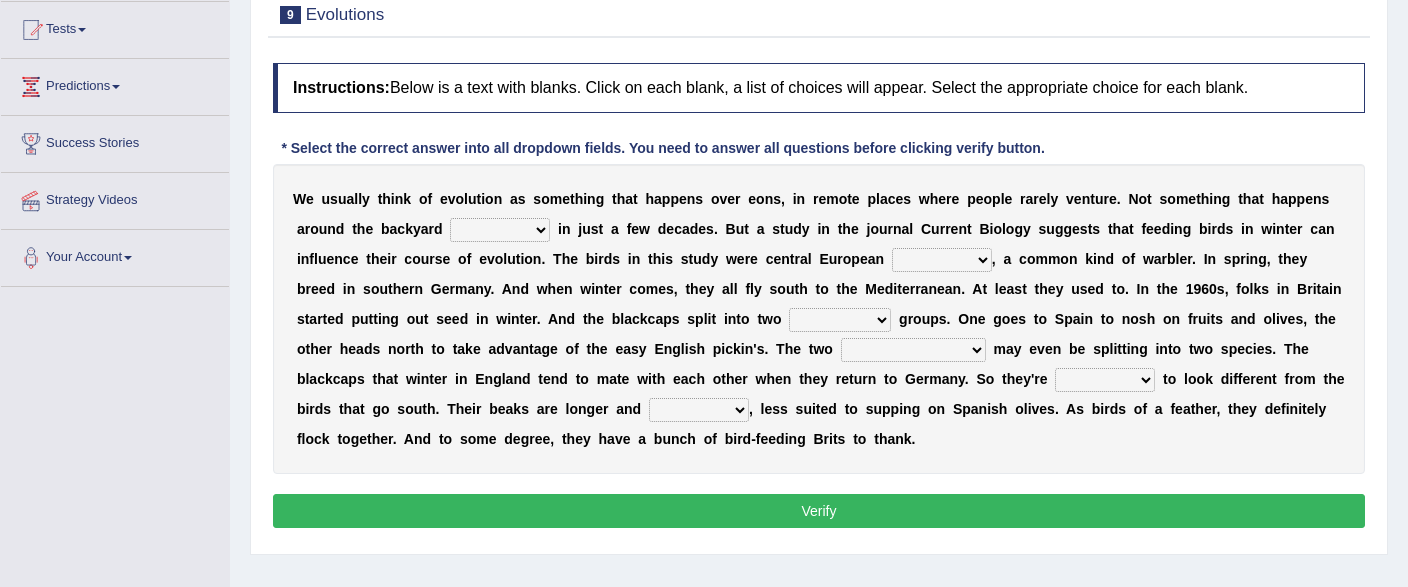 click on "W e    u s u a l l y    t h i n k    o f    e v o l u t i o n    a s    s o m e t h i n g    t h a t    h a p p e n s    o v e r    e o n s ,    i n    r e m o t e    p l a c e s    w h e r e    p e o p l e    r a r e l y    v e n t u r e .    N o t    s o m e t h i n g    t h a t    h a p p e n s    a r o u n d    t h e    b a c k y a r d    [WORD] [WORD] [WORD] [WORD]    i n    j u s t    a    f e w    d e c a d e s .    B u t    a    s t u d y    i n    t h e    j o u r n a l    C u r r e n t    B i o l o g y    s u g g e s t s    t h a t    f e e d i n g    b i r d s    i n    w i n t e r    c a n    i n f l u e n c e    t h e i r    c o u r s e    o f    e v o l u t i o n .    T h e    b i r d s    i n    t h i s    s t u d y    w e r e    c e n t r a l    [GEOGRAPHIC_LOCATION] [SPECIES] [SPECIES] ,    a    c o m m o n    k i n d    o f    w a r b l e r .    I n    s p r i n g ,    t h e y    b r e e d    i n    s o u t h e r" at bounding box center (819, 319) 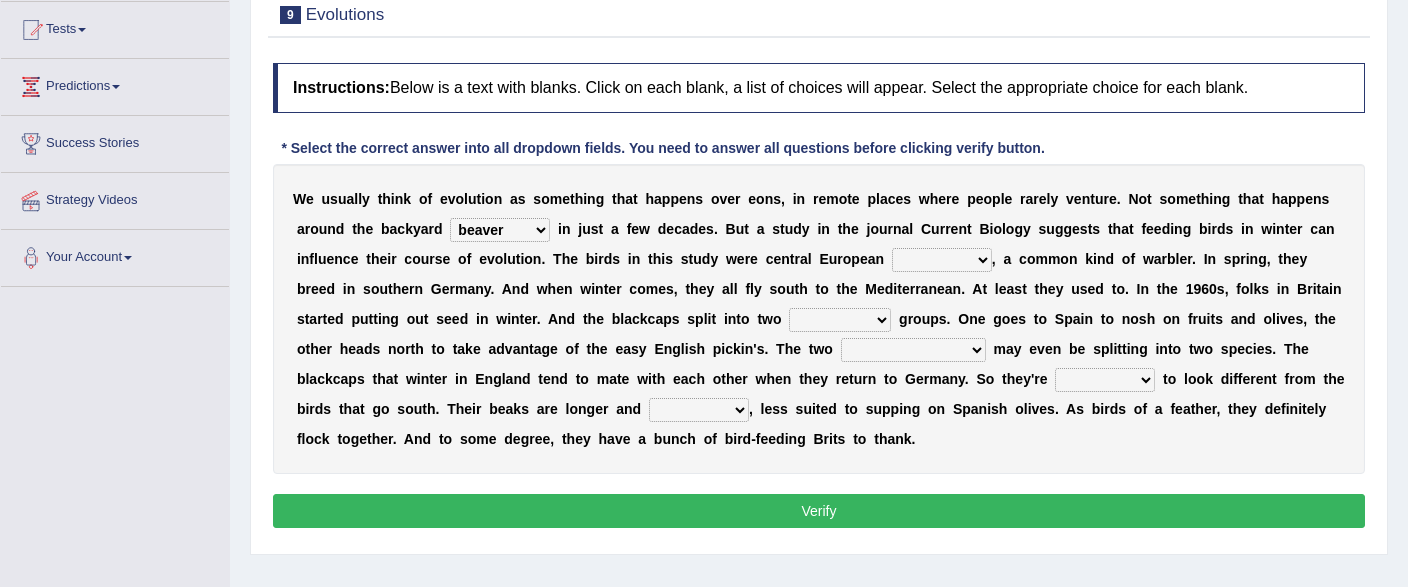 click on "beaver" at bounding box center (0, 0) 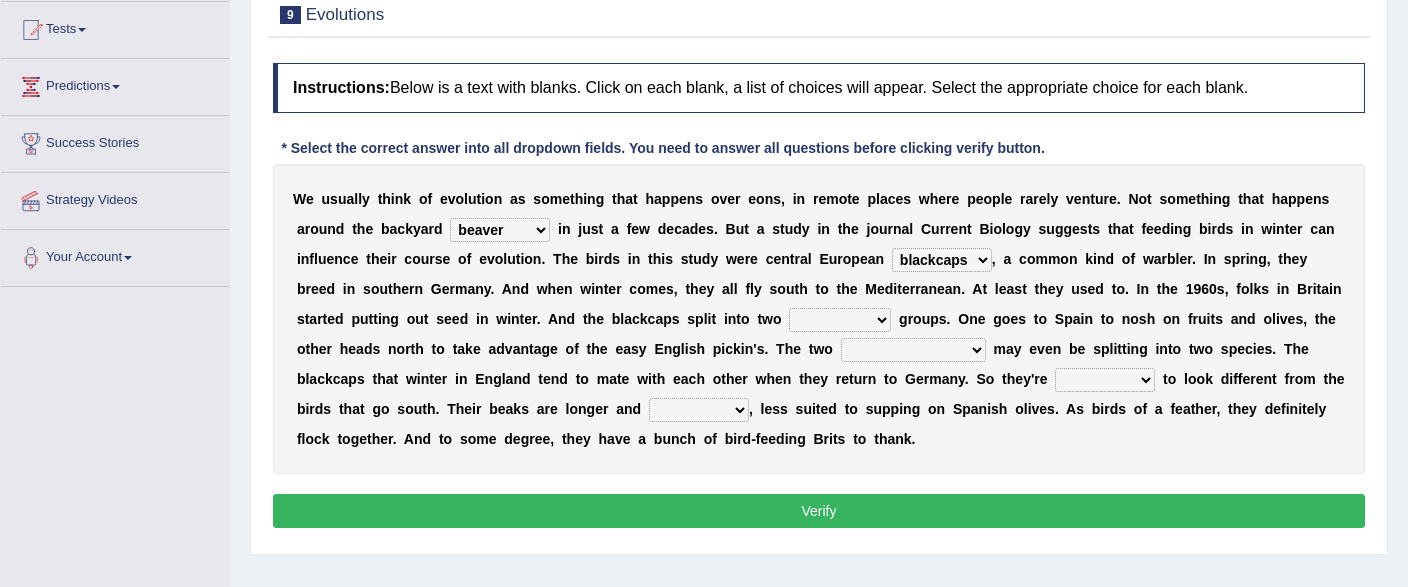 click on "distinct bit disconnect split" at bounding box center [840, 320] 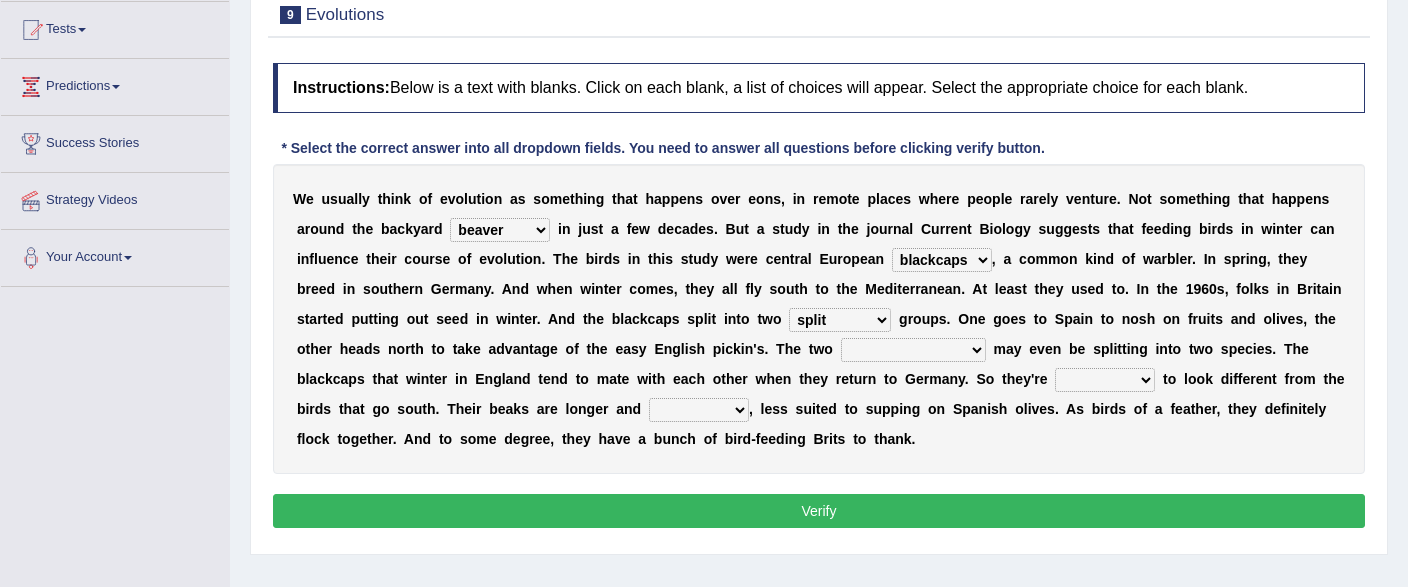 click on "split" at bounding box center [0, 0] 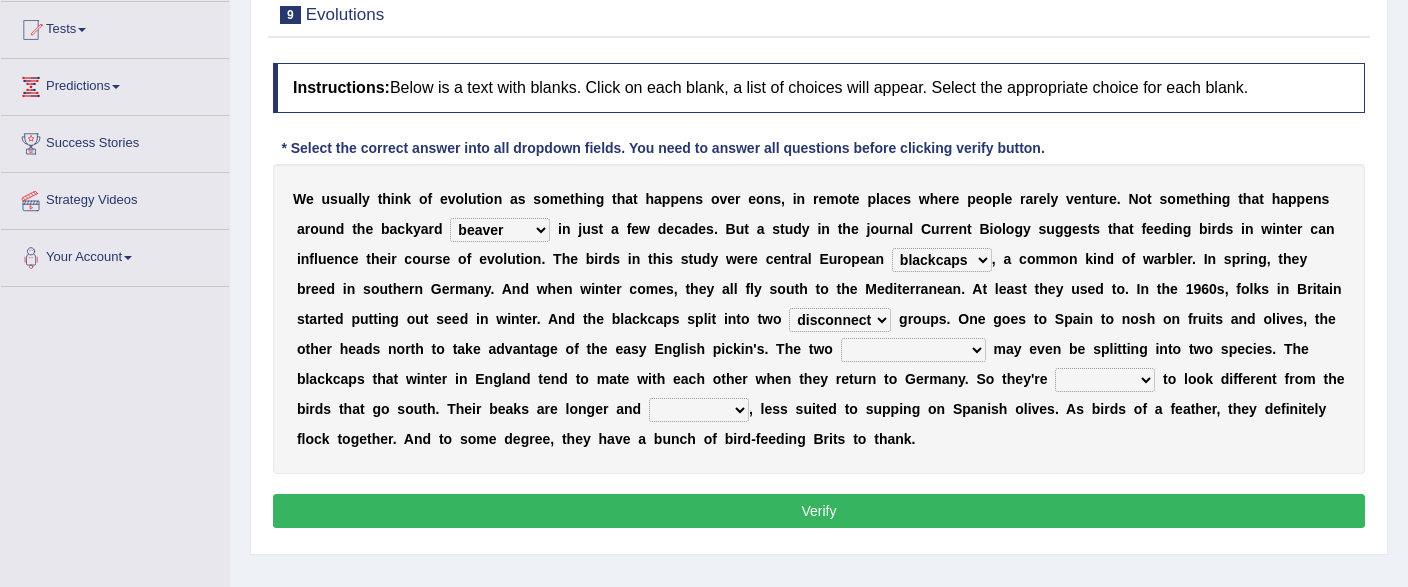 click on "disconnect" at bounding box center (0, 0) 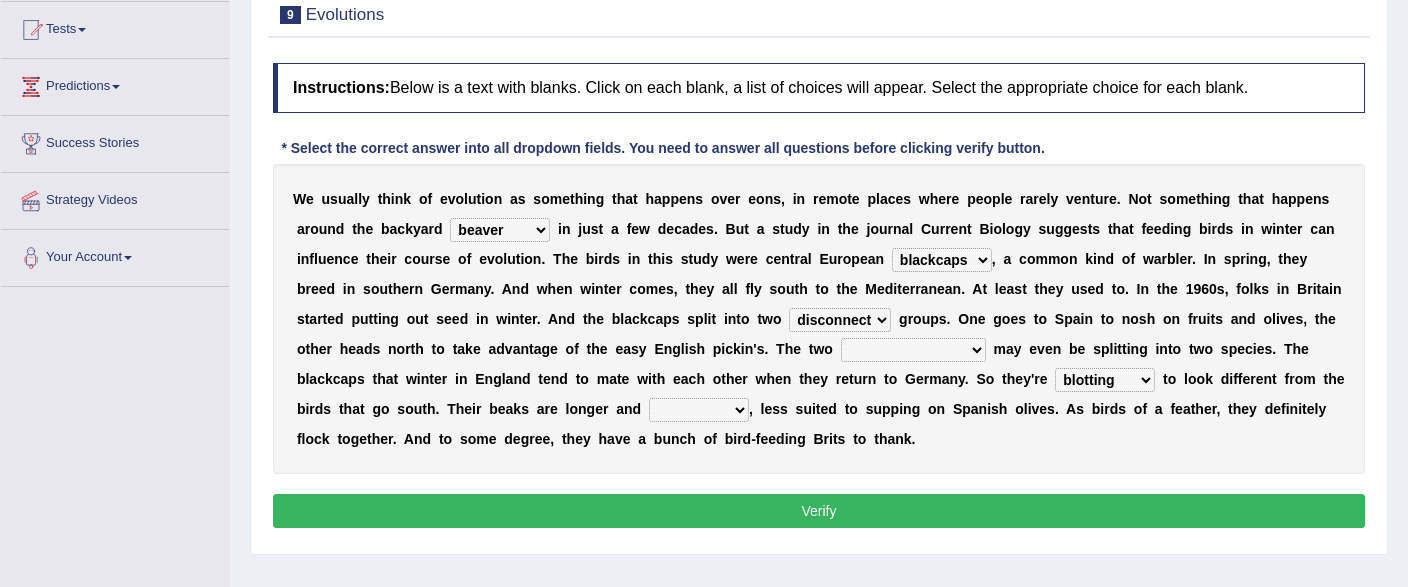 click on "freshwater spillover scheduler narrower" at bounding box center [699, 410] 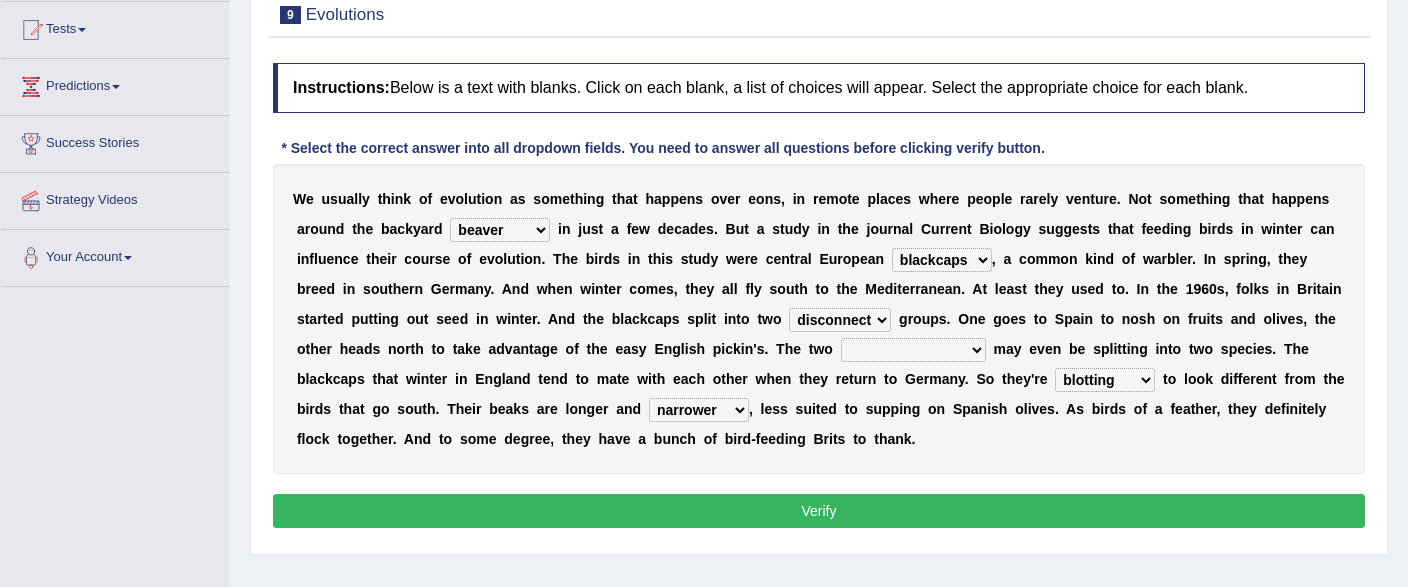 click on "narrower" at bounding box center (0, 0) 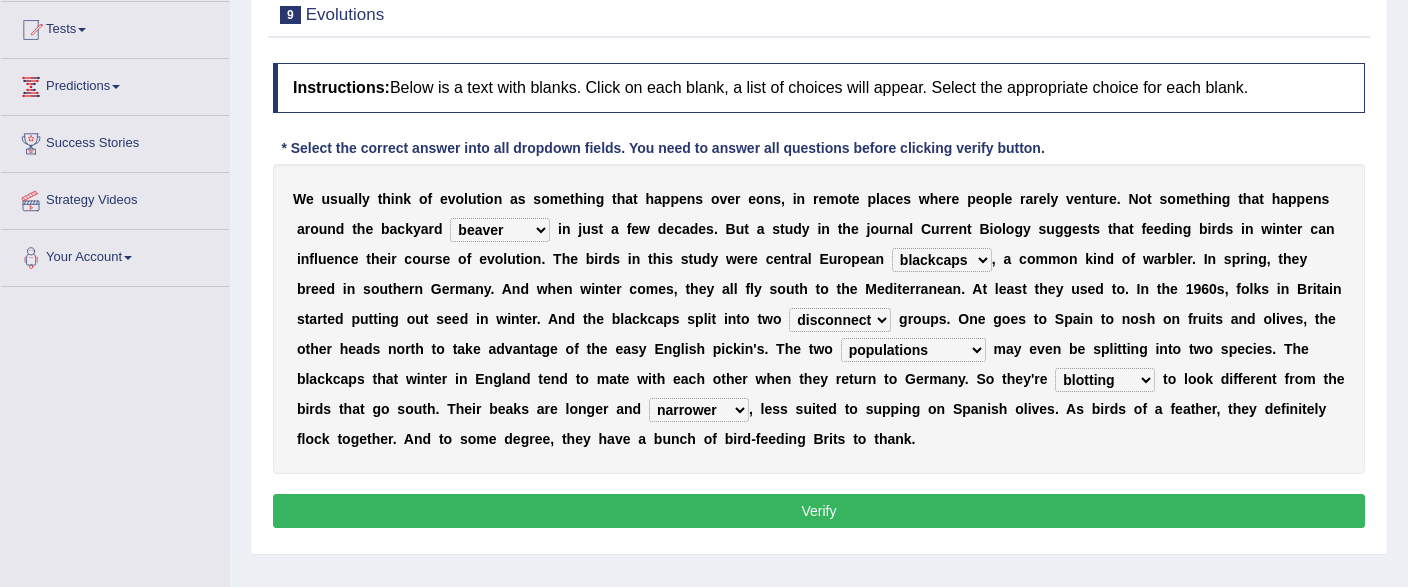 click on "Verify" at bounding box center (819, 511) 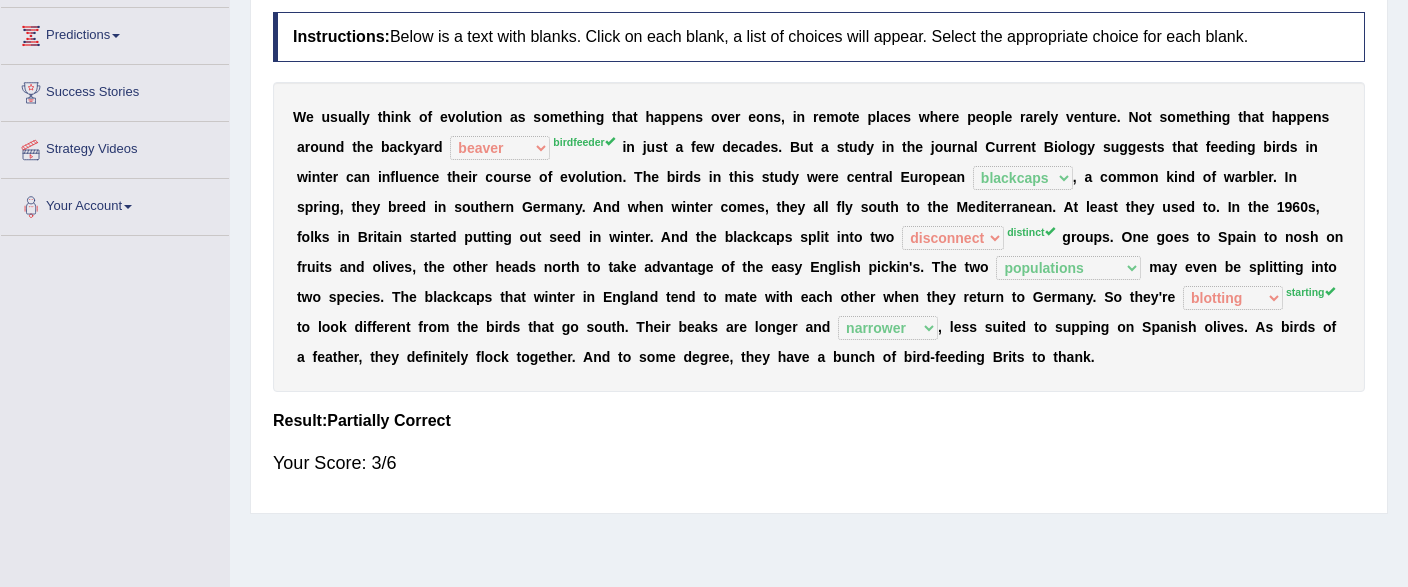 scroll, scrollTop: 0, scrollLeft: 0, axis: both 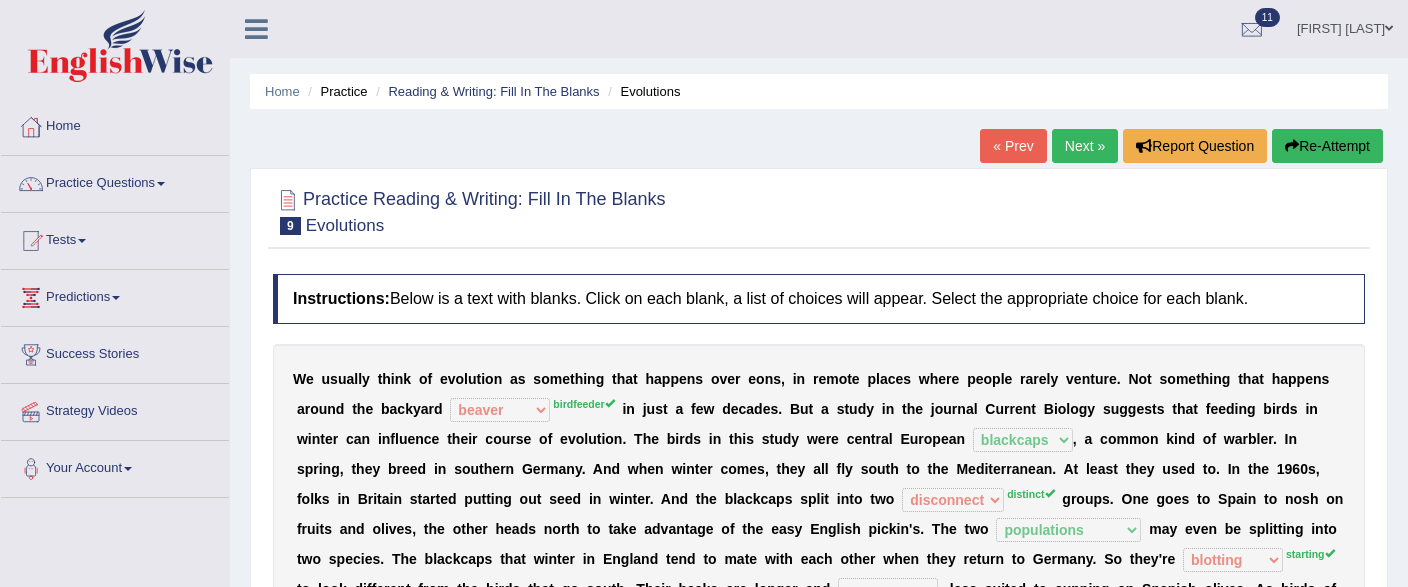 click on "Next »" at bounding box center [1085, 146] 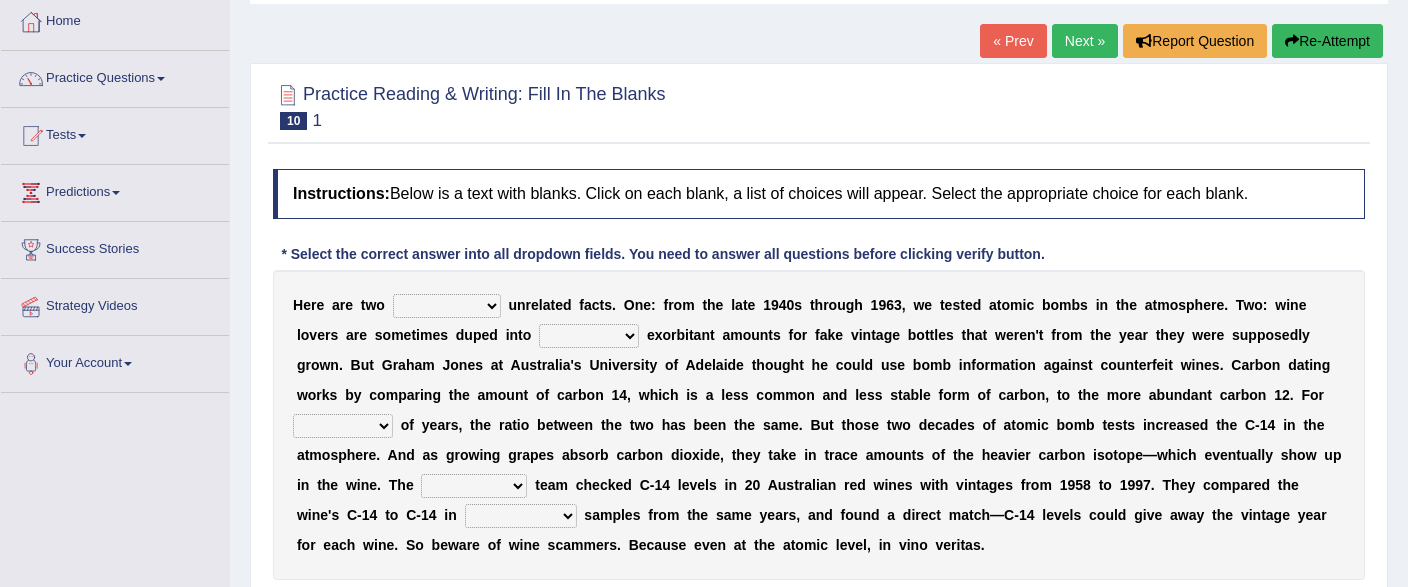 scroll, scrollTop: 105, scrollLeft: 0, axis: vertical 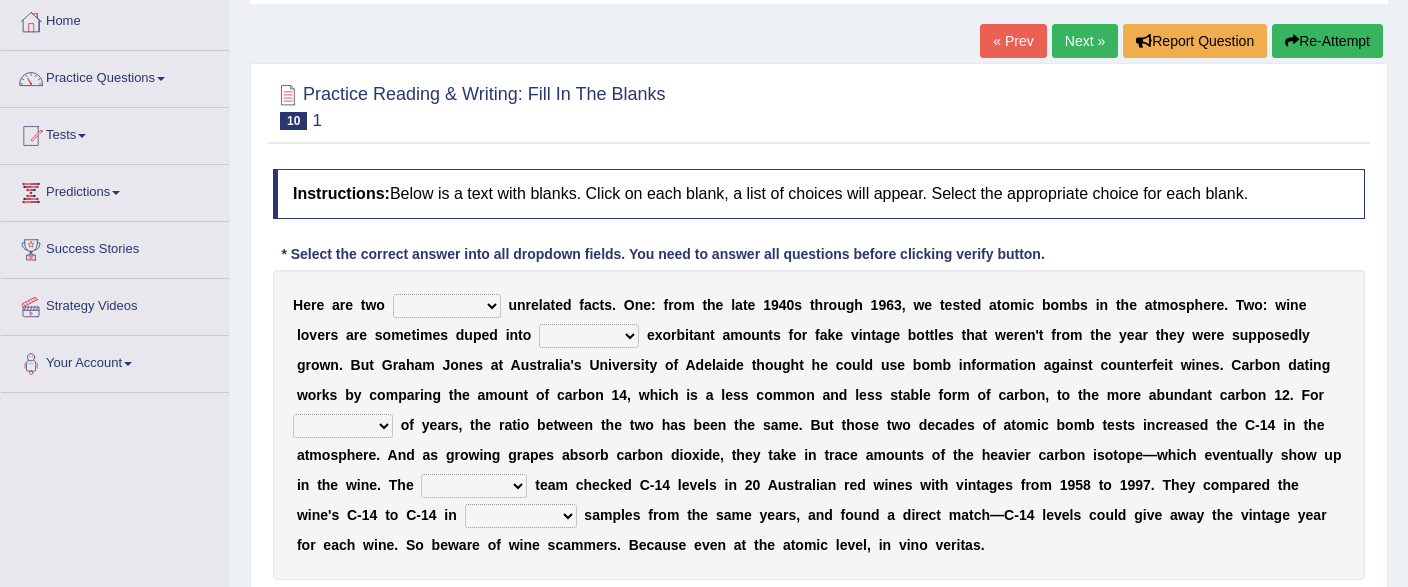 click on "seemingly feelingly endearingly entreatingly" at bounding box center (447, 306) 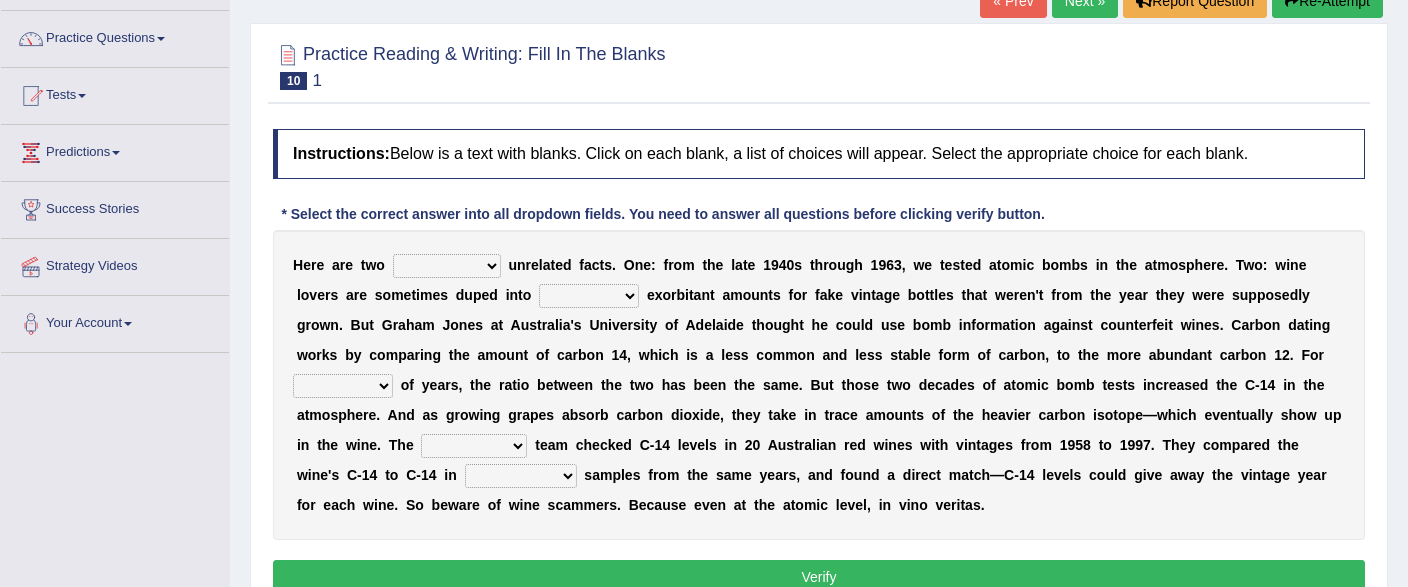 scroll, scrollTop: 105, scrollLeft: 0, axis: vertical 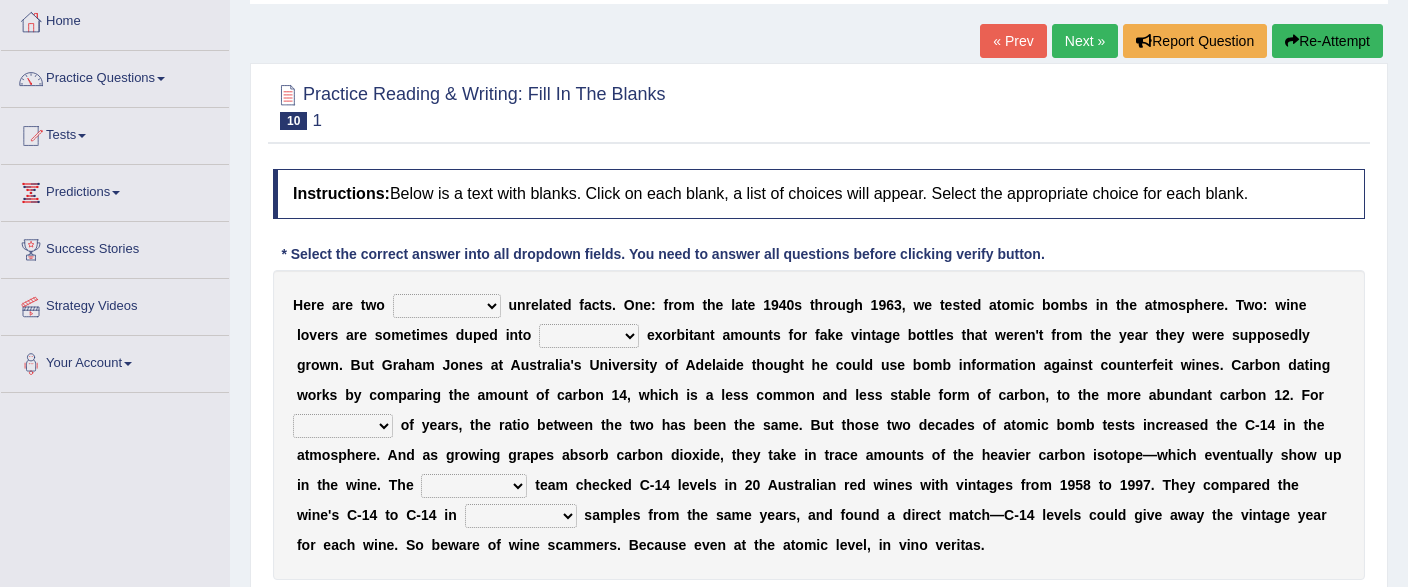 drag, startPoint x: 460, startPoint y: 320, endPoint x: 461, endPoint y: 309, distance: 11.045361 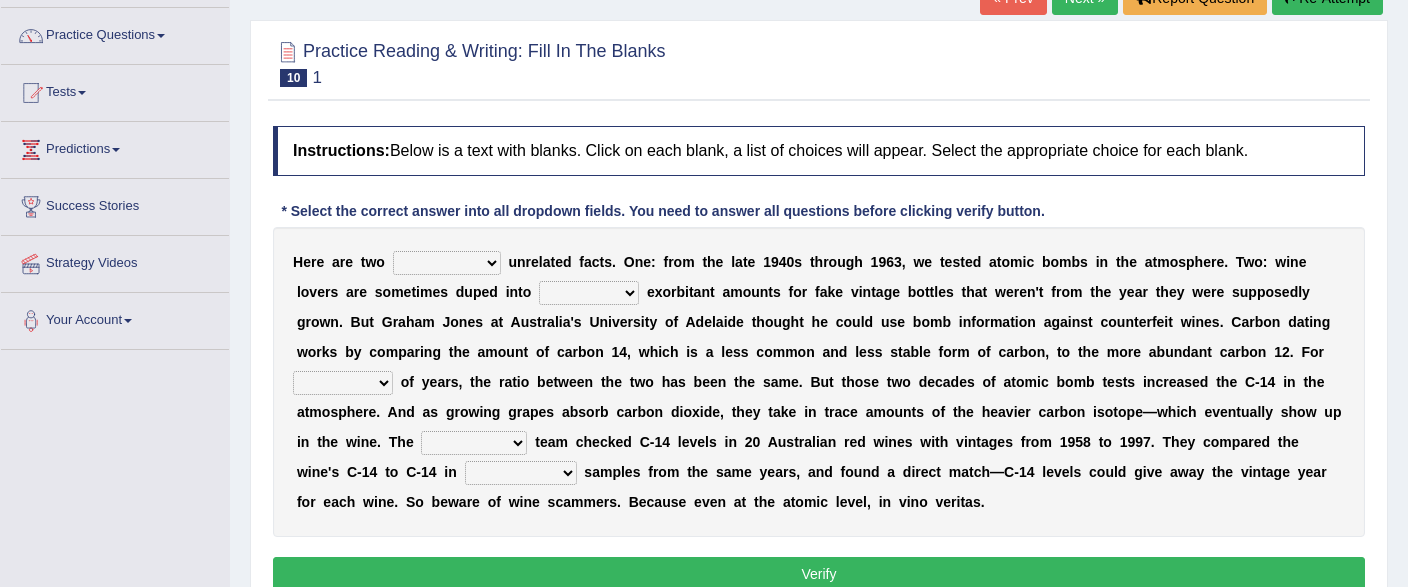 scroll, scrollTop: 211, scrollLeft: 0, axis: vertical 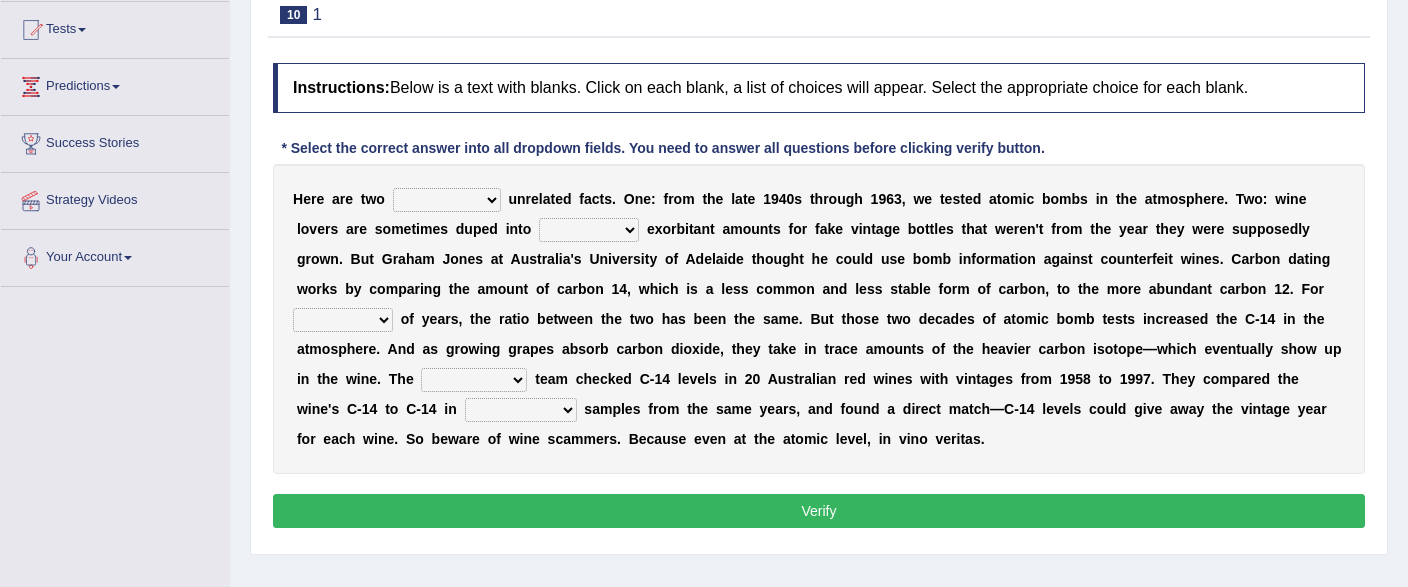 click on "couples much thousands numerous" at bounding box center (343, 320) 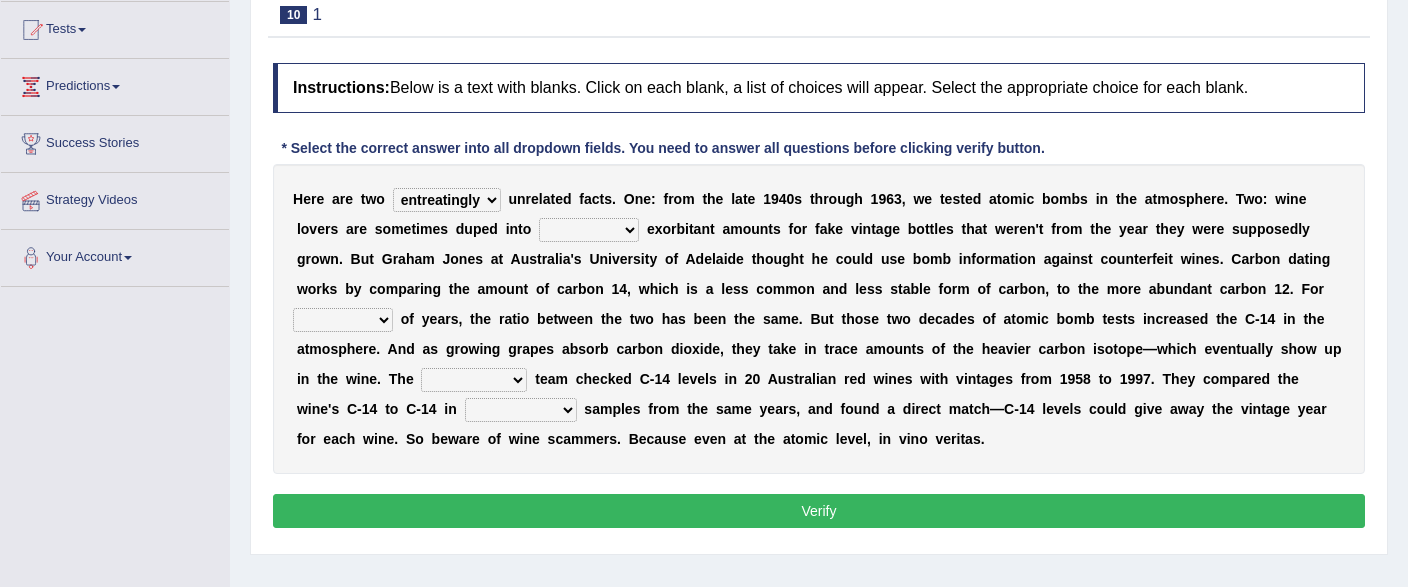 click on "entreatingly" at bounding box center (0, 0) 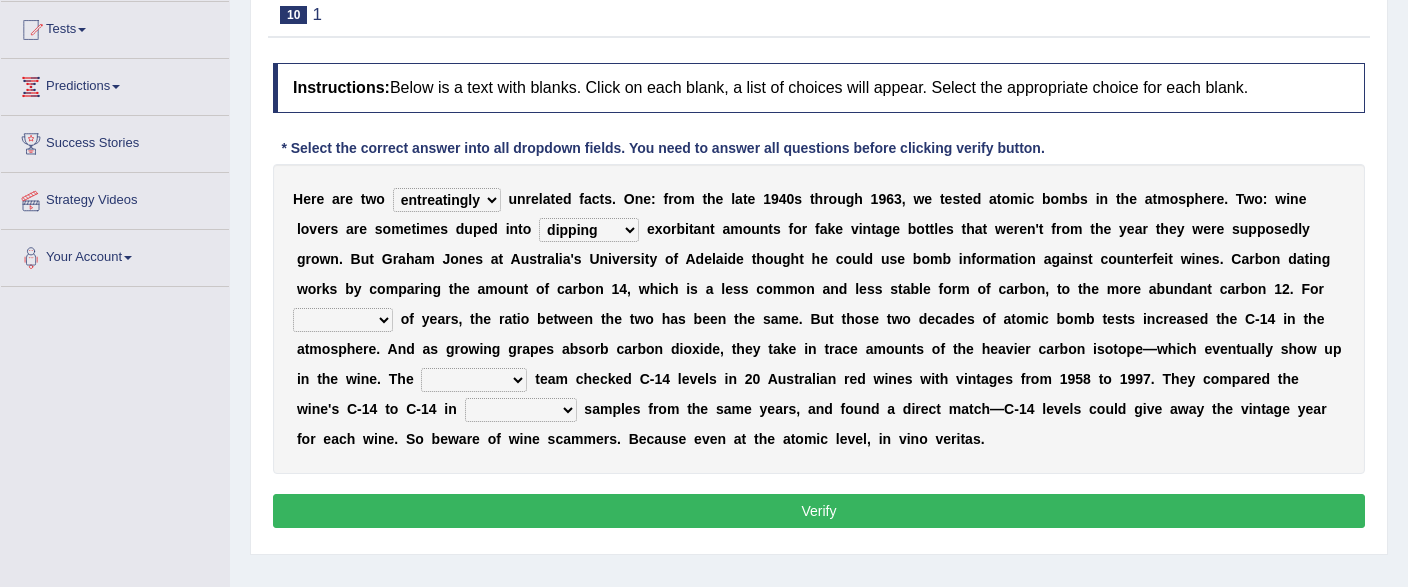 click on "couples much thousands numerous" at bounding box center (343, 320) 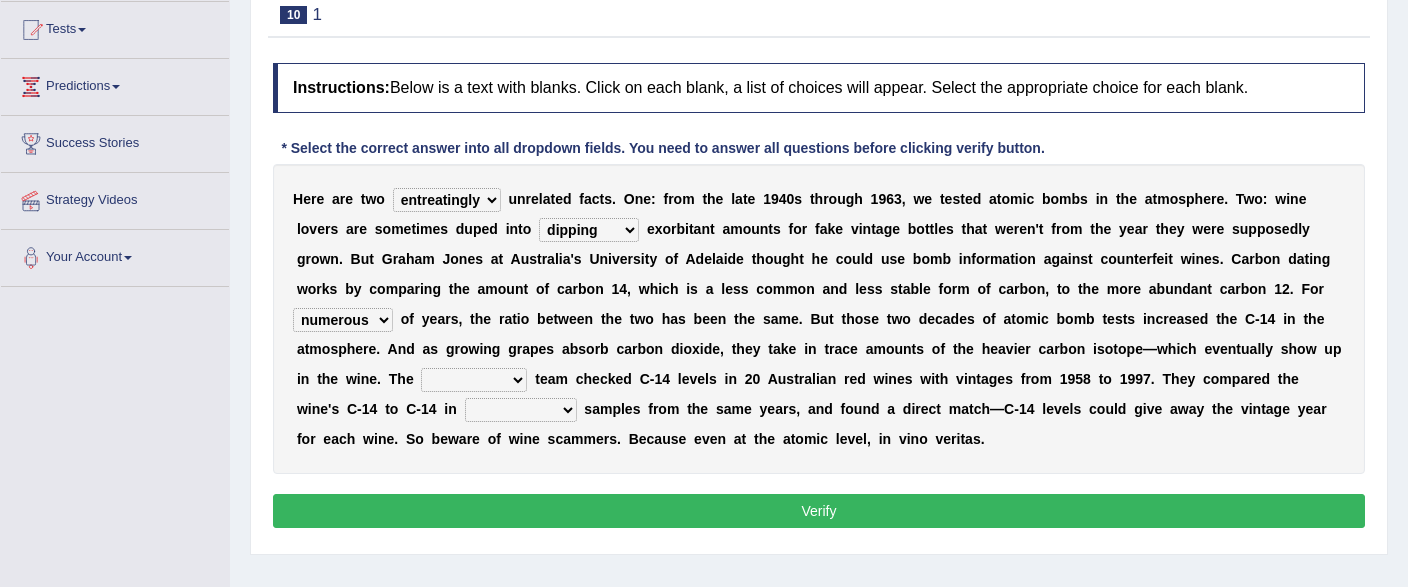 click on "h" at bounding box center [743, 319] 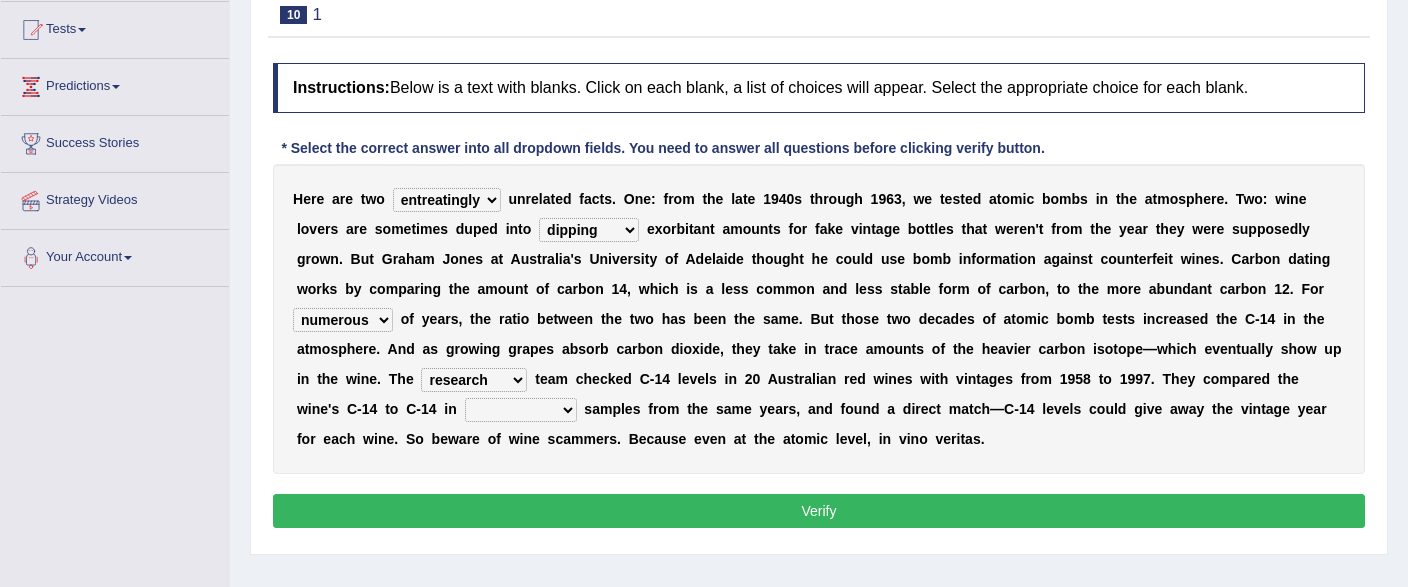 click on "research" at bounding box center [0, 0] 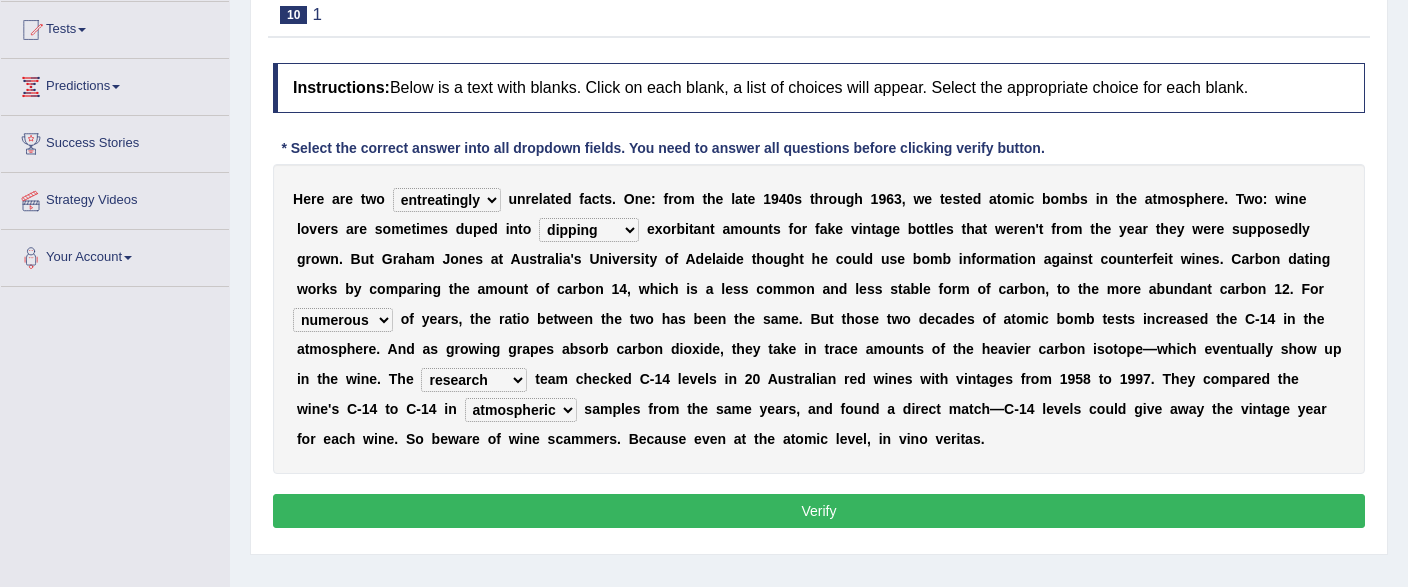 click on "atmospheric" at bounding box center [0, 0] 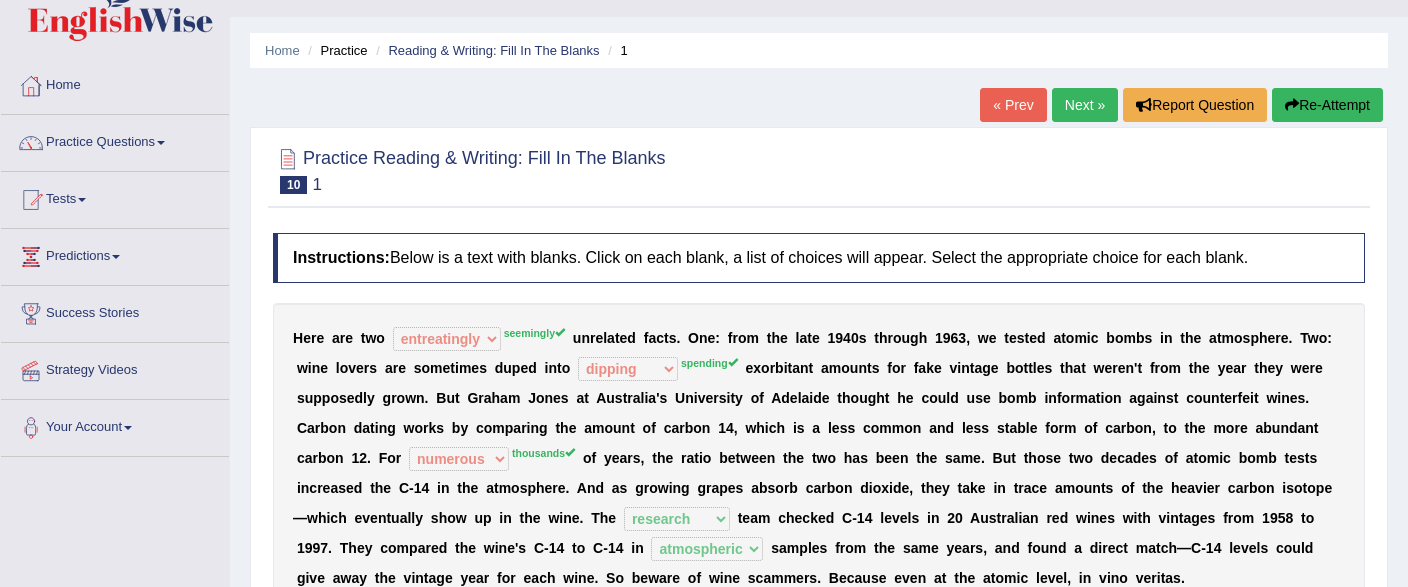 scroll, scrollTop: 0, scrollLeft: 0, axis: both 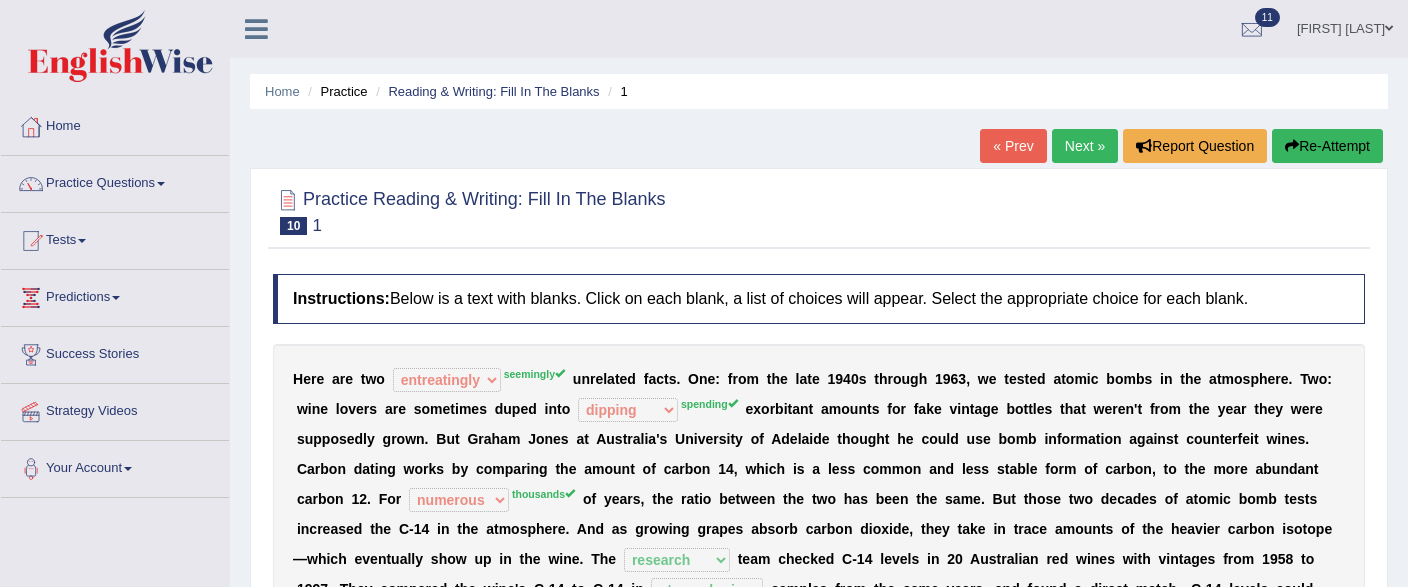 click on "Next »" at bounding box center [1085, 146] 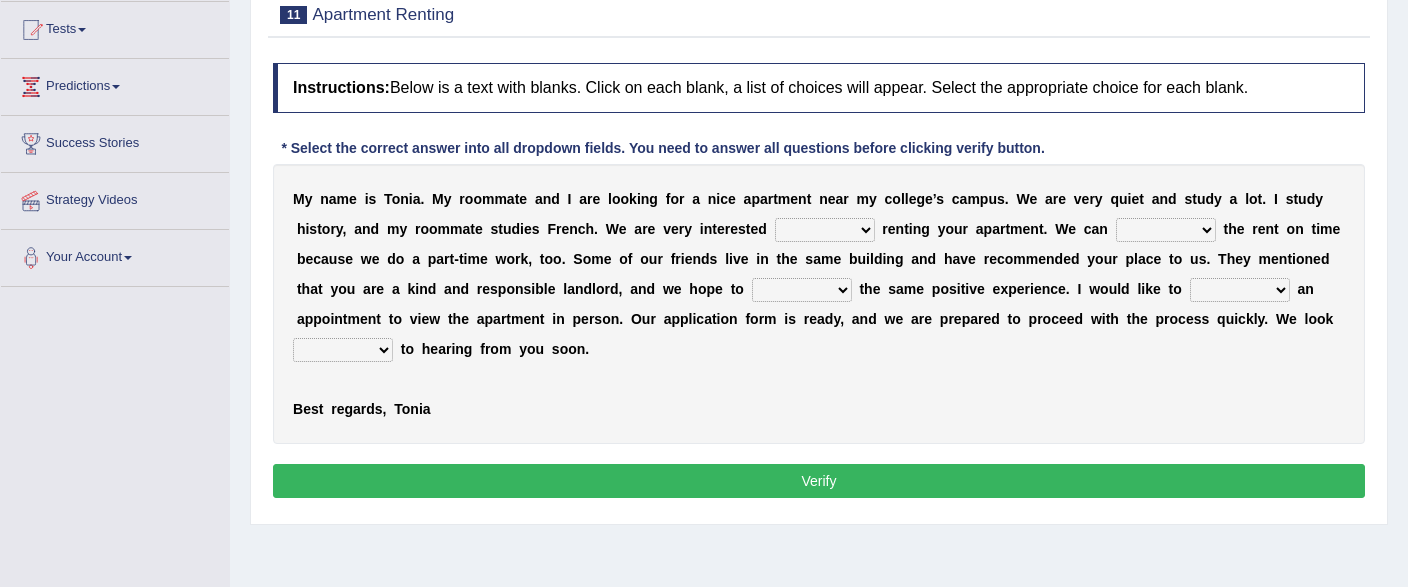 scroll, scrollTop: 105, scrollLeft: 0, axis: vertical 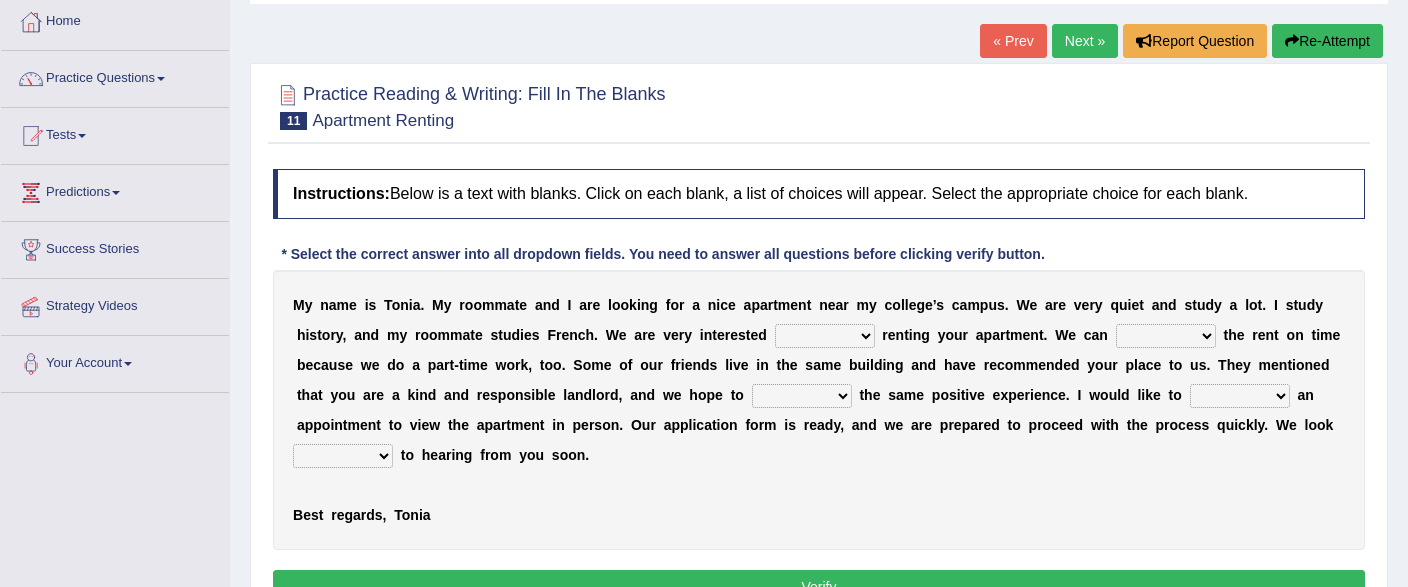 click on "for about at in" at bounding box center [825, 336] 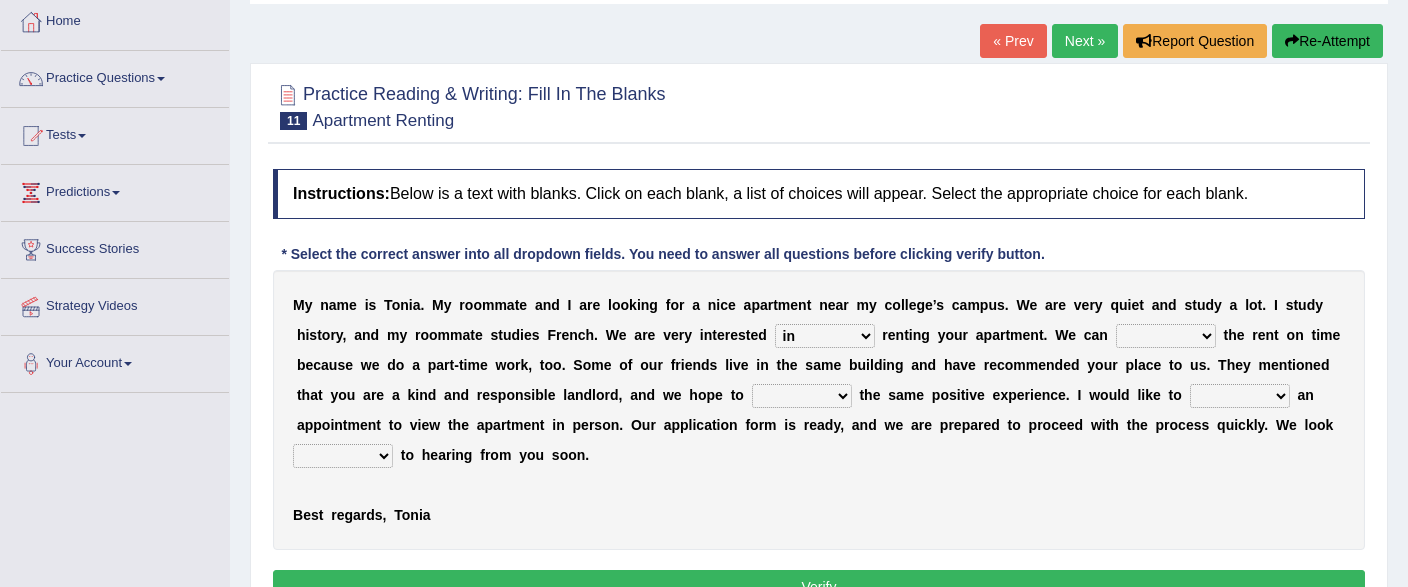 click on "in" at bounding box center (0, 0) 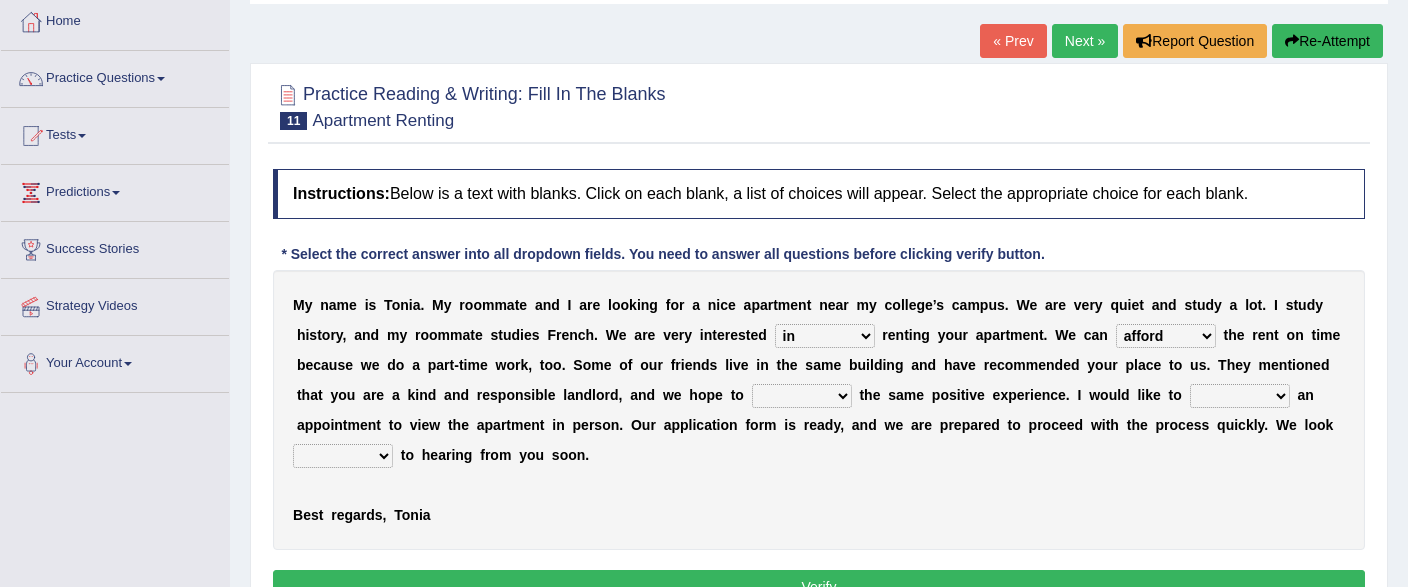 click on "afford" at bounding box center (0, 0) 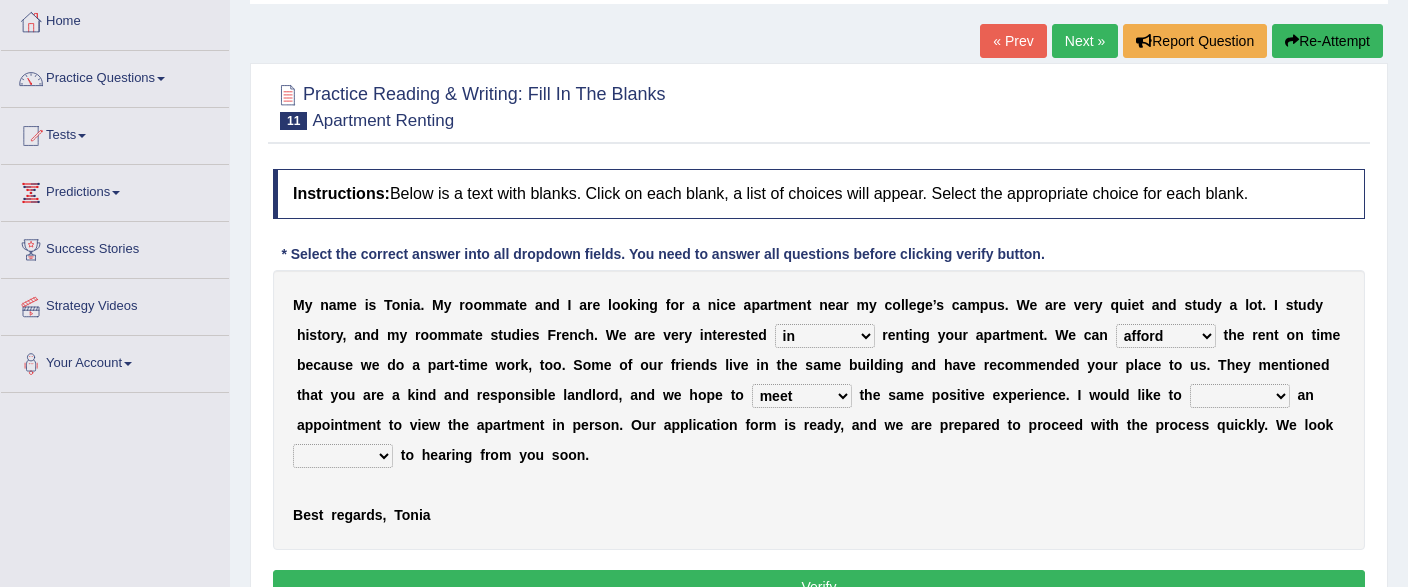 click on "meet" at bounding box center (0, 0) 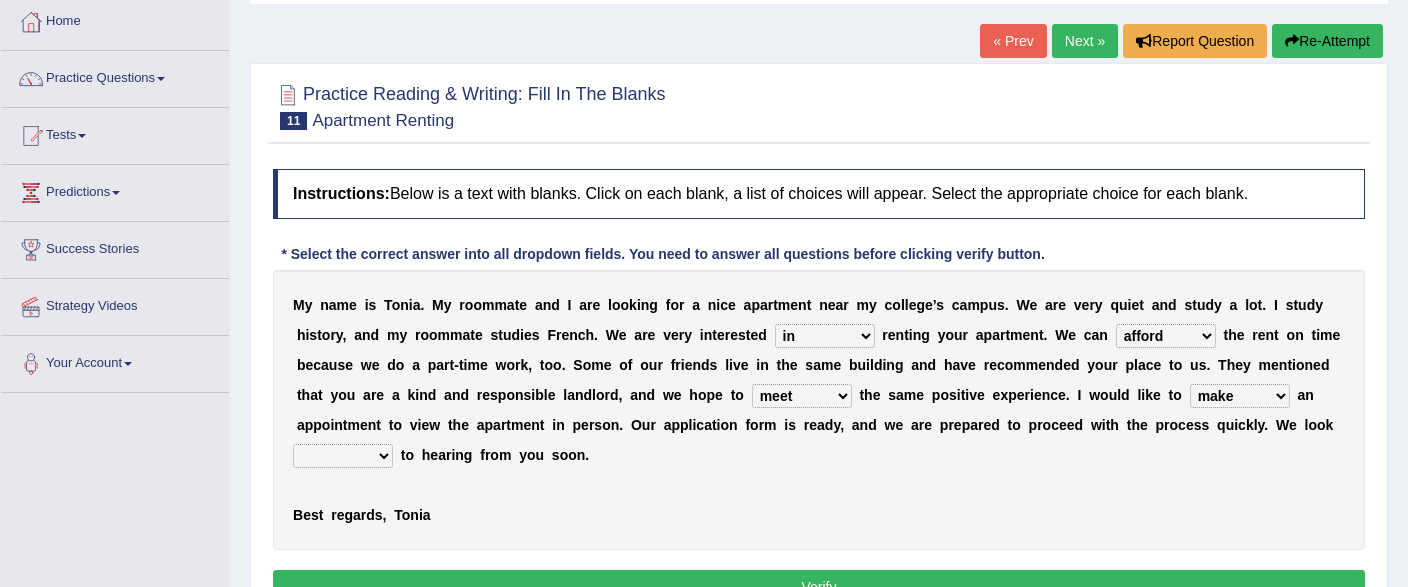 click on "make" at bounding box center [0, 0] 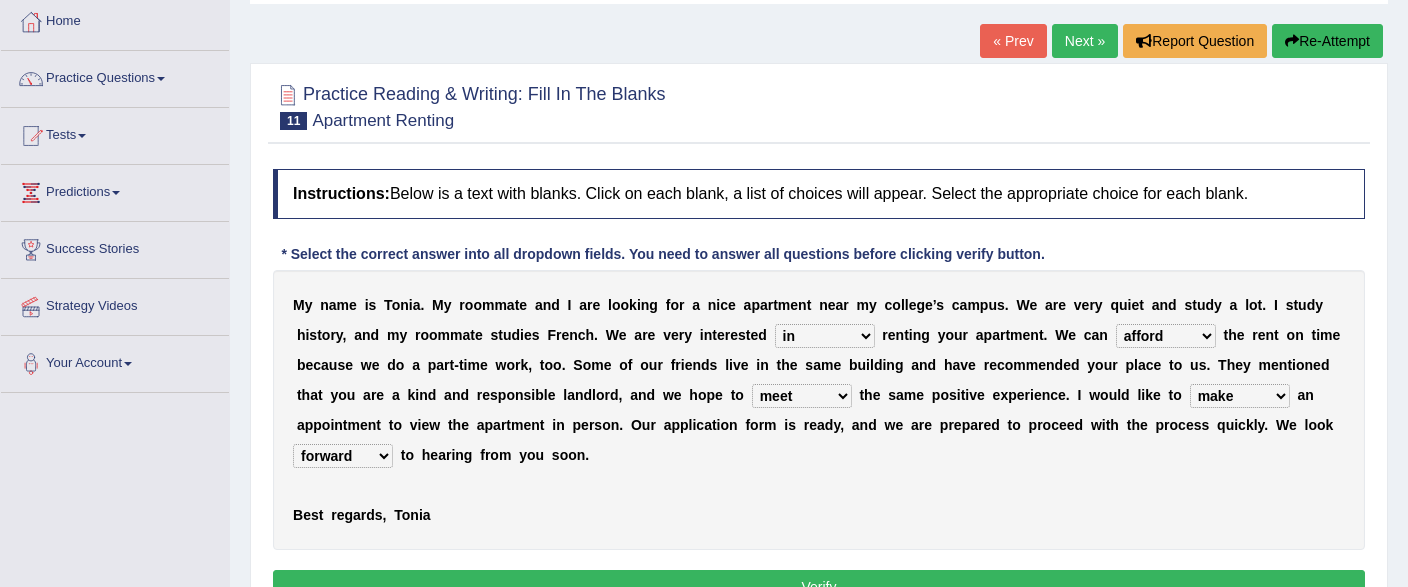 click on "forward" at bounding box center (0, 0) 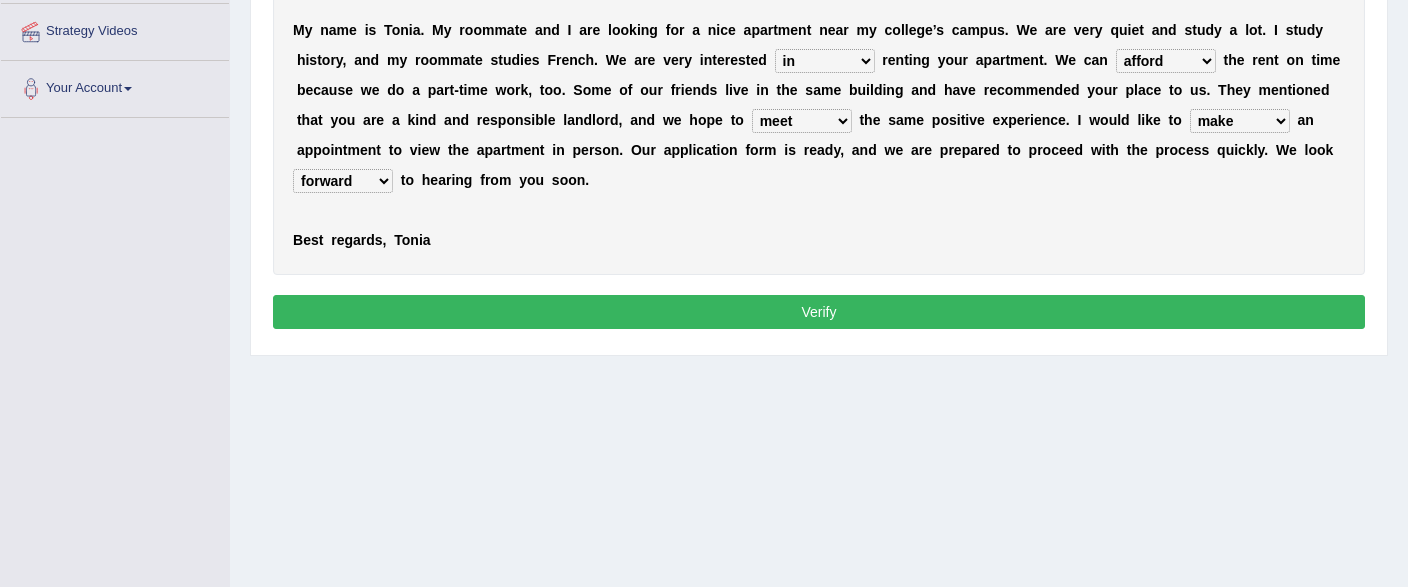 scroll, scrollTop: 463, scrollLeft: 0, axis: vertical 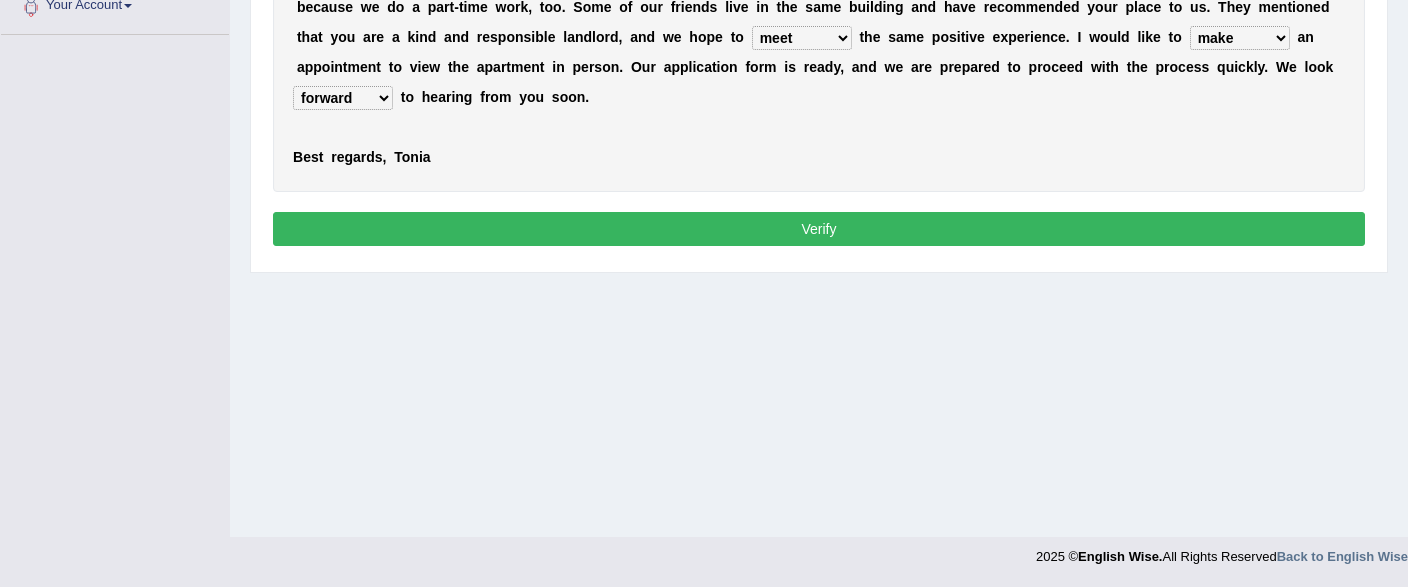 click on "Verify" at bounding box center (819, 229) 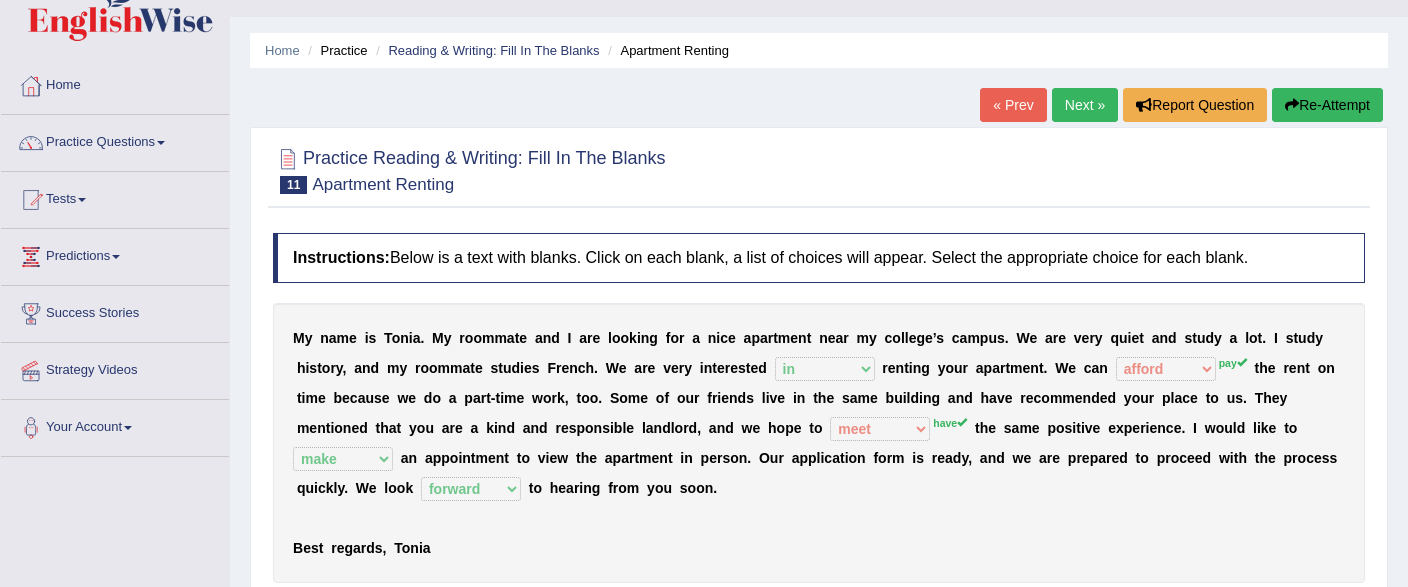 scroll, scrollTop: 0, scrollLeft: 0, axis: both 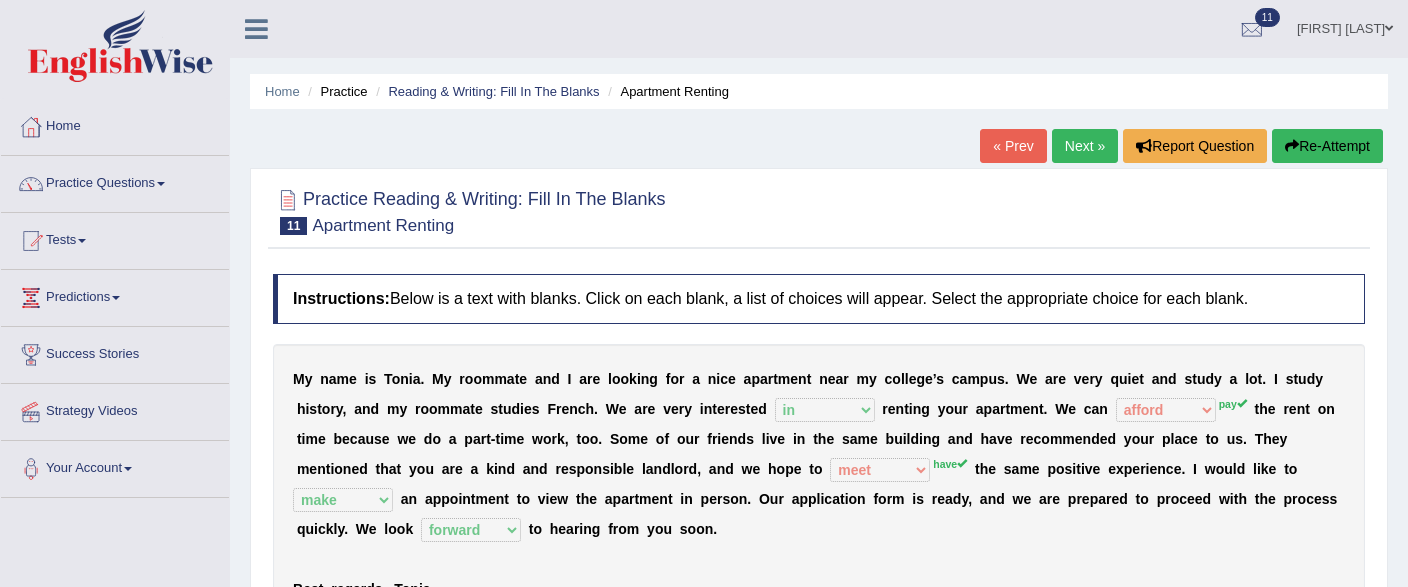 click on "Next »" at bounding box center (1085, 146) 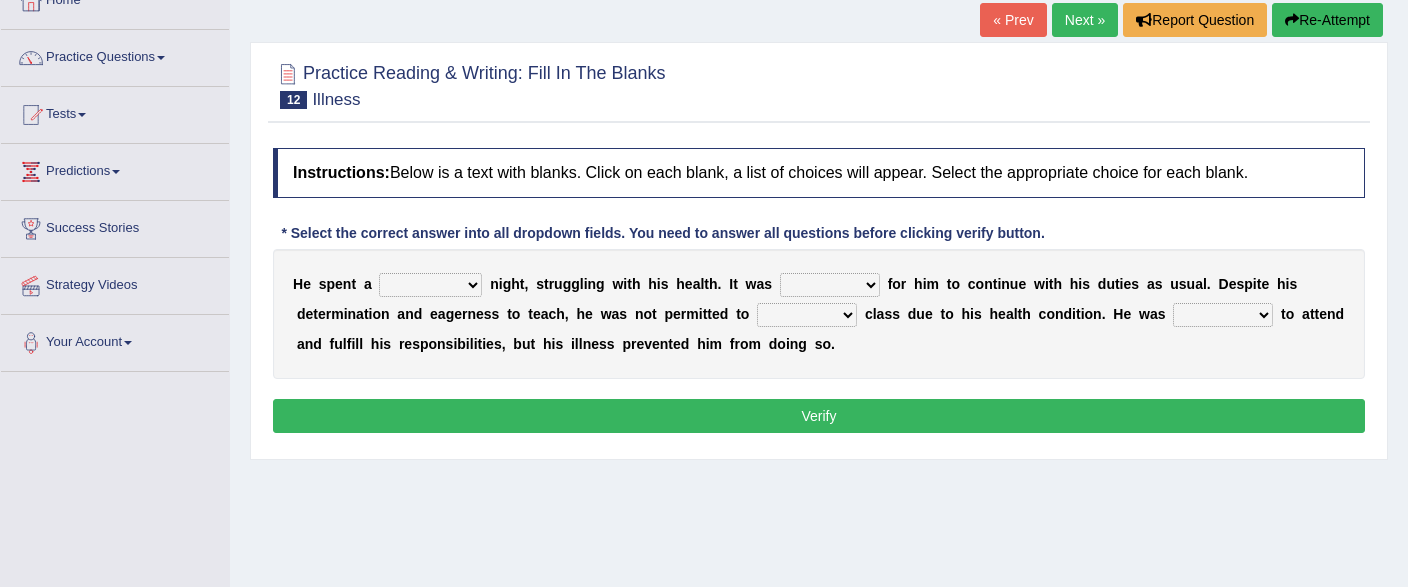 scroll, scrollTop: 105, scrollLeft: 0, axis: vertical 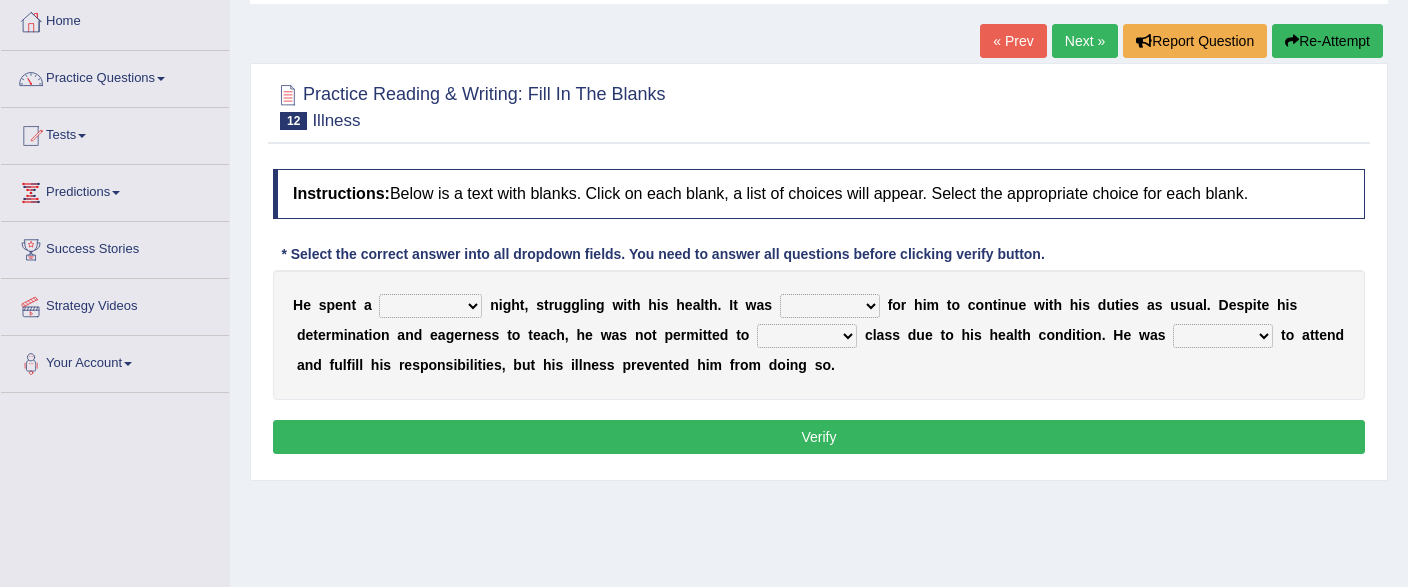 click on "cheerful restful meaningful painful" at bounding box center [430, 306] 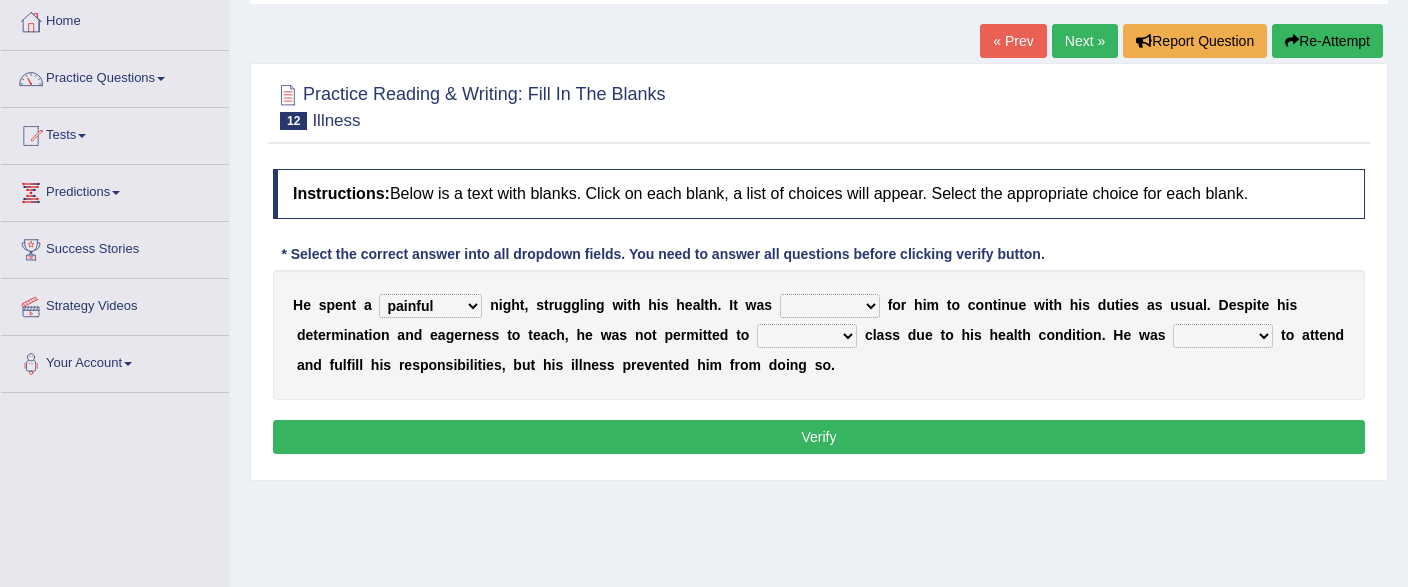 click on "painful" at bounding box center (0, 0) 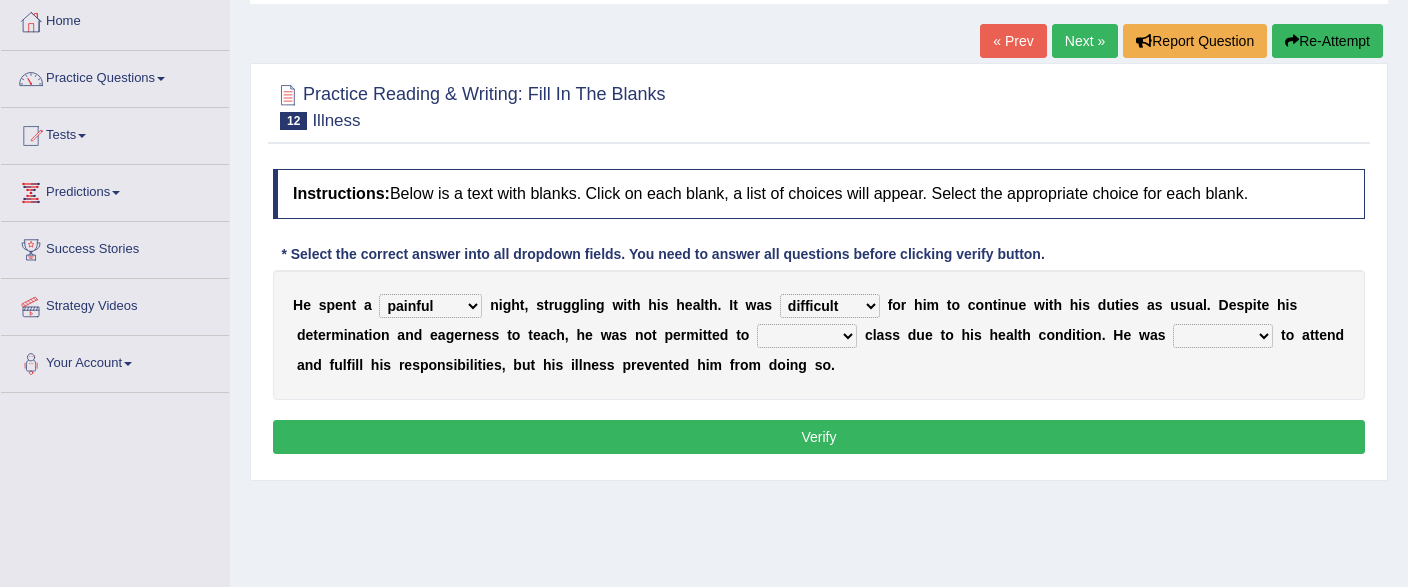 click on "difficult" at bounding box center [0, 0] 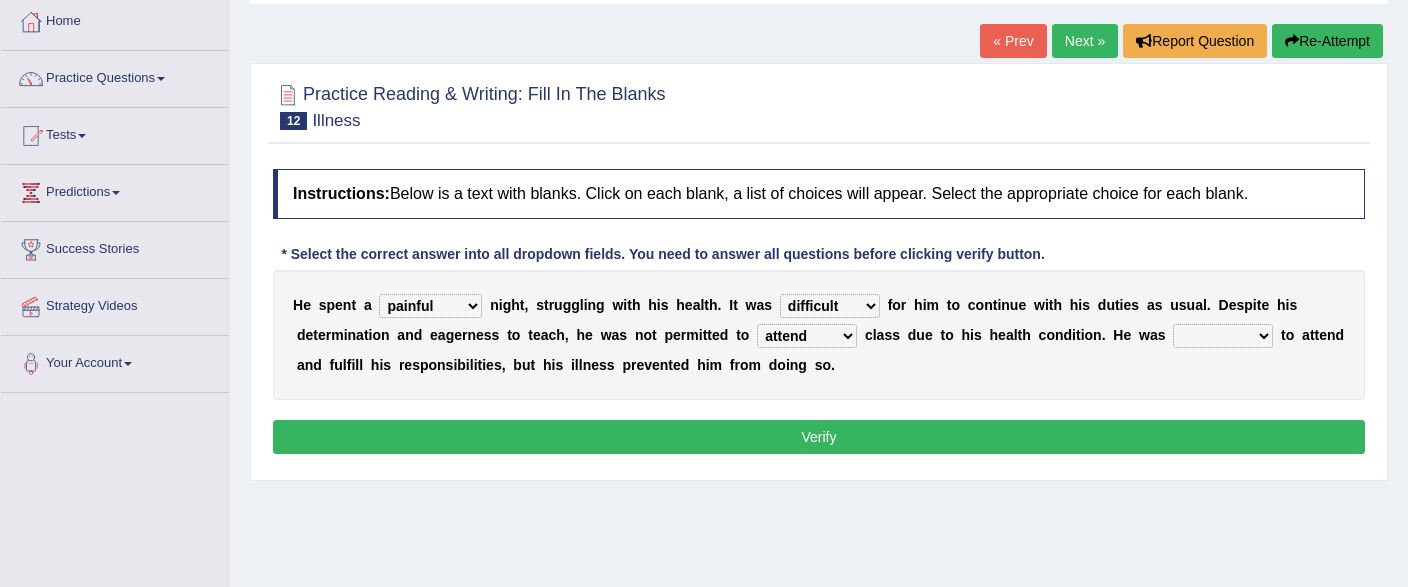 click on "attend" at bounding box center (0, 0) 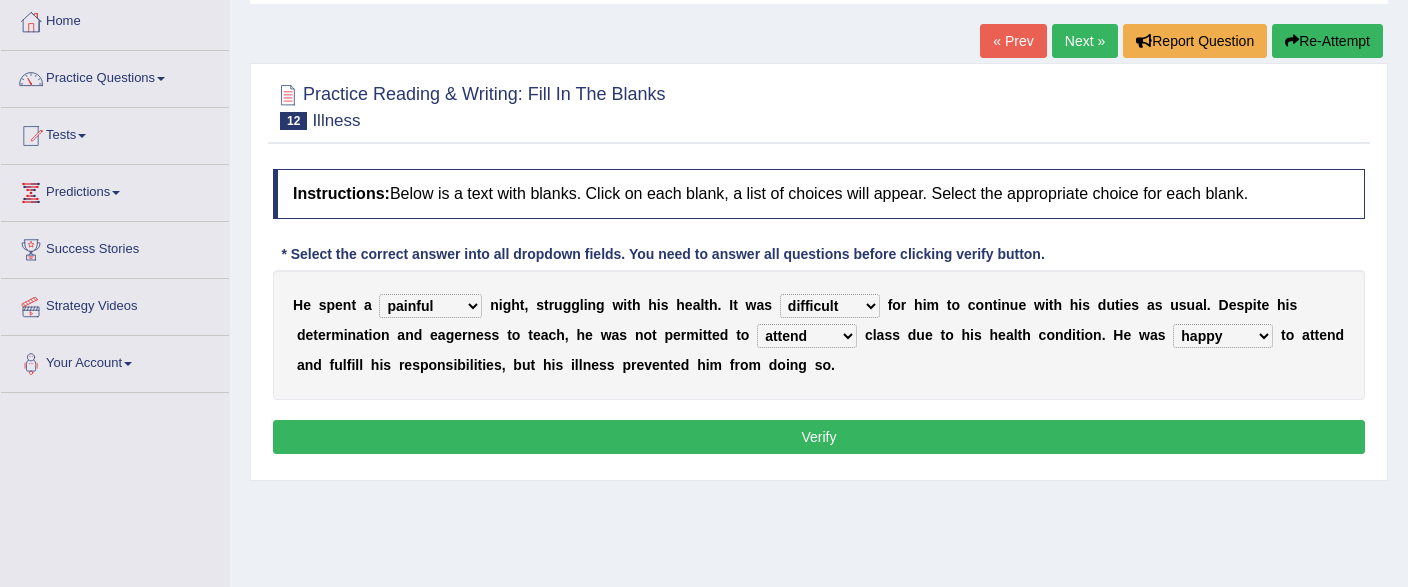 click on "Verify" at bounding box center [819, 437] 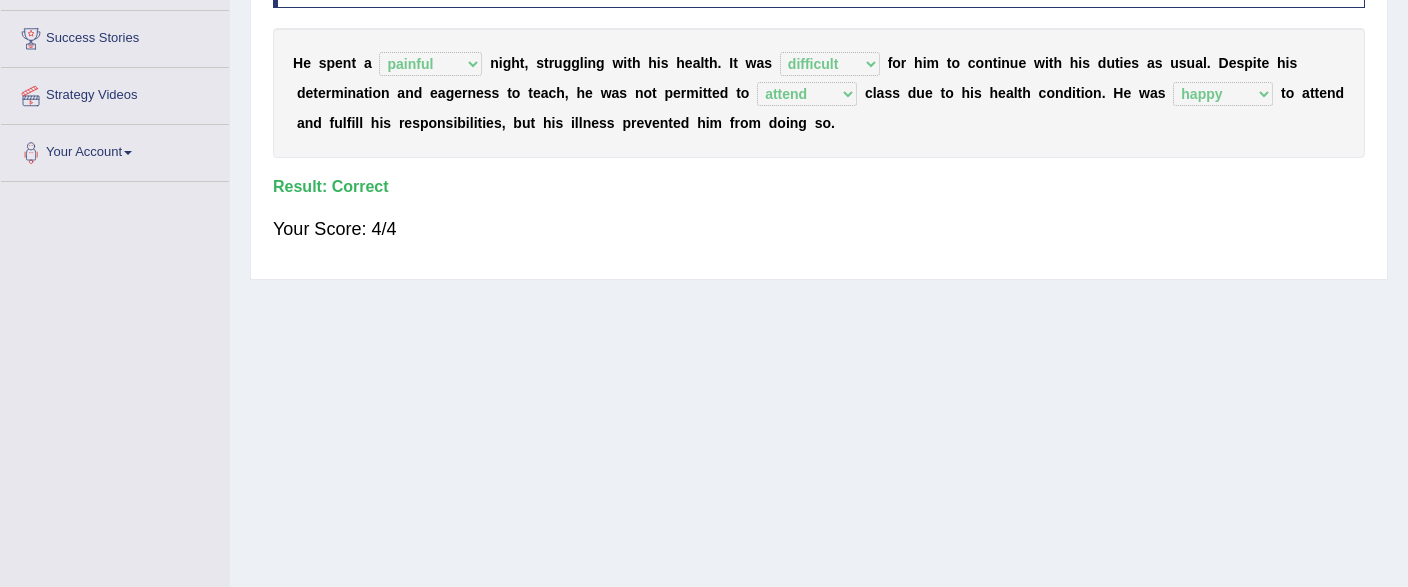 scroll, scrollTop: 0, scrollLeft: 0, axis: both 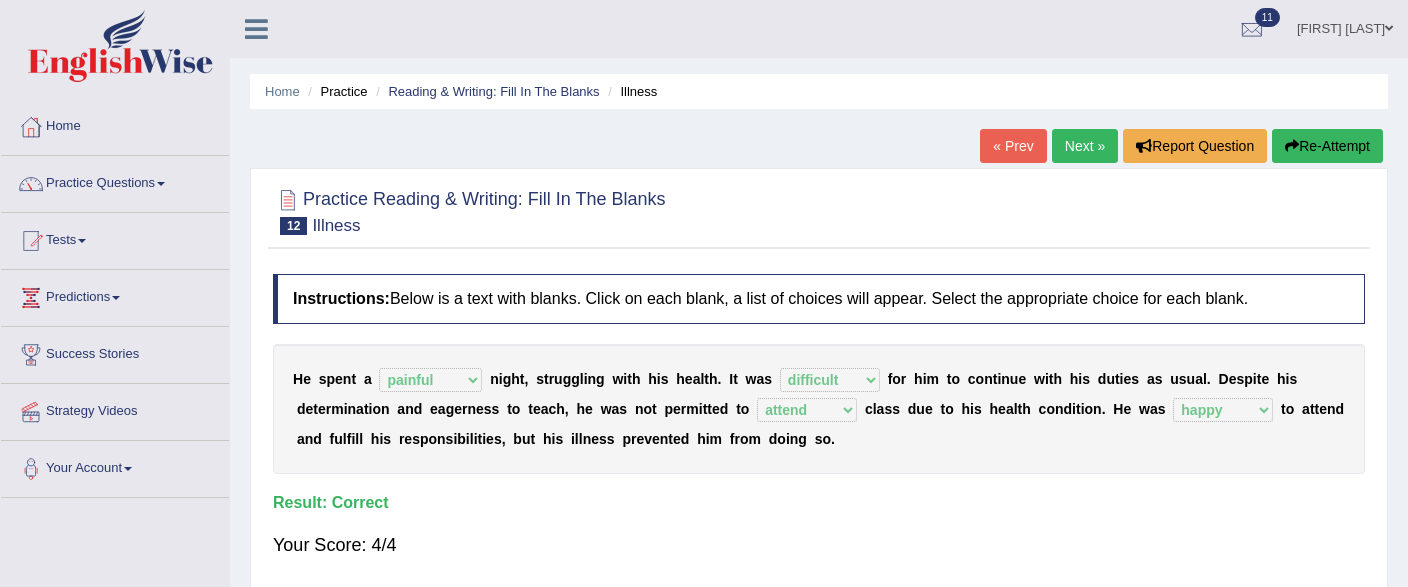 click on "Next »" at bounding box center [1085, 146] 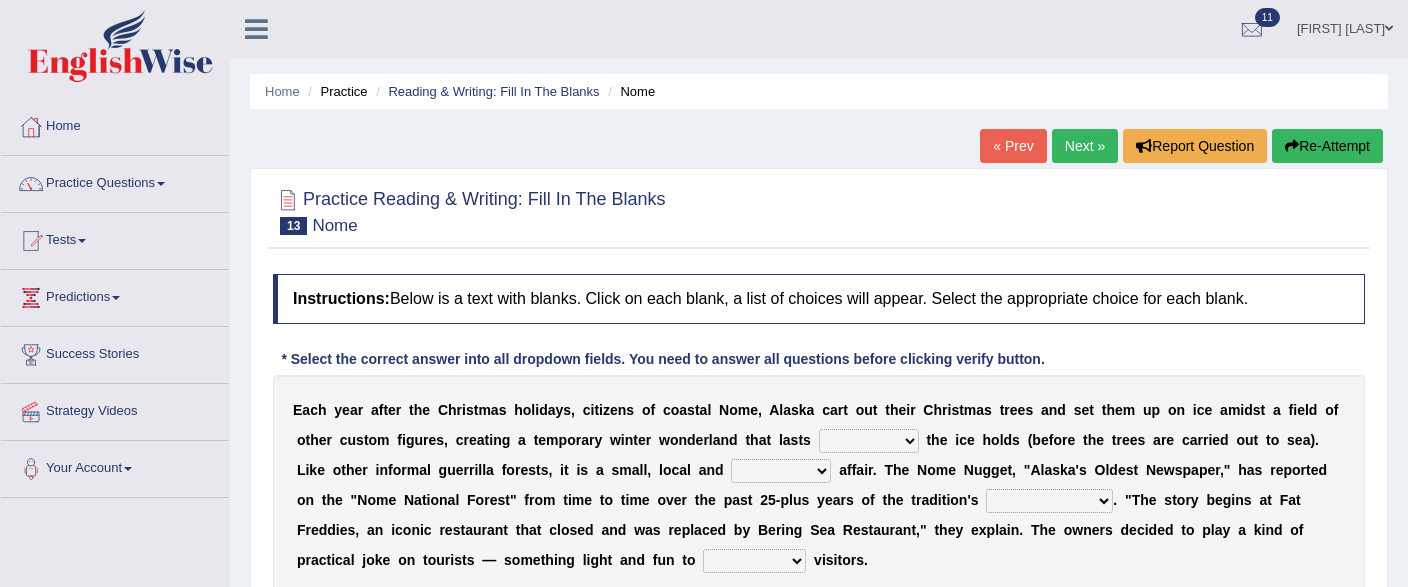 scroll, scrollTop: 105, scrollLeft: 0, axis: vertical 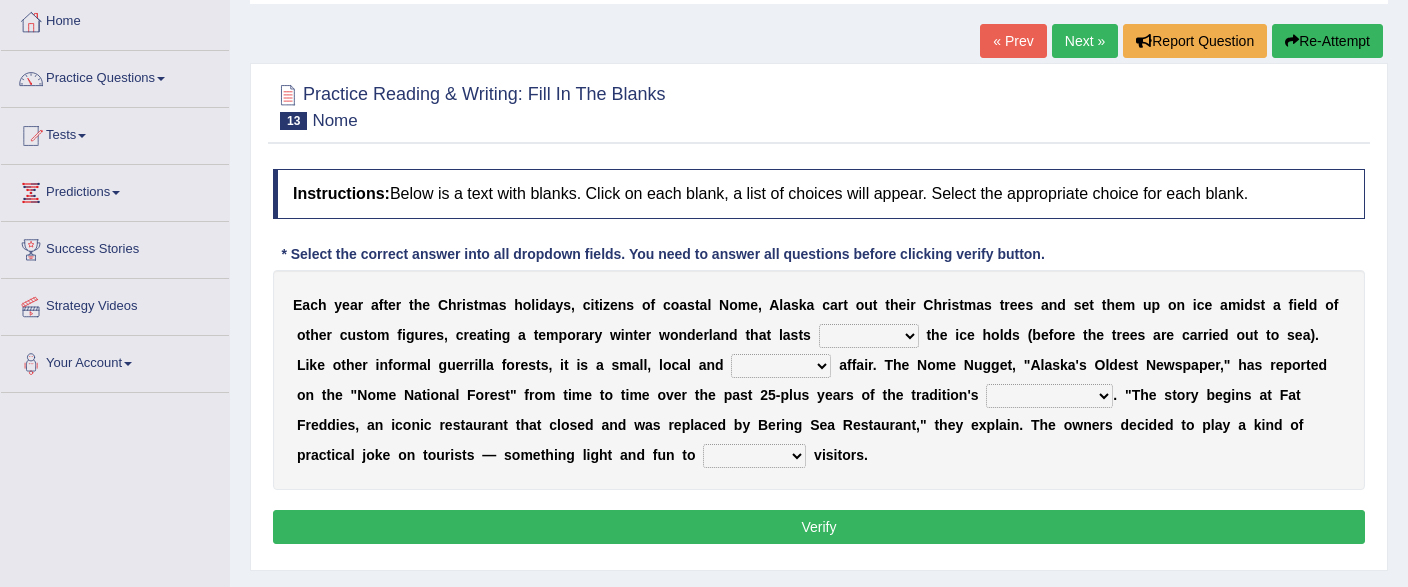 click on "t" at bounding box center [487, 335] 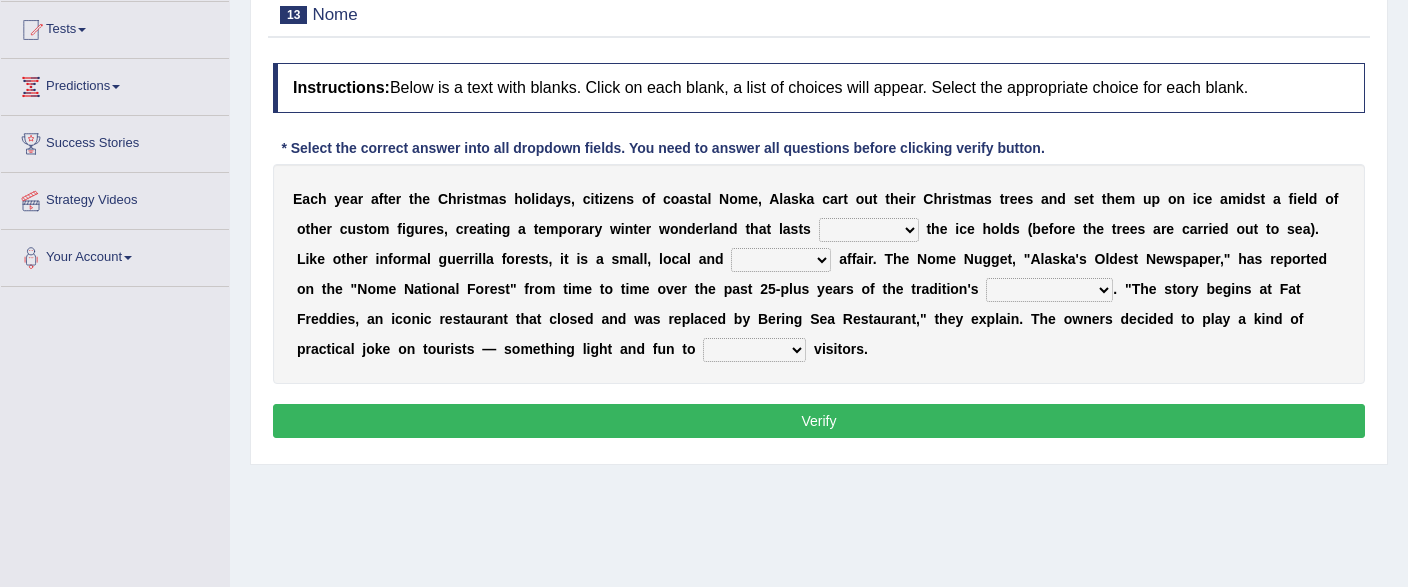 drag, startPoint x: 638, startPoint y: 230, endPoint x: 633, endPoint y: 243, distance: 13.928389 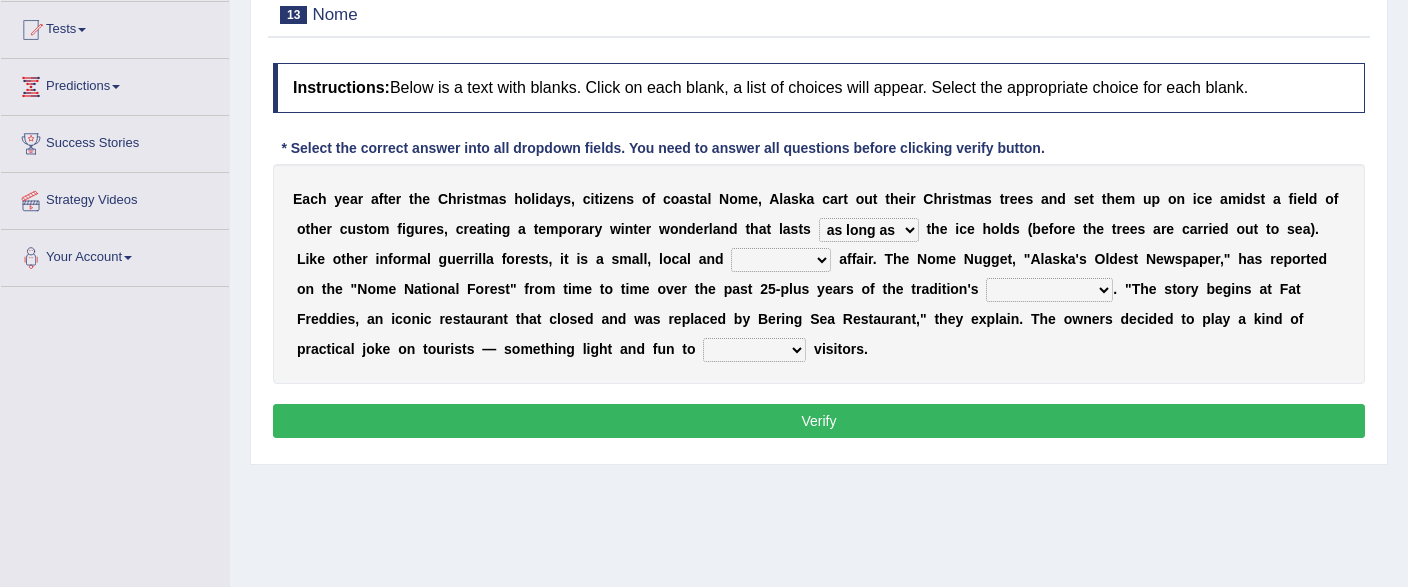 click on "as long as" at bounding box center (0, 0) 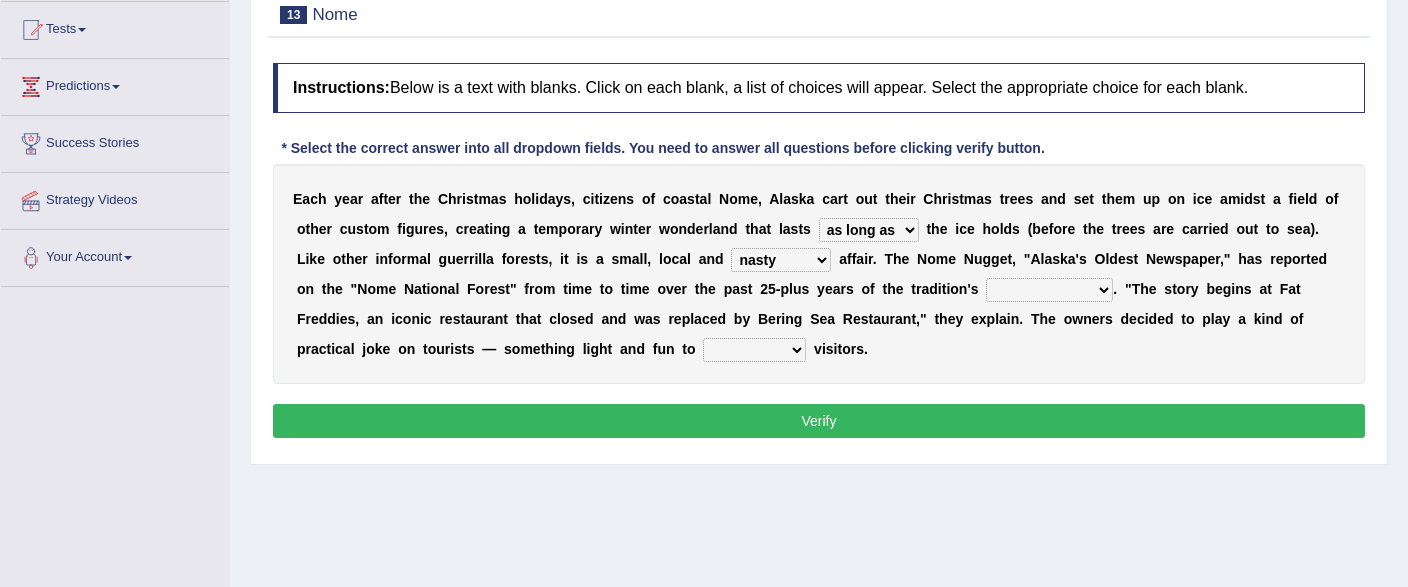 click on "nasty" at bounding box center [0, 0] 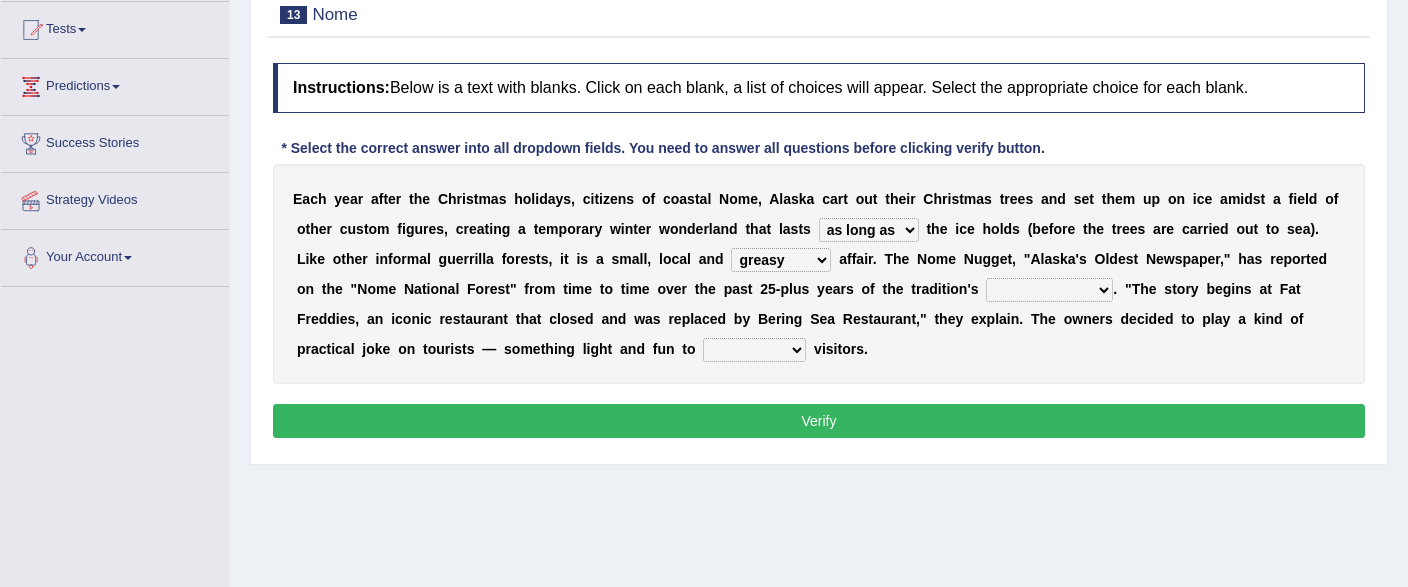 drag, startPoint x: 965, startPoint y: 249, endPoint x: 959, endPoint y: 232, distance: 18.027756 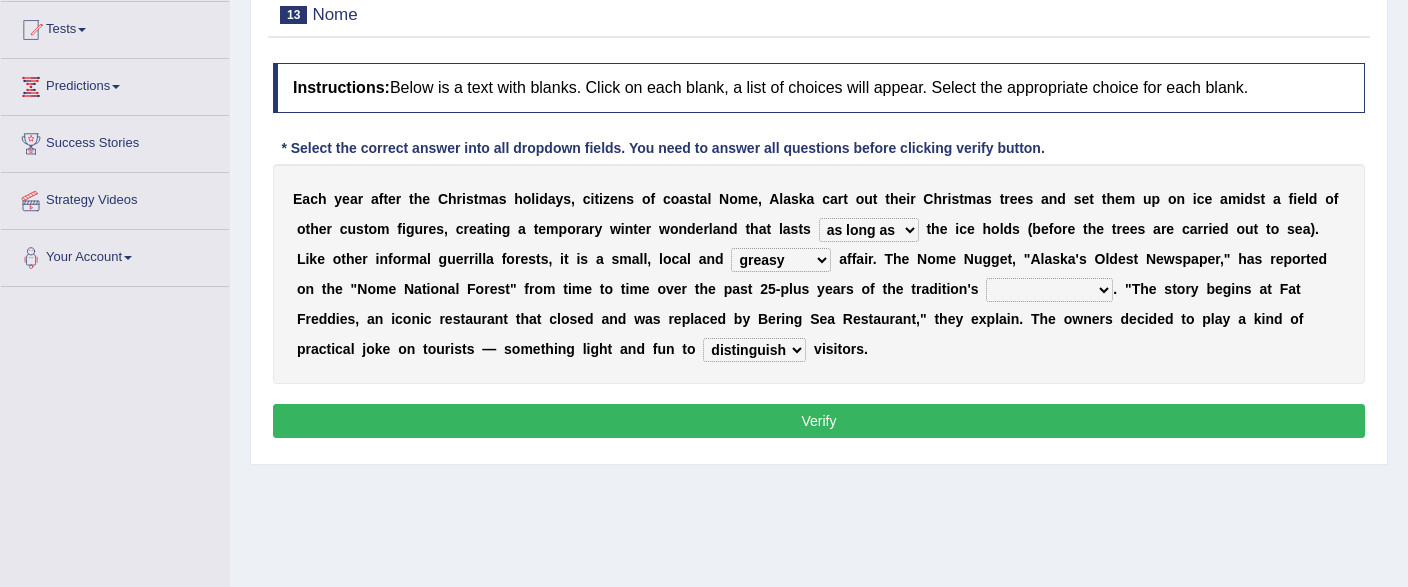 click on "distinguish" at bounding box center [0, 0] 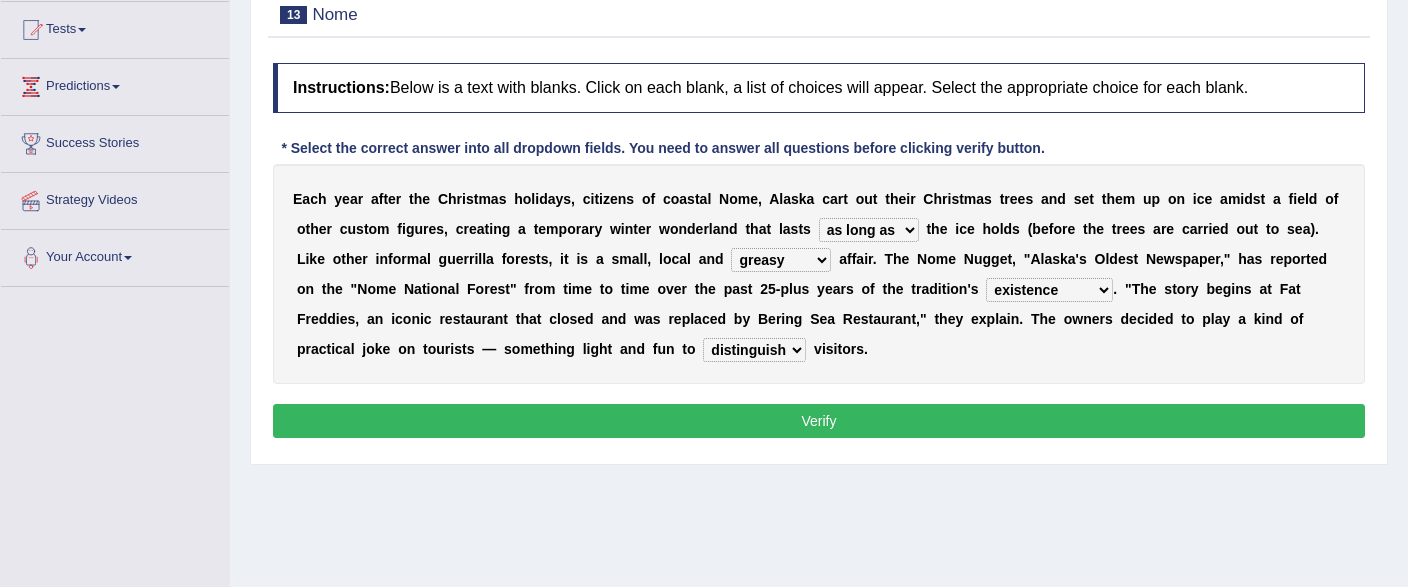 click on "existence" at bounding box center (0, 0) 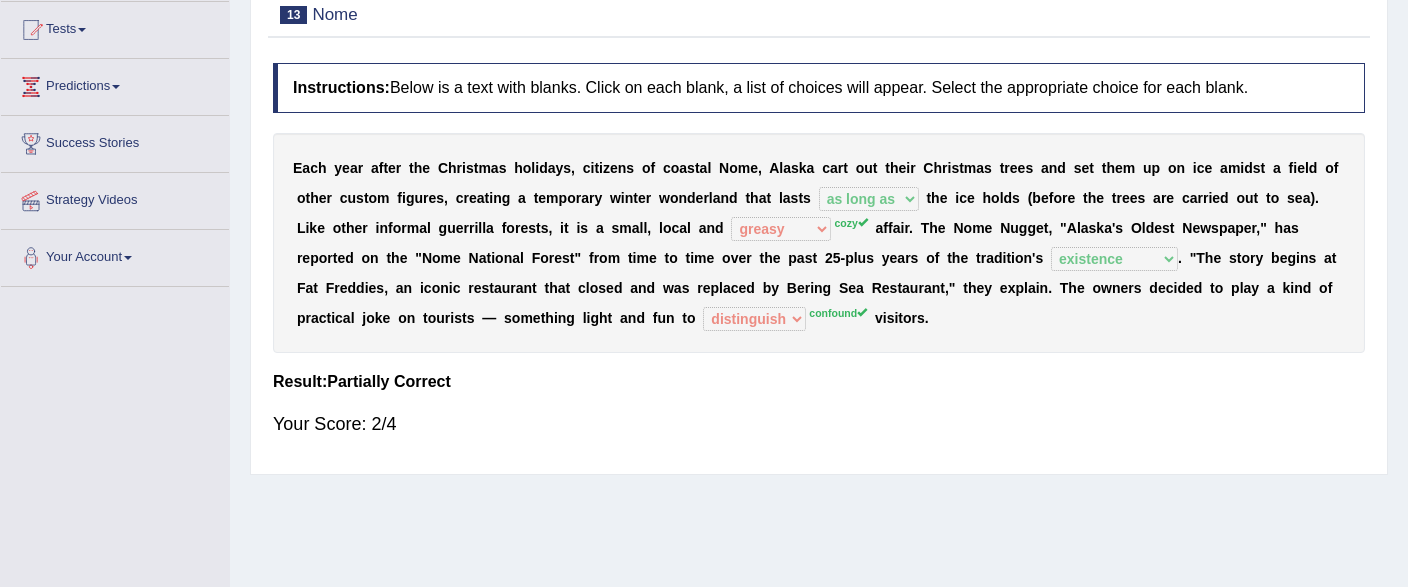 scroll, scrollTop: 0, scrollLeft: 0, axis: both 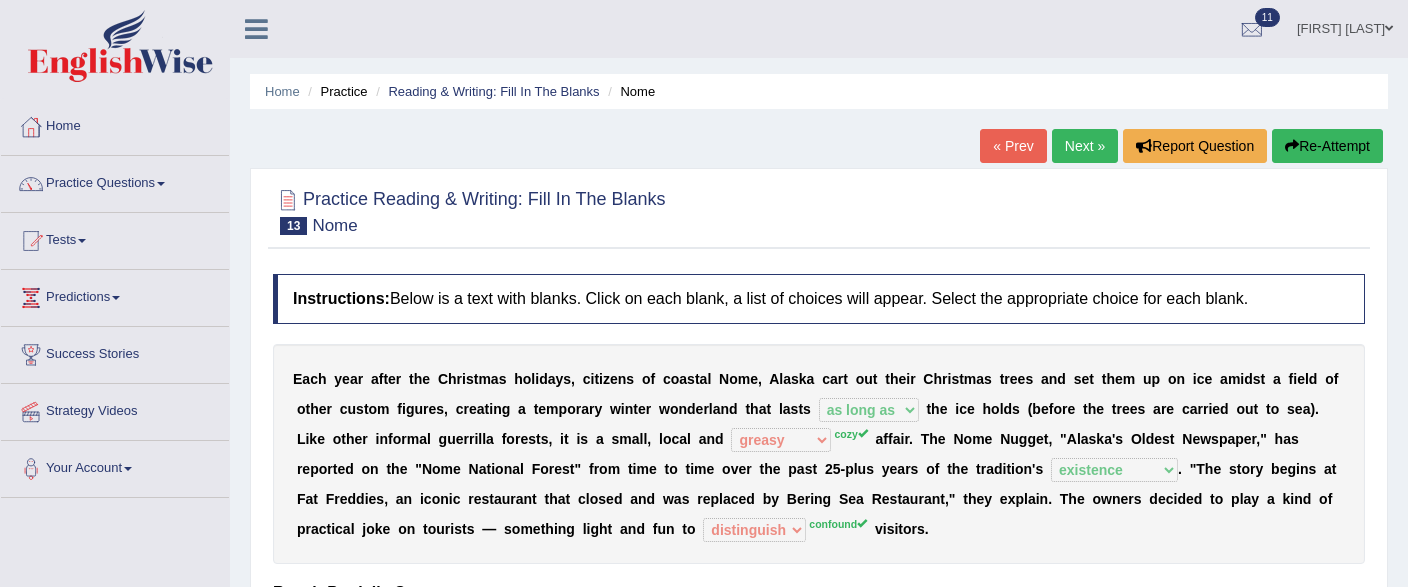 click on "Practice Reading & Writing: Fill In The Blanks
13
Nome
Instructions:  Below is a text with blanks. Click on each blank, a list of choices will appear. Select the appropriate choice for each blank.
* Select the correct answer into all dropdown fields. You need to answer all questions before clicking verify button. E a c h    y e a r    a f t e r    t h e    C h r i s t m a s    h o l i d a y s ,    c i t i z e n s    o f    c o a s t a l    N o m e ,    A l a s k a    c a r t    o u t    t h e i r    C h r i s t m a s    t r e e s    a n d    s e t    t h e m    u p    o n    i c e    a m i d s t    a    f i e l d    o f    o t h e r    c u s t o m    f i g u r e s ,    c r e a t i n g    a    t e m p o r a r y    w i n t e r    w o n d e r l a n d    t h a t    l a s t s    as long as before after although    t h e    i c e    h o l d s    ( b e f o r e    t h e    t r e e s    a r e c" at bounding box center (819, 427) 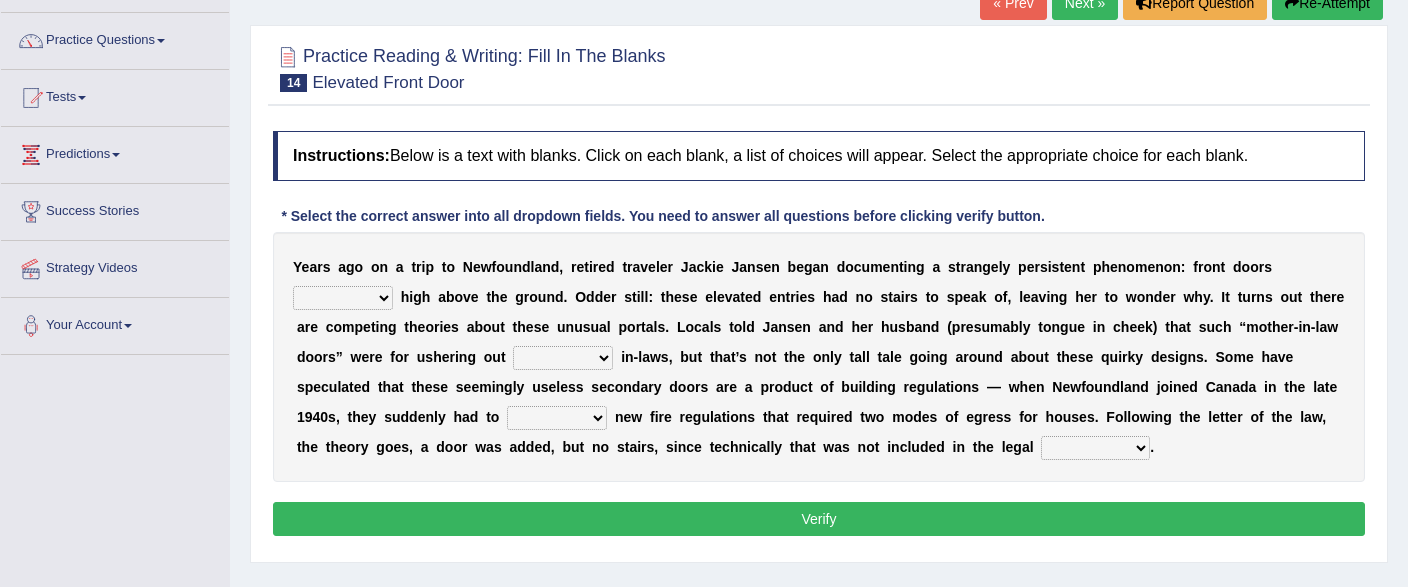 scroll, scrollTop: 105, scrollLeft: 0, axis: vertical 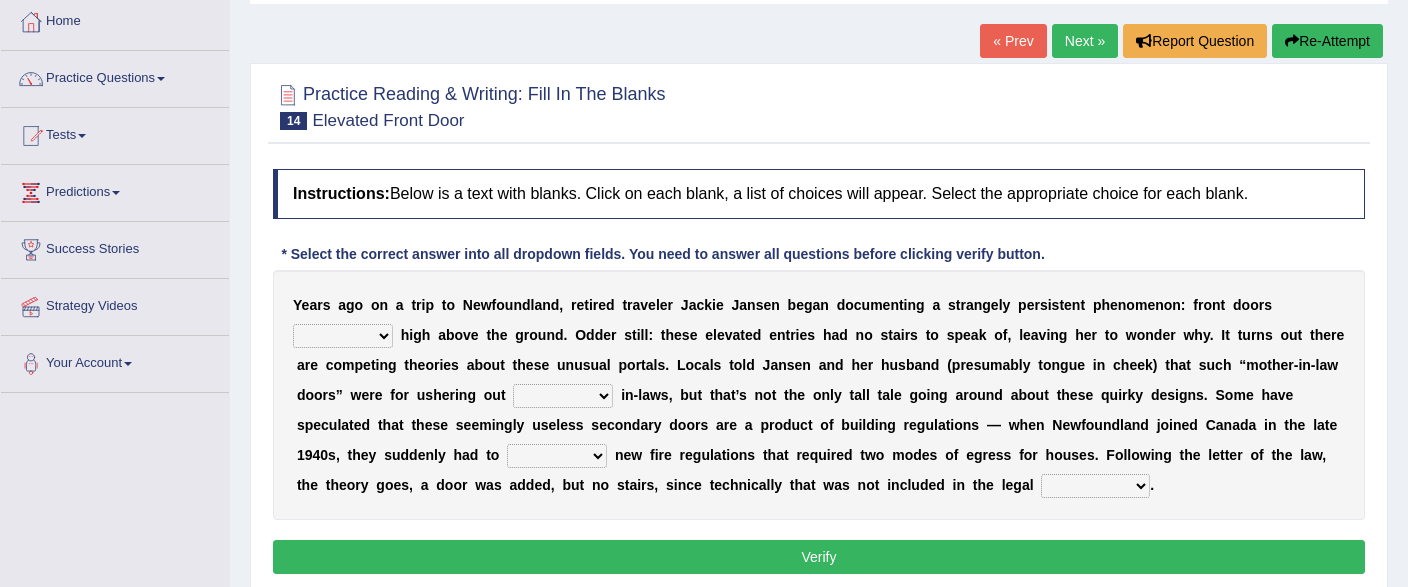 click on "a" at bounding box center [538, 305] 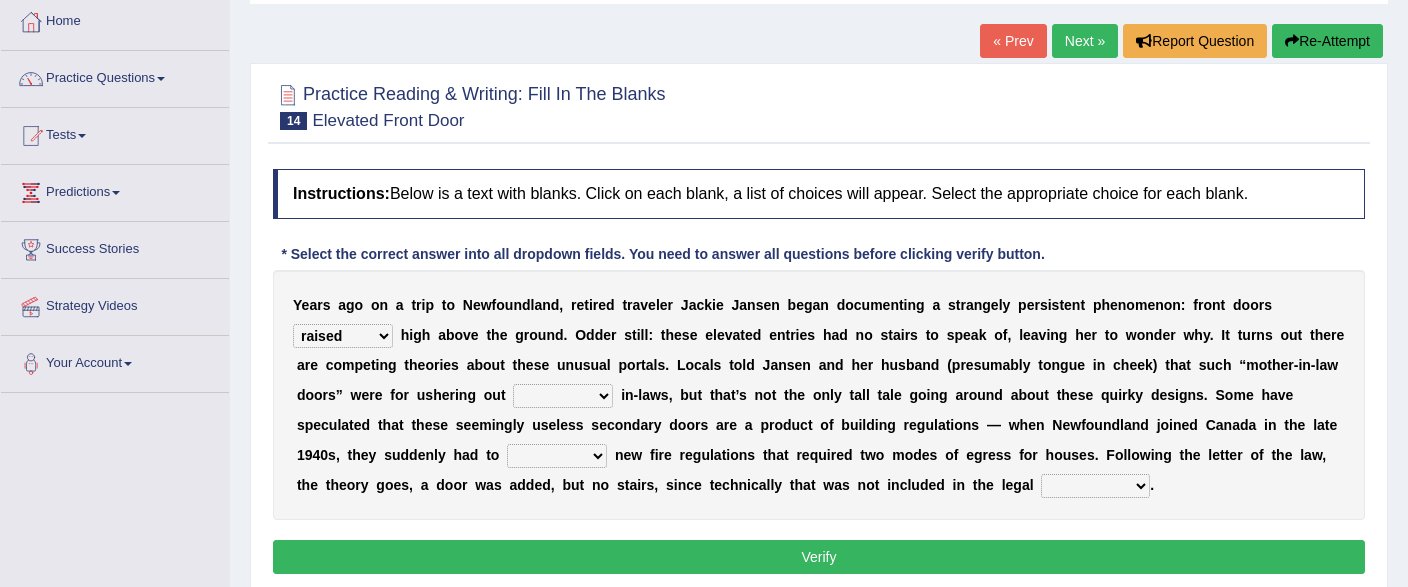 click on "raised" at bounding box center (0, 0) 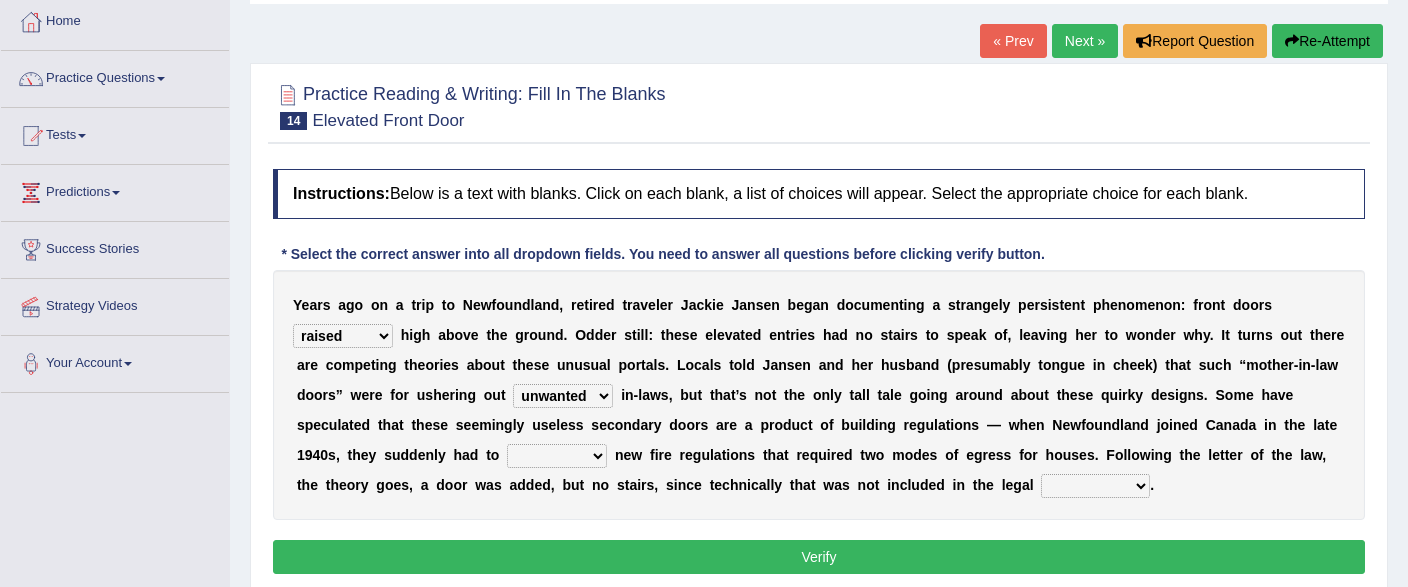 click on "unwanted" at bounding box center [0, 0] 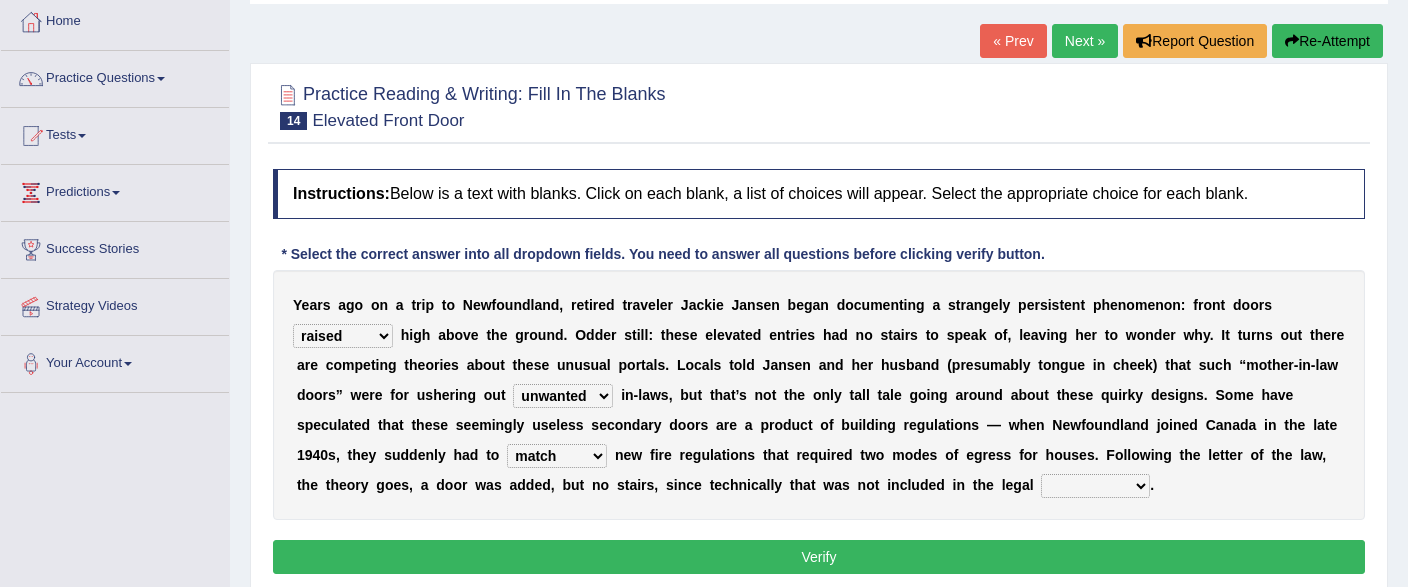 click on "match" at bounding box center [0, 0] 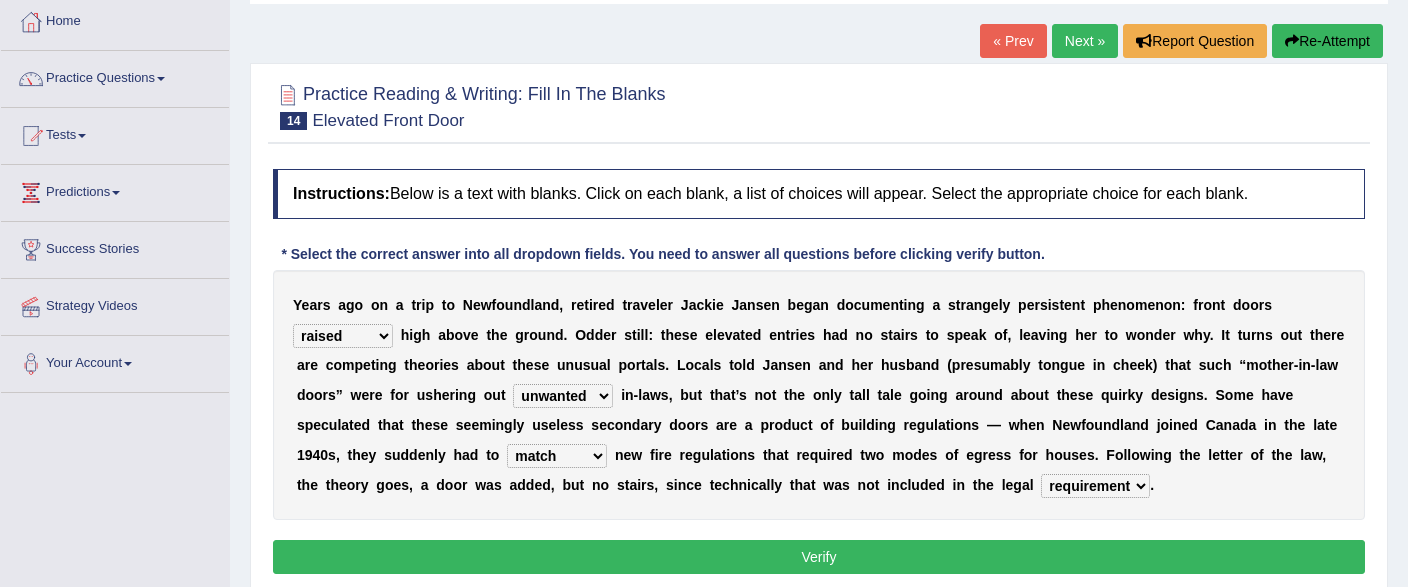 click on "Verify" at bounding box center [819, 557] 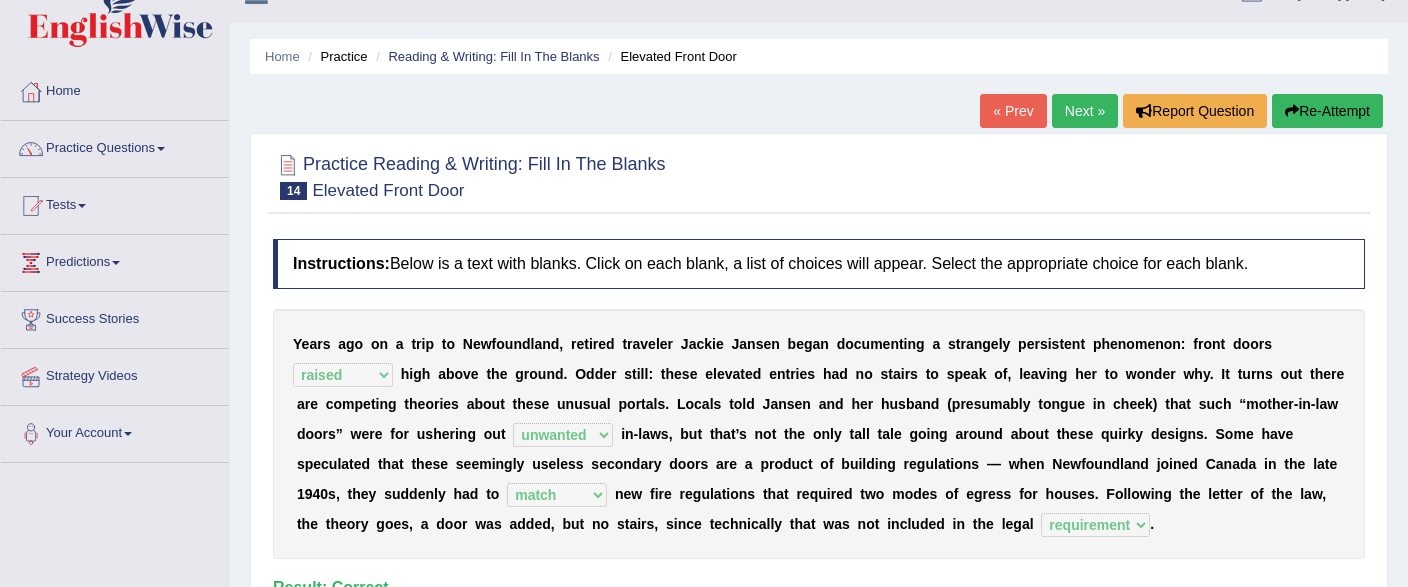 scroll, scrollTop: 0, scrollLeft: 0, axis: both 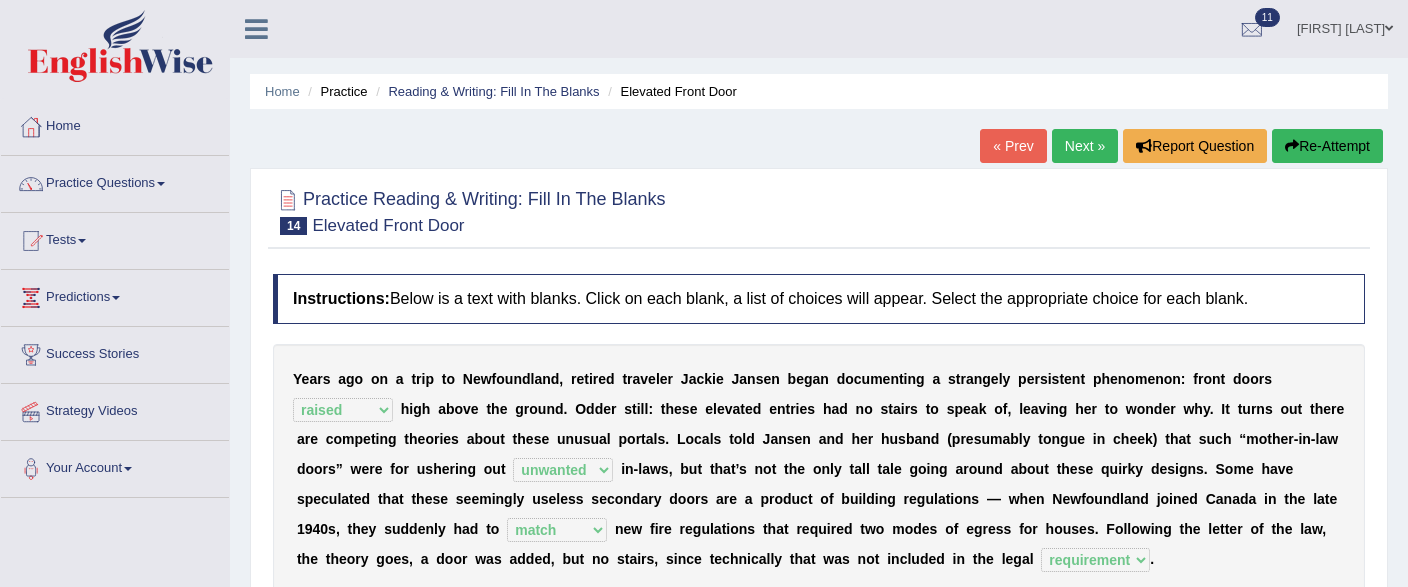 click on "Next »" at bounding box center (1085, 146) 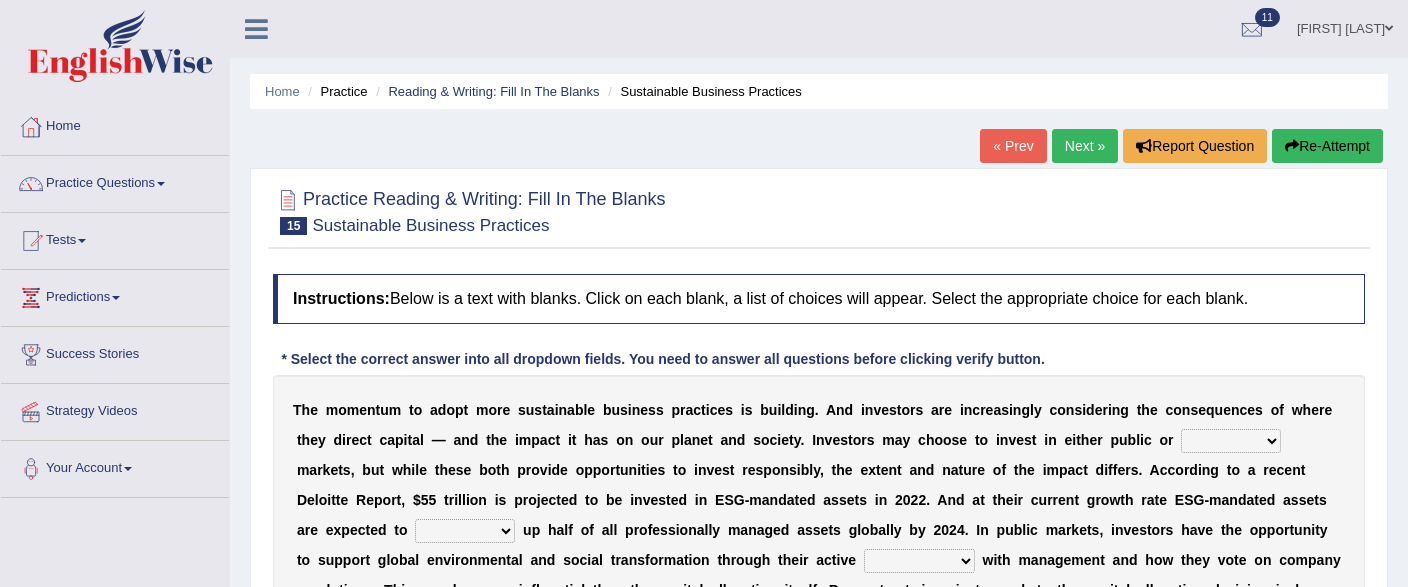 scroll, scrollTop: 211, scrollLeft: 0, axis: vertical 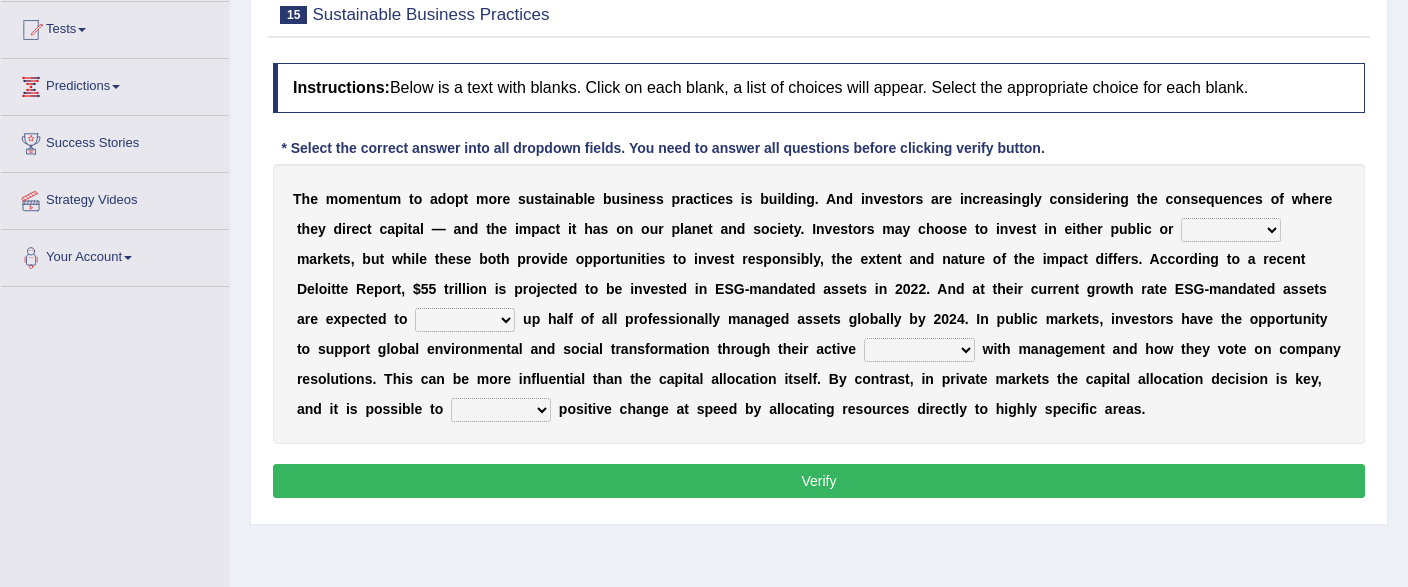 click on "financial material written private" at bounding box center (1231, 230) 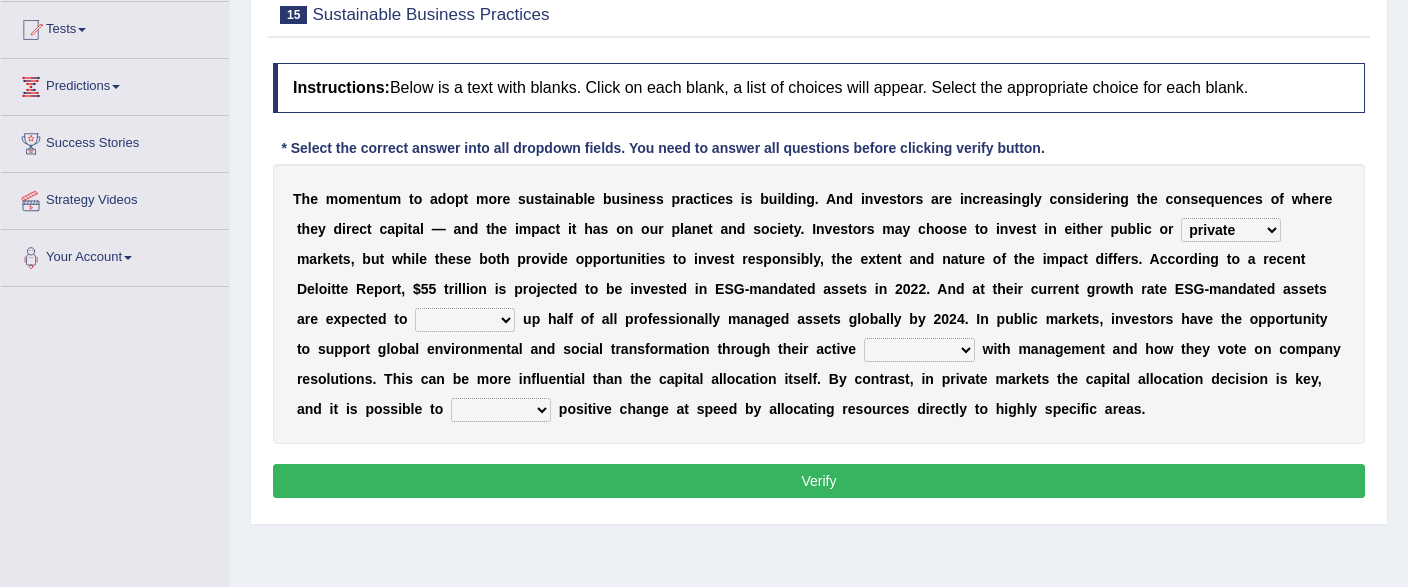 click on "private" at bounding box center [0, 0] 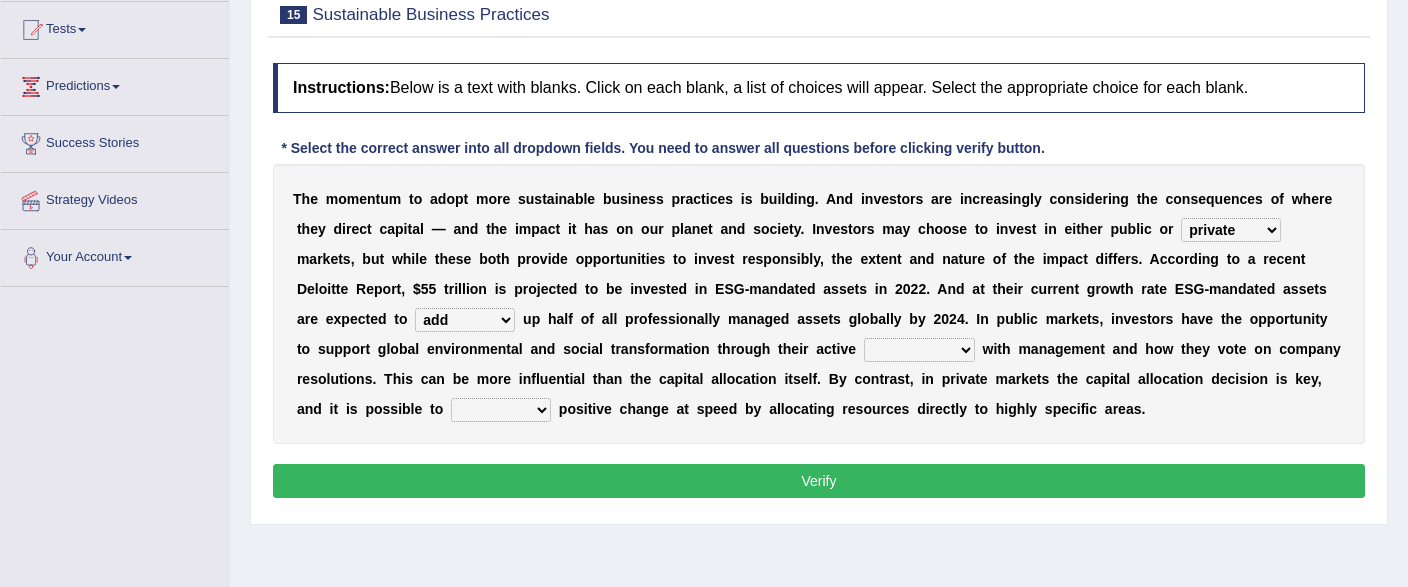 click on "add" at bounding box center [0, 0] 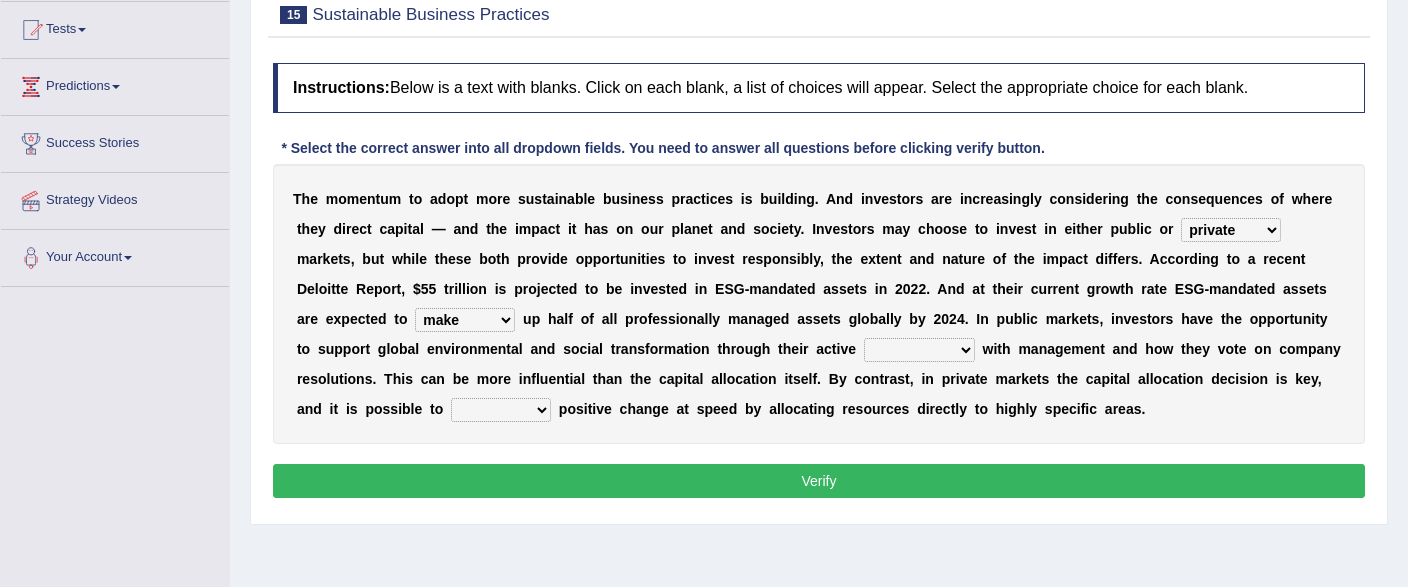 click on "engagement service squabble investment" at bounding box center (919, 350) 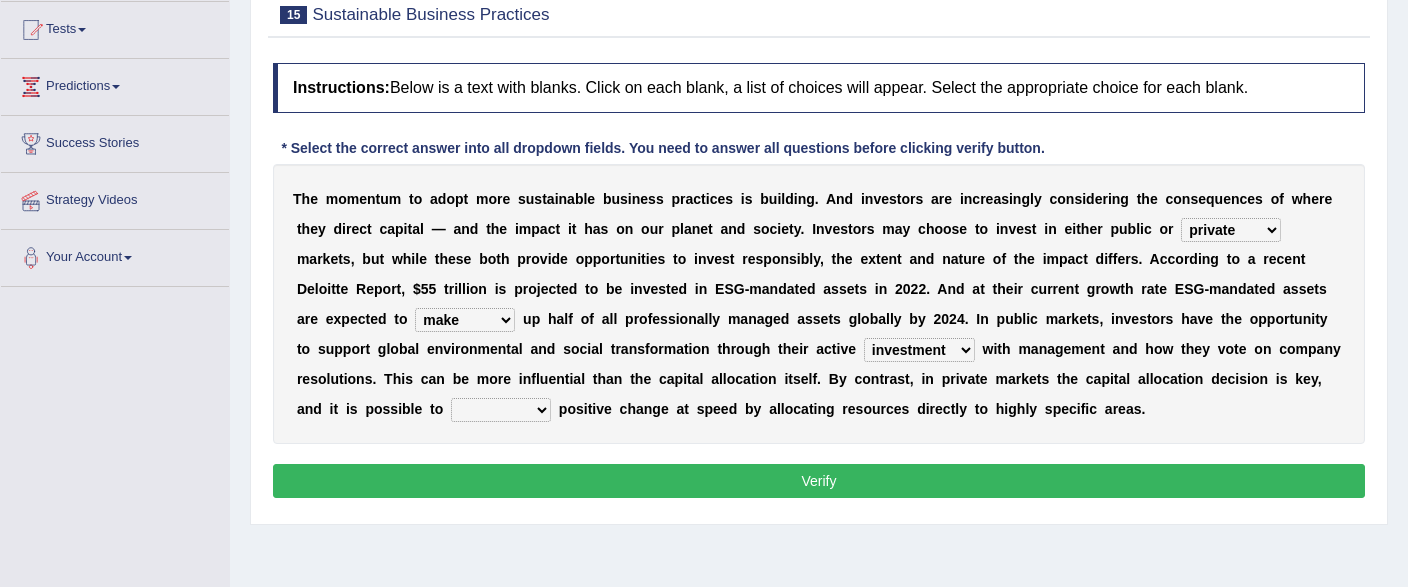 click on "investment" at bounding box center (0, 0) 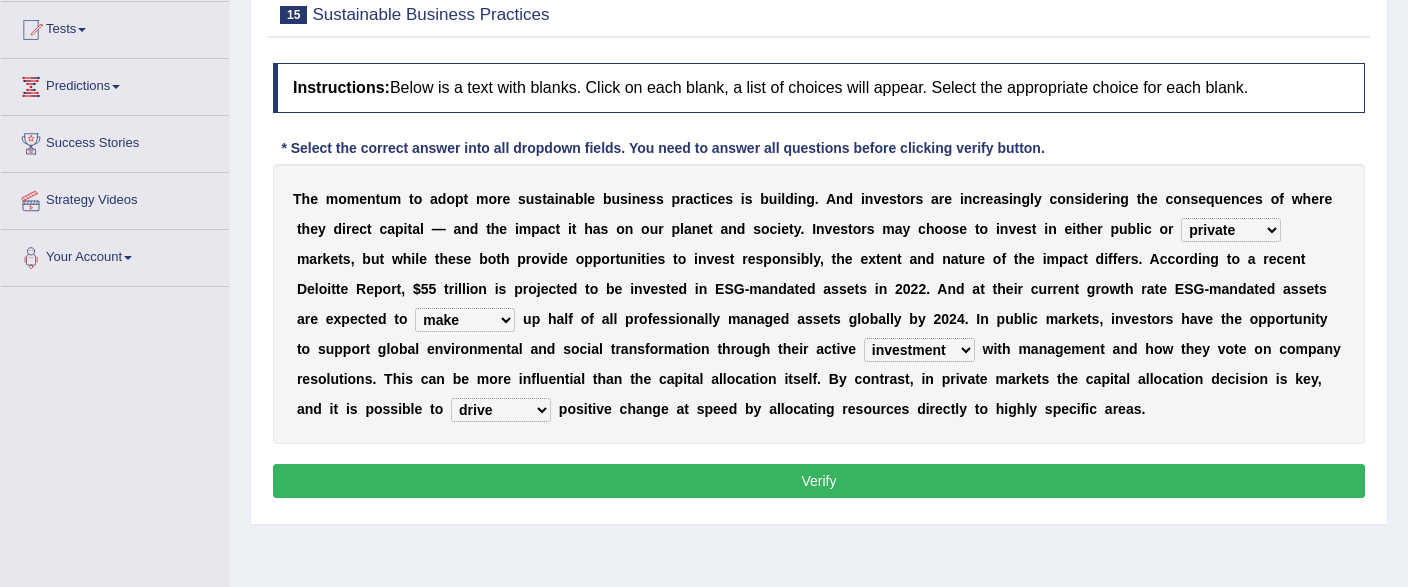 click on "drive" at bounding box center (0, 0) 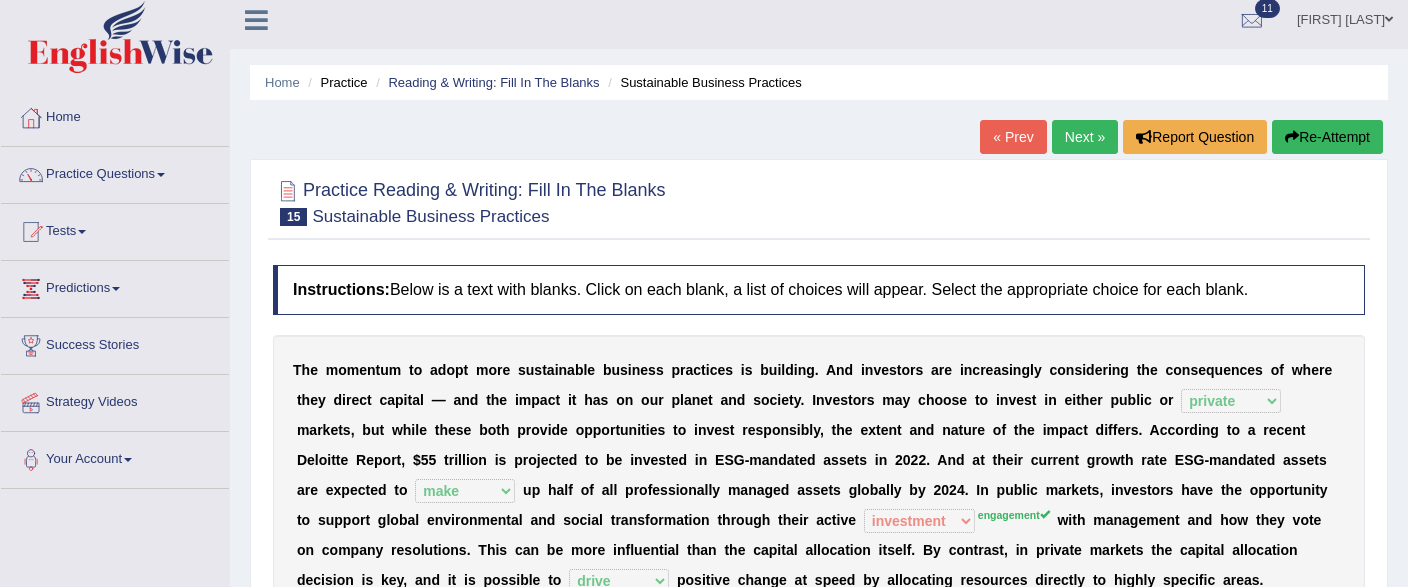 scroll, scrollTop: 0, scrollLeft: 0, axis: both 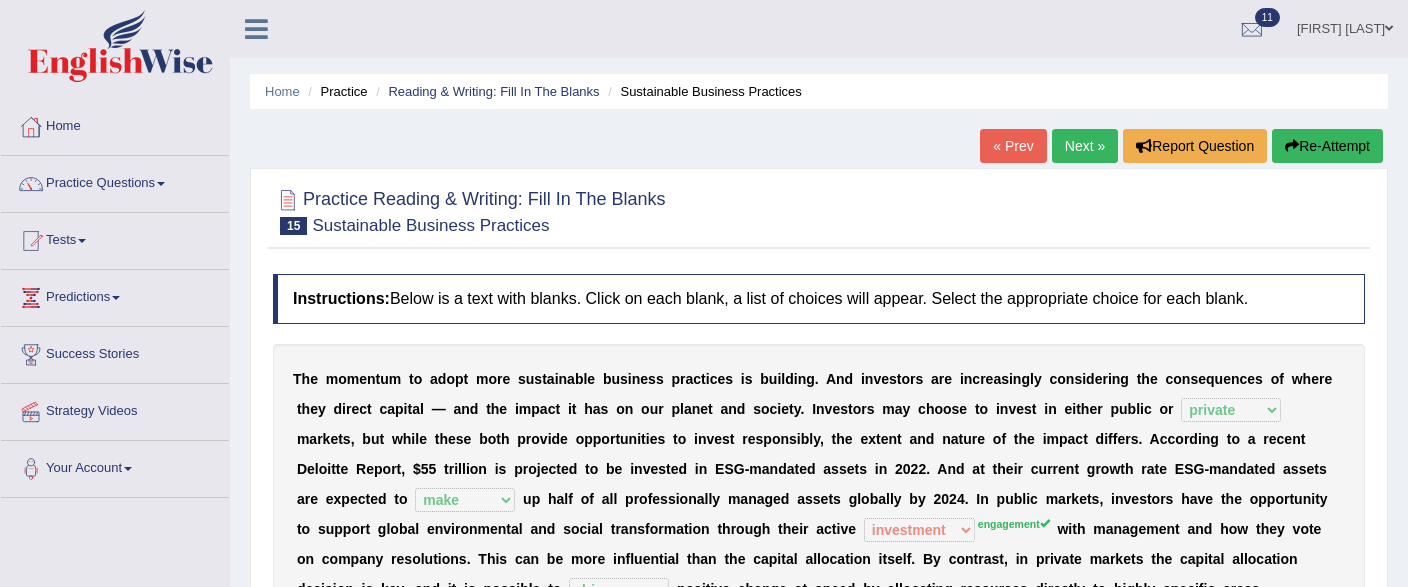 click on "Next »" at bounding box center [1085, 146] 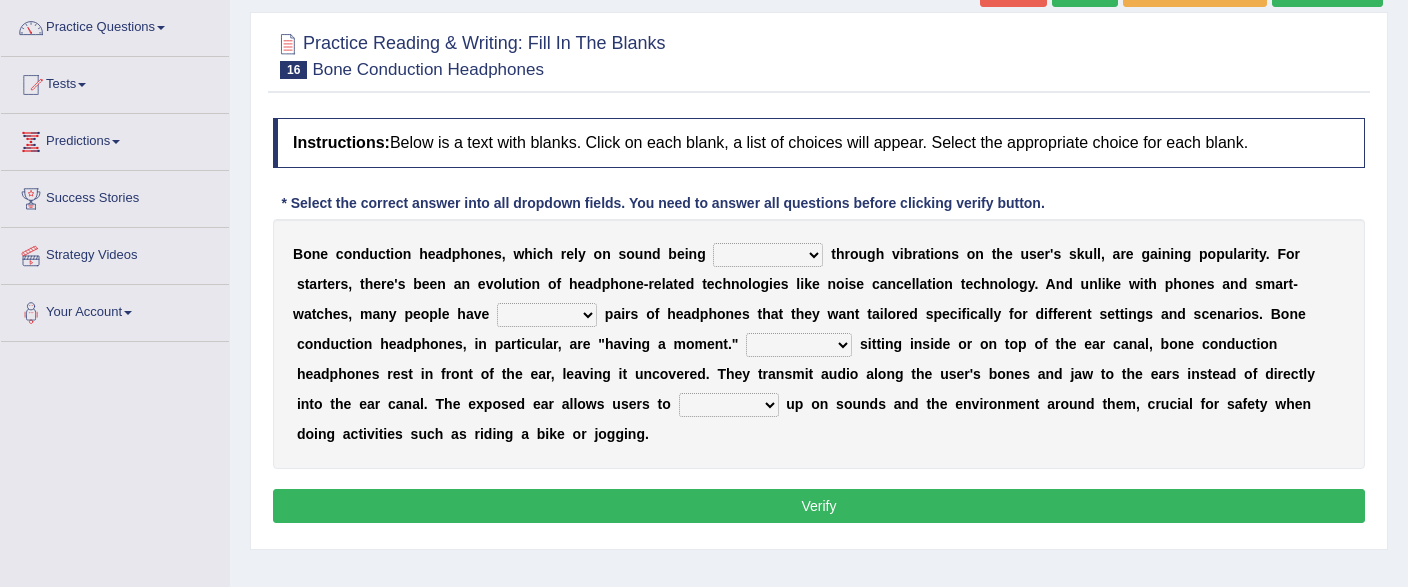 scroll, scrollTop: 211, scrollLeft: 0, axis: vertical 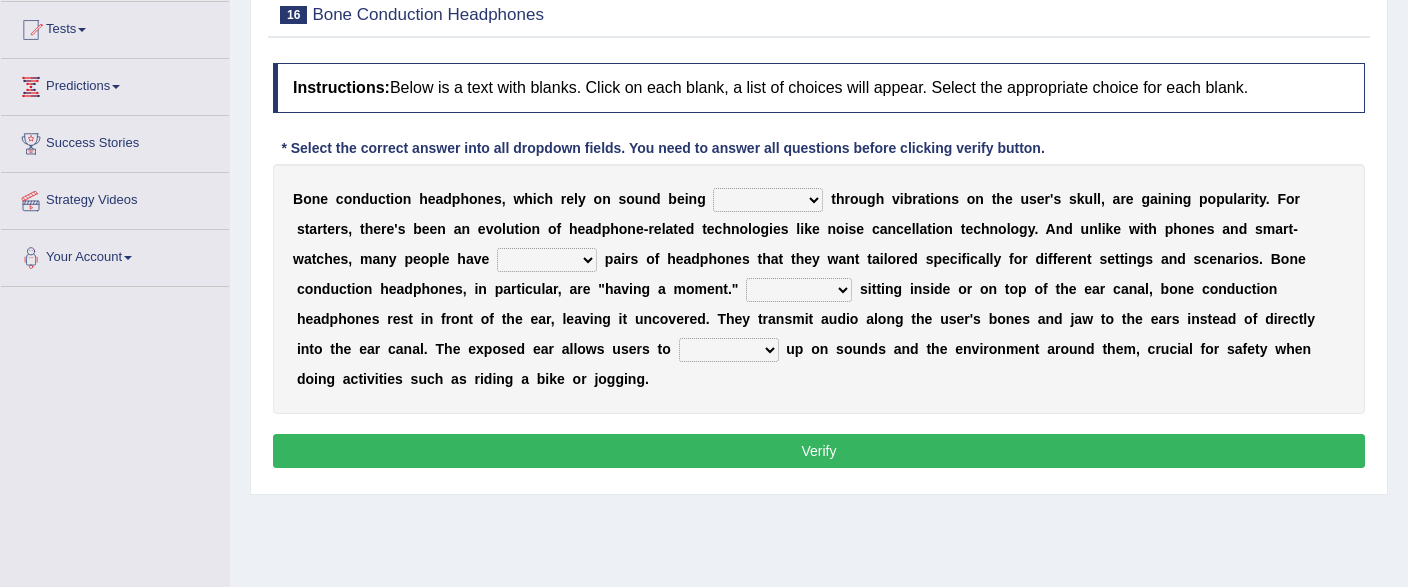 click on "formed counted transformed transmitted" at bounding box center [768, 200] 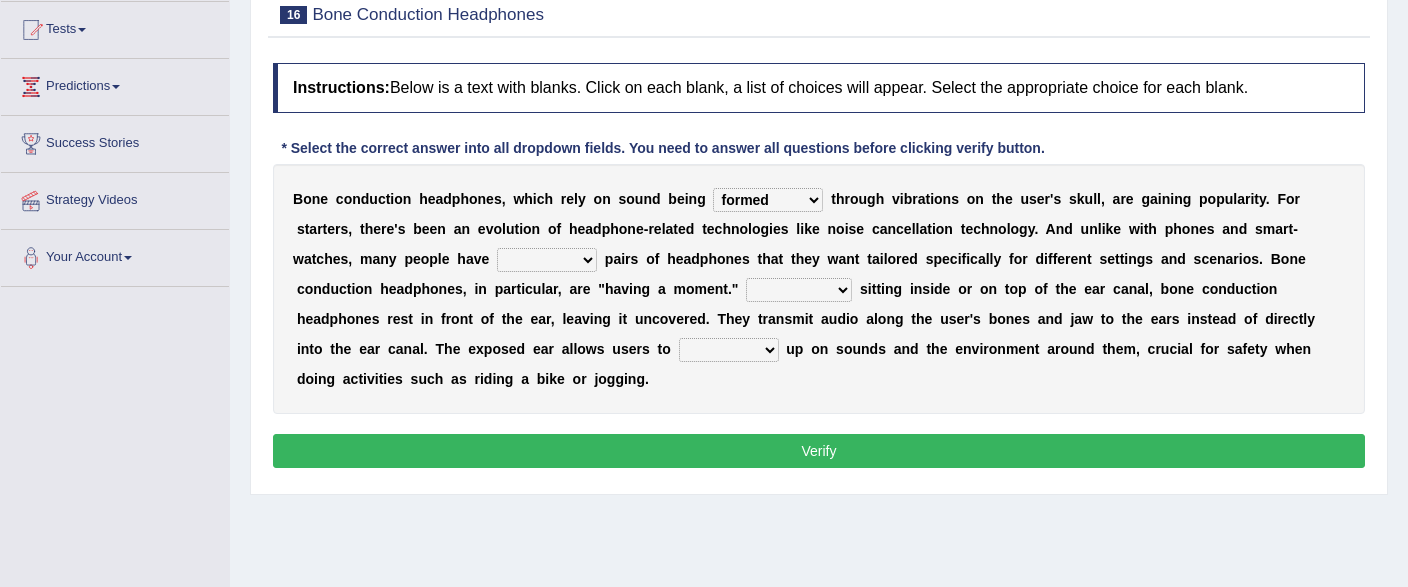 click on "formed" at bounding box center [0, 0] 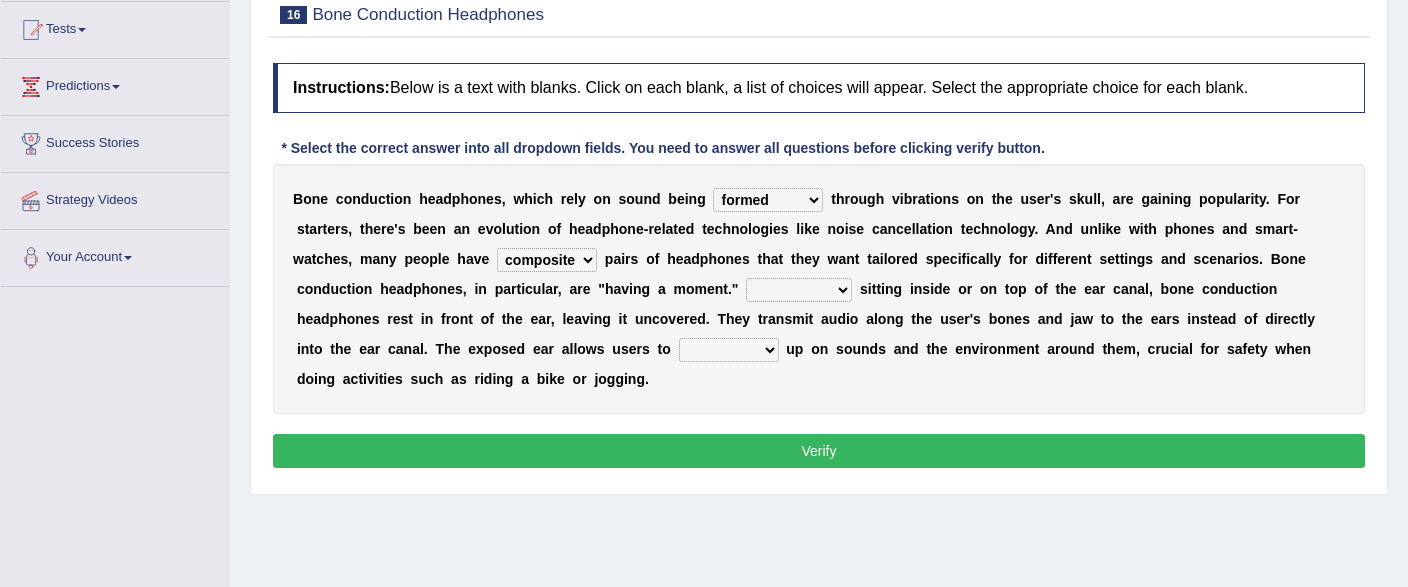 click on "composite" at bounding box center (0, 0) 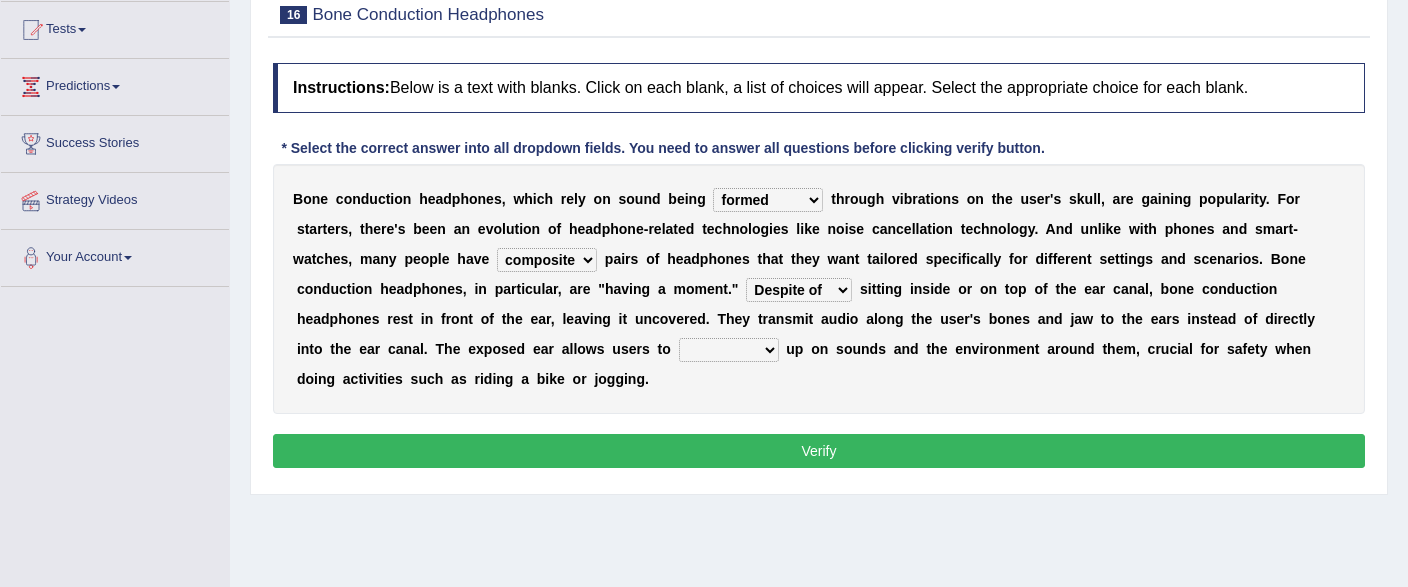 click on "Despite of" at bounding box center (0, 0) 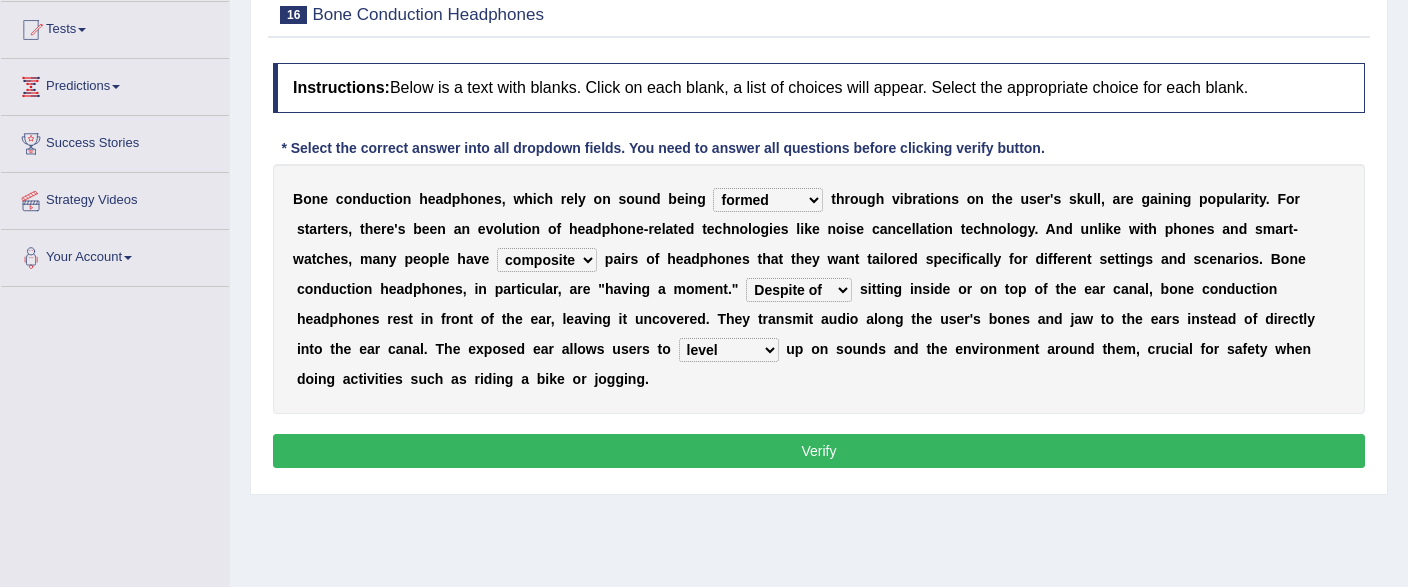 click on "level" at bounding box center [0, 0] 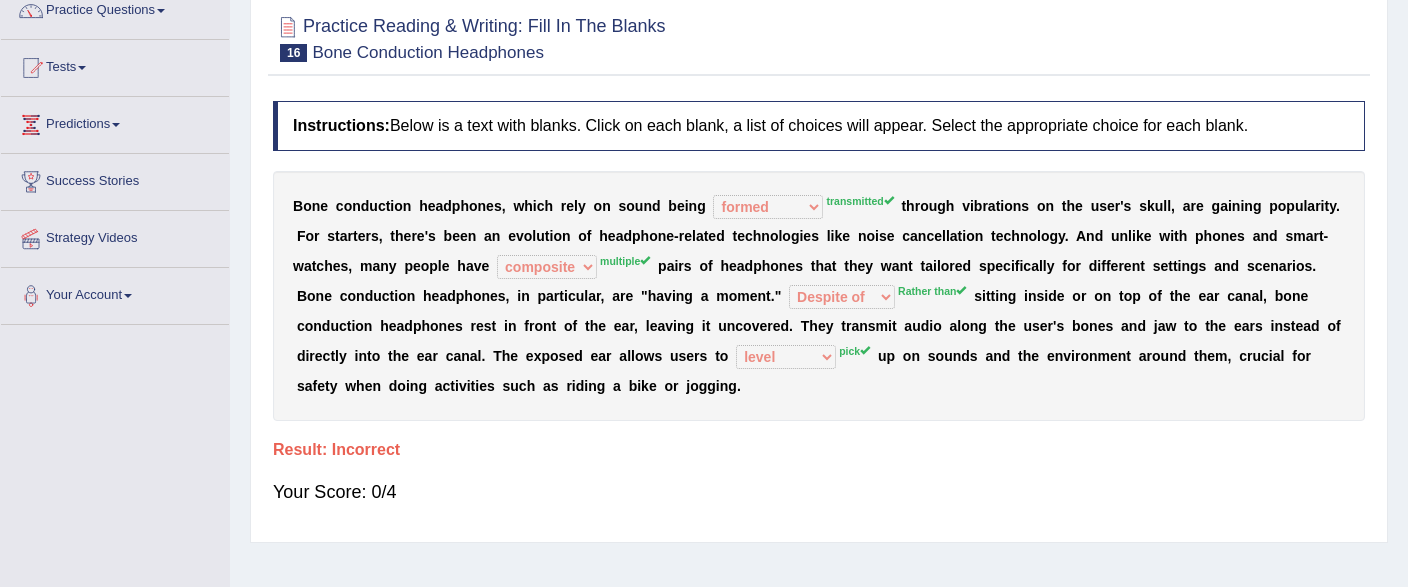 scroll, scrollTop: 0, scrollLeft: 0, axis: both 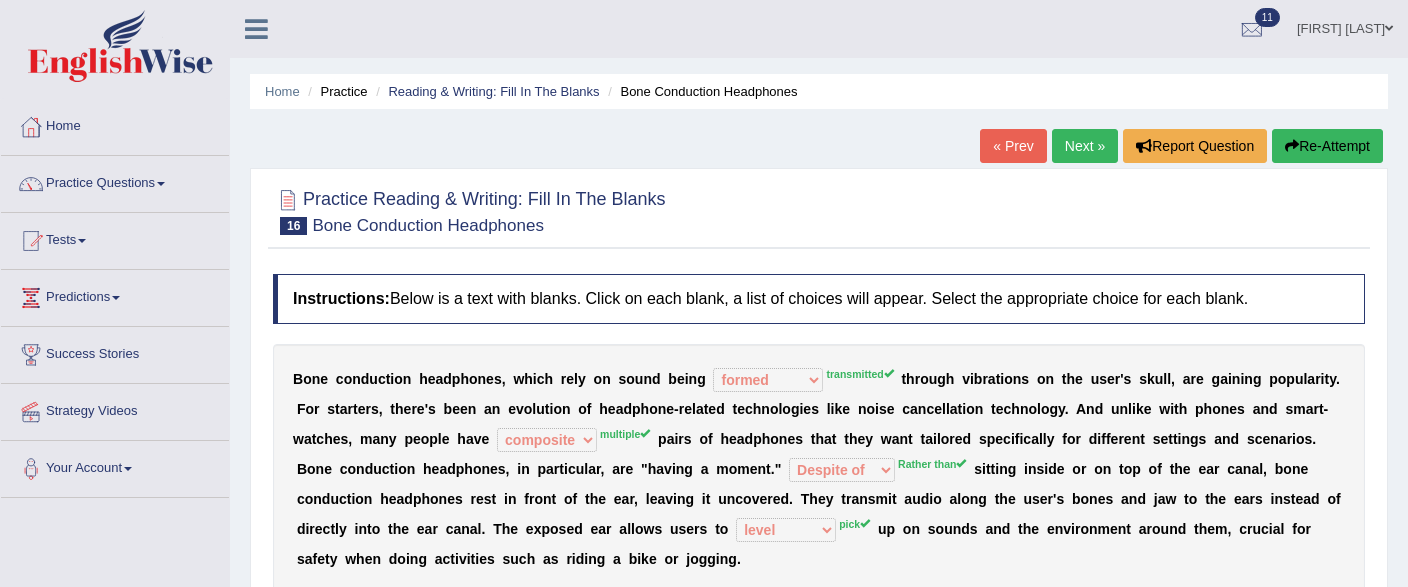 click on "« Prev Next »  Report Question  Re-Attempt" at bounding box center (1184, 148) 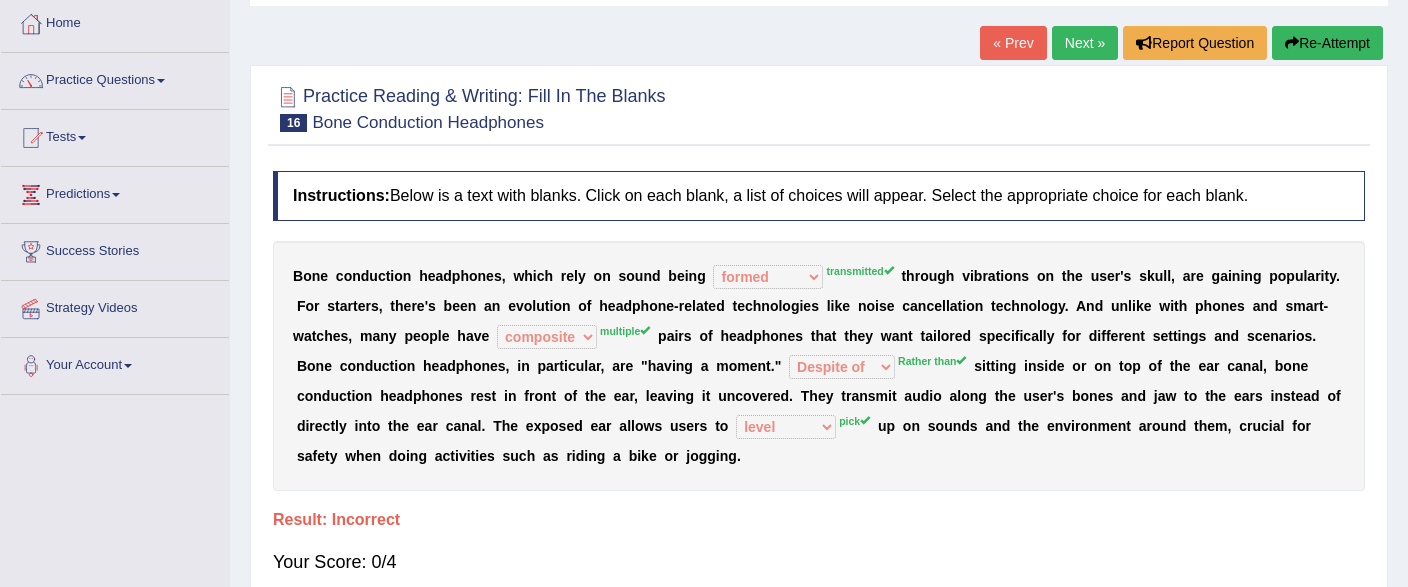 scroll, scrollTop: 0, scrollLeft: 0, axis: both 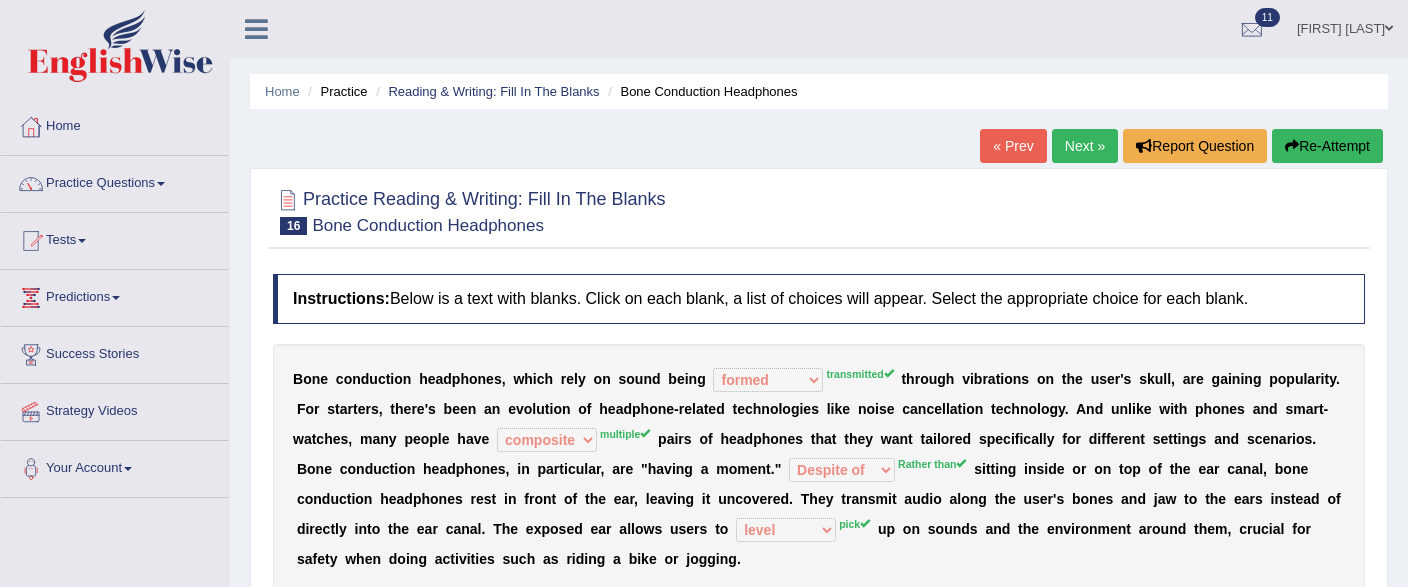 click on "Next »" at bounding box center (1085, 146) 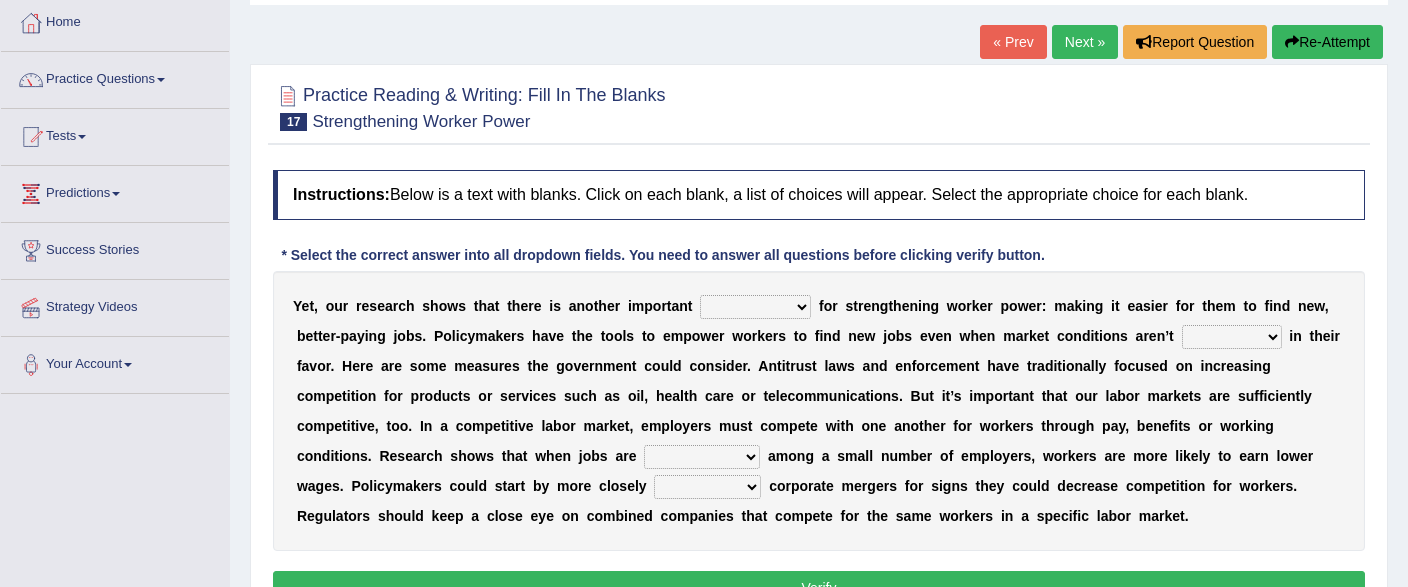 scroll, scrollTop: 105, scrollLeft: 0, axis: vertical 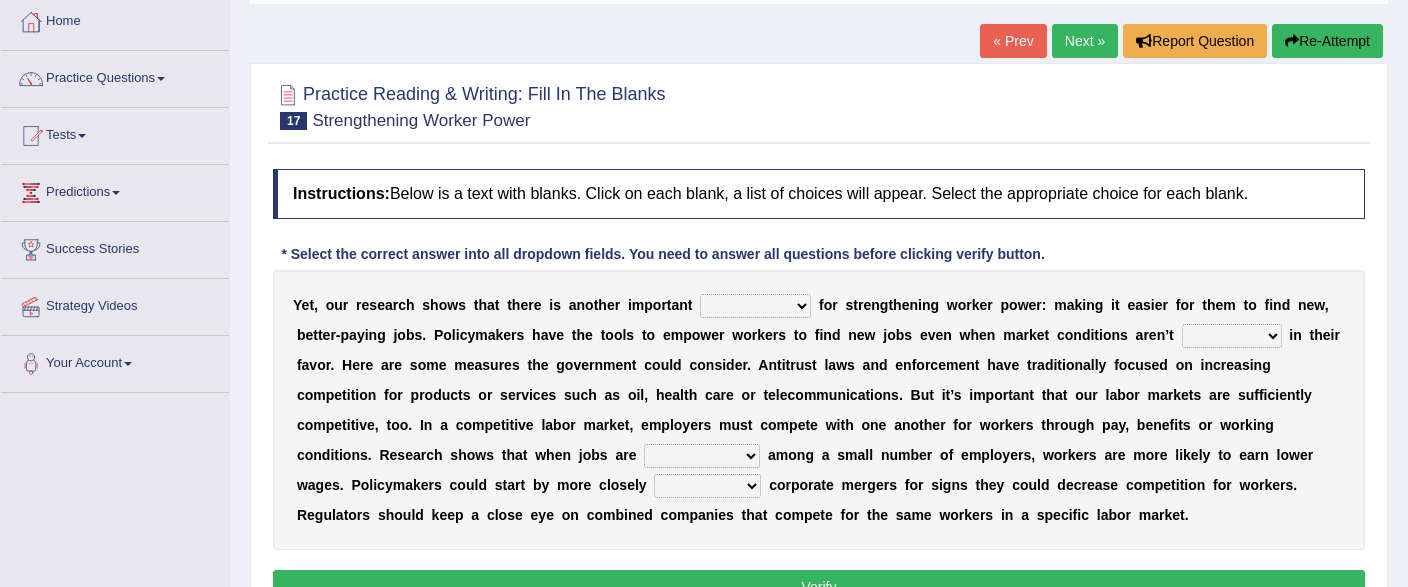 click on "avail engagement avenue annual" at bounding box center [755, 306] 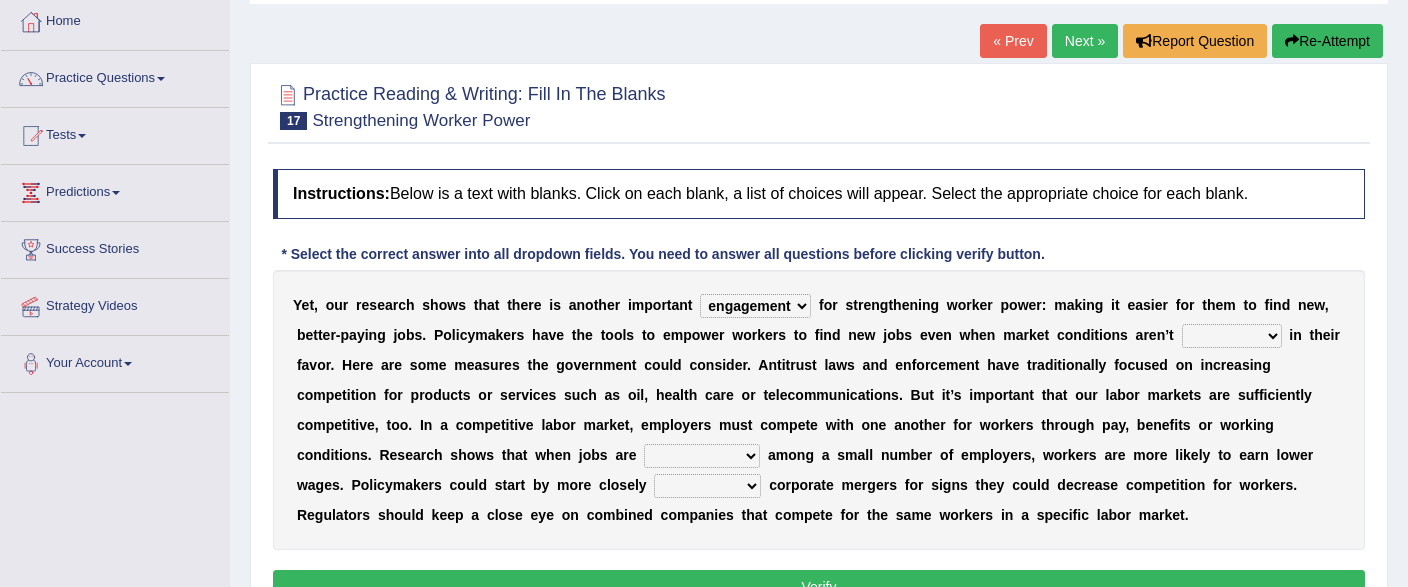 click on "engagement" at bounding box center (0, 0) 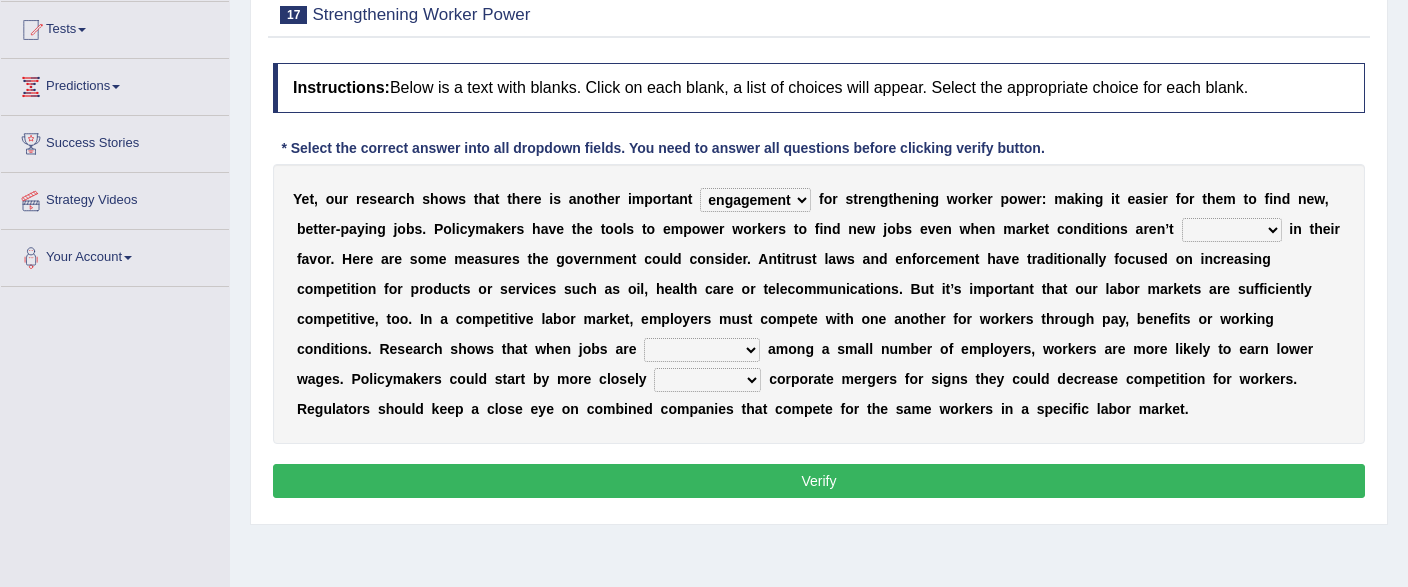 click on "profitable titchy temperate tilted" at bounding box center [1232, 230] 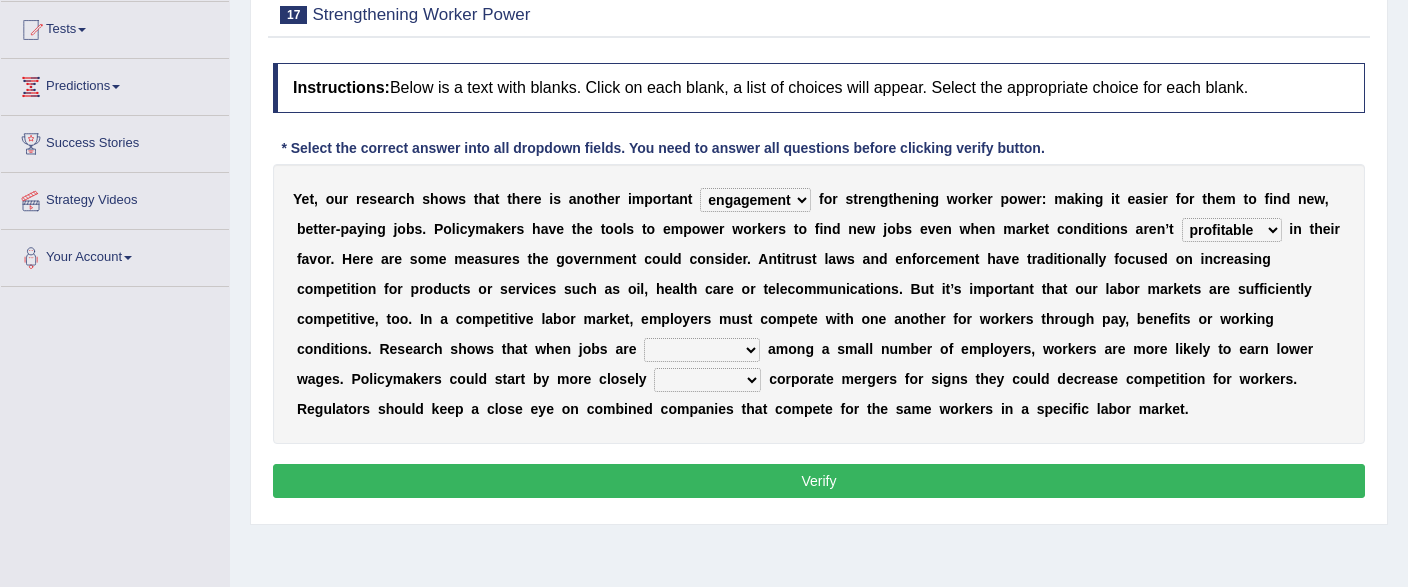 click on "profitable" at bounding box center [0, 0] 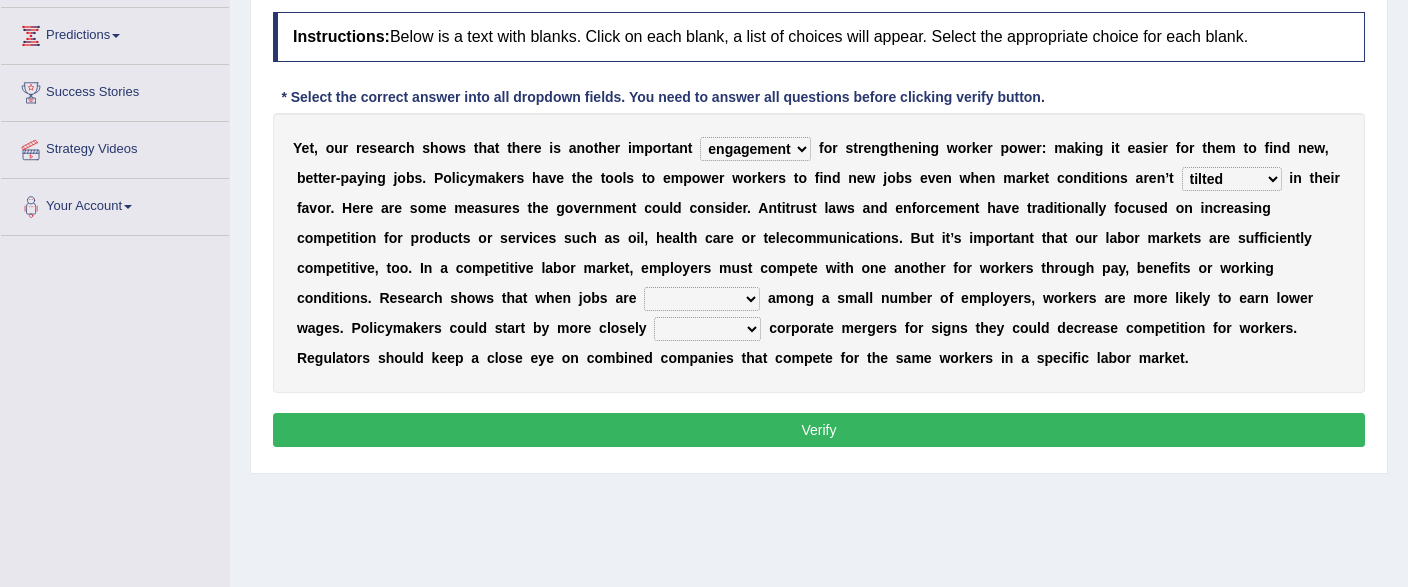 scroll, scrollTop: 316, scrollLeft: 0, axis: vertical 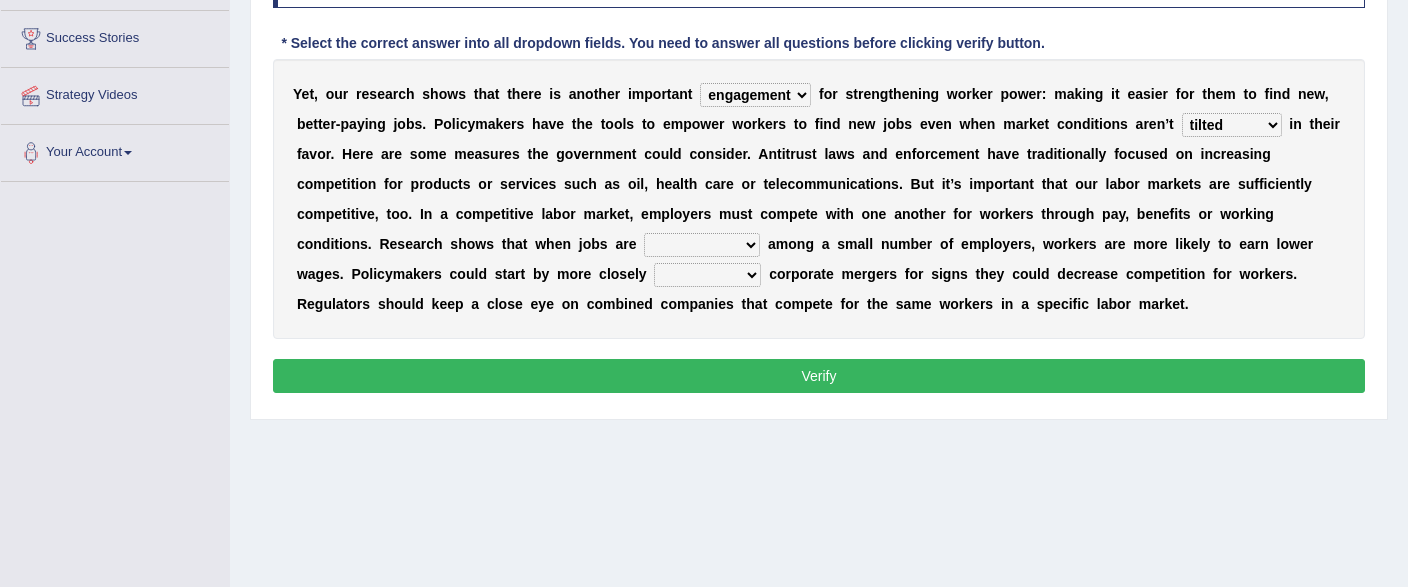 click on "constrained tremendous concentric concentrated" at bounding box center (702, 245) 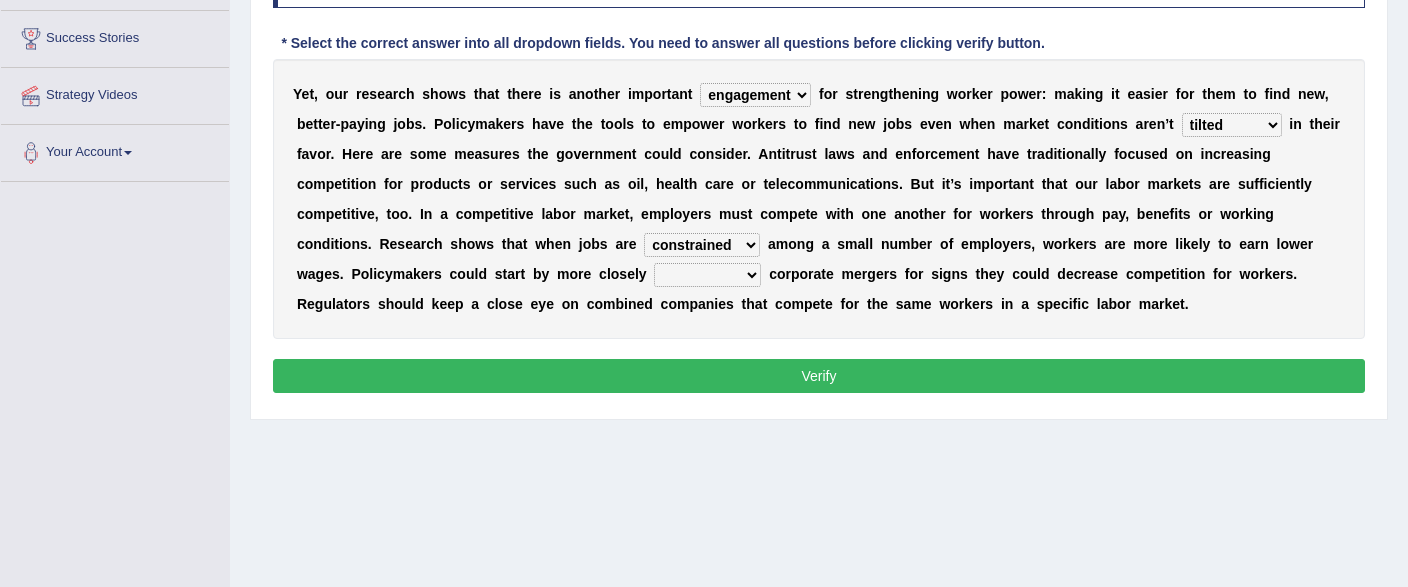 click on "constrained" at bounding box center (0, 0) 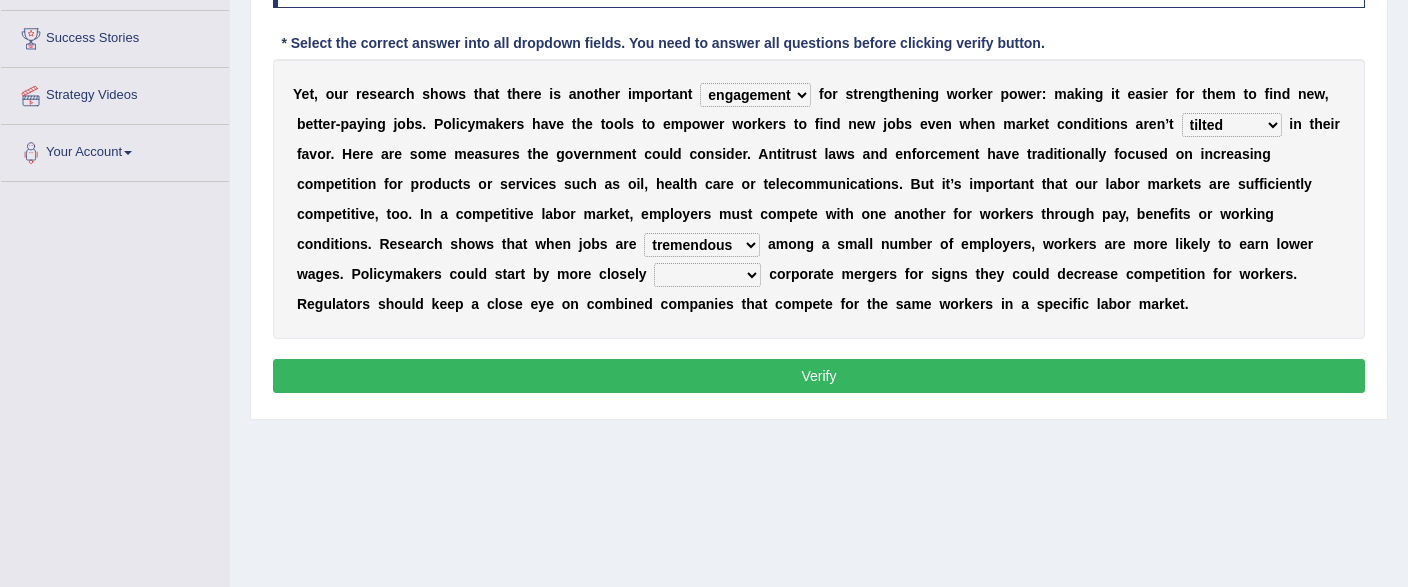 click on "scrutinizing originating scripting emulating" at bounding box center [707, 275] 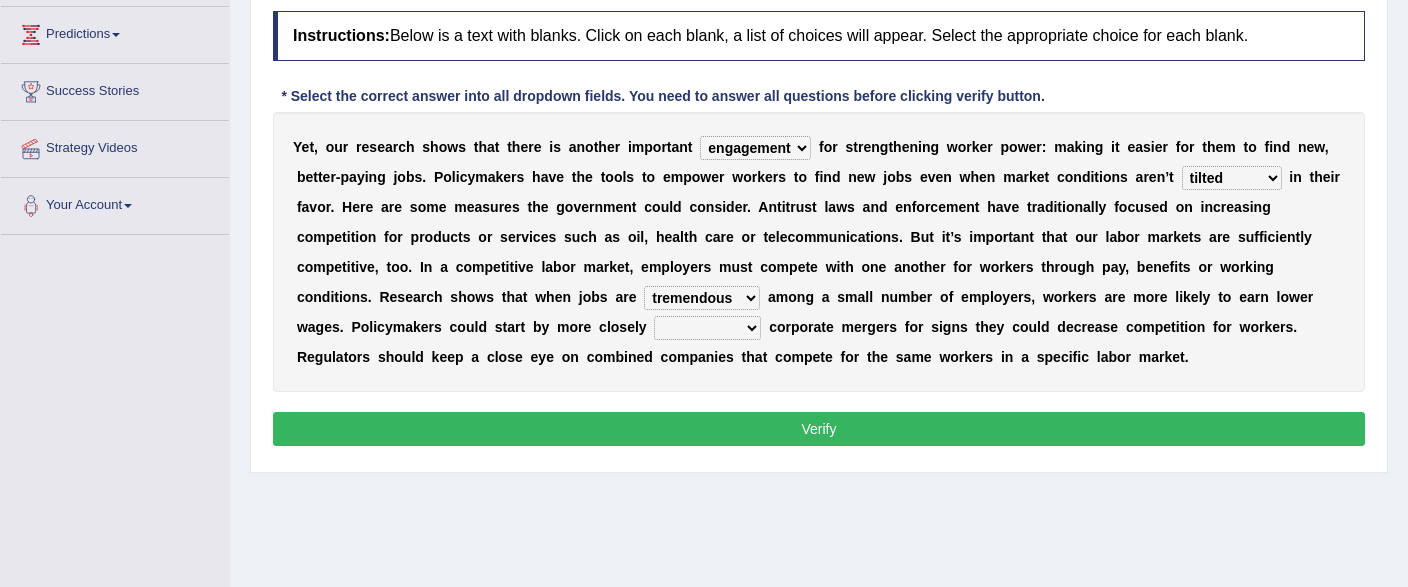 scroll, scrollTop: 252, scrollLeft: 0, axis: vertical 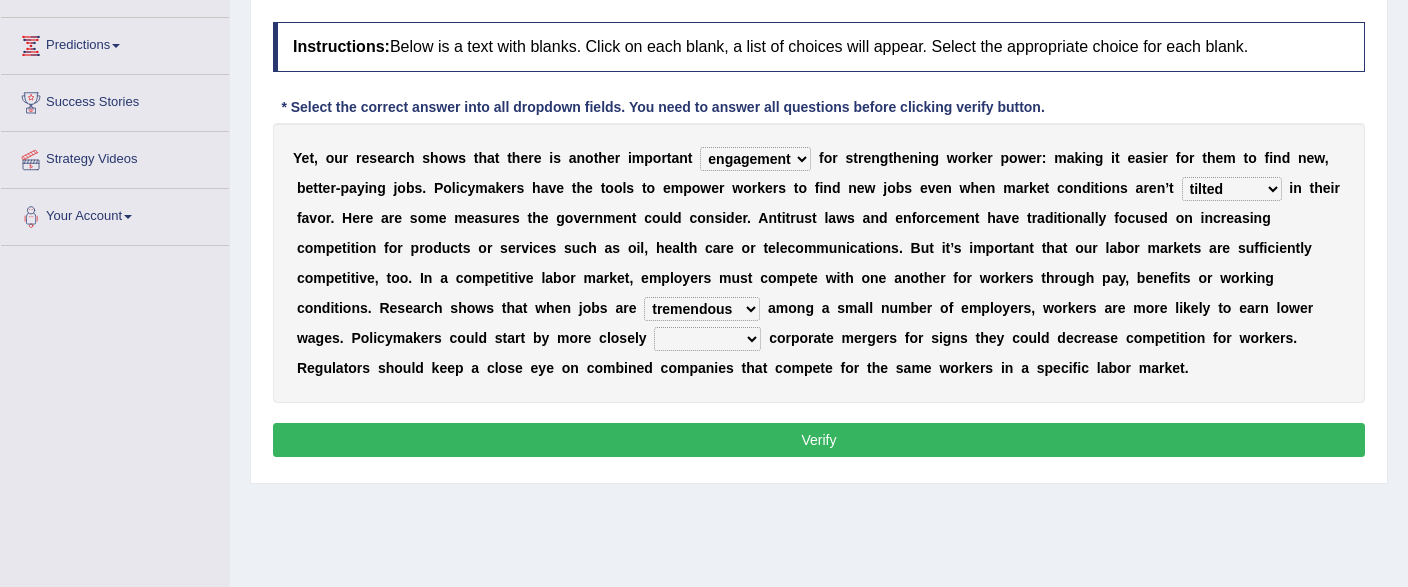 click on "scrutinizing originating scripting emulating" at bounding box center [707, 339] 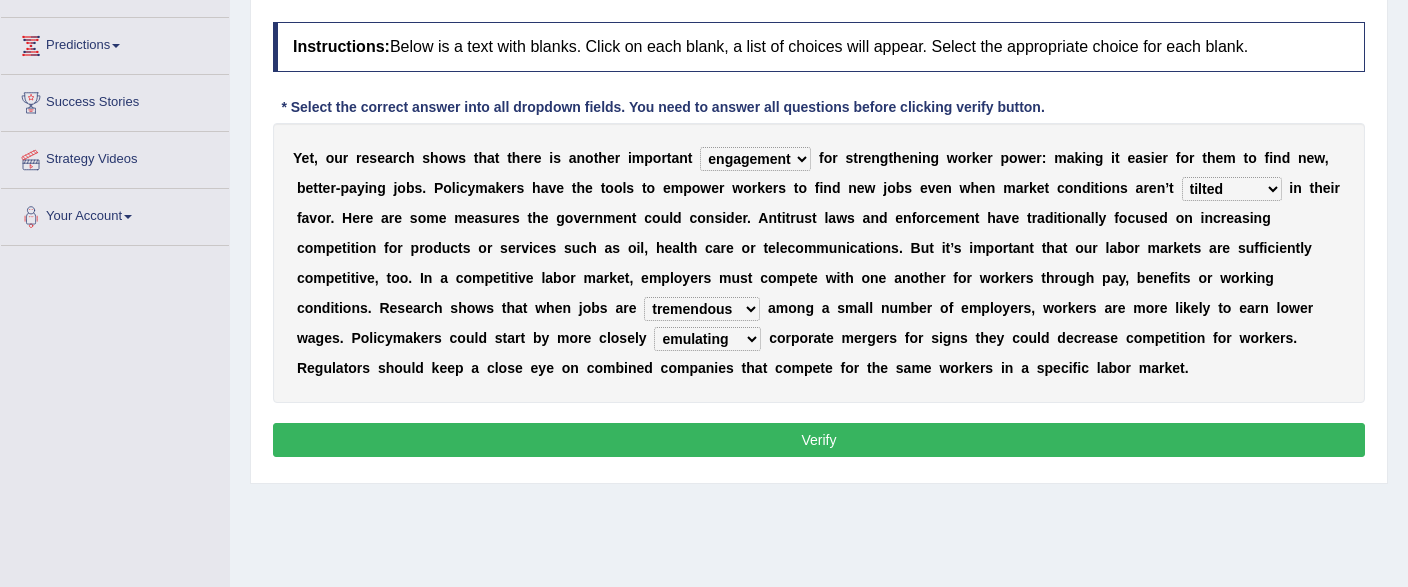 click on "emulating" at bounding box center [0, 0] 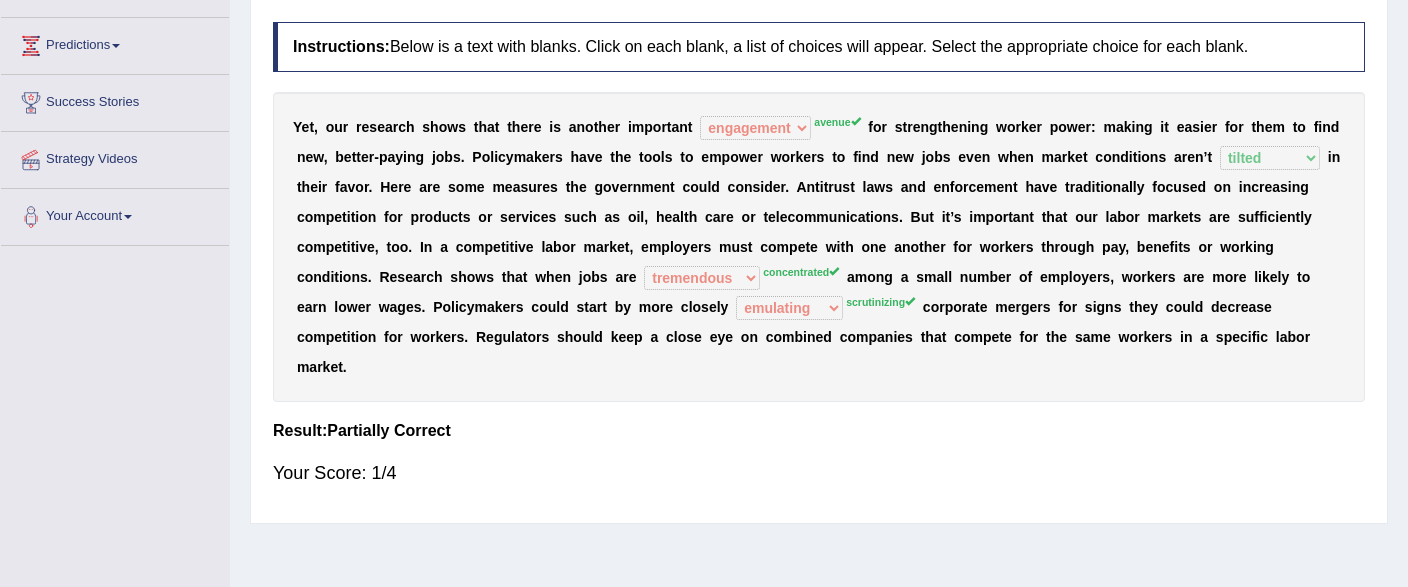 click on "scrutinizing" at bounding box center (880, 302) 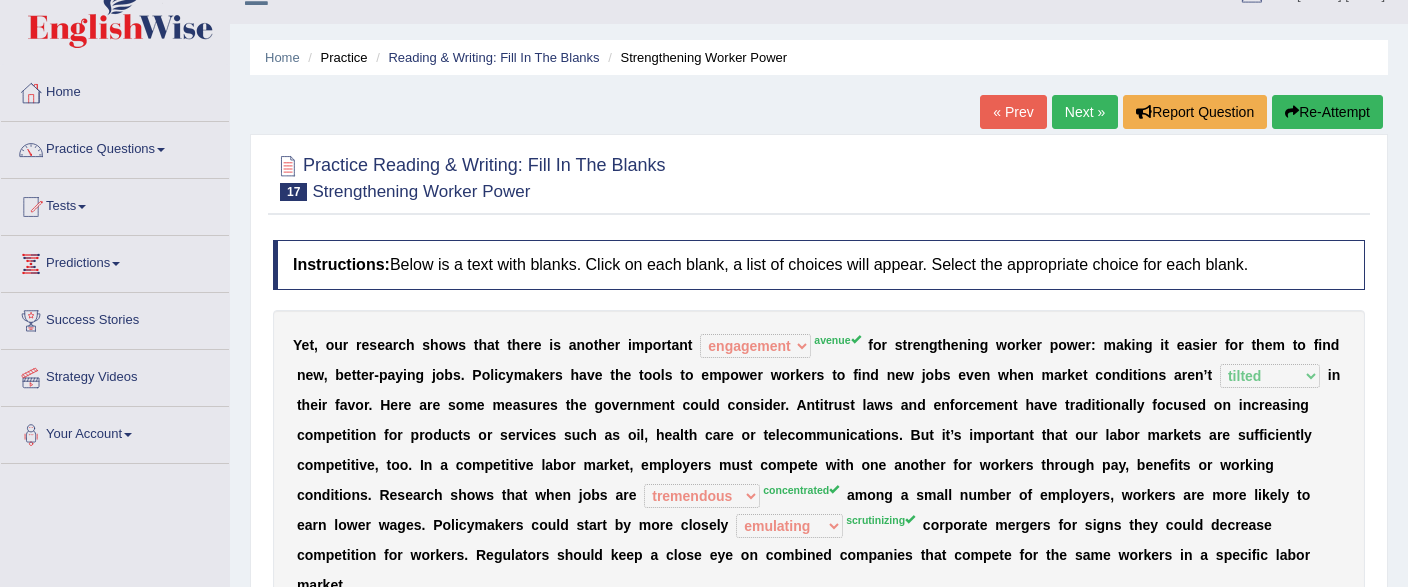 scroll, scrollTop: 0, scrollLeft: 0, axis: both 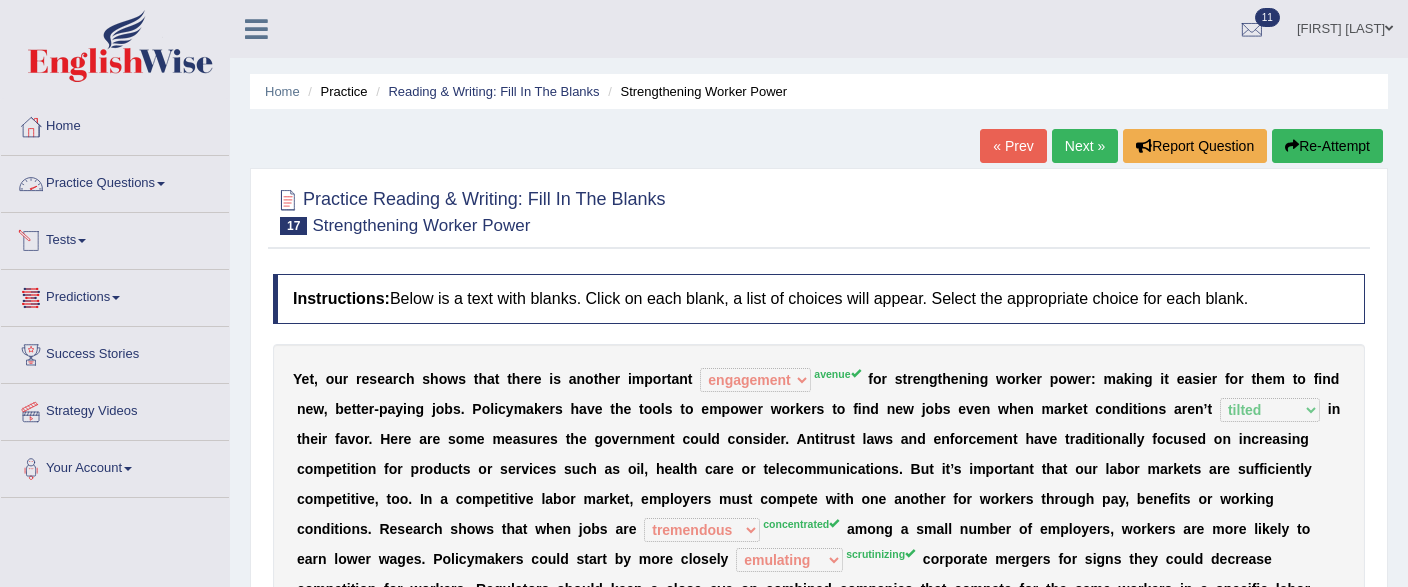 click on "Practice Questions" at bounding box center [115, 181] 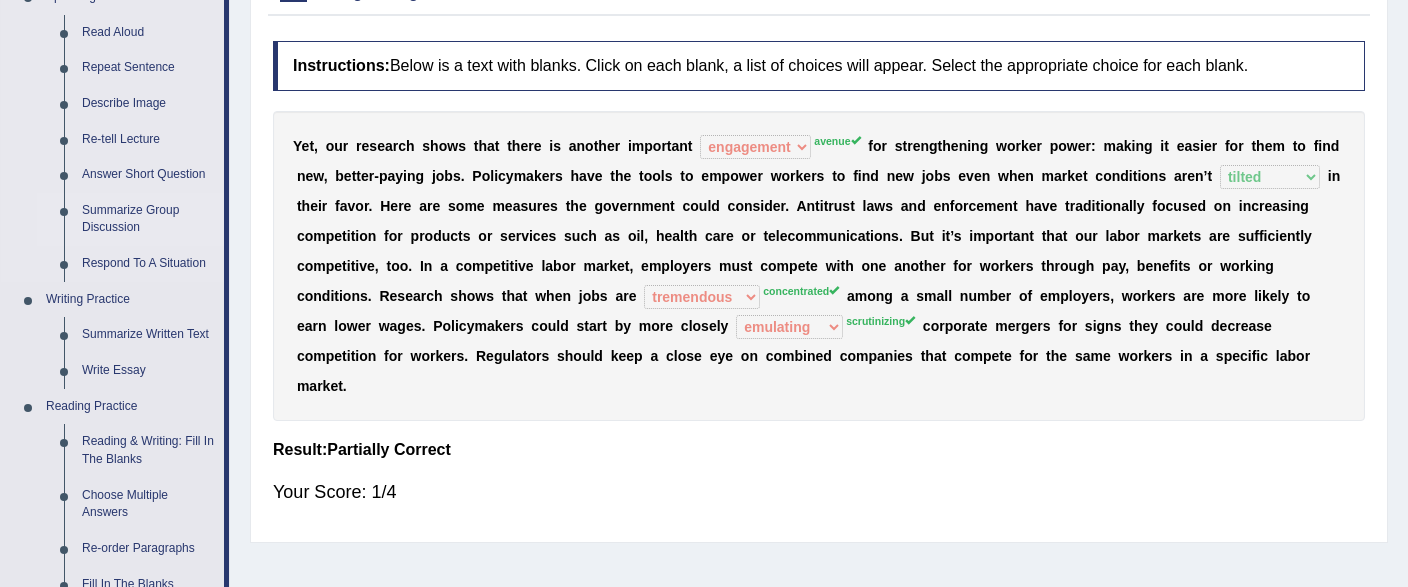 scroll, scrollTop: 316, scrollLeft: 0, axis: vertical 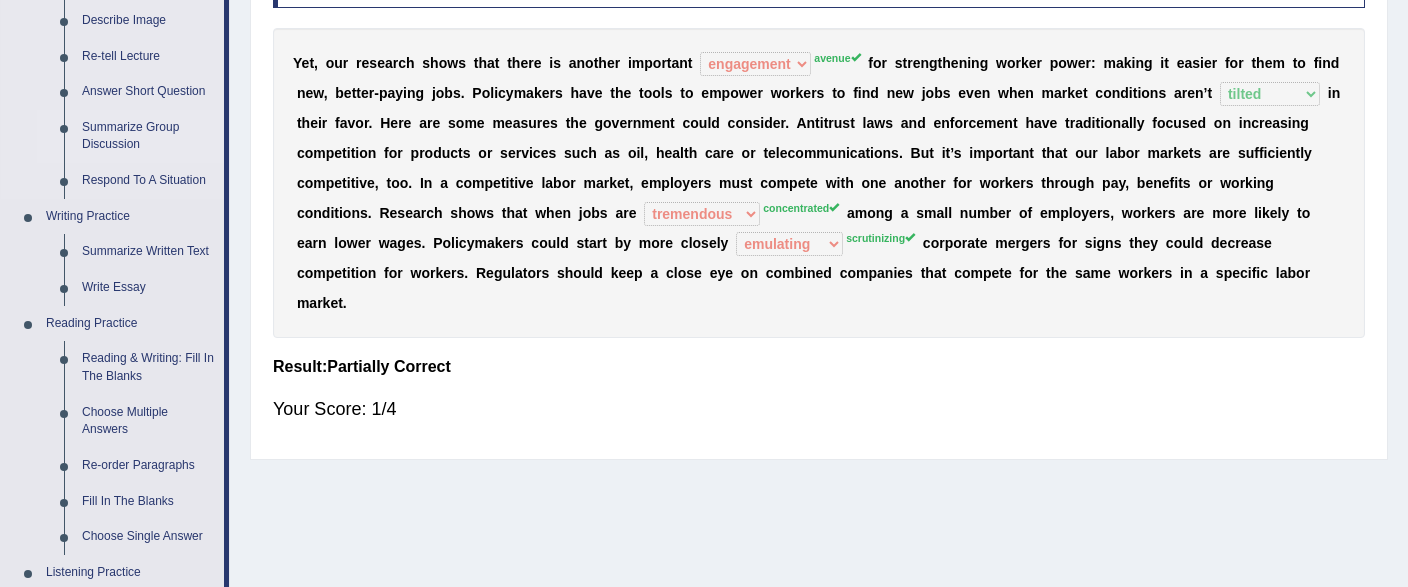 click on "Summarize Group Discussion" at bounding box center (148, 136) 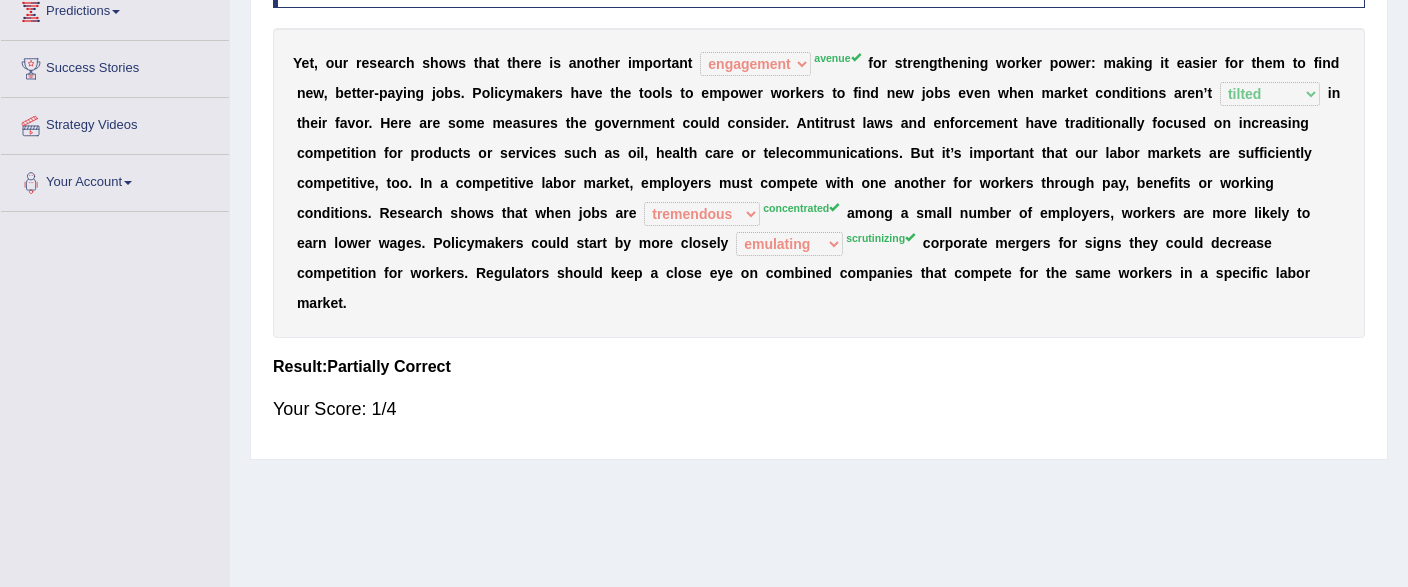 scroll, scrollTop: 0, scrollLeft: 0, axis: both 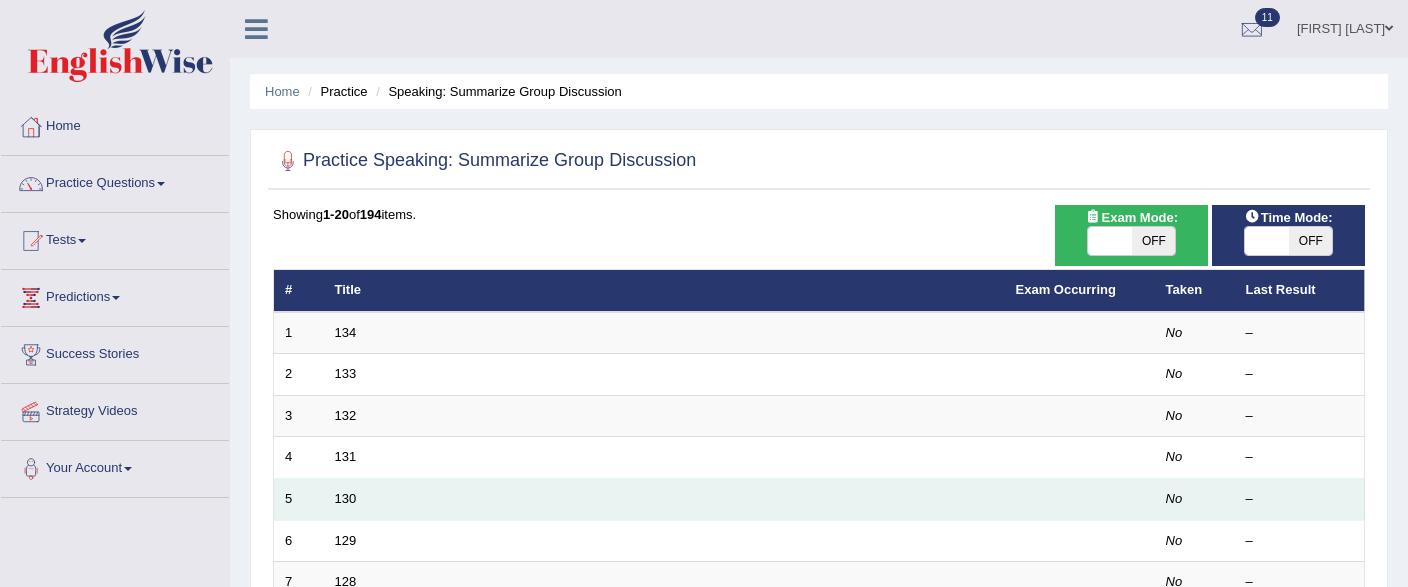 click on "130" at bounding box center (664, 500) 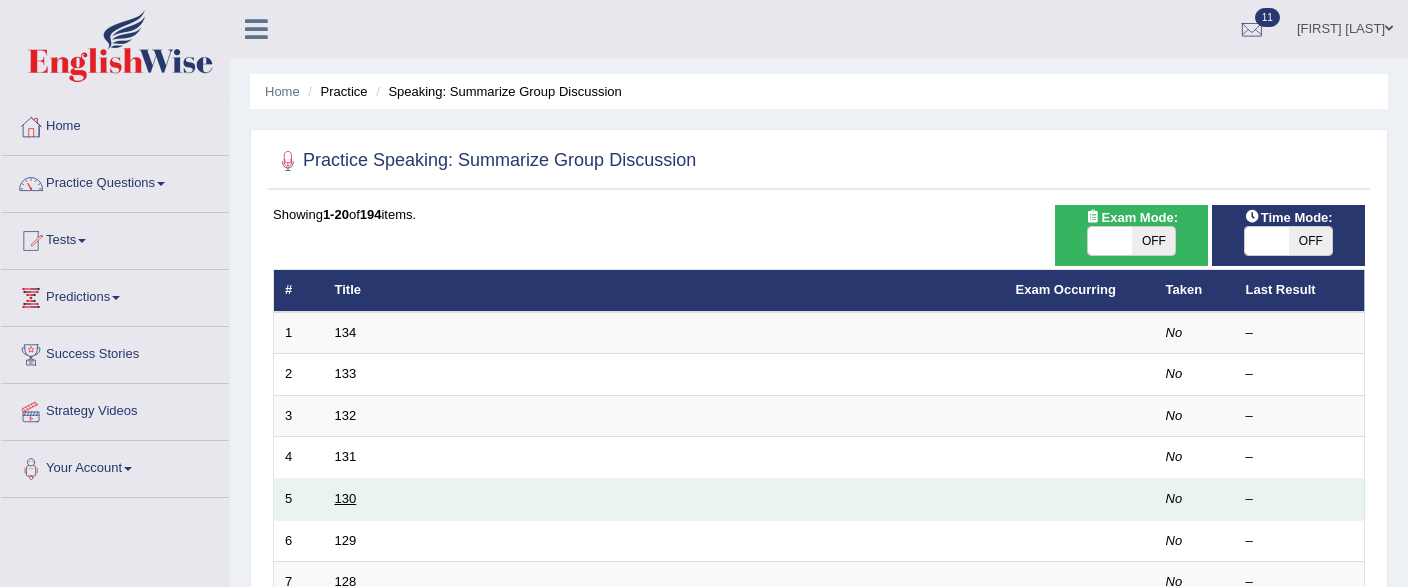 click on "130" at bounding box center (346, 498) 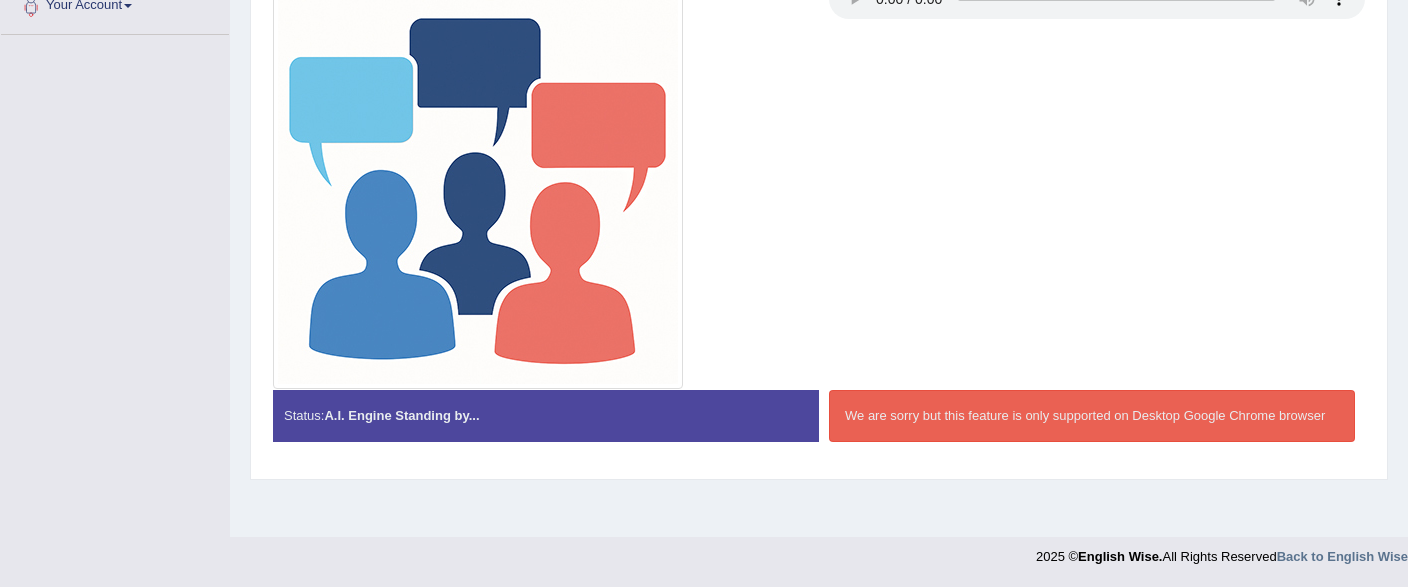 scroll, scrollTop: 41, scrollLeft: 0, axis: vertical 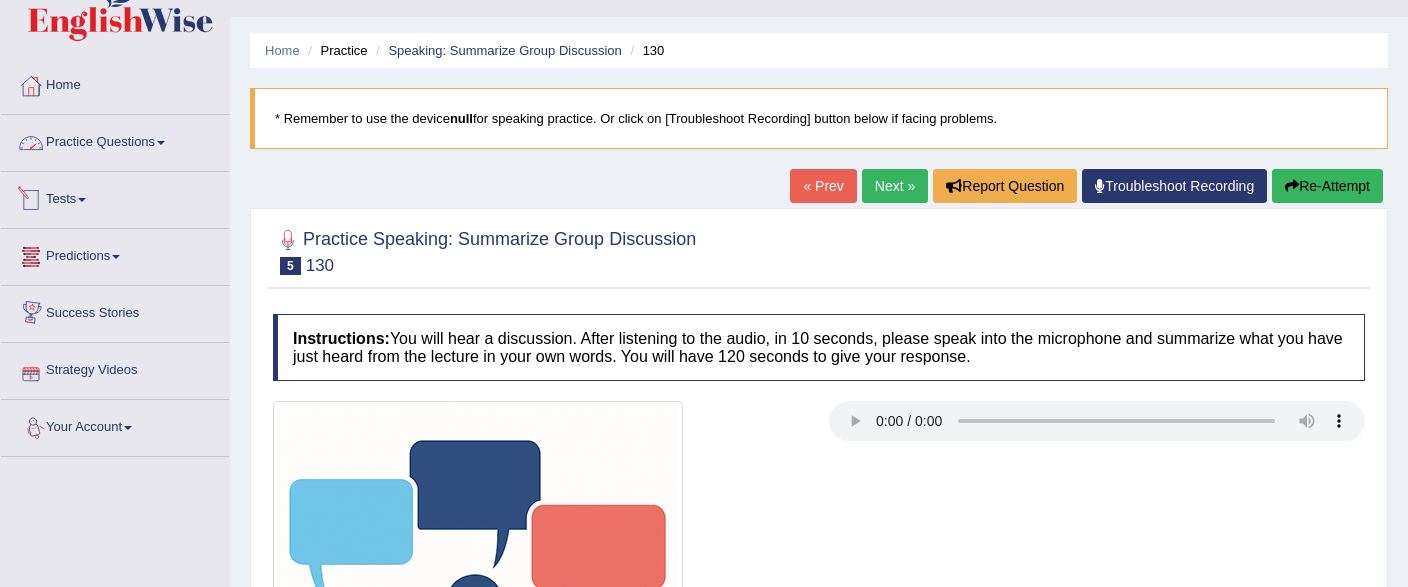 click on "Practice Questions" at bounding box center (115, 140) 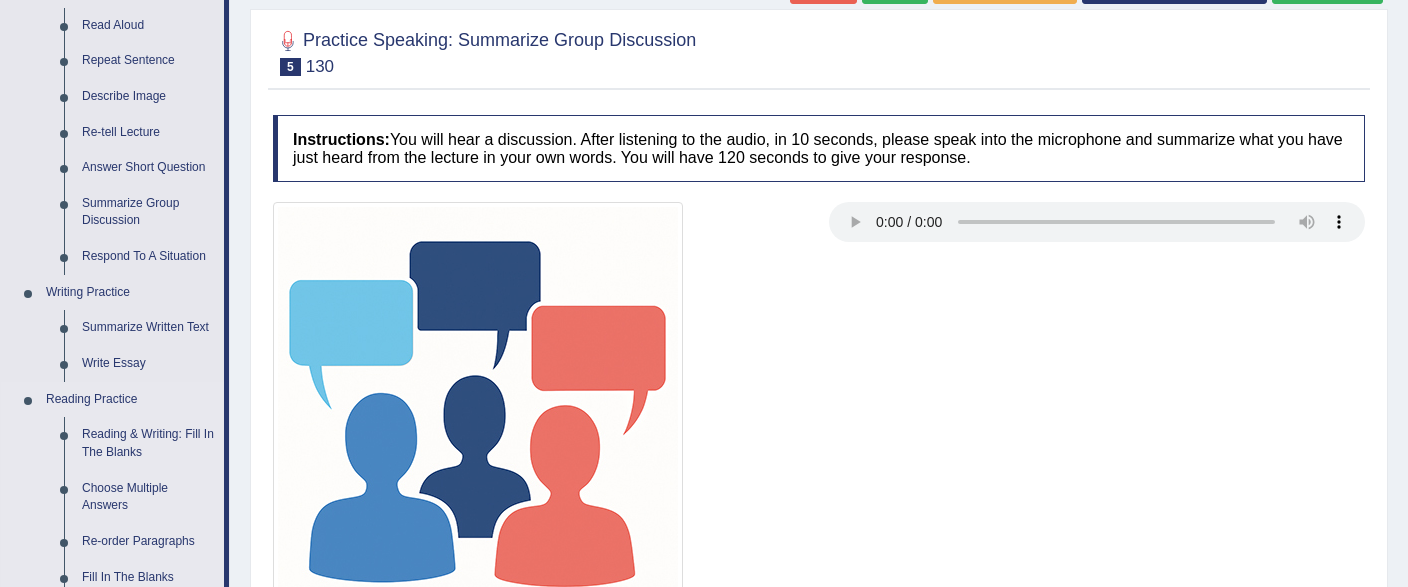 scroll, scrollTop: 252, scrollLeft: 0, axis: vertical 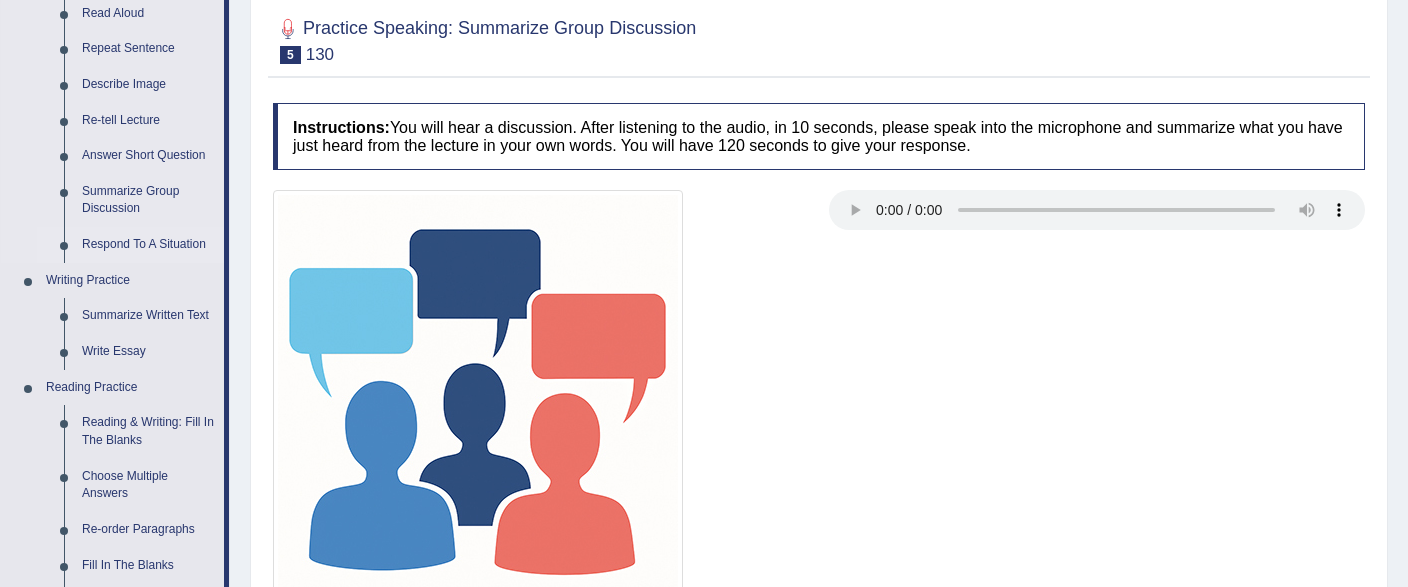 click on "Respond To A Situation" at bounding box center [148, 245] 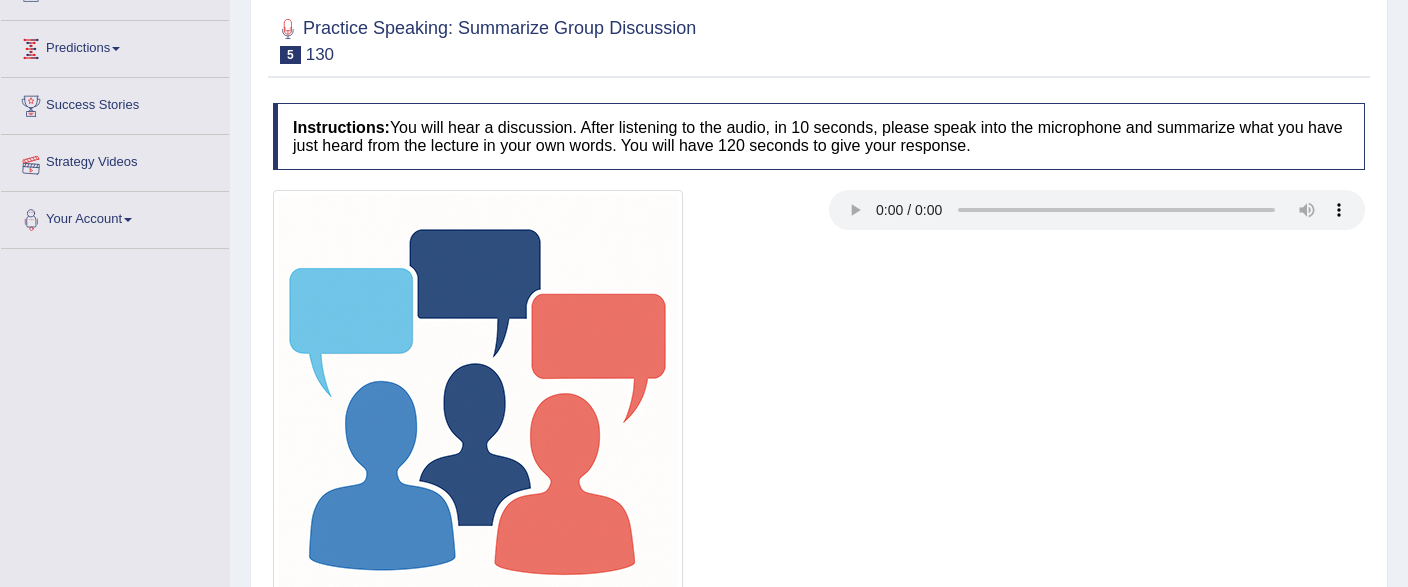 scroll, scrollTop: 237, scrollLeft: 0, axis: vertical 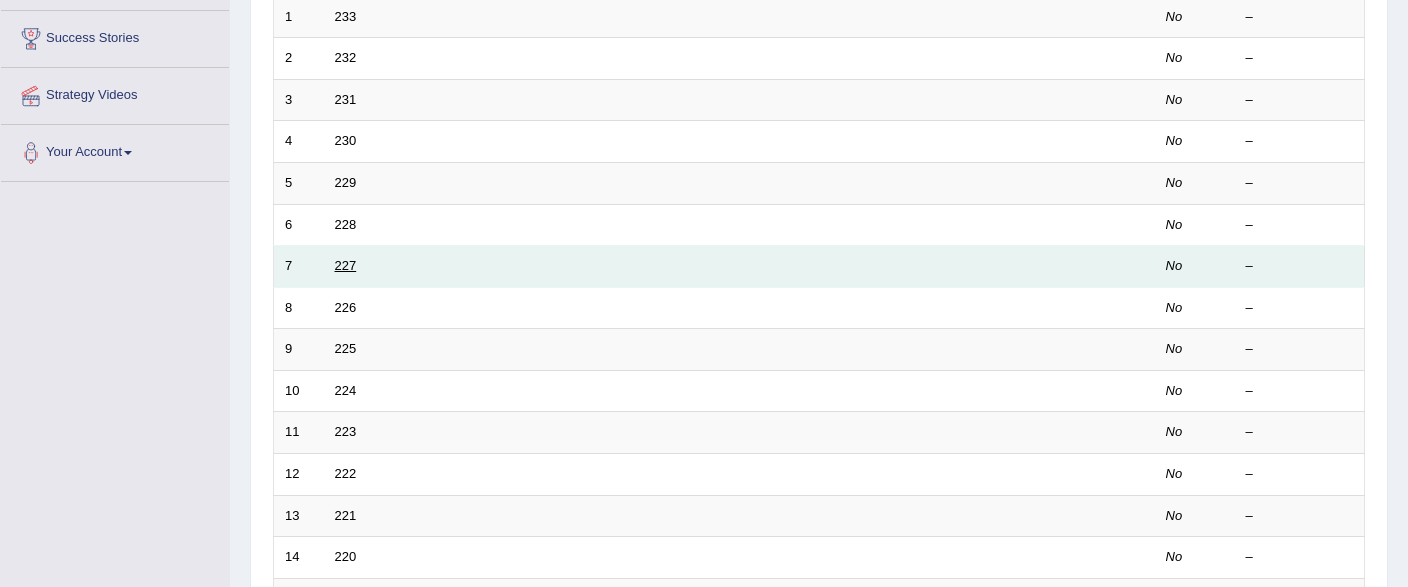 click on "227" at bounding box center (346, 265) 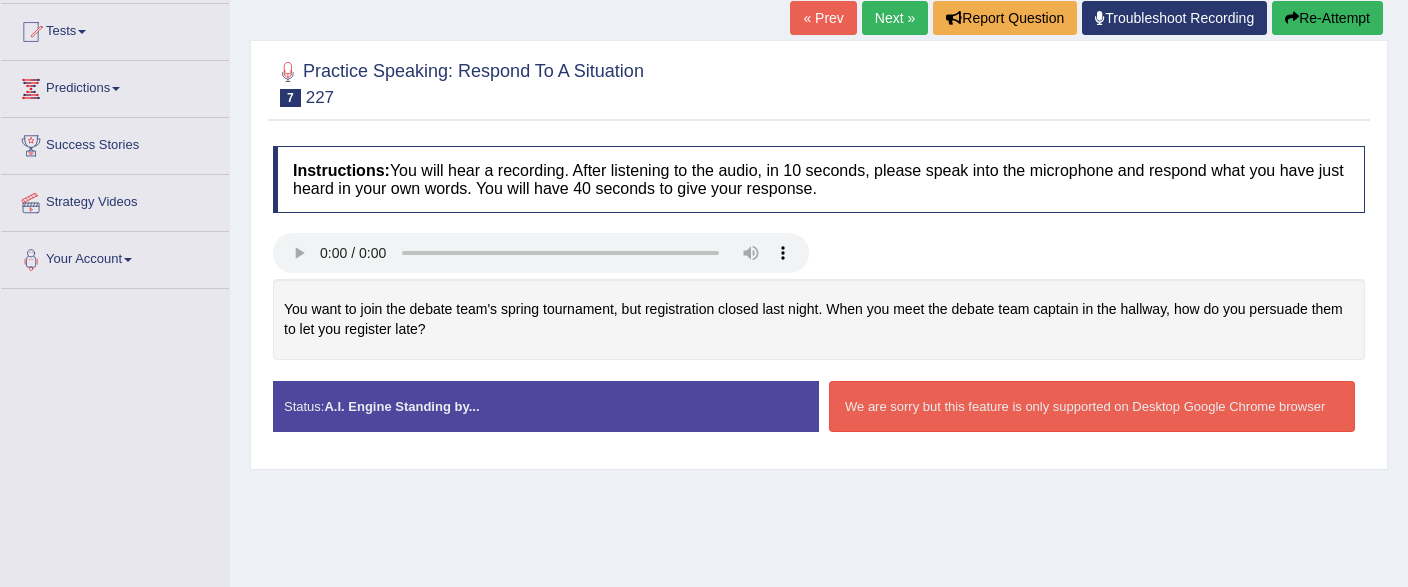 scroll, scrollTop: 211, scrollLeft: 0, axis: vertical 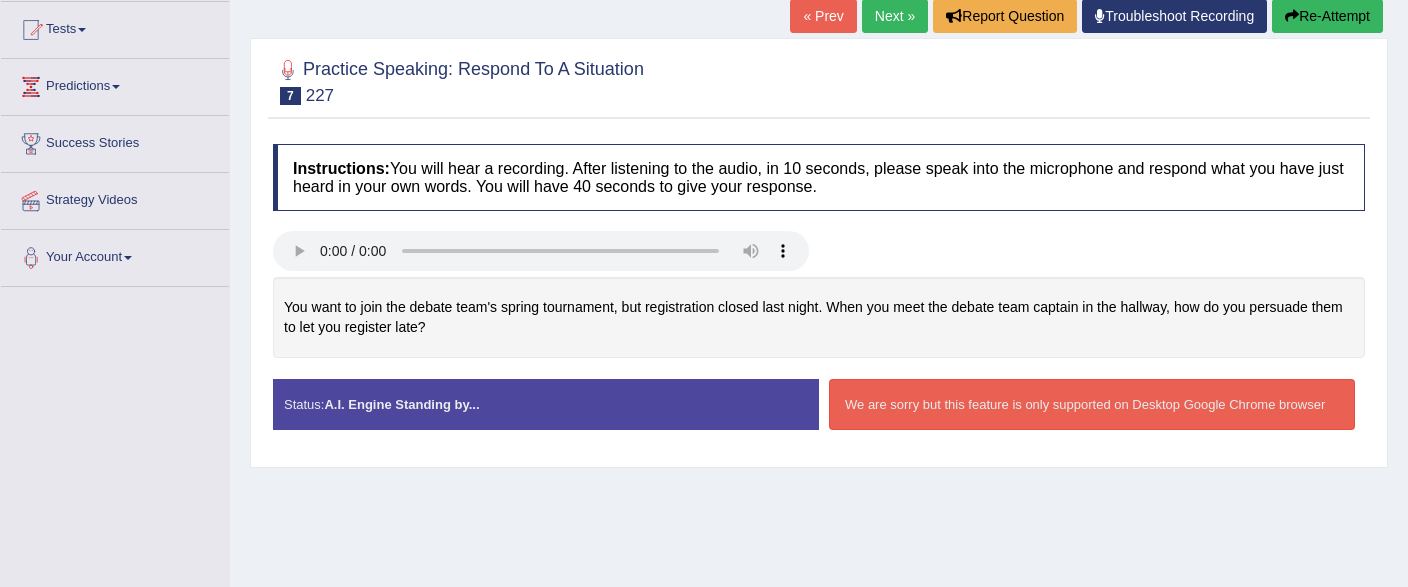 click on "Instructions:  You will hear a recording. After listening to the audio, in 10 seconds, please speak into the microphone and respond what you have just heard in your own words. You will have 40 seconds to give your response.
You want to join the debate team's spring tournament, but registration closed last night. When you meet the debate team captain in the hallway, how do you persuade them to let you register late? Transcript: You want to join the debate team's spring tournament, but registration closed last night. When you meet the debate team captain in the hallway, how do you persuade them to let you register late? Recorded Answer: Spoken Keywords: Voice Analysis: Your Response: Sample Answer: . Status:  A.I. Engine Standing by... We are sorry but this feature is only supported on Desktop Google Chrome browser Stop Recording" at bounding box center [819, 295] 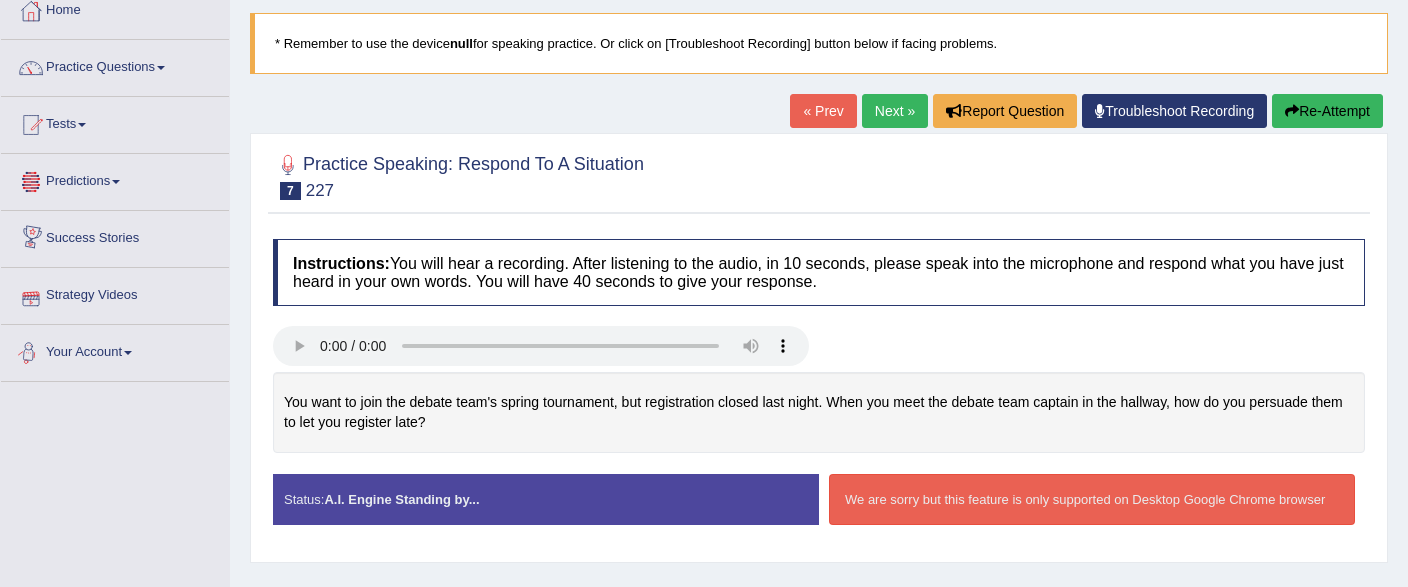 scroll, scrollTop: 0, scrollLeft: 0, axis: both 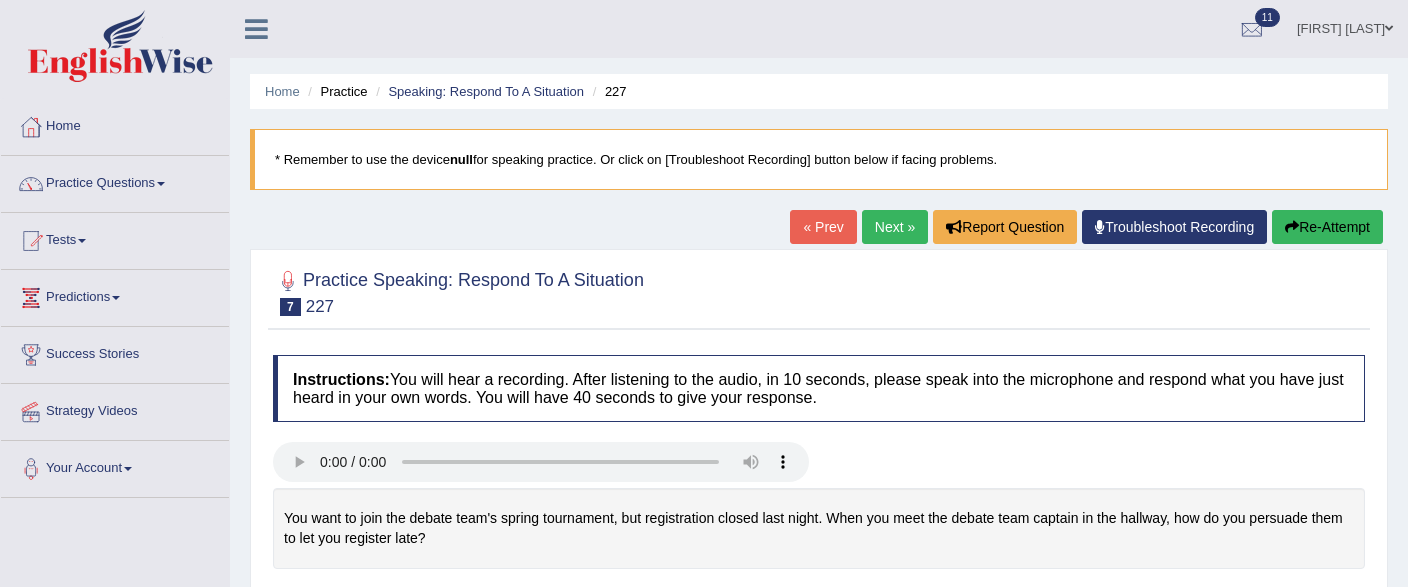 click on "Success Stories" at bounding box center [115, 352] 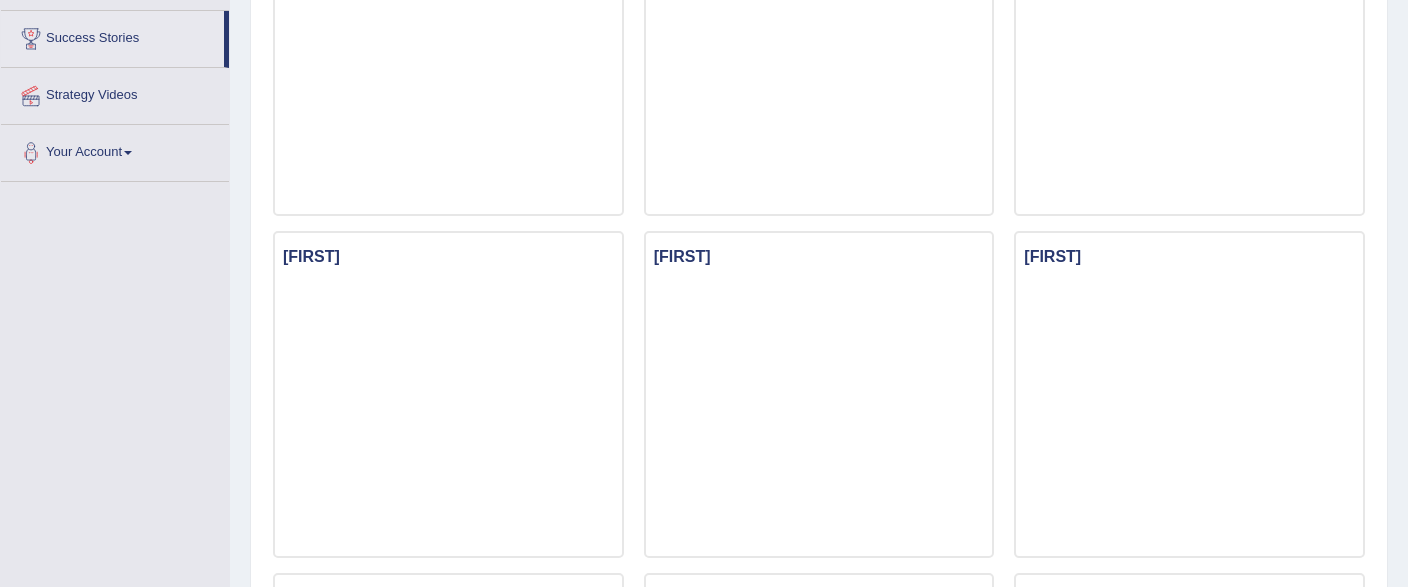 scroll, scrollTop: 0, scrollLeft: 0, axis: both 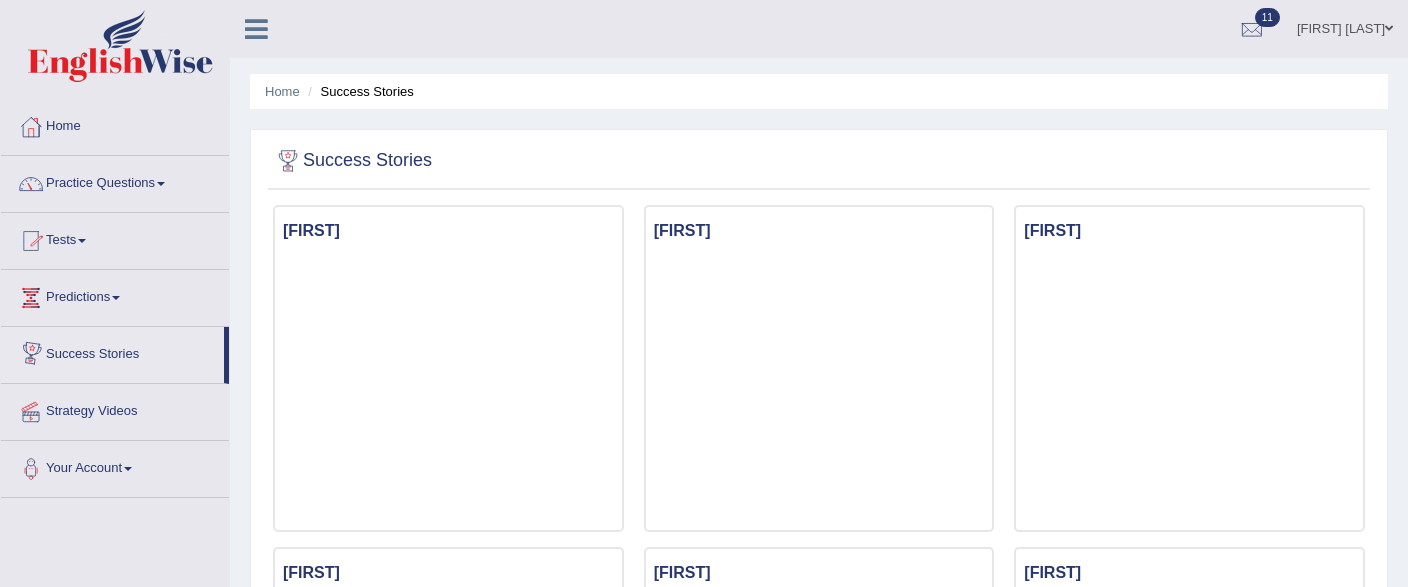 click on "Practice Questions" at bounding box center (115, 181) 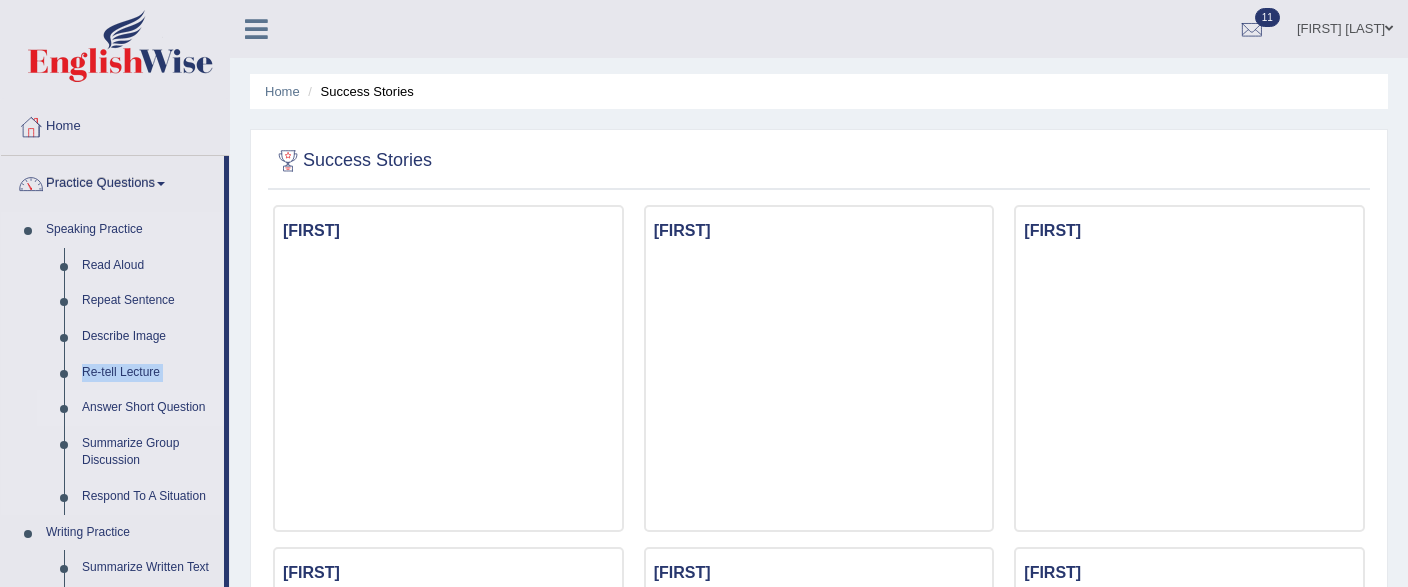 drag, startPoint x: 69, startPoint y: 415, endPoint x: 67, endPoint y: 425, distance: 10.198039 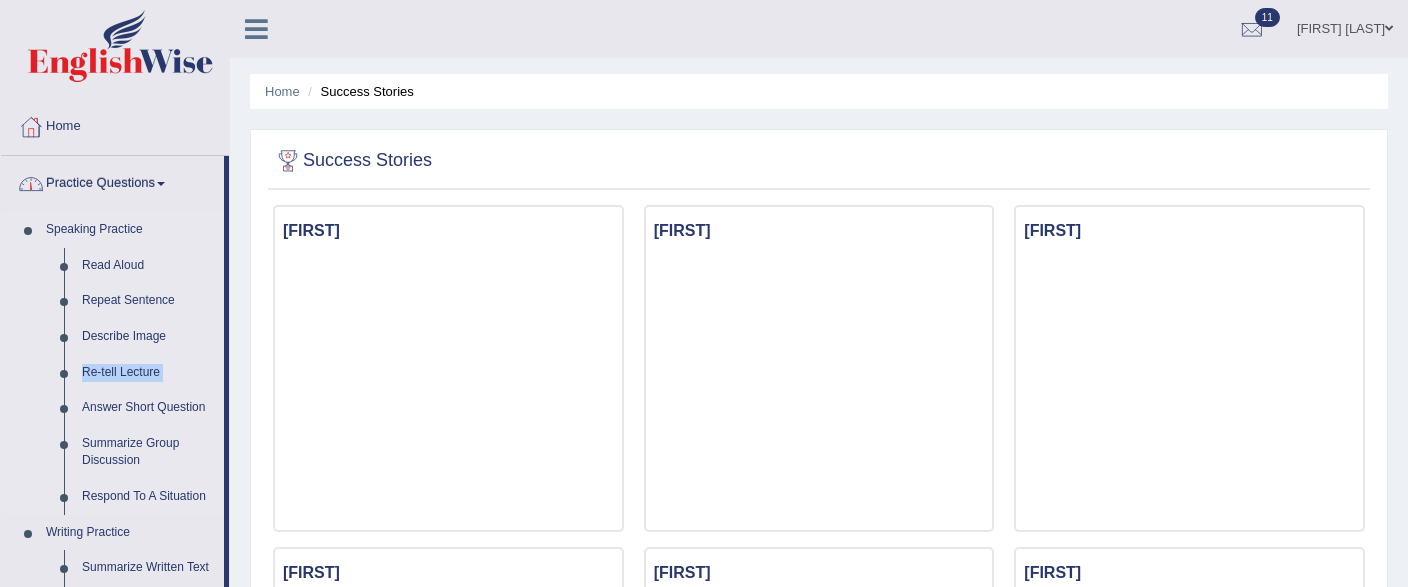 click on "Speaking Practice" at bounding box center (130, 230) 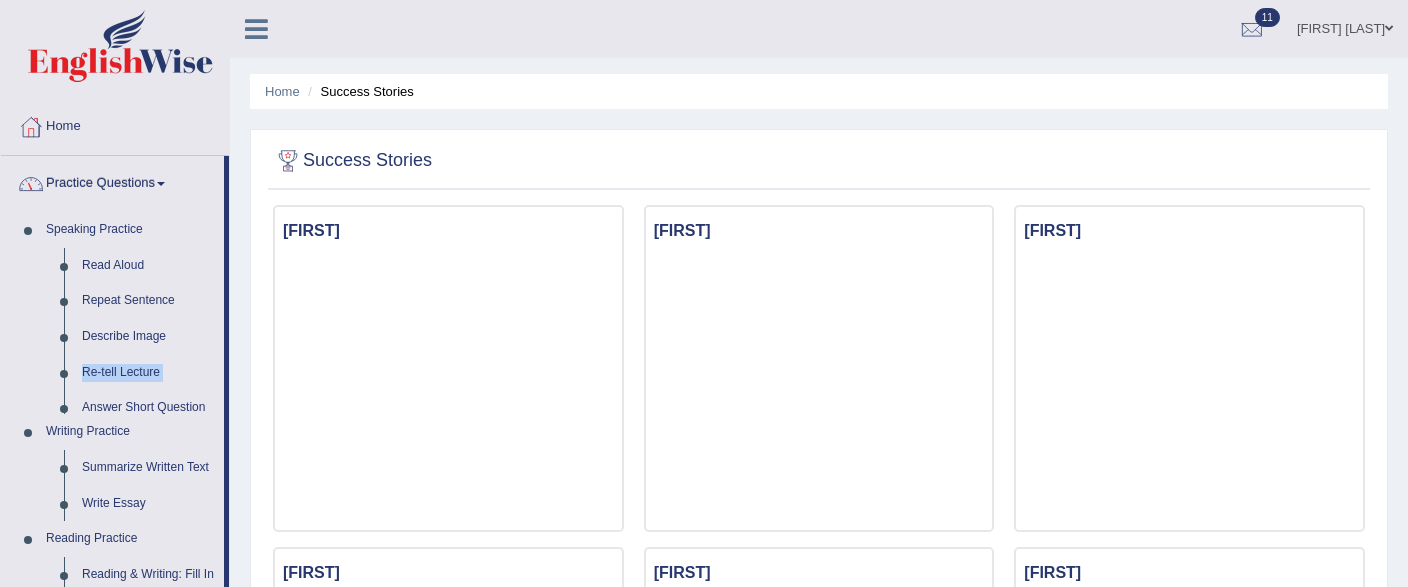 click on "Practice Questions" at bounding box center (112, 181) 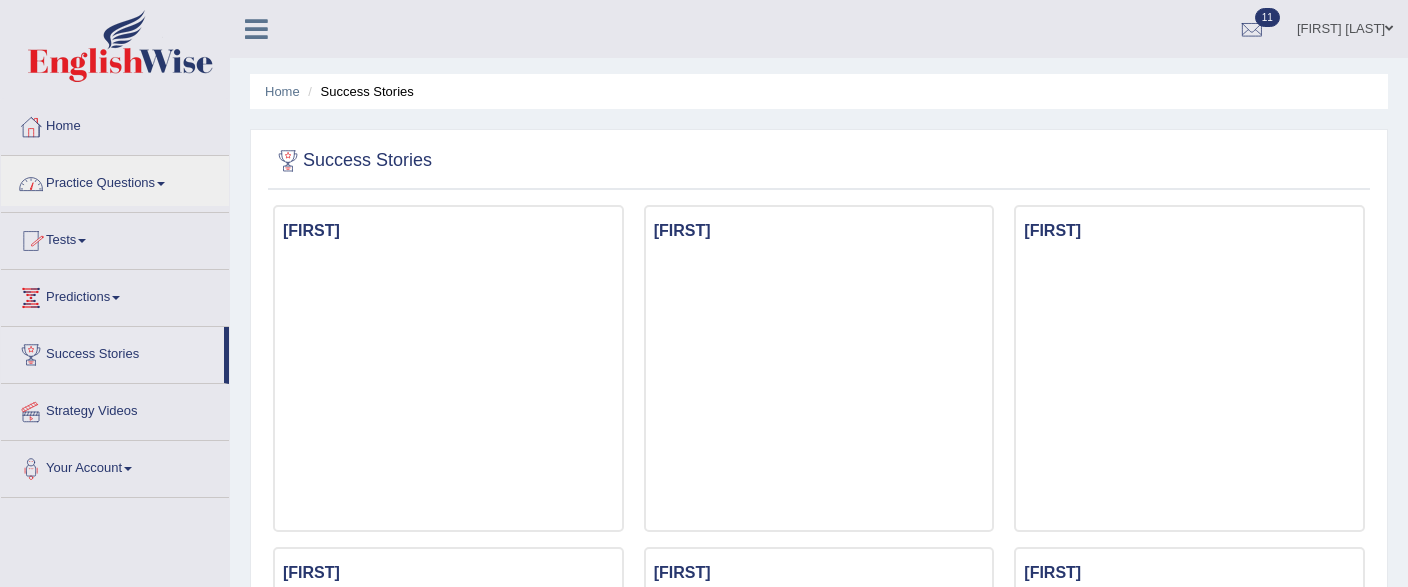 click on "Tests" at bounding box center (115, 238) 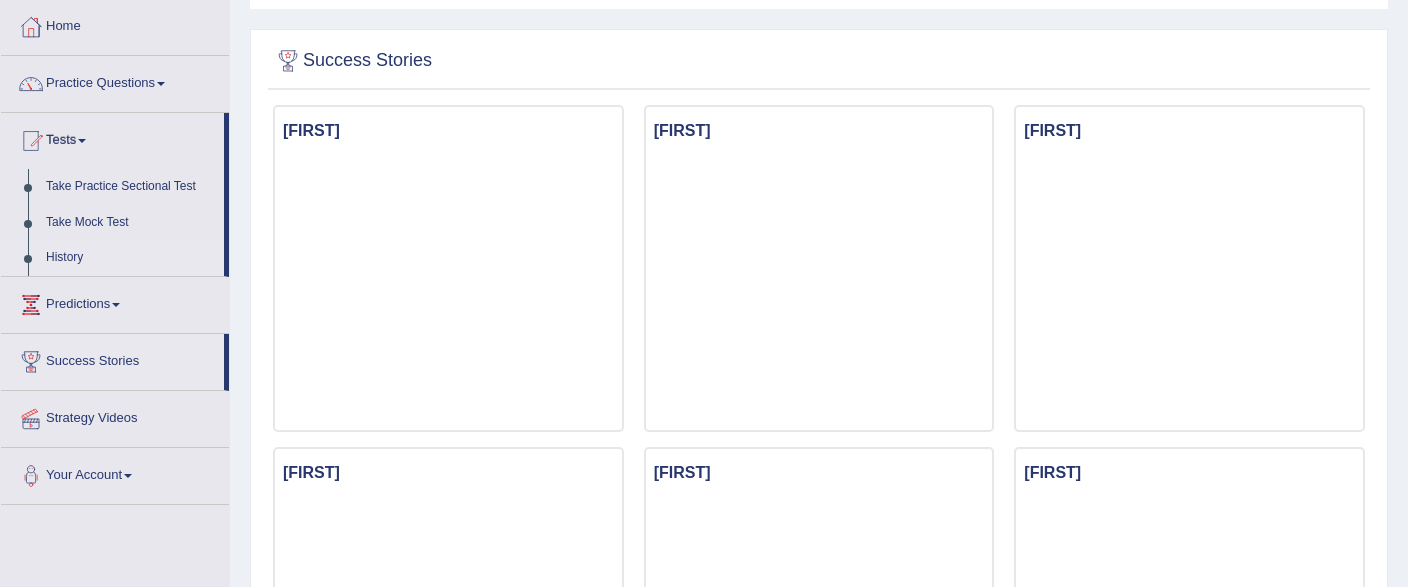 scroll, scrollTop: 105, scrollLeft: 0, axis: vertical 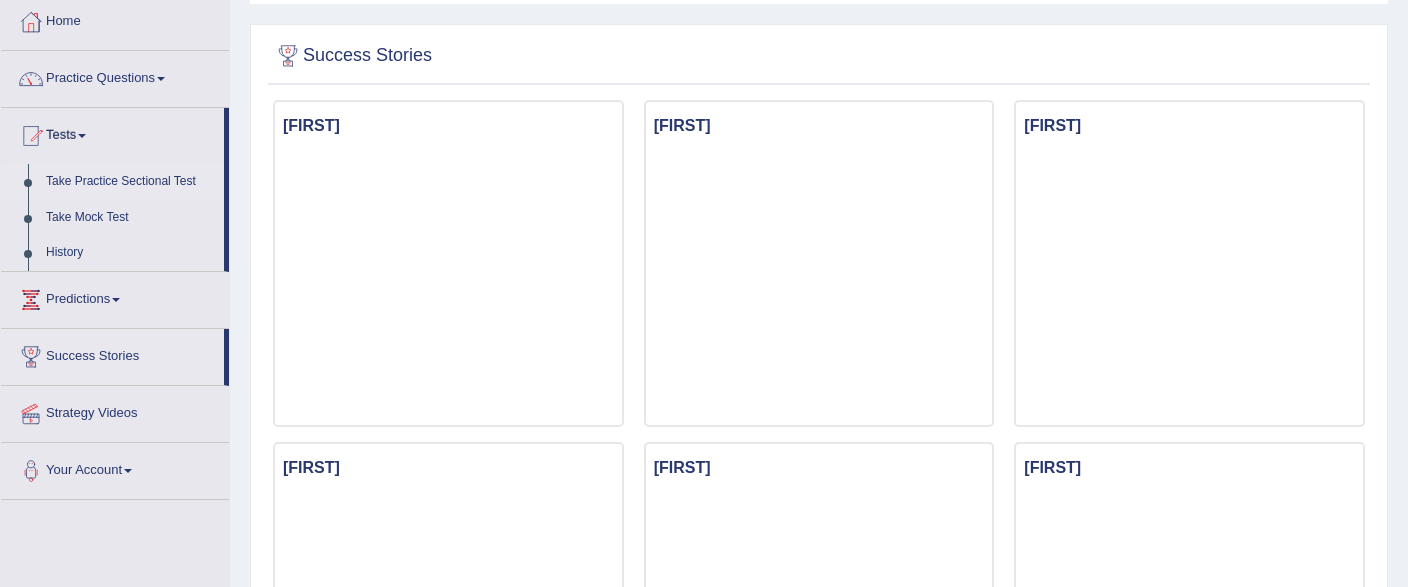 click on "Take Practice Sectional Test" at bounding box center (130, 182) 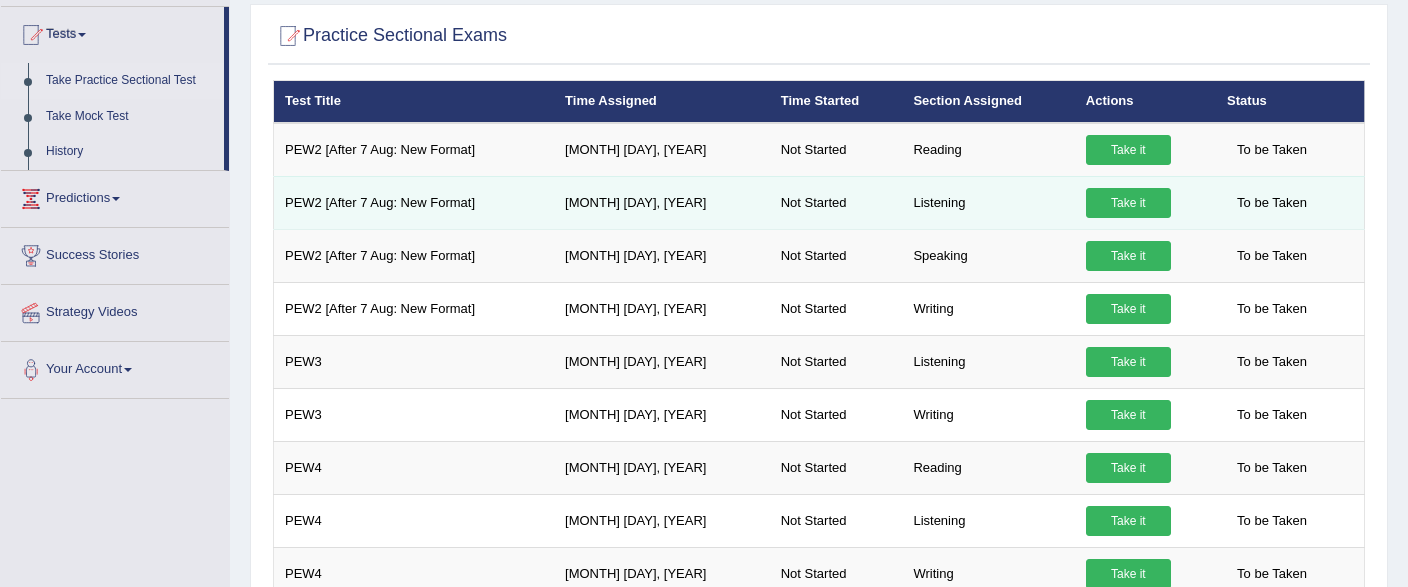 scroll, scrollTop: 105, scrollLeft: 0, axis: vertical 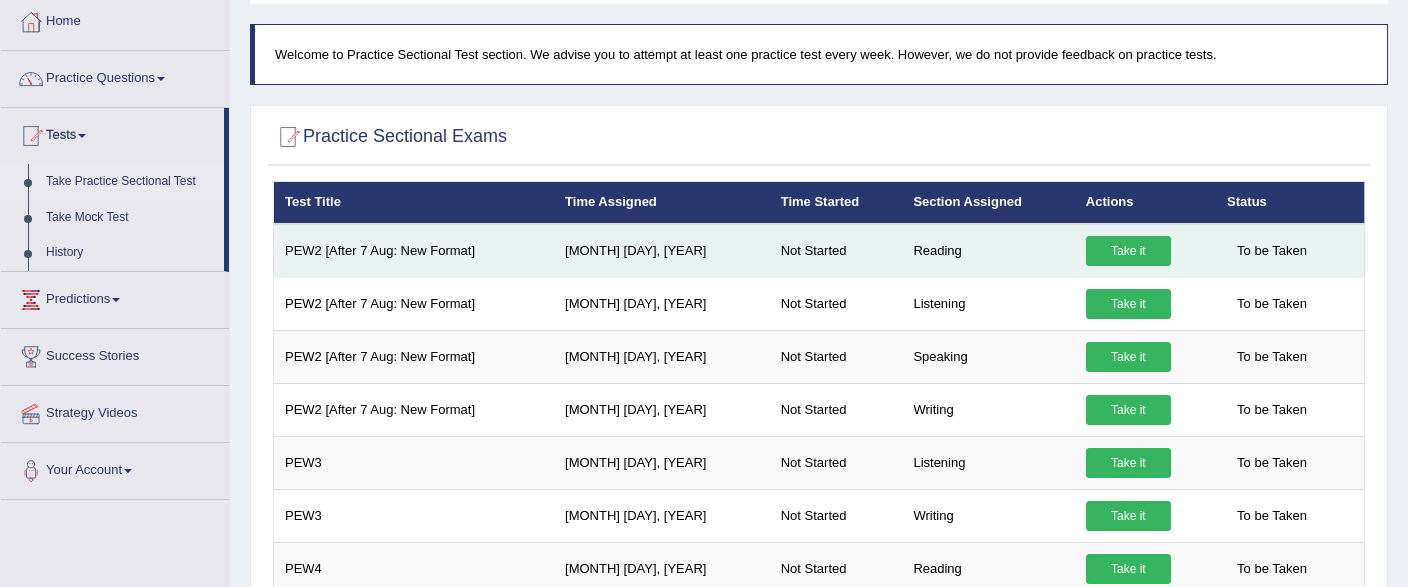 click on "Take it" at bounding box center [1128, 251] 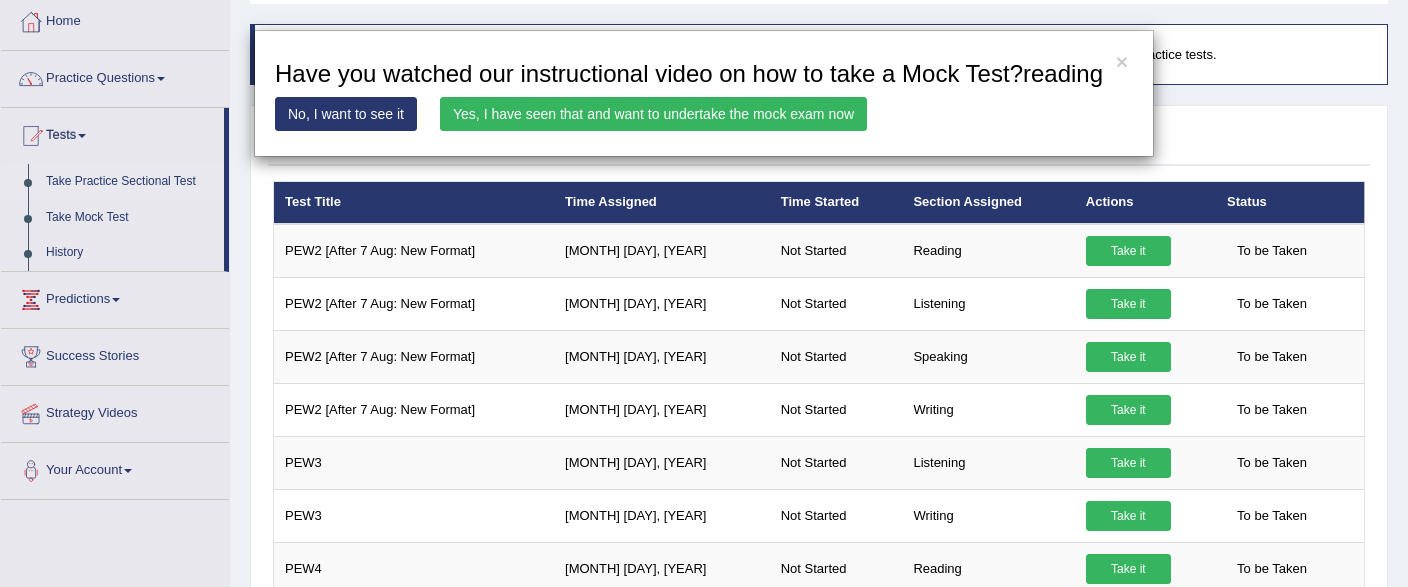 click on "Yes, I have seen that and want to undertake the mock exam now" at bounding box center (653, 114) 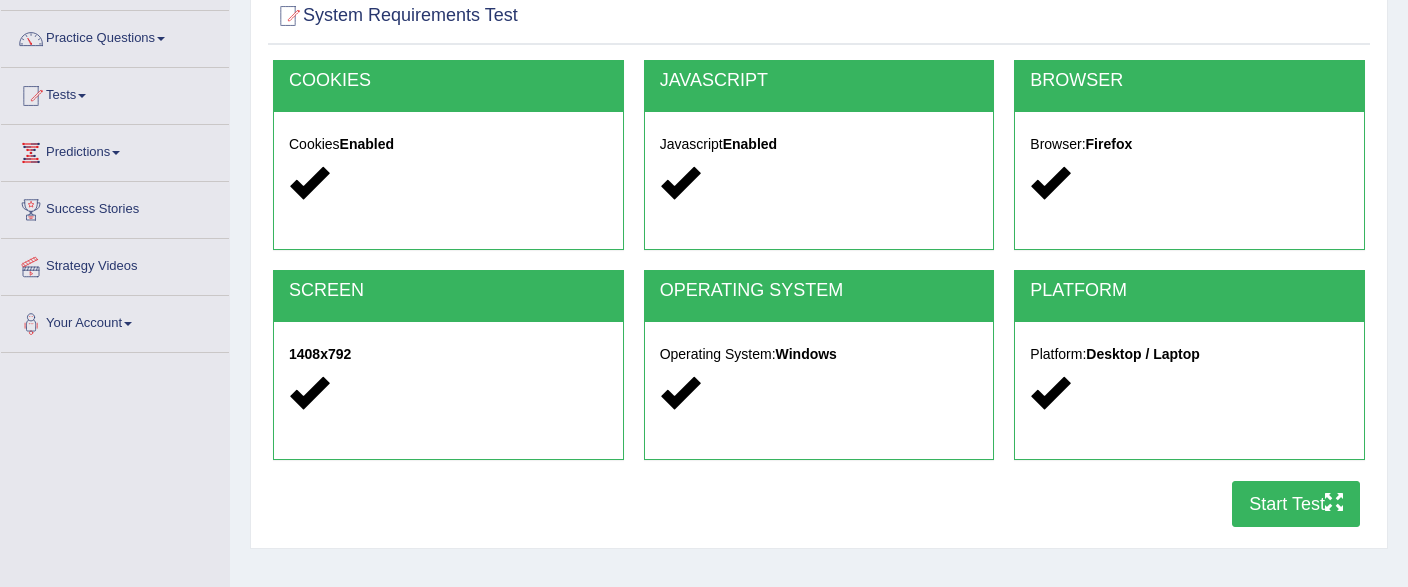 scroll, scrollTop: 463, scrollLeft: 0, axis: vertical 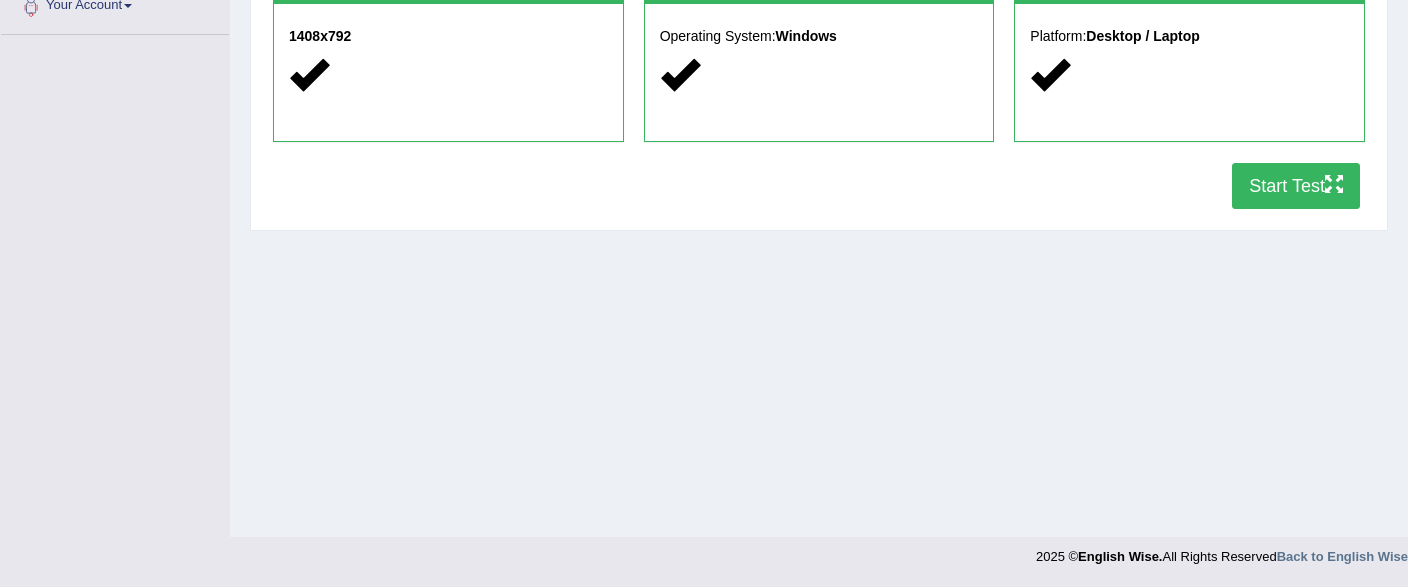 type 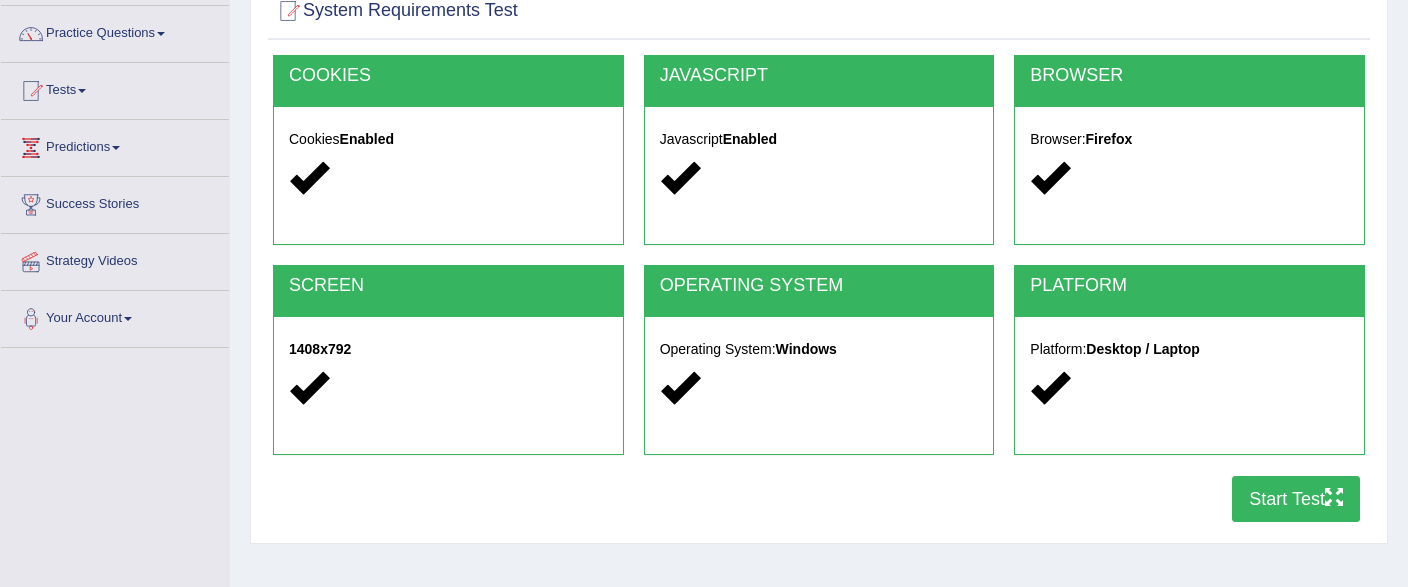 scroll, scrollTop: 288, scrollLeft: 0, axis: vertical 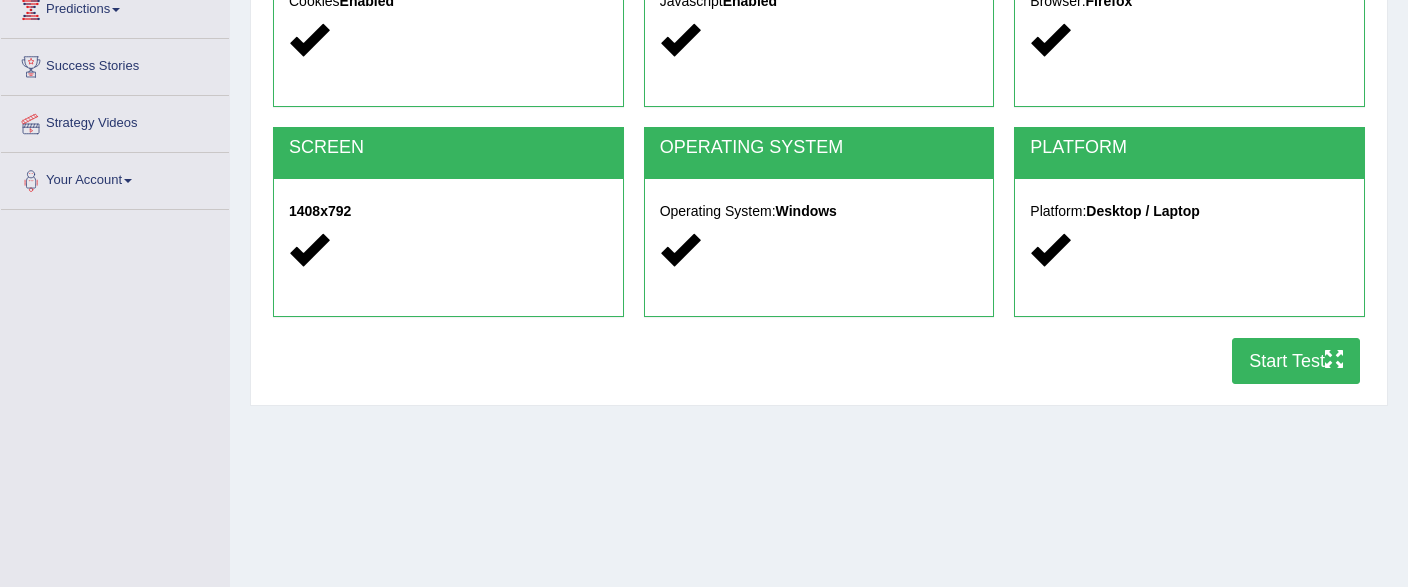 click on "Start Test" at bounding box center (1296, 361) 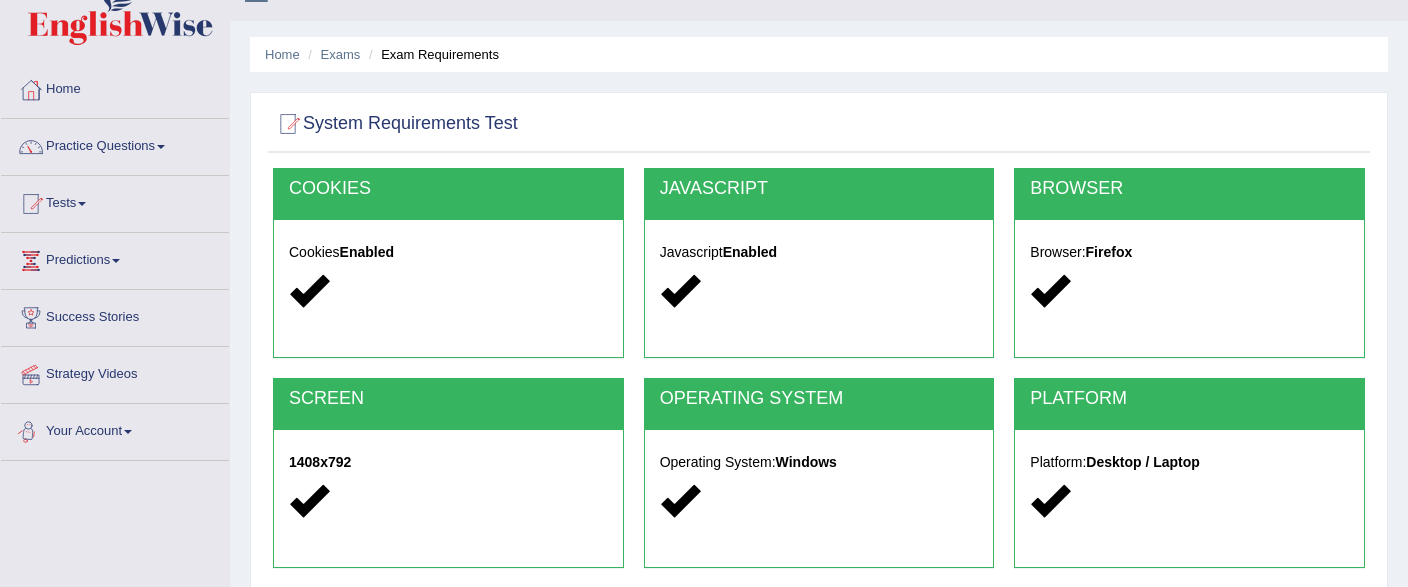 scroll, scrollTop: 0, scrollLeft: 0, axis: both 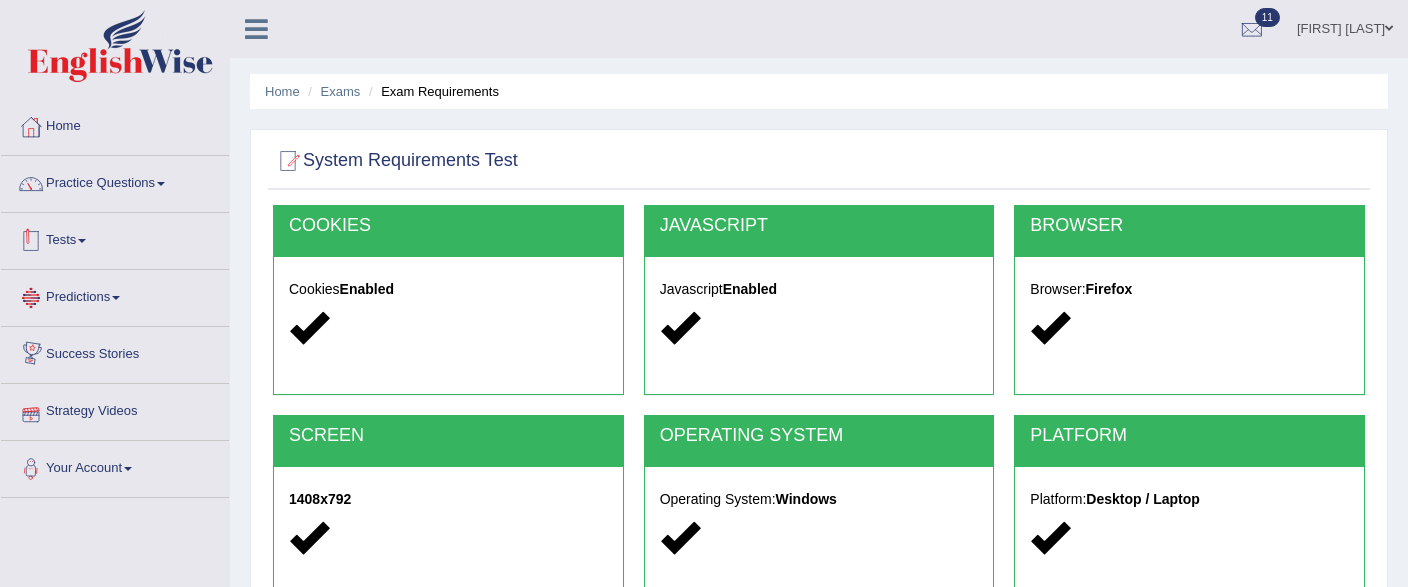 click on "Tests" at bounding box center [115, 238] 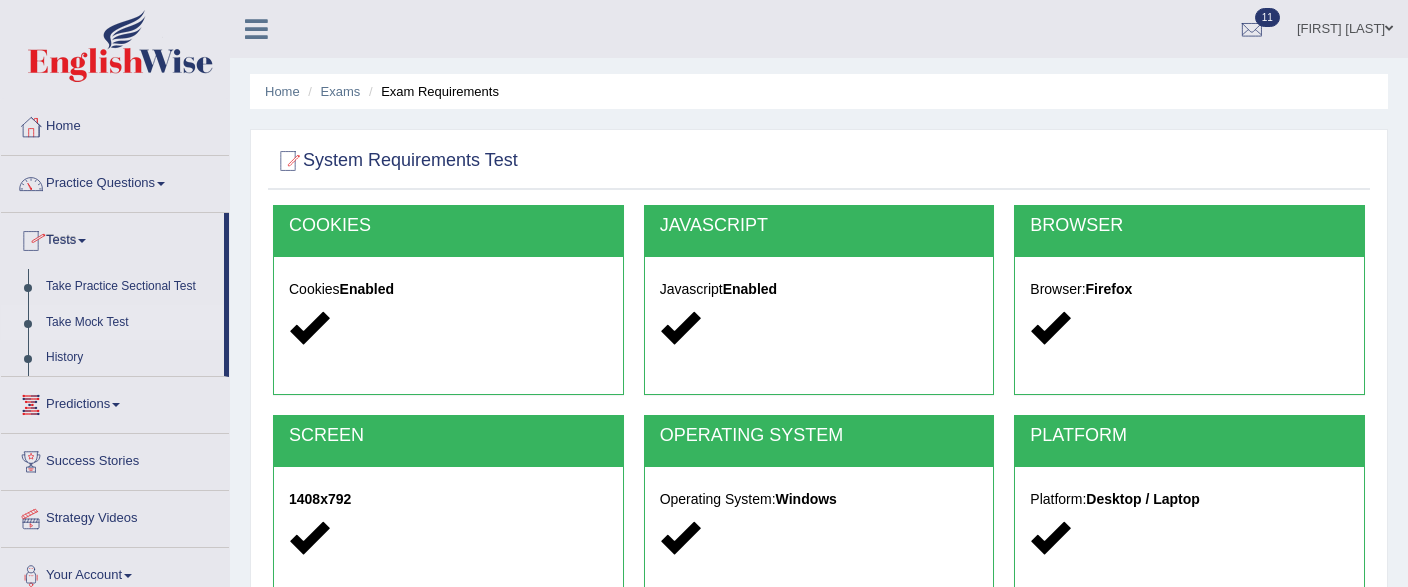 click on "Take Mock Test" at bounding box center (130, 323) 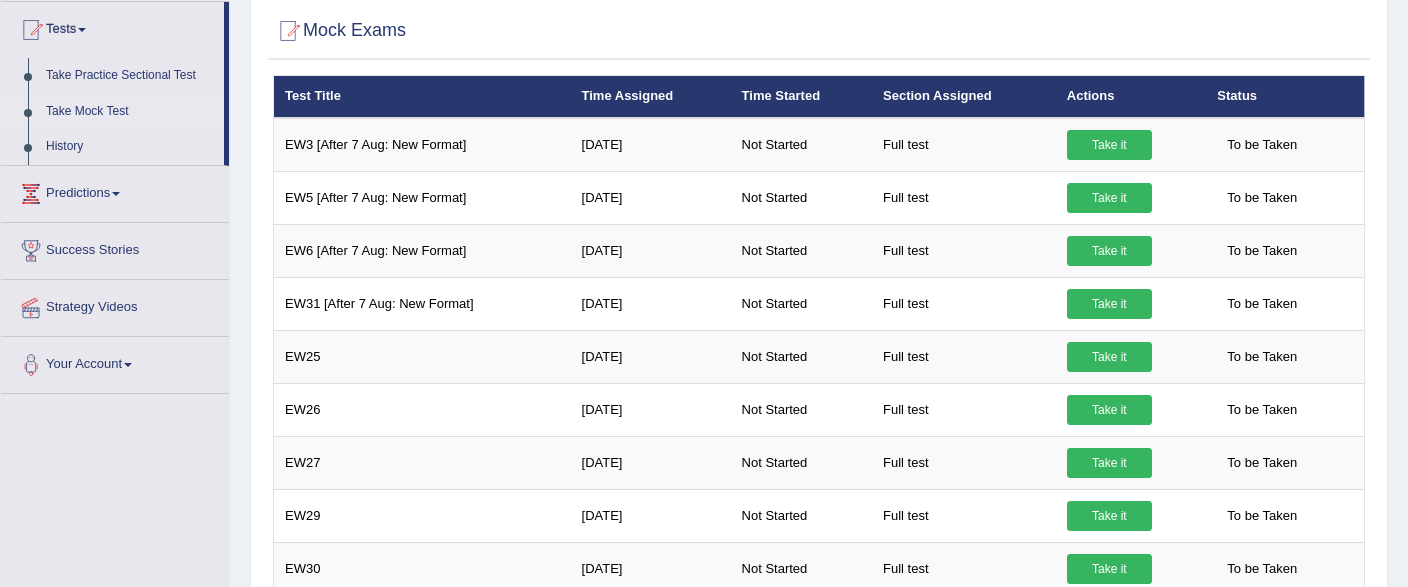 scroll, scrollTop: 0, scrollLeft: 0, axis: both 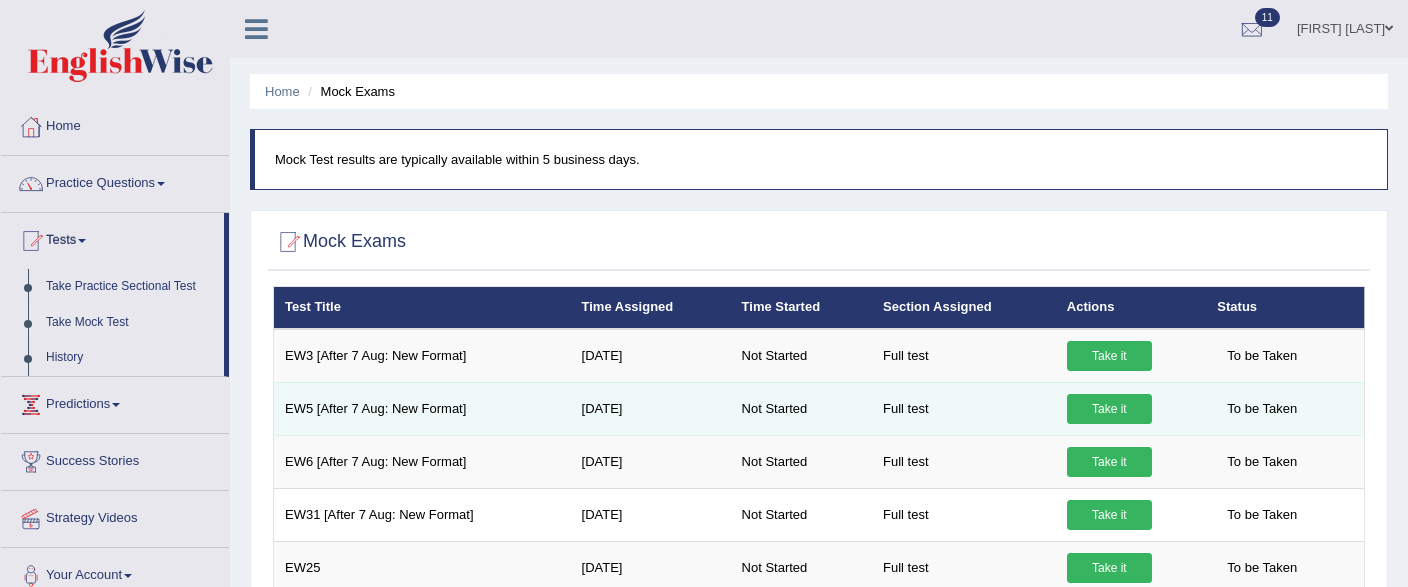 click on "Take it" at bounding box center (1109, 409) 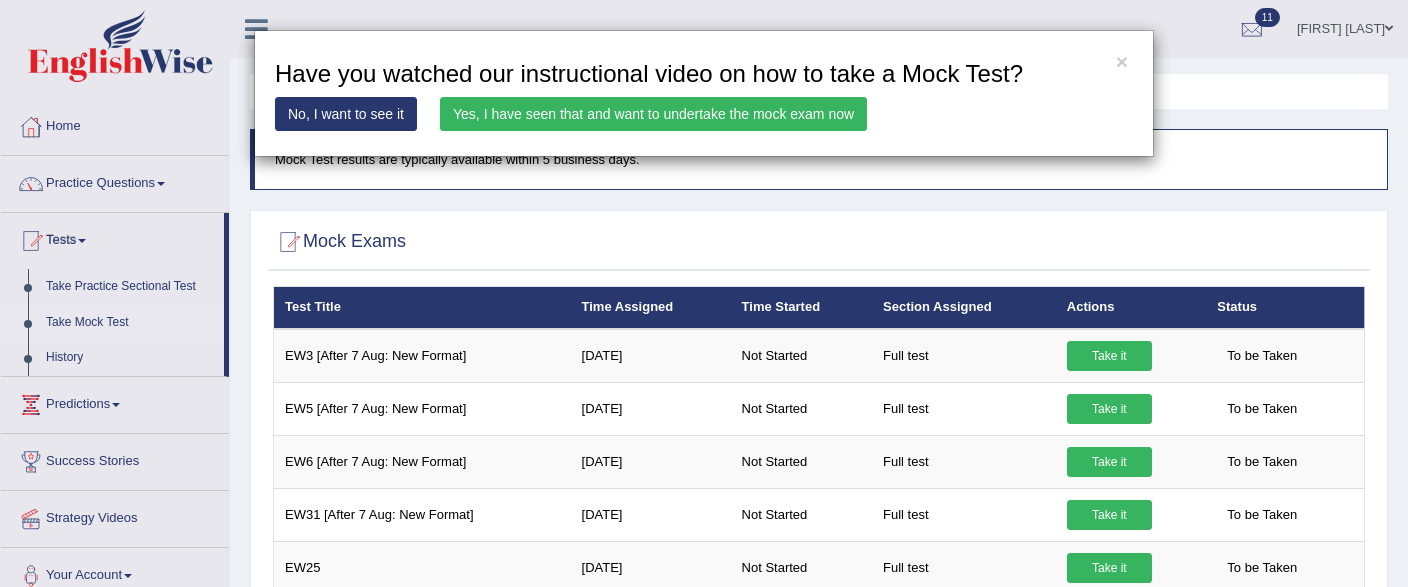 click on "Yes, I have seen that and want to undertake the mock exam now" at bounding box center (653, 114) 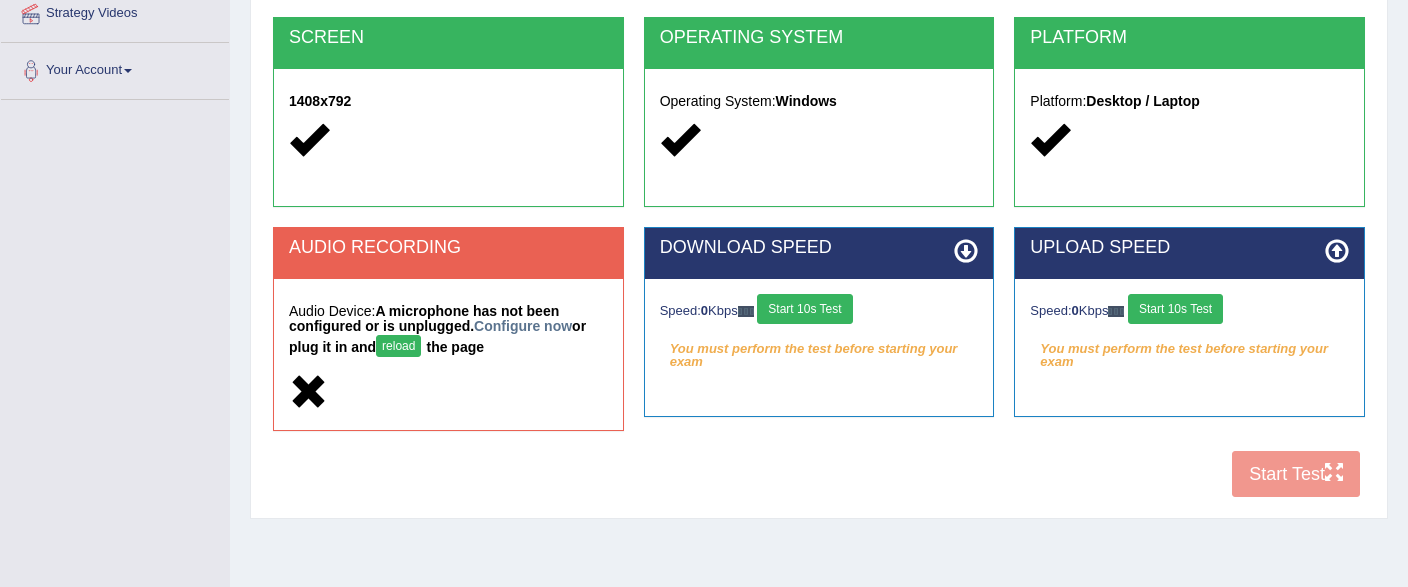 scroll, scrollTop: 422, scrollLeft: 0, axis: vertical 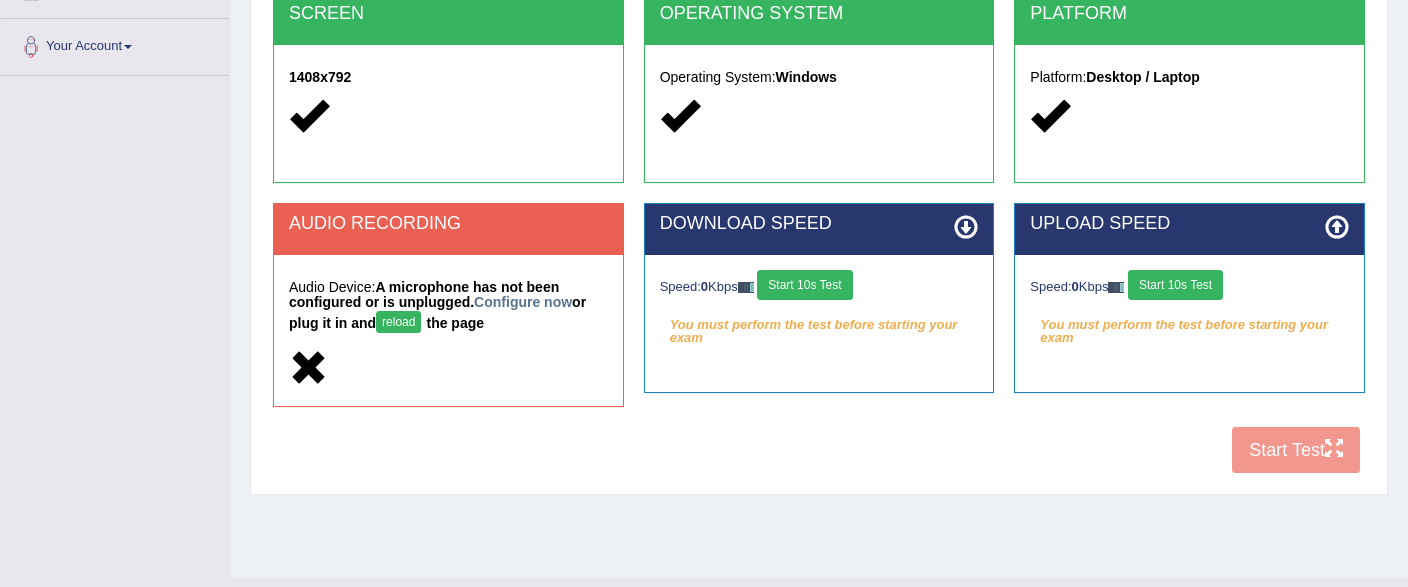 click on "AUDIO RECORDING" at bounding box center (448, 229) 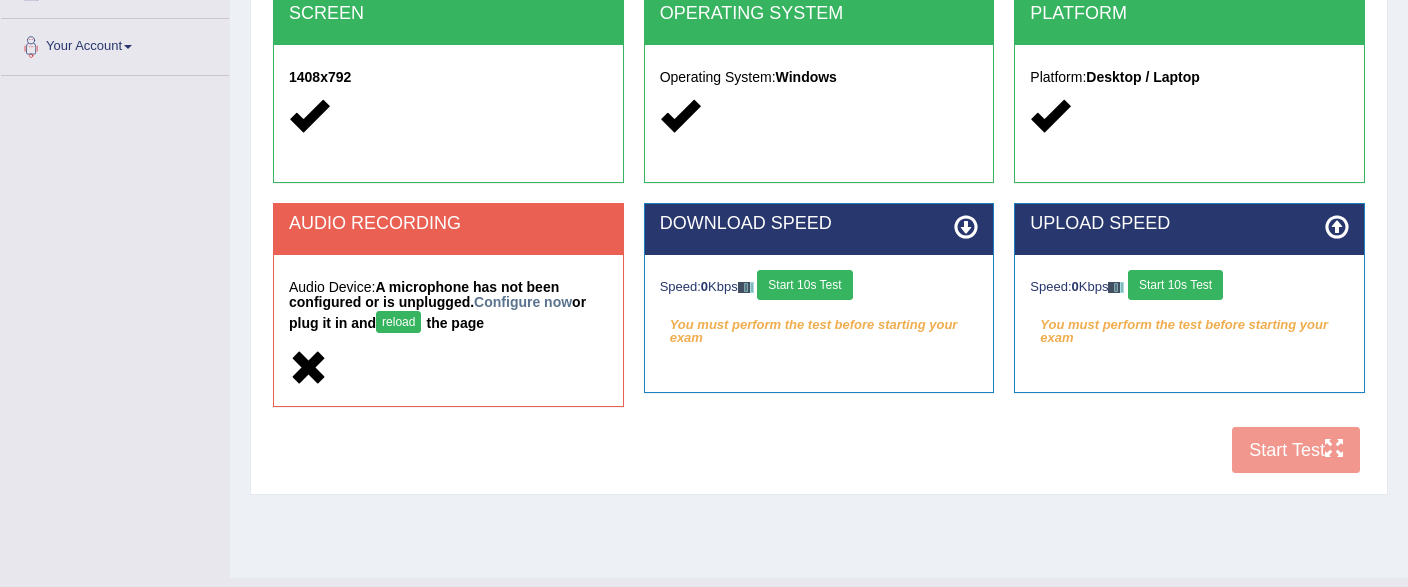 click on "reload" at bounding box center [398, 322] 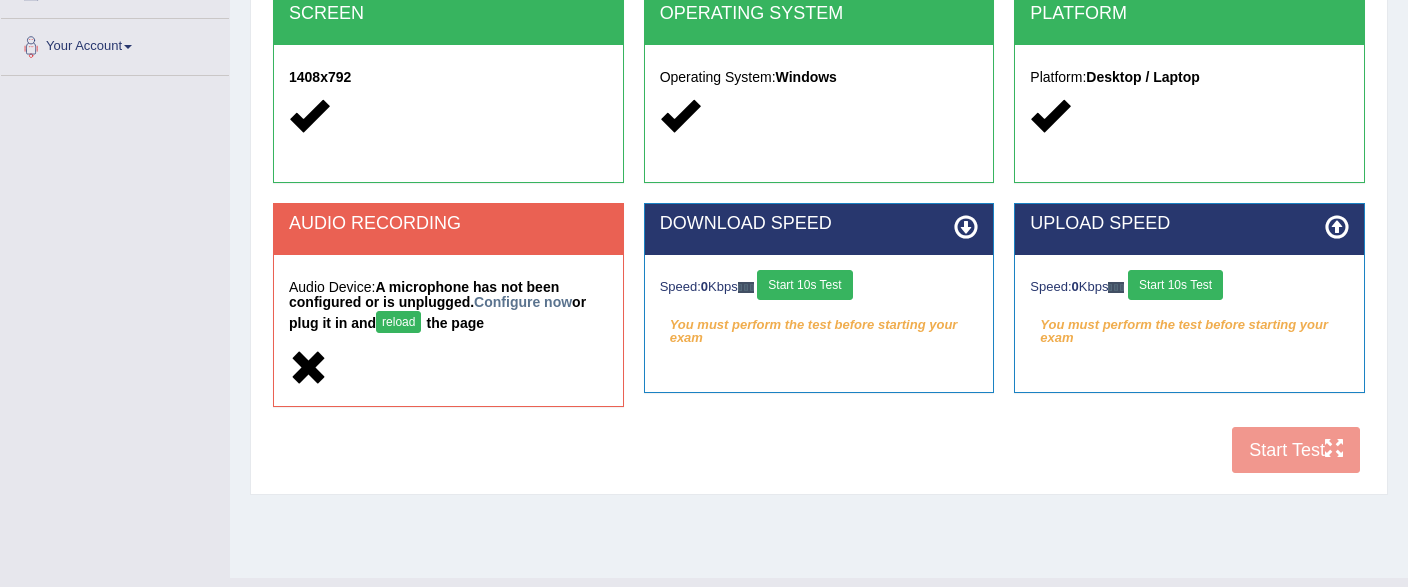 scroll, scrollTop: 316, scrollLeft: 0, axis: vertical 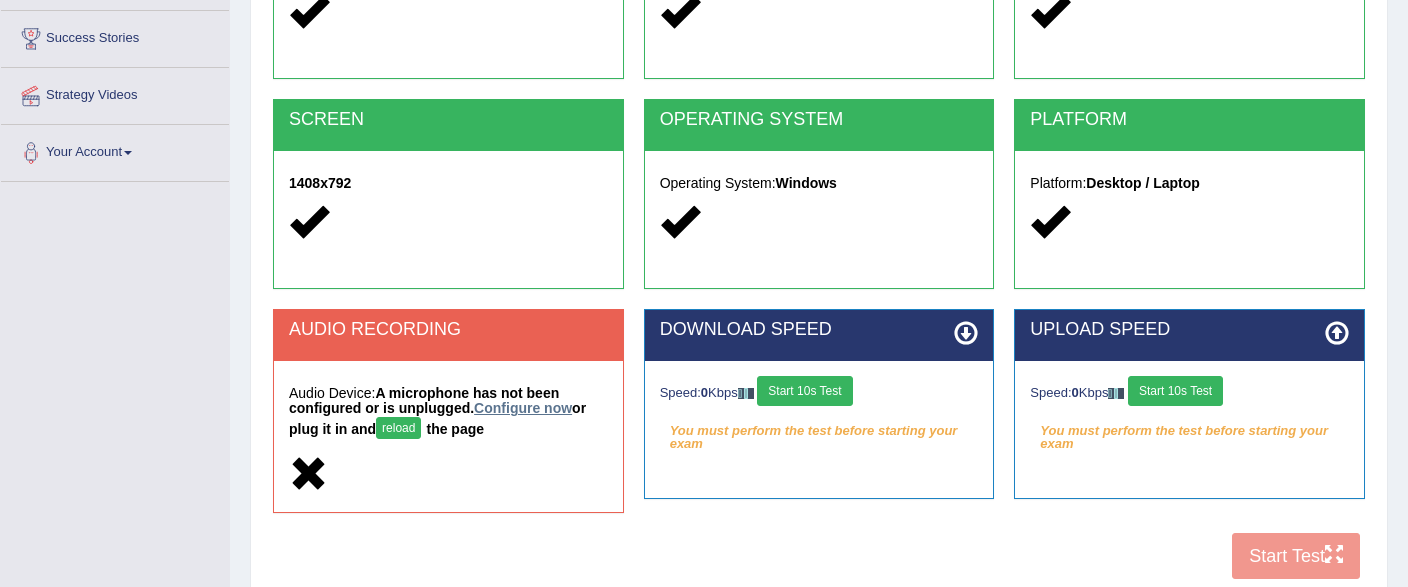 click on "Configure now" at bounding box center [523, 408] 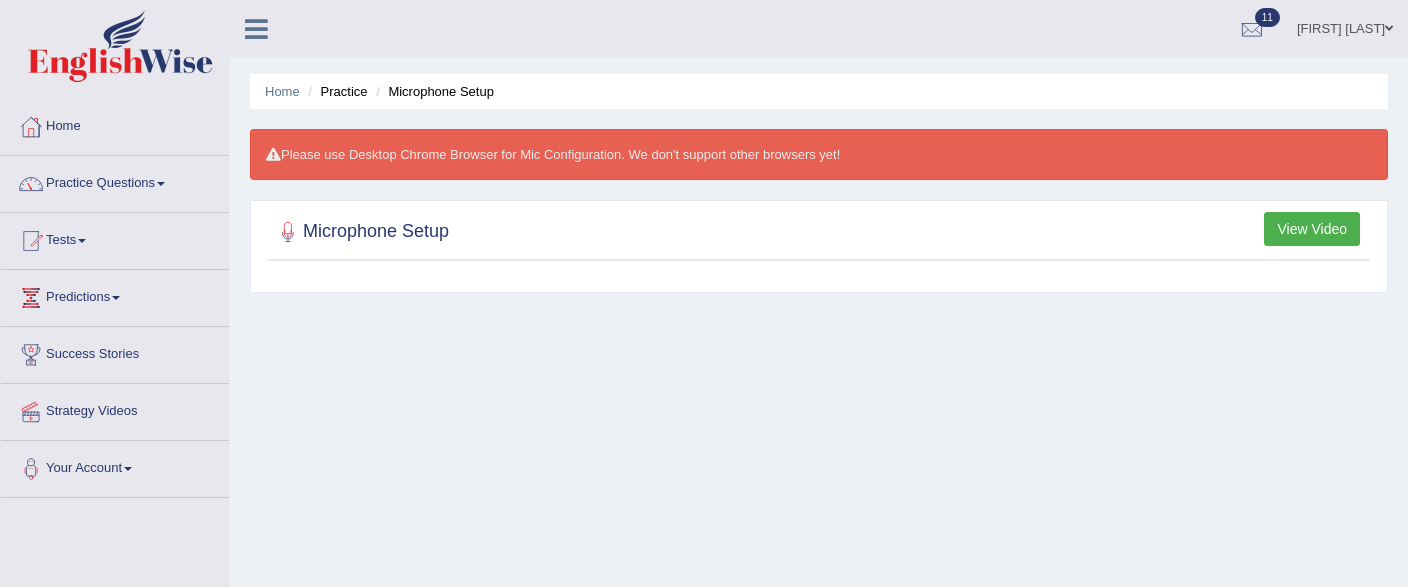 scroll, scrollTop: 0, scrollLeft: 0, axis: both 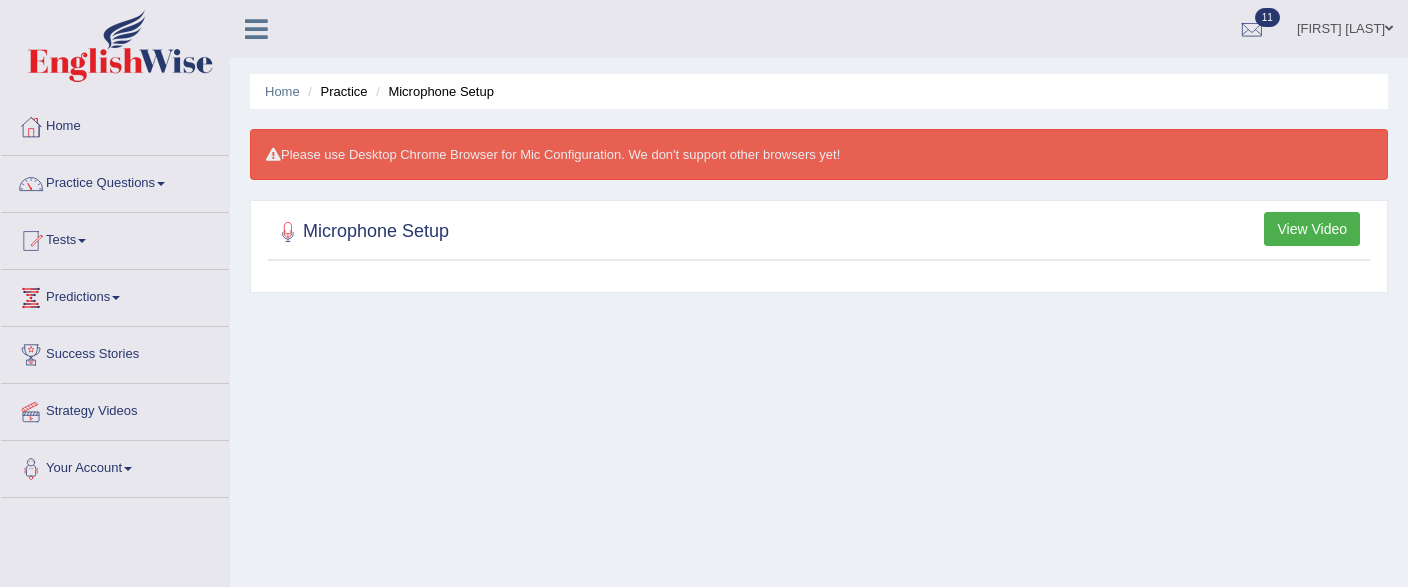 click on "View Video" at bounding box center [1312, 229] 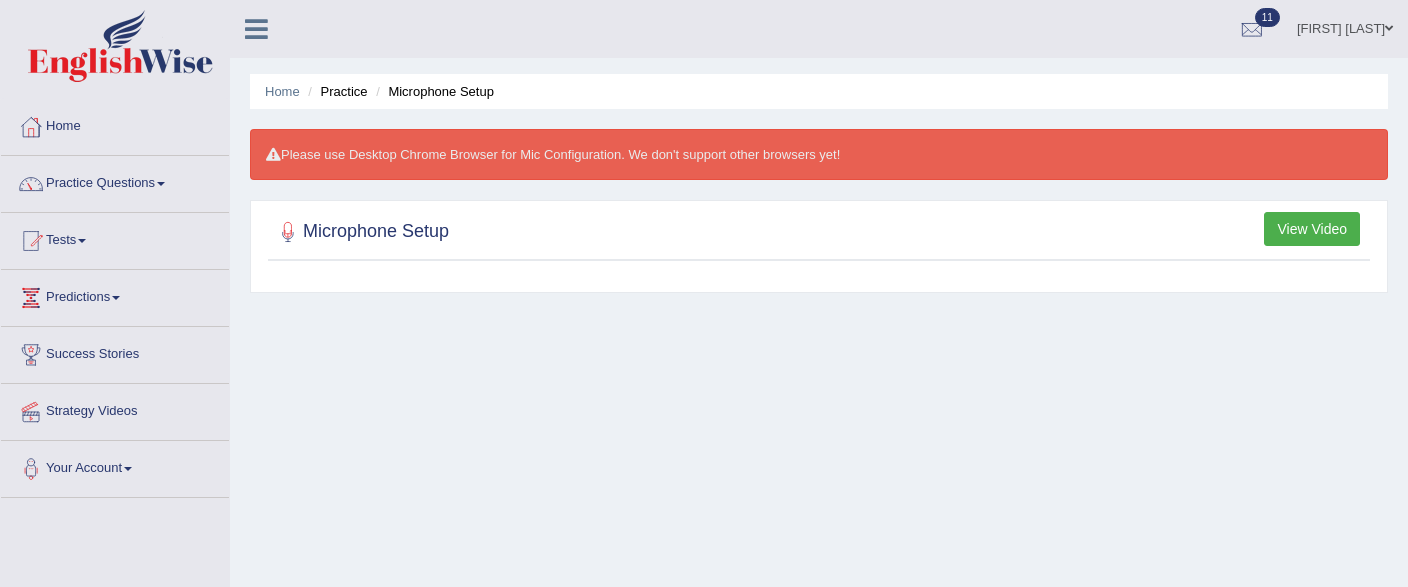 click on "Please use Desktop Chrome Browser for Mic Configuration. We don't support other browsers yet!" at bounding box center (819, 154) 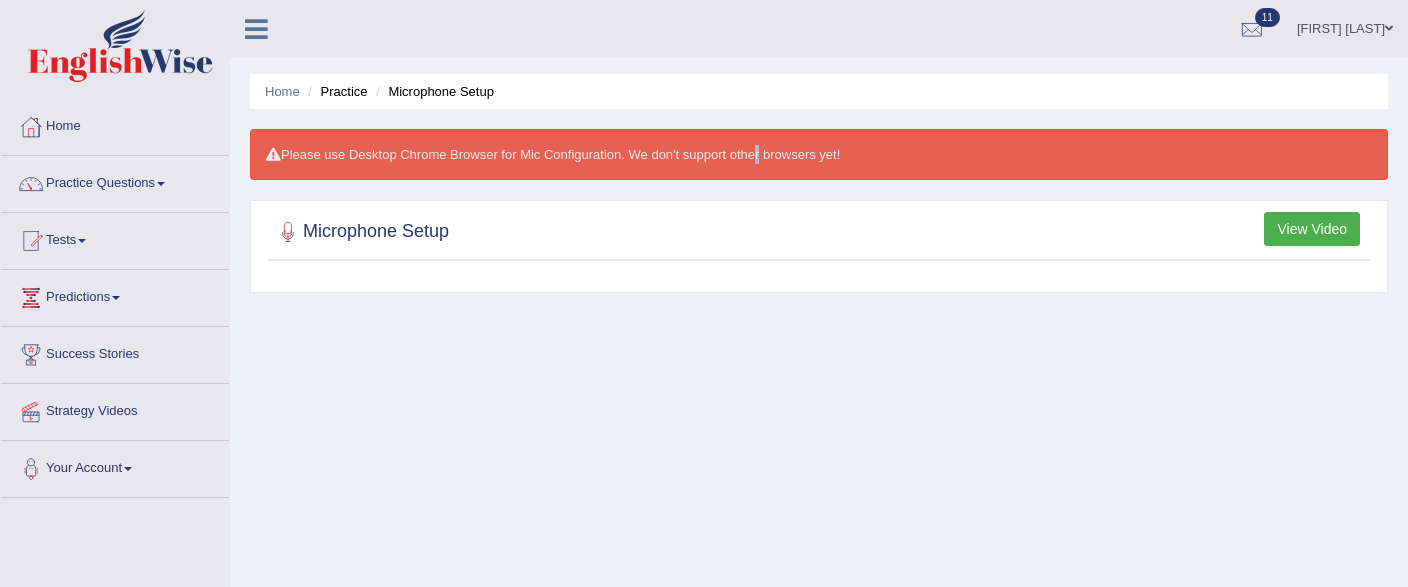 click on "Please use Desktop Chrome Browser for Mic Configuration. We don't support other browsers yet!" at bounding box center (819, 154) 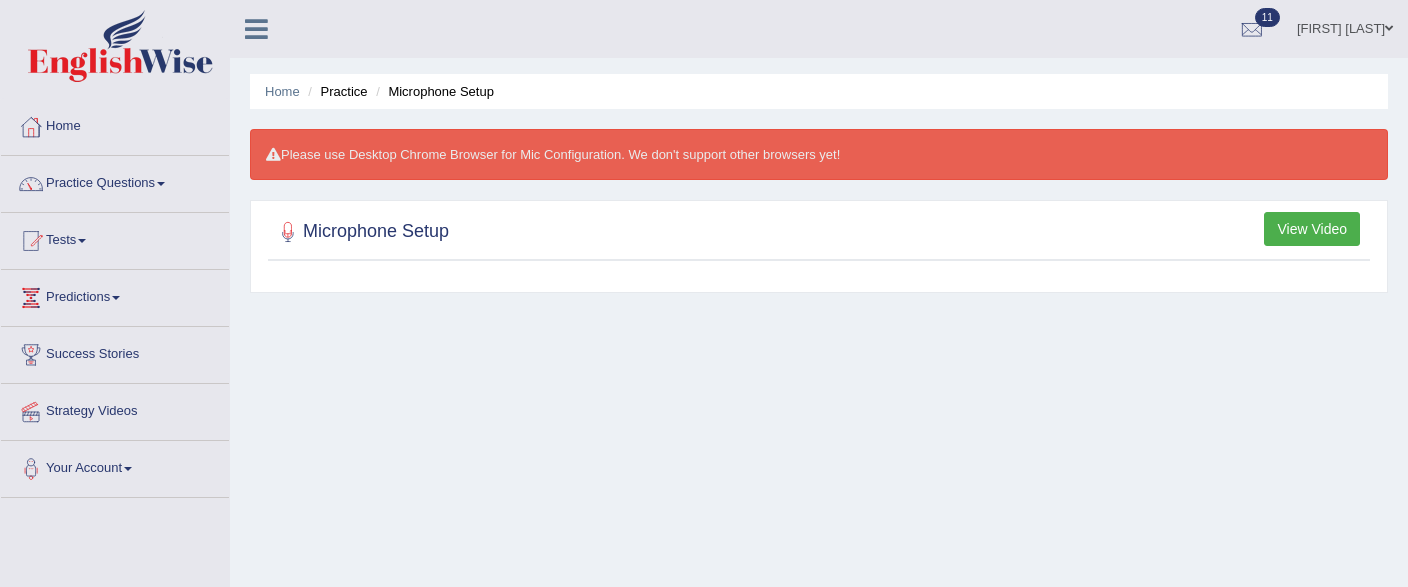 click on "Home
Practice
Microphone Setup
Please use Desktop Chrome Browser for Mic Configuration. We don't support other browsers yet!
Microphone Setup
View Video" at bounding box center (819, 500) 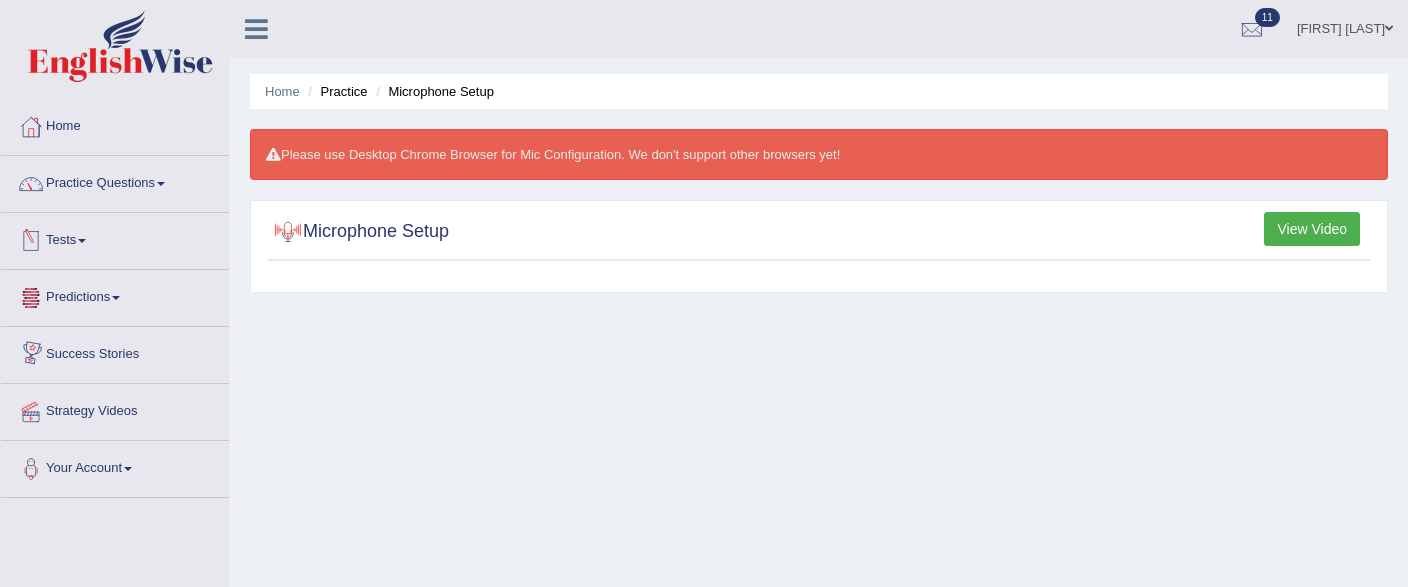 click on "Home
Practice
Microphone Setup
Please use Desktop Chrome Browser for Mic Configuration. We don't support other browsers yet!
Microphone Setup
View Video" at bounding box center [819, 500] 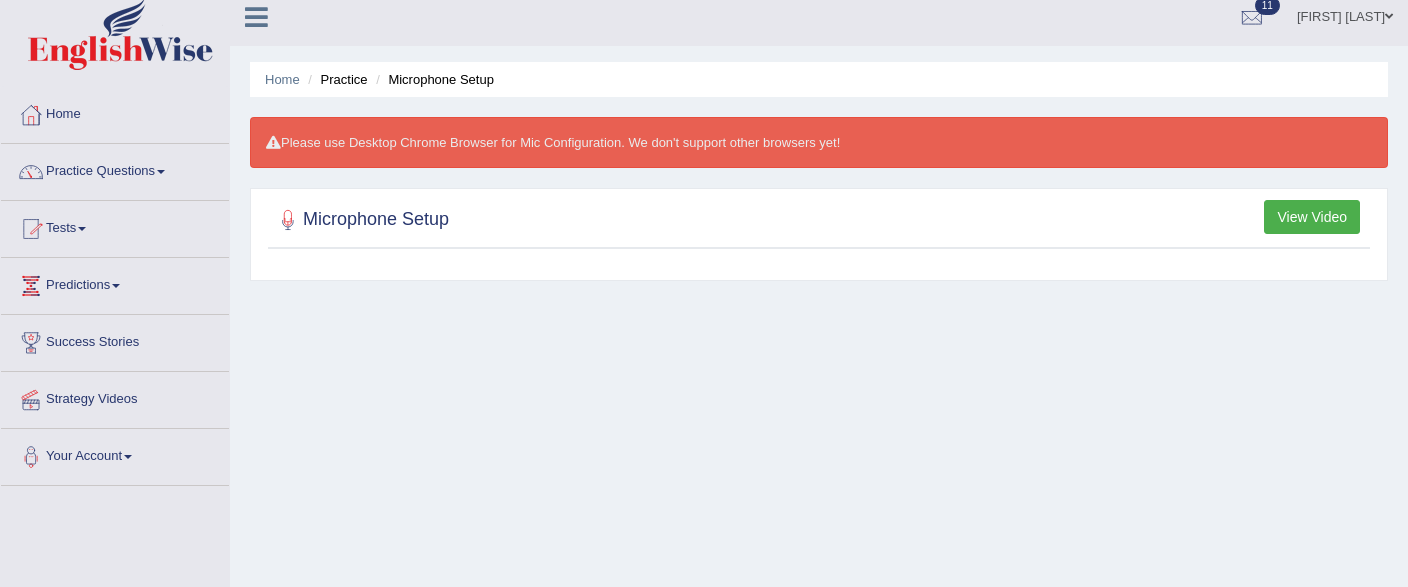 scroll, scrollTop: 0, scrollLeft: 0, axis: both 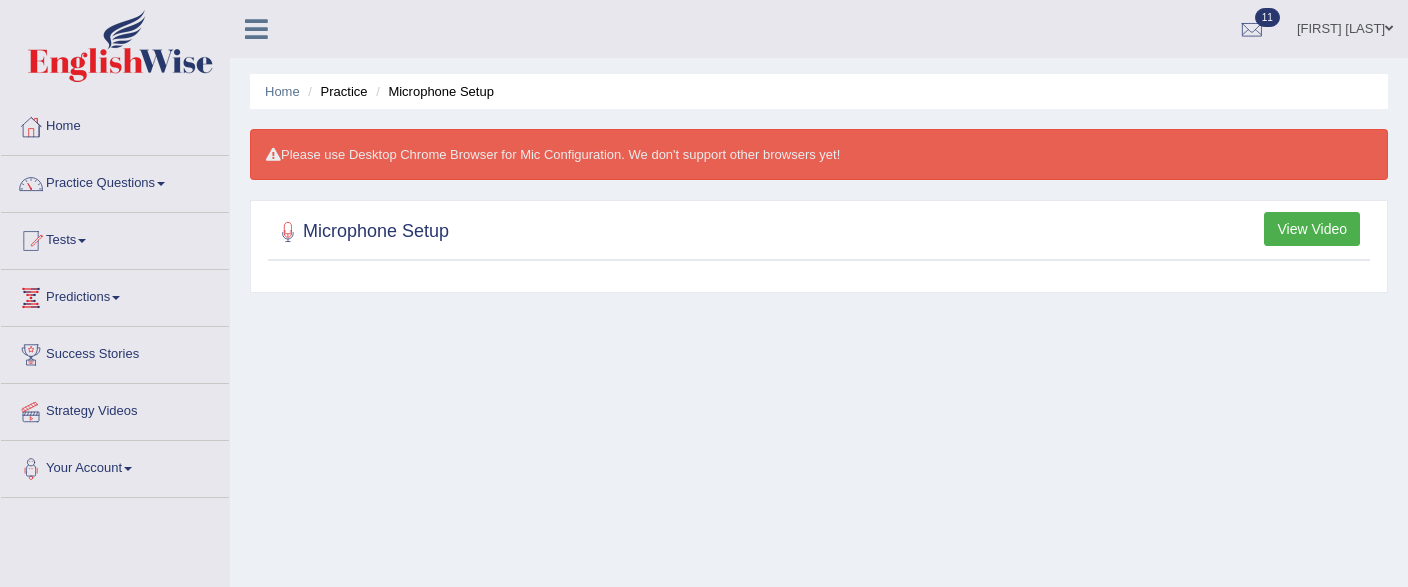 drag, startPoint x: 410, startPoint y: 255, endPoint x: 421, endPoint y: 220, distance: 36.687874 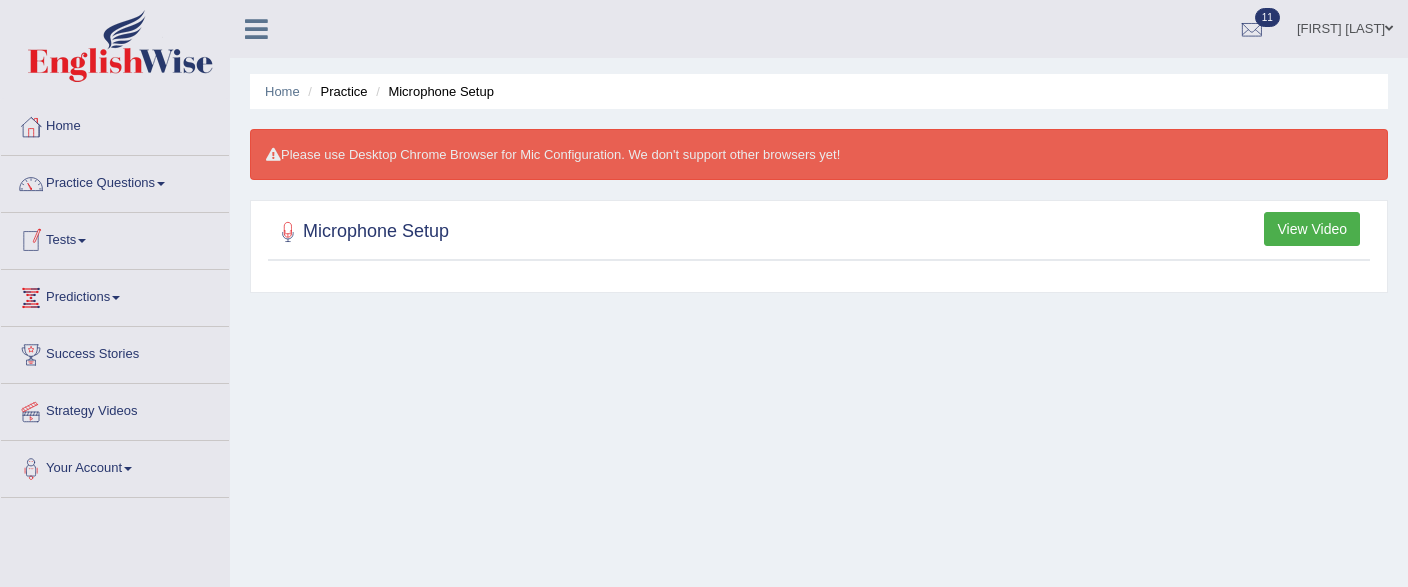 click on "Tests" at bounding box center (115, 238) 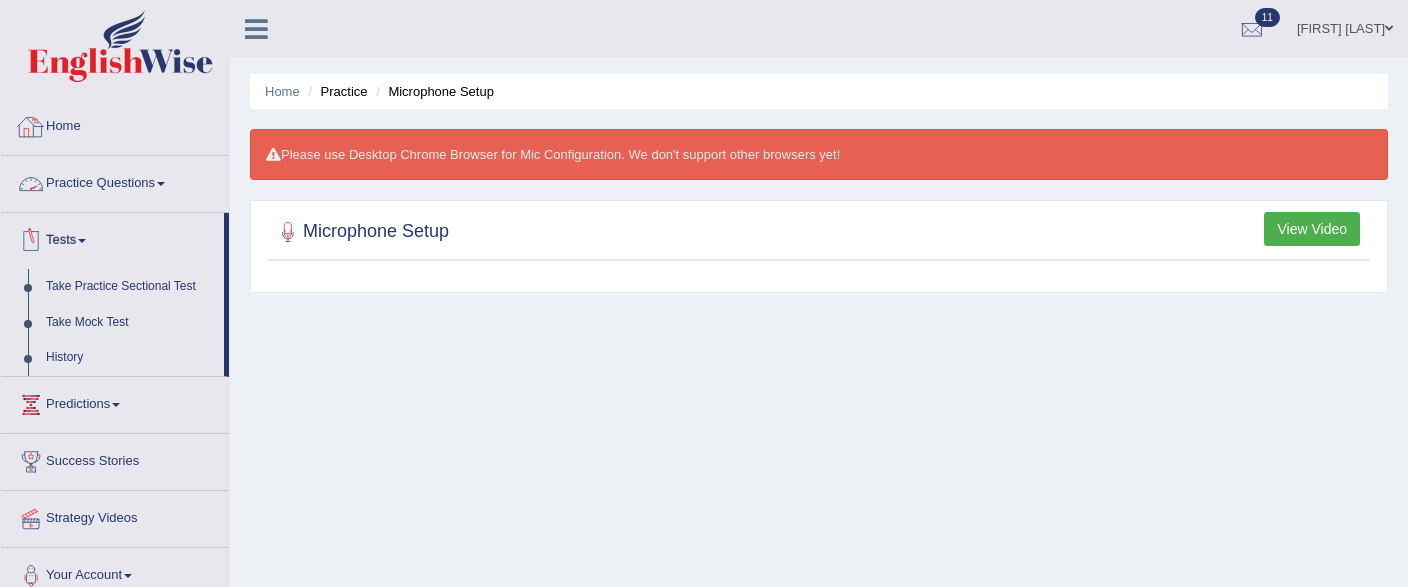 click on "Practice Questions" at bounding box center (115, 181) 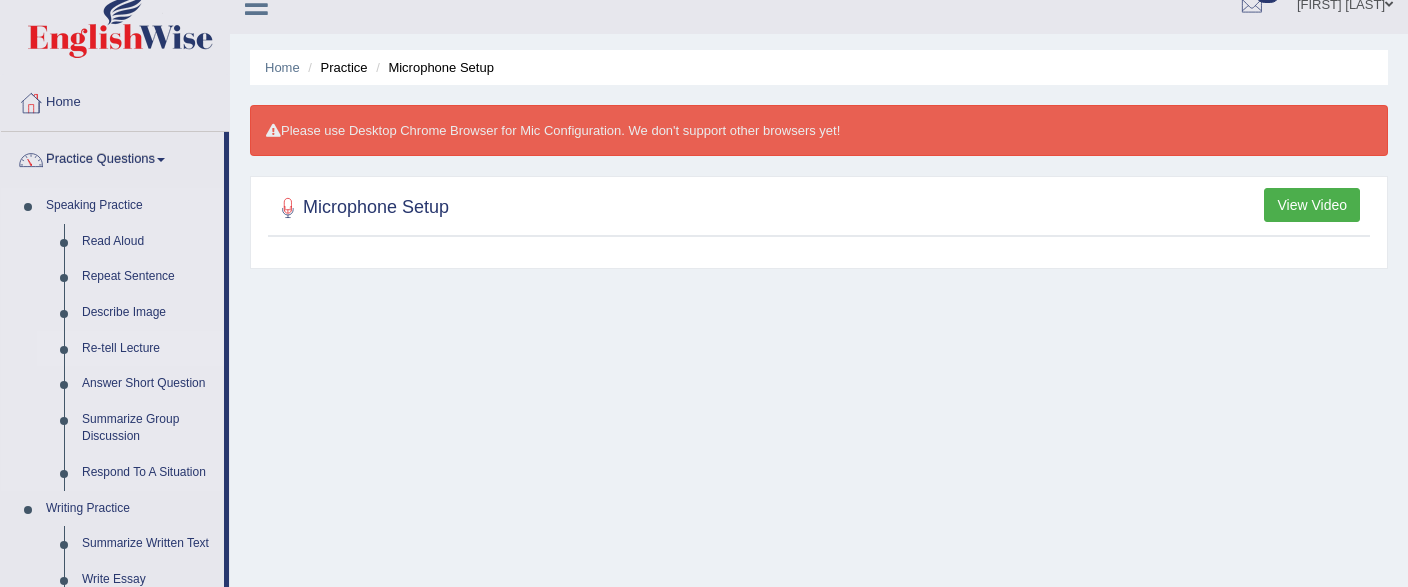 scroll, scrollTop: 105, scrollLeft: 0, axis: vertical 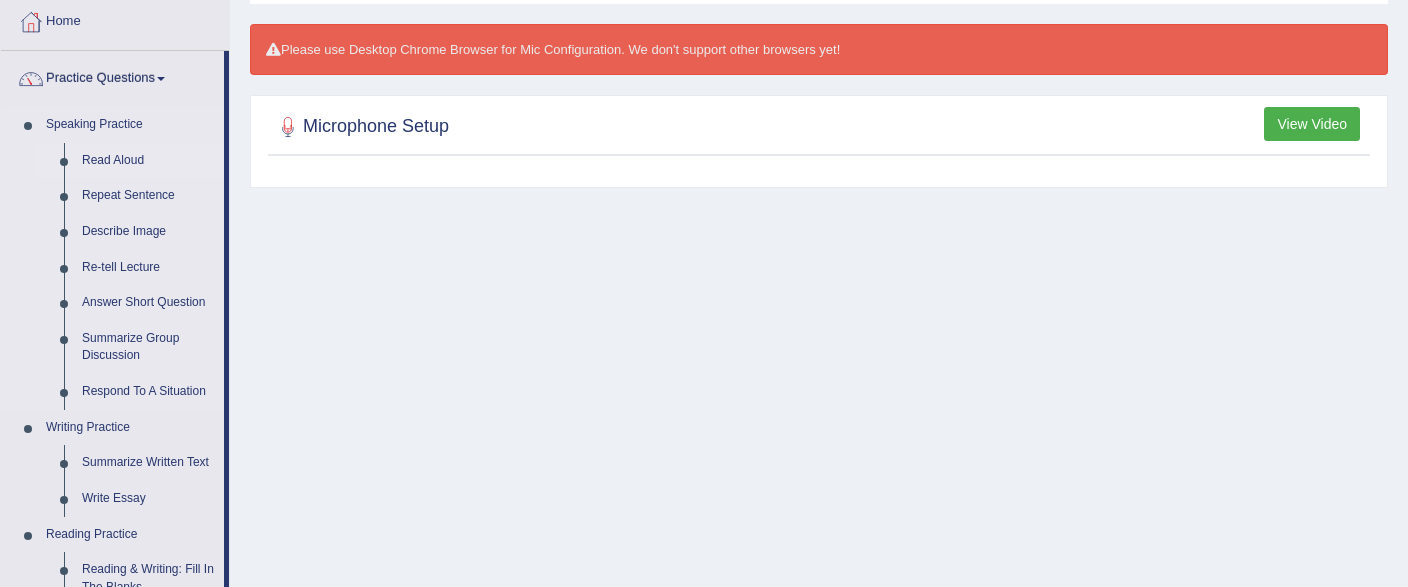 click on "Read Aloud" at bounding box center (148, 161) 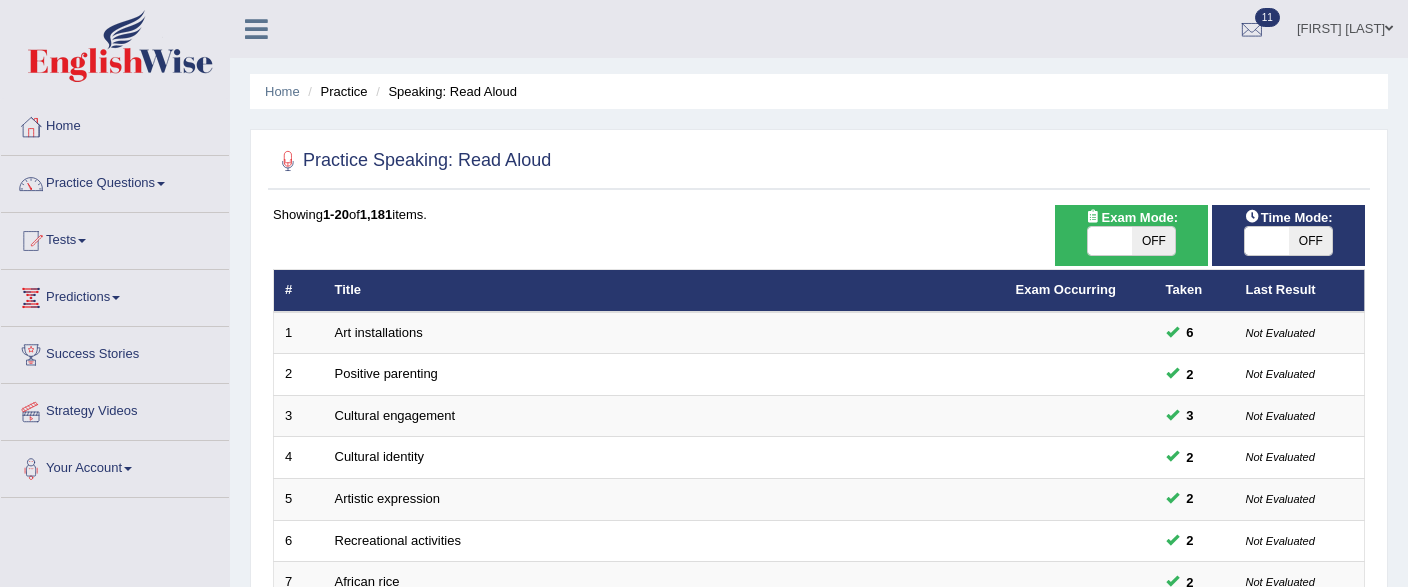 scroll, scrollTop: 0, scrollLeft: 0, axis: both 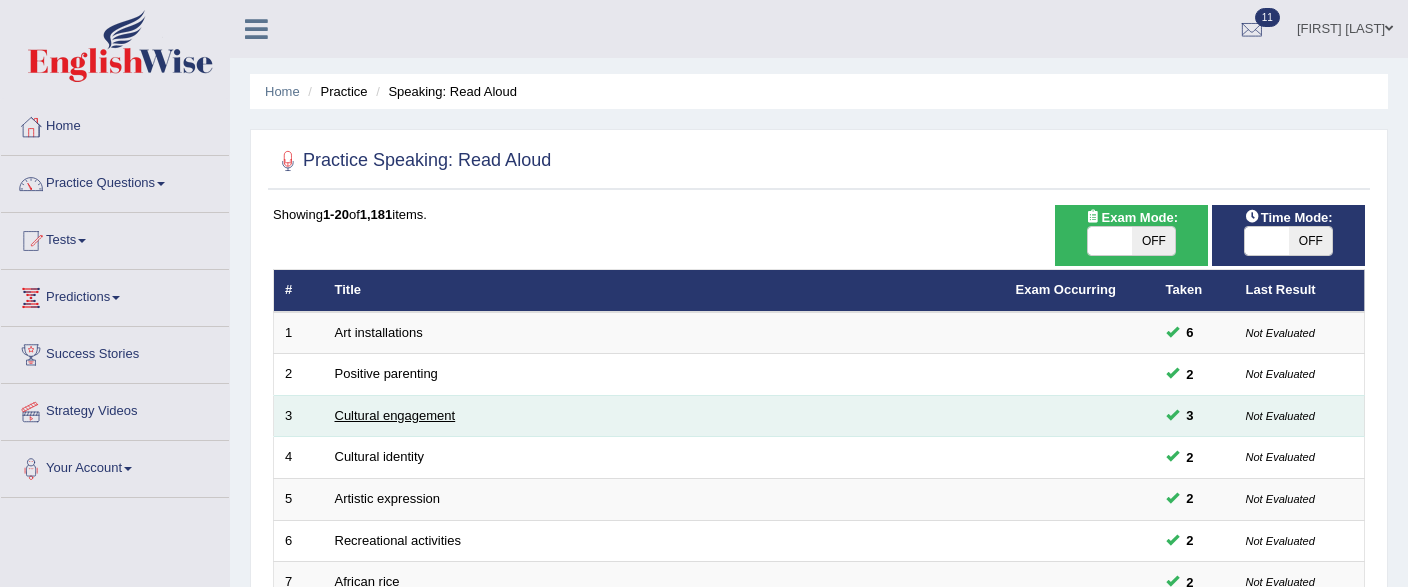 click on "Cultural engagement" at bounding box center [395, 415] 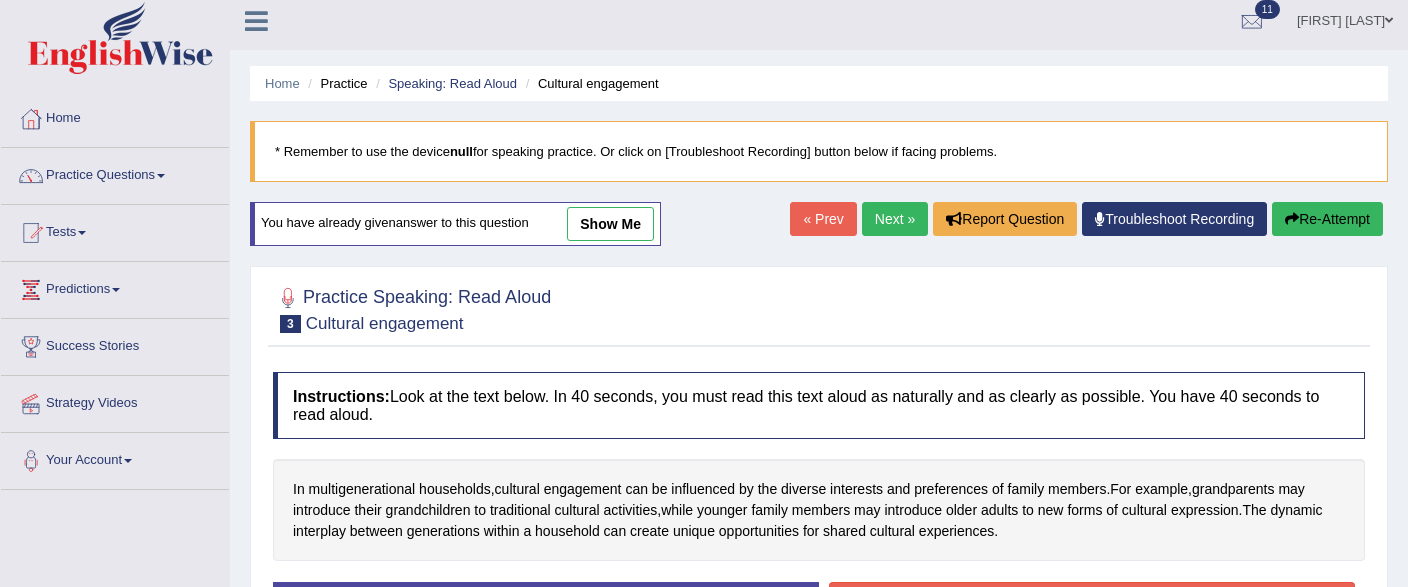 scroll, scrollTop: 211, scrollLeft: 0, axis: vertical 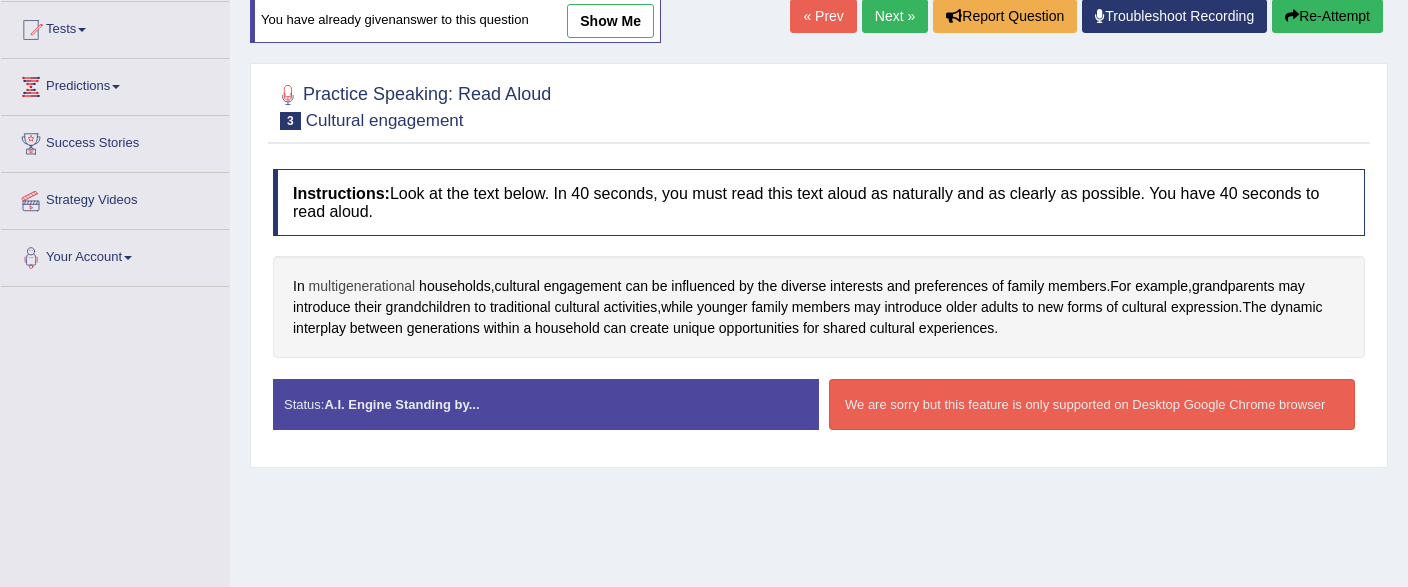 click on "multigenerational" at bounding box center [362, 286] 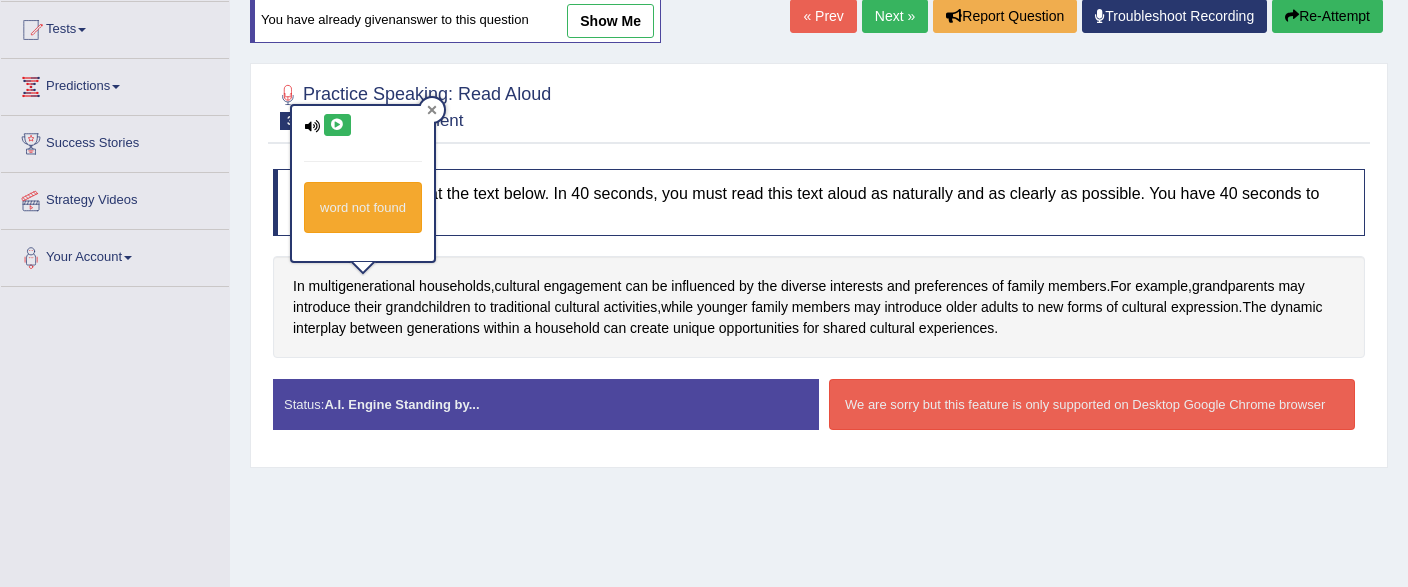 click at bounding box center (432, 110) 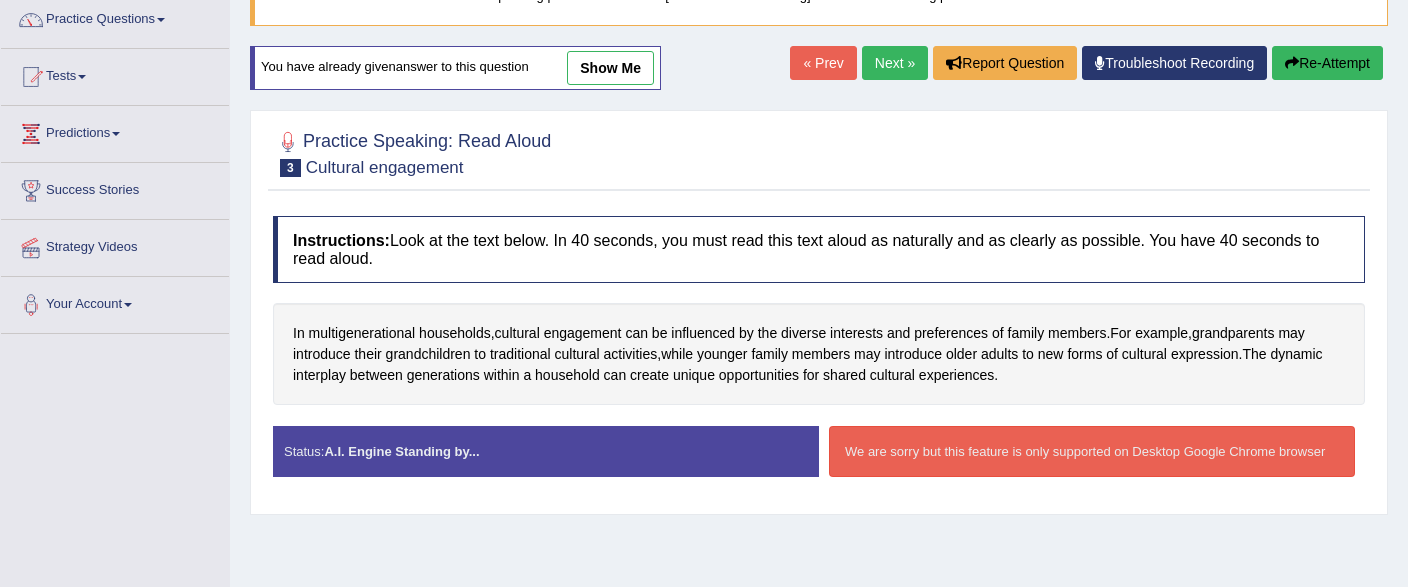 scroll, scrollTop: 105, scrollLeft: 0, axis: vertical 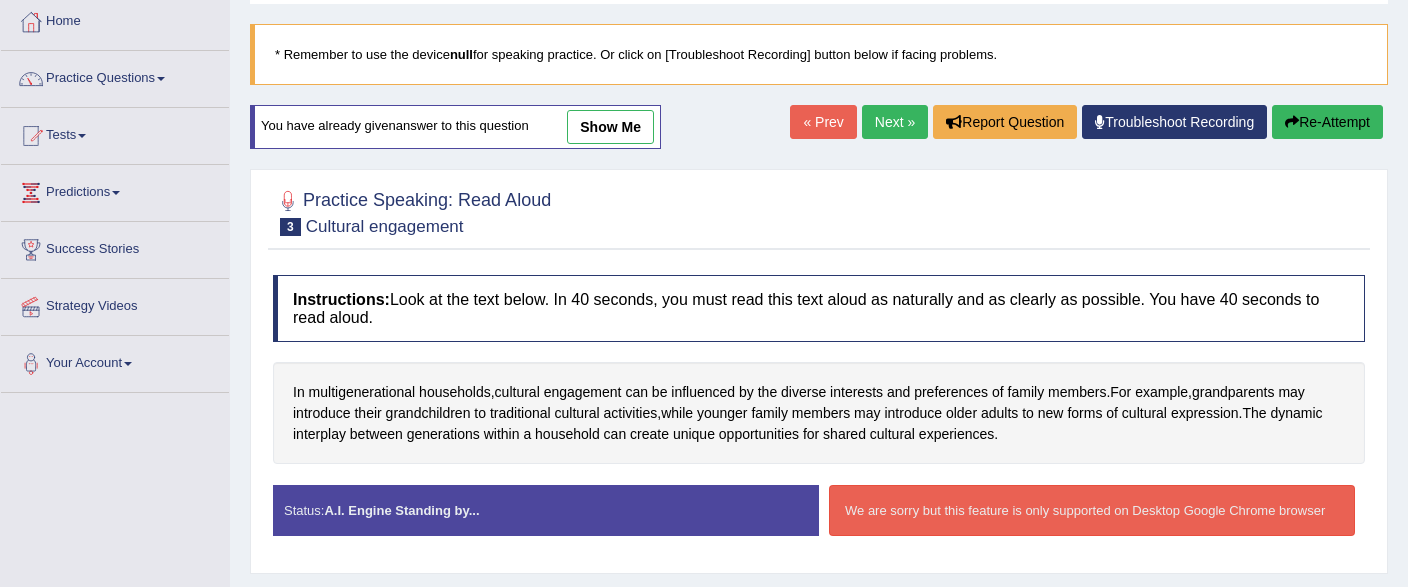 click on "Troubleshoot Recording" at bounding box center [1174, 122] 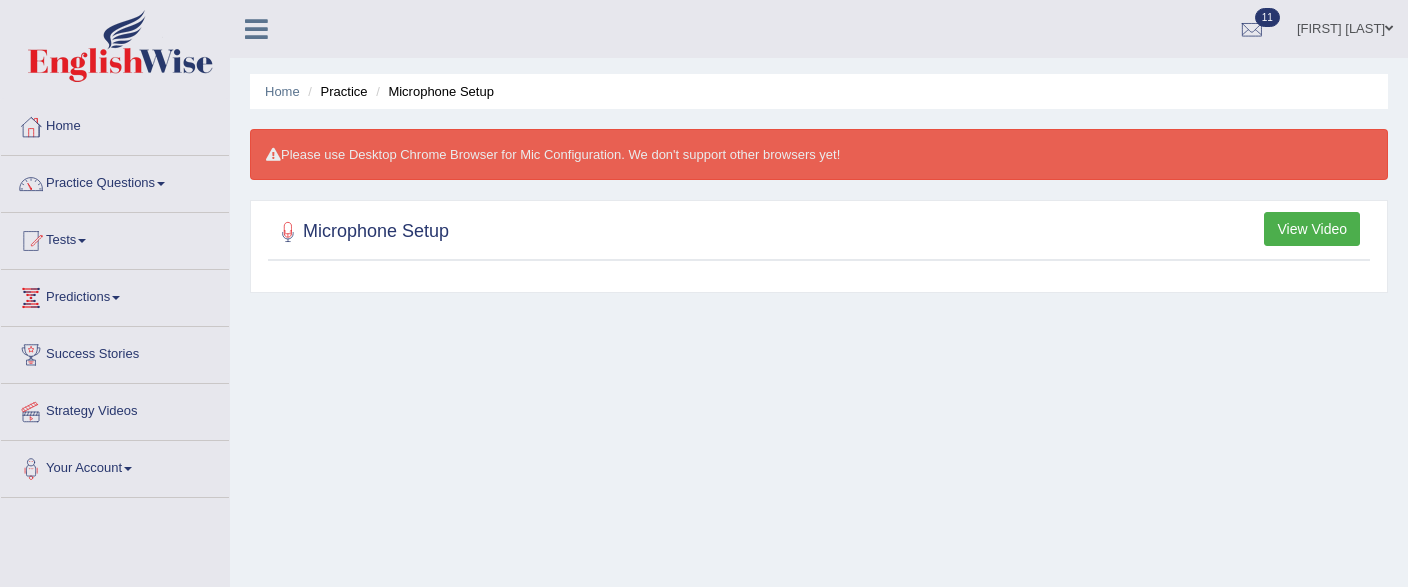 scroll, scrollTop: 0, scrollLeft: 0, axis: both 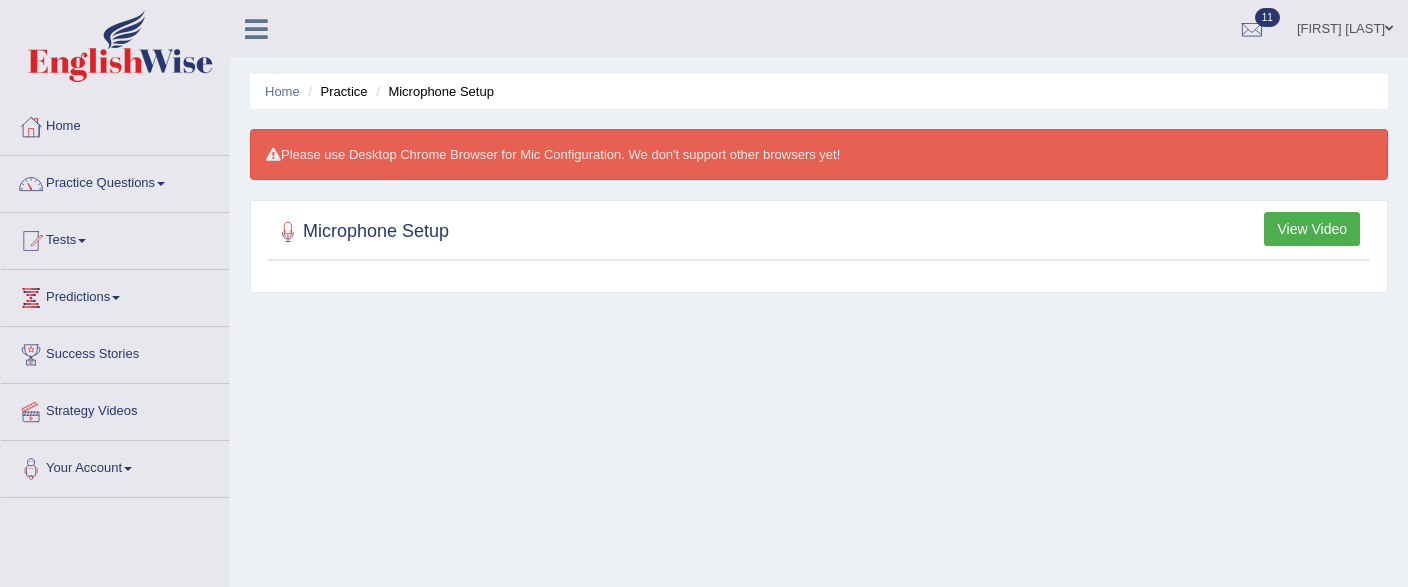 click on "Home
Practice
Microphone Setup
Please use Desktop Chrome Browser for Mic Configuration. We don't support other browsers yet!
Microphone Setup
View Video" at bounding box center [819, 500] 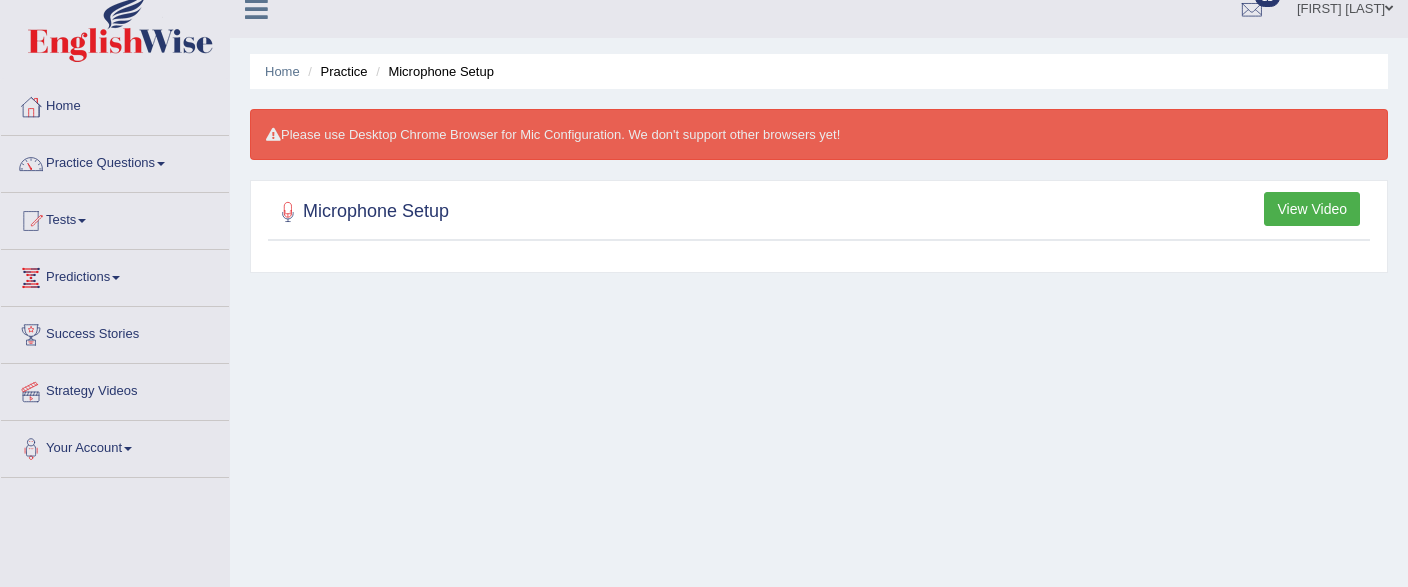 scroll, scrollTop: 0, scrollLeft: 0, axis: both 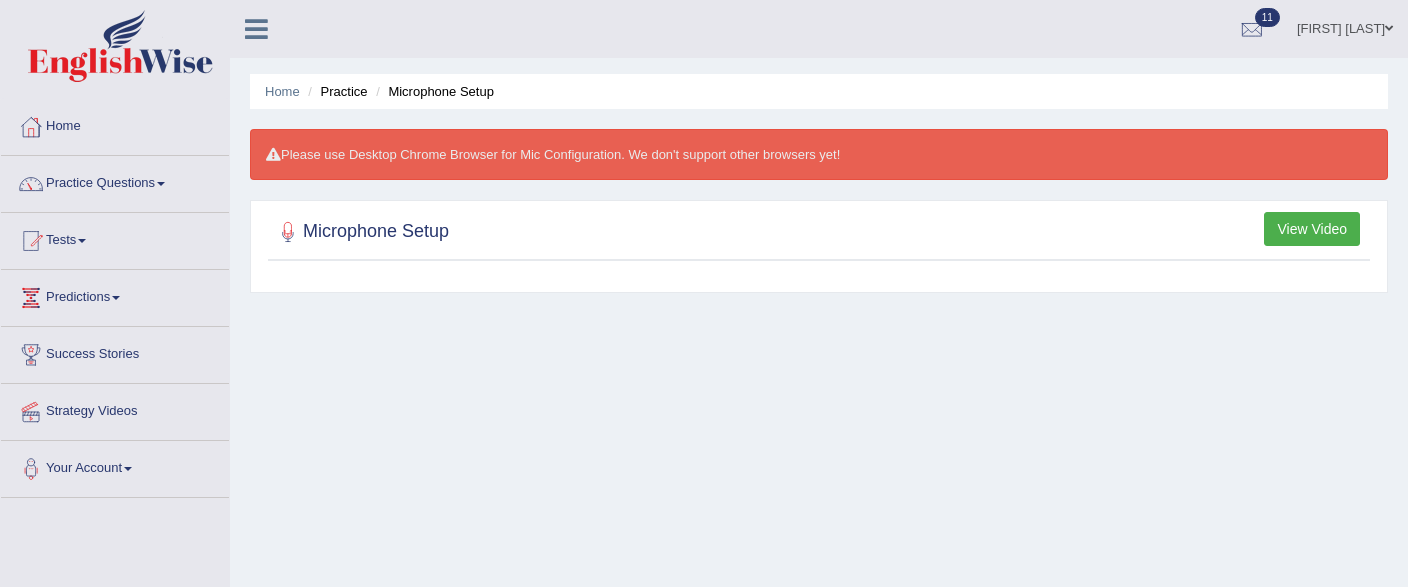 click on "View Video" at bounding box center [1312, 229] 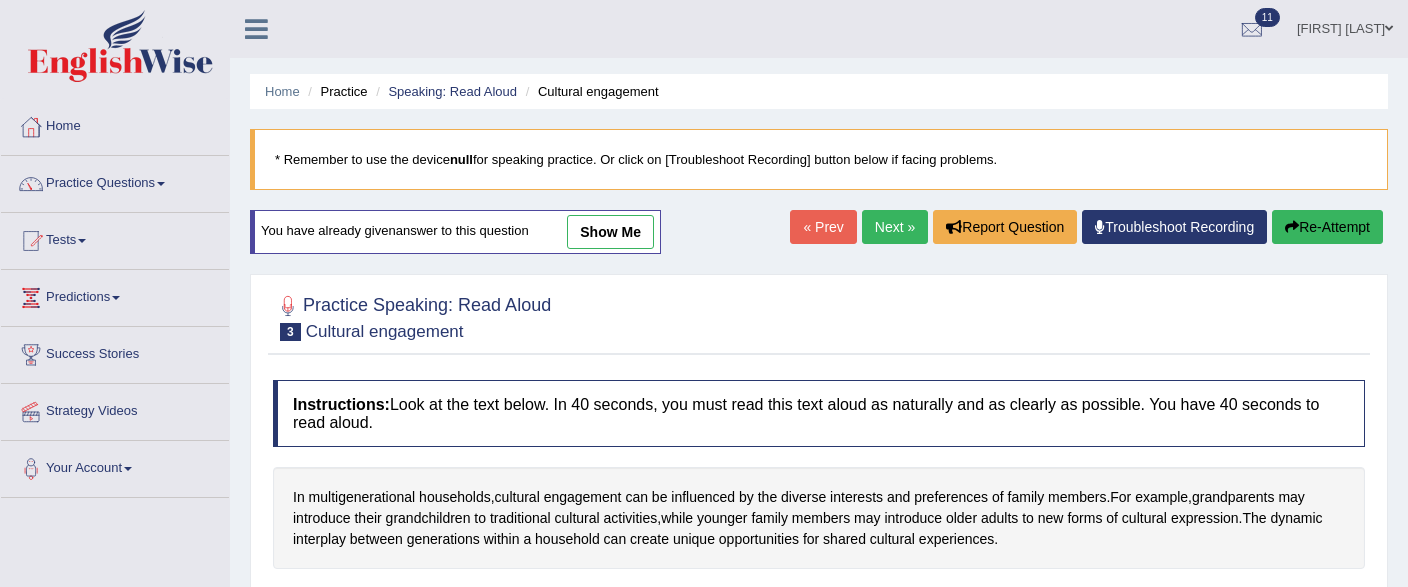 scroll, scrollTop: 105, scrollLeft: 0, axis: vertical 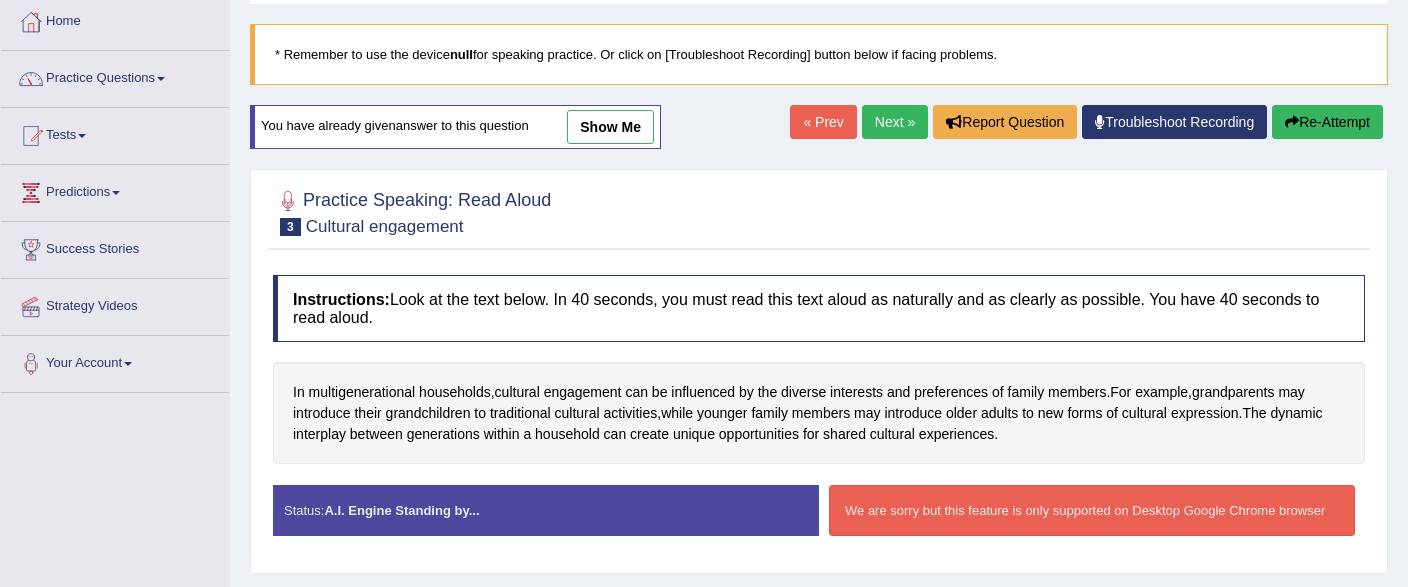 click on "We are sorry but this feature is only supported on Desktop Google Chrome browser" at bounding box center [1092, 510] 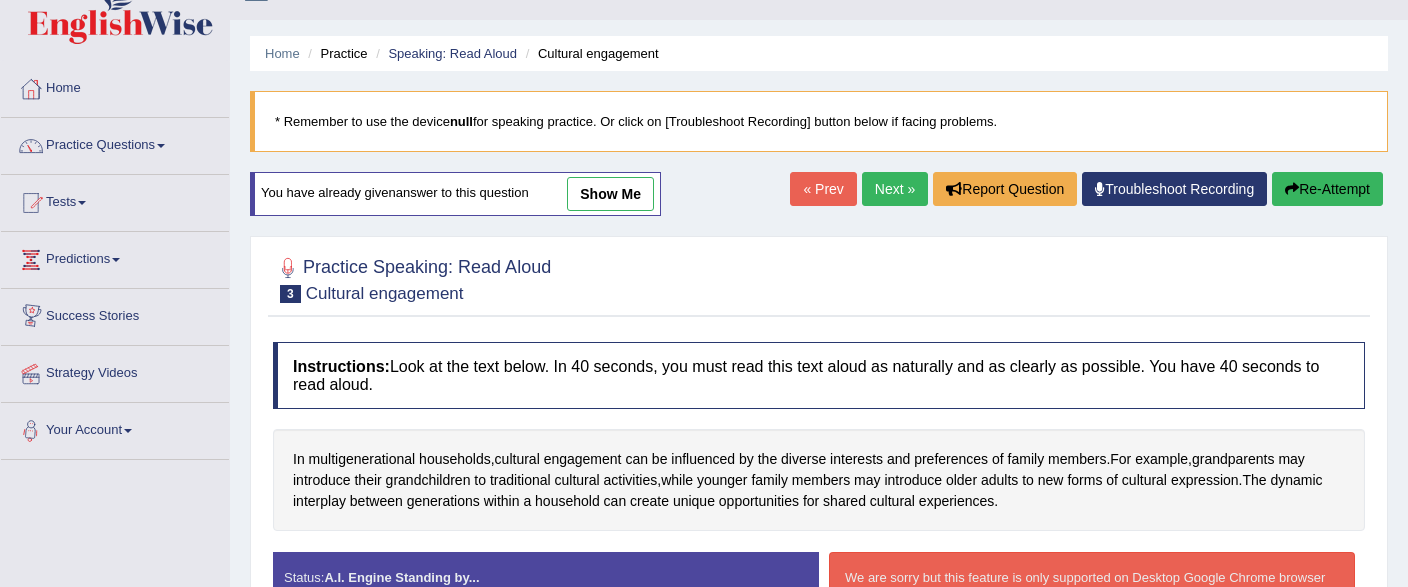 scroll, scrollTop: 0, scrollLeft: 0, axis: both 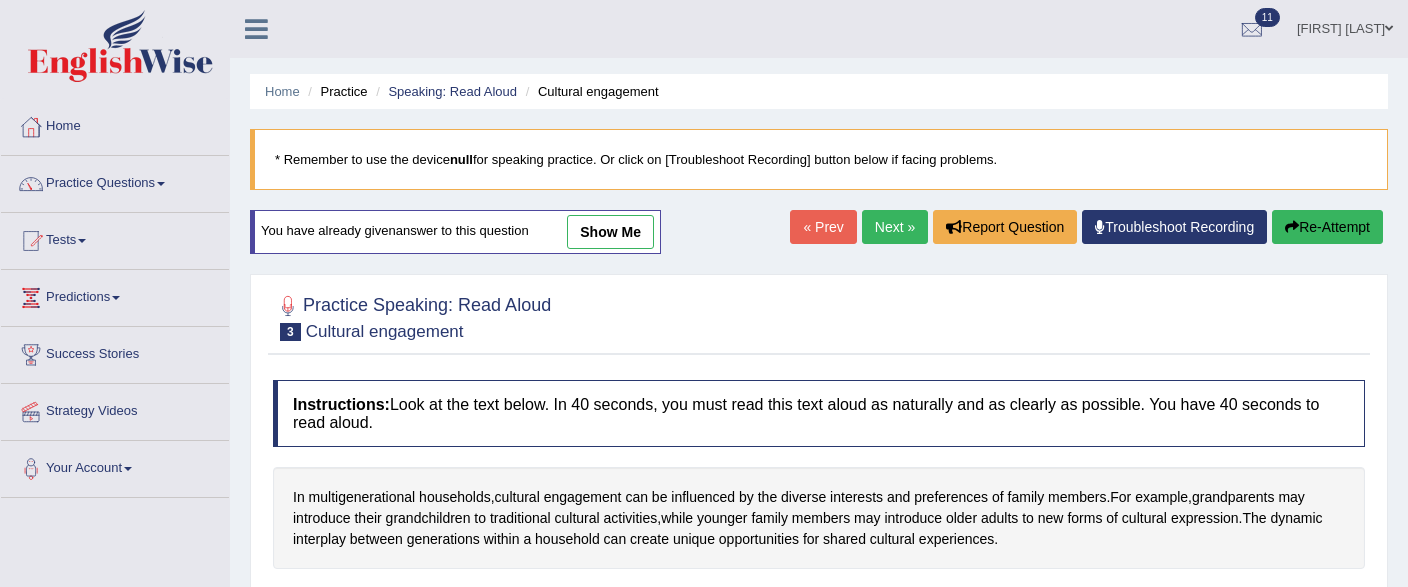 click on "show me" at bounding box center [610, 232] 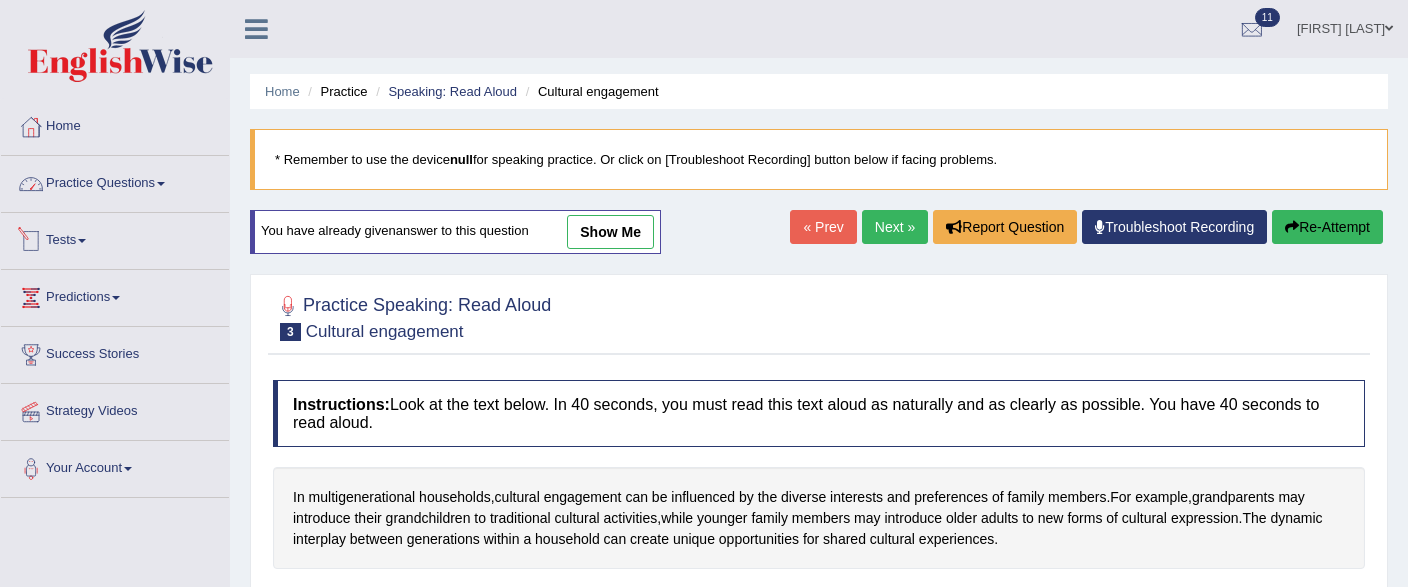 click on "Practice Questions" at bounding box center [115, 181] 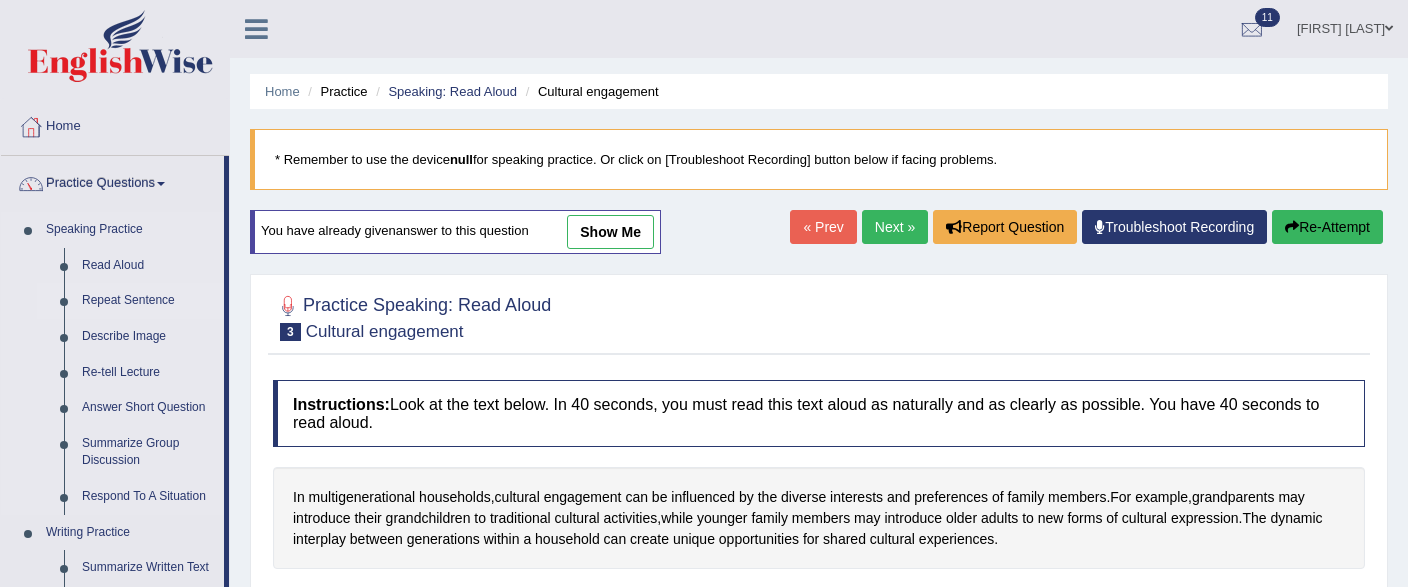 click on "Repeat Sentence" at bounding box center (148, 301) 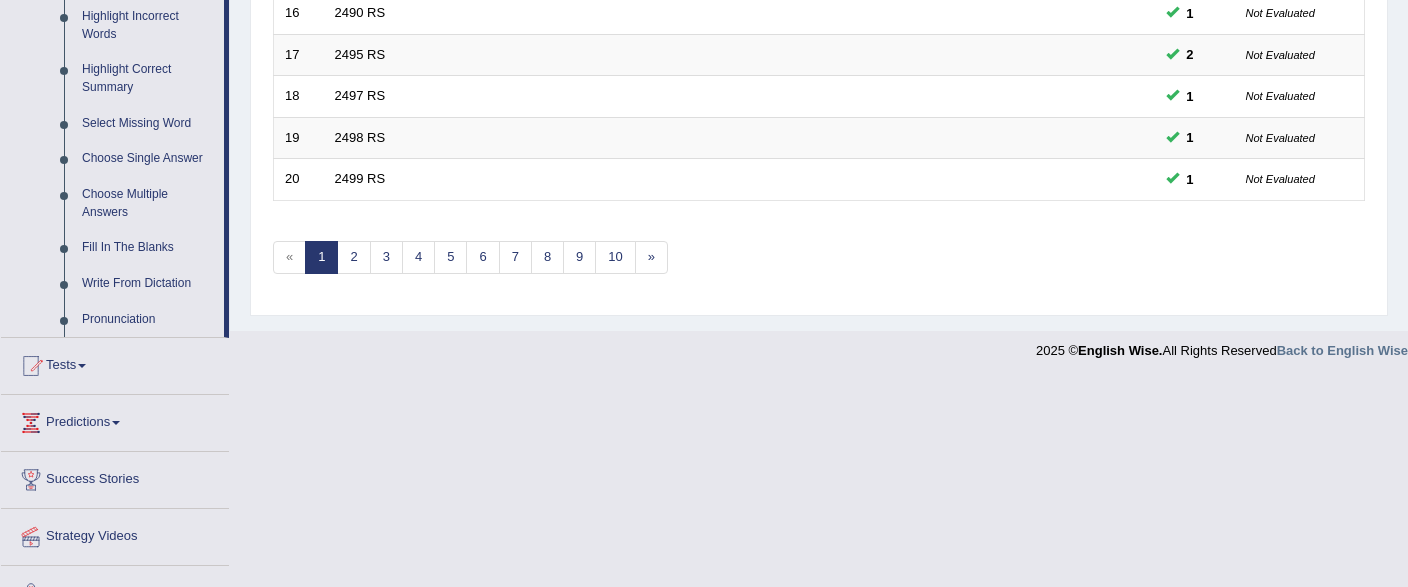 scroll, scrollTop: 978, scrollLeft: 0, axis: vertical 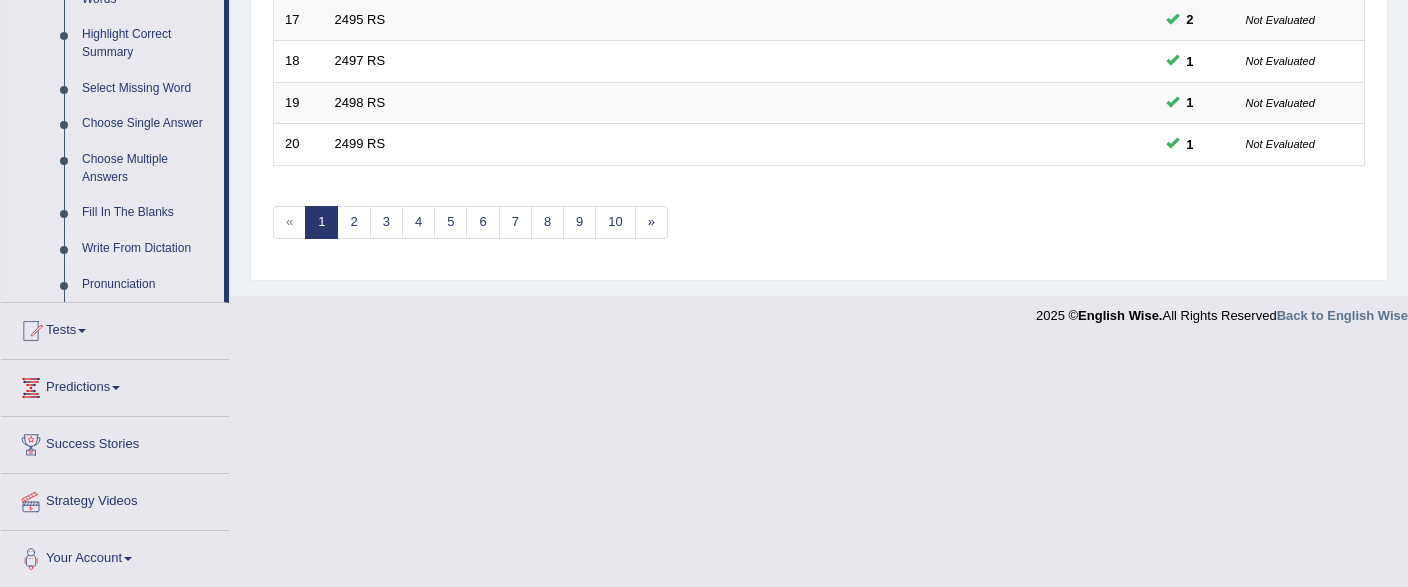 click on "Write From Dictation" at bounding box center (148, 249) 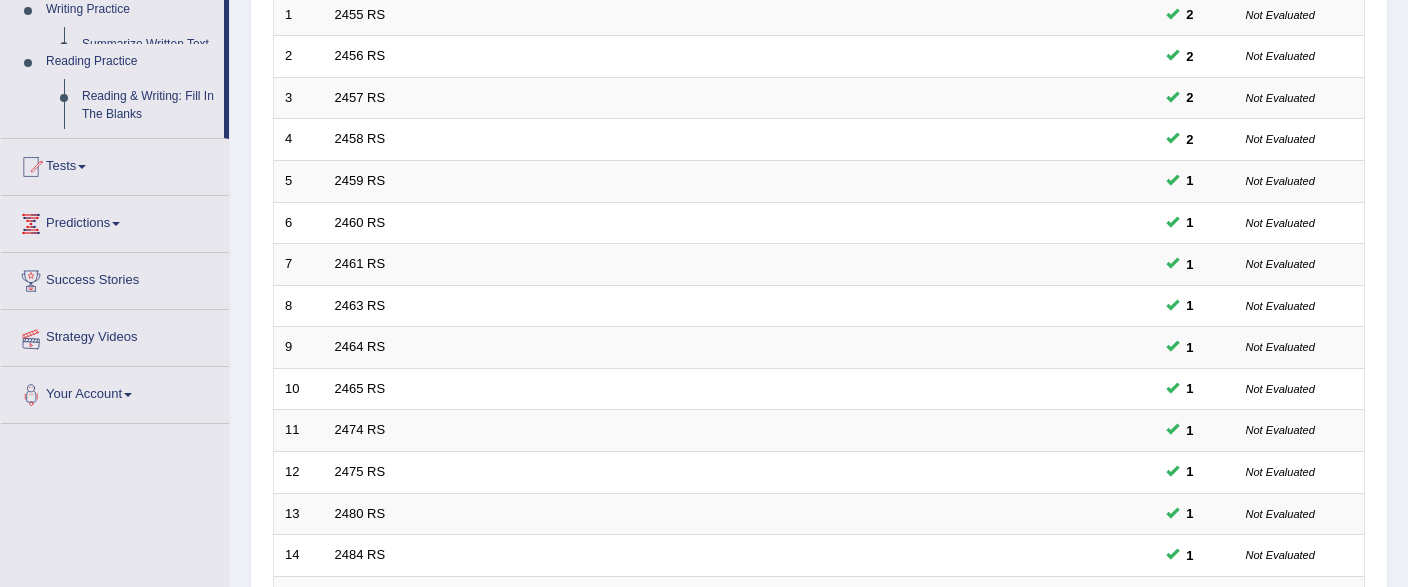 scroll, scrollTop: 728, scrollLeft: 0, axis: vertical 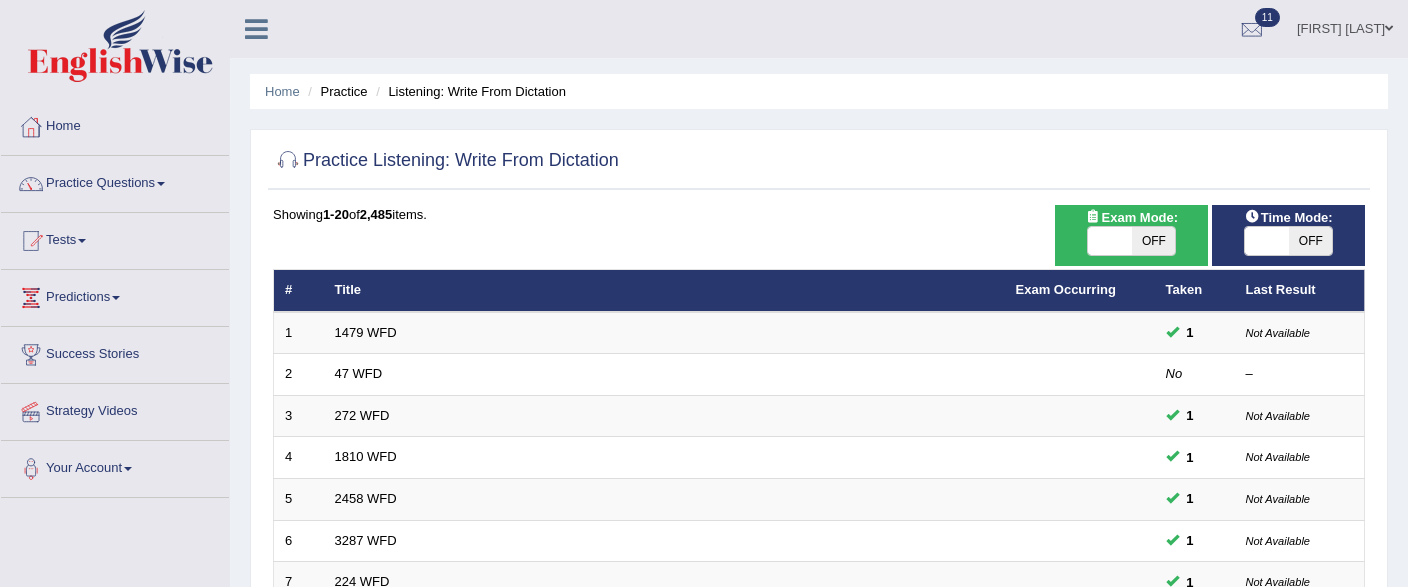 click on "1479 WFD" at bounding box center [366, 332] 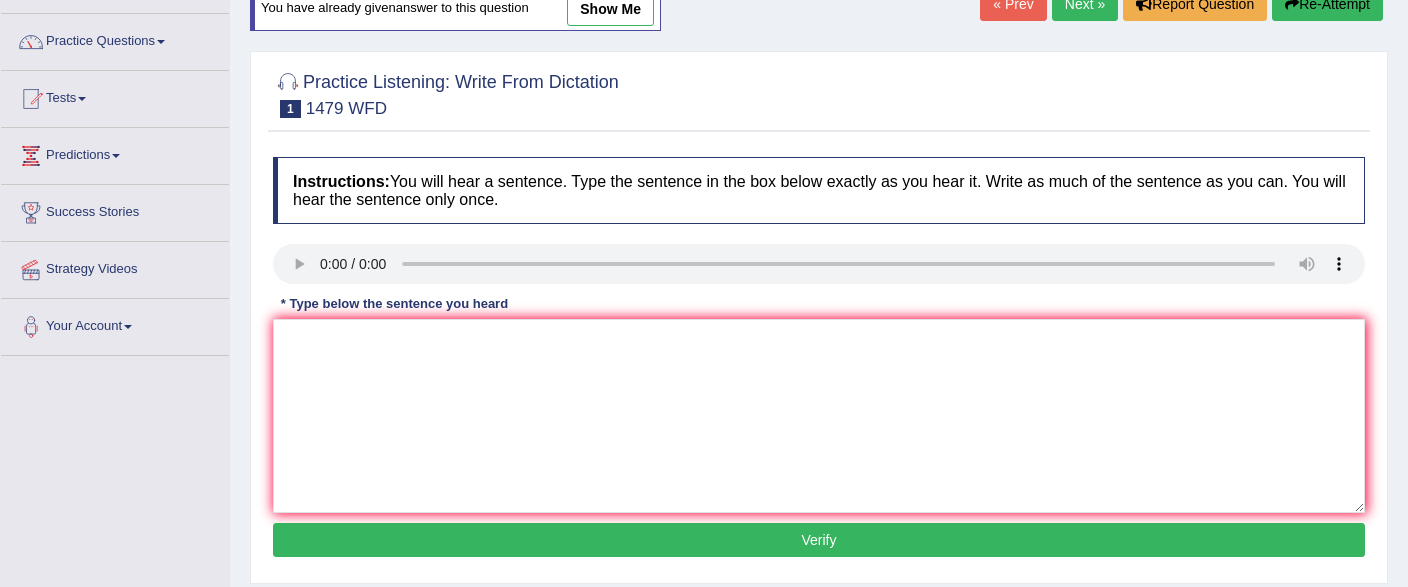 scroll, scrollTop: 105, scrollLeft: 0, axis: vertical 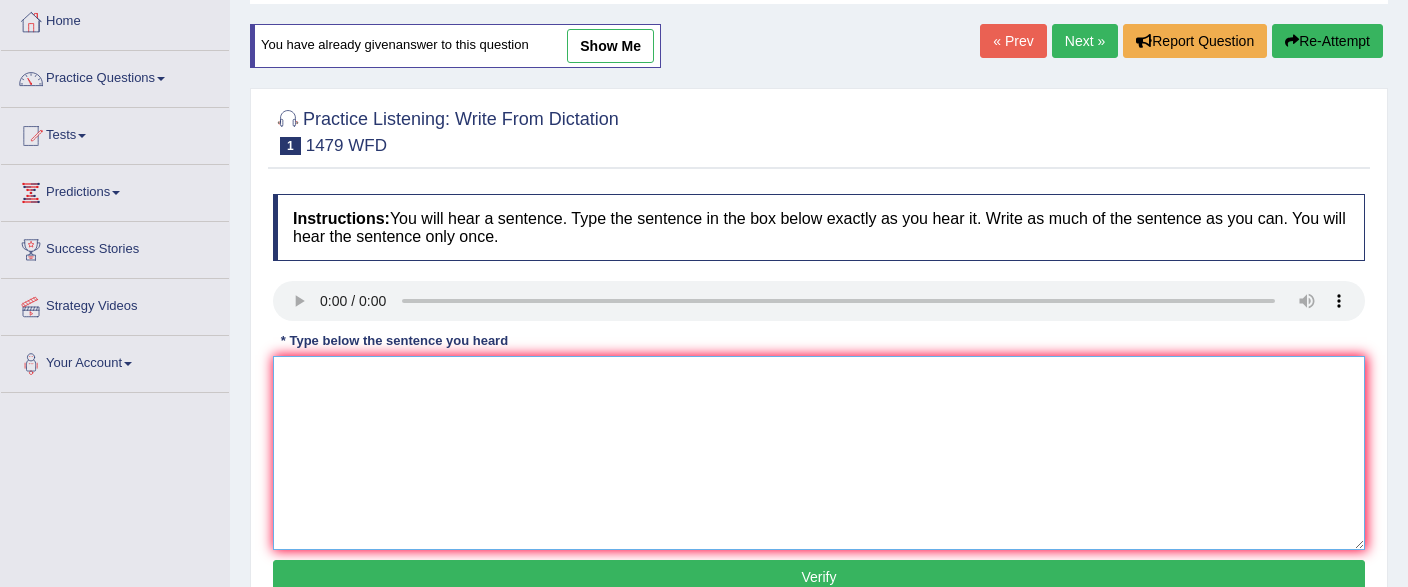 click at bounding box center (819, 453) 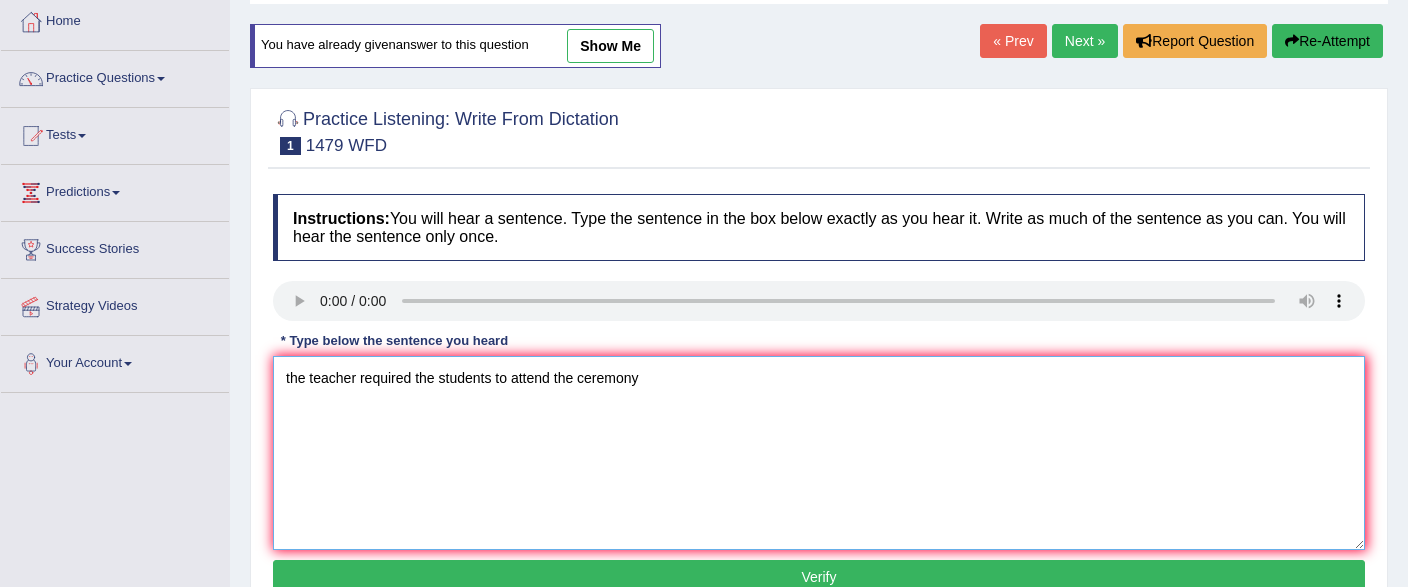 type on "the teacher required the students to attend the ceremony" 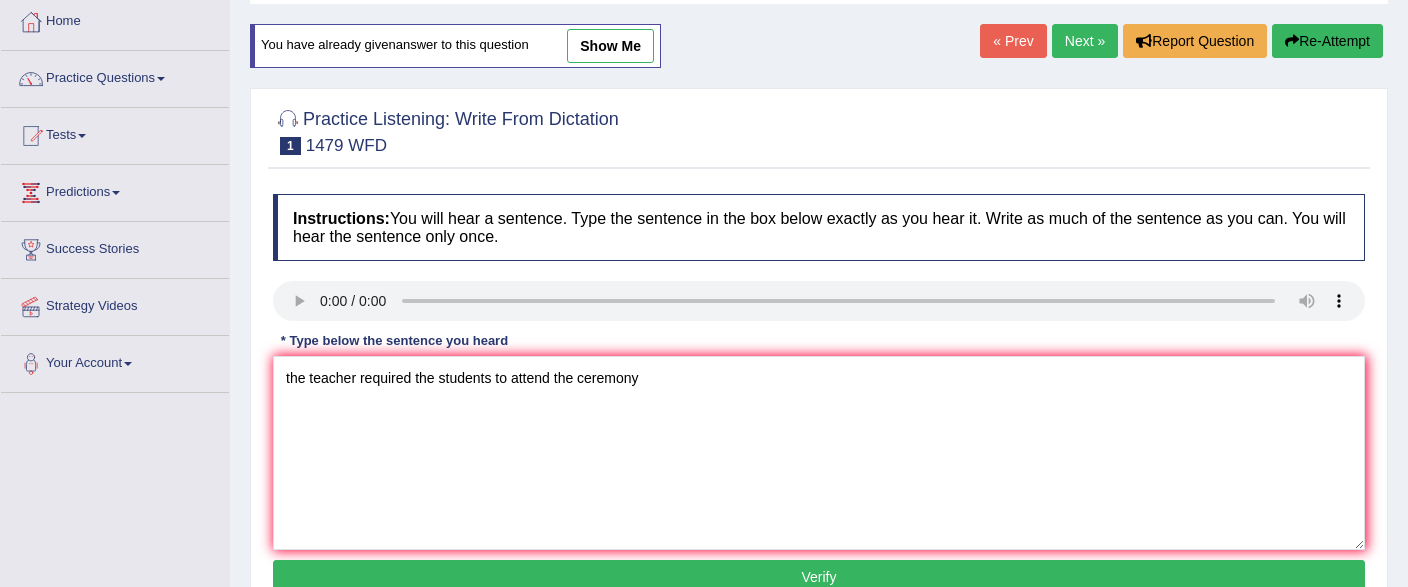 click on "Verify" at bounding box center [819, 577] 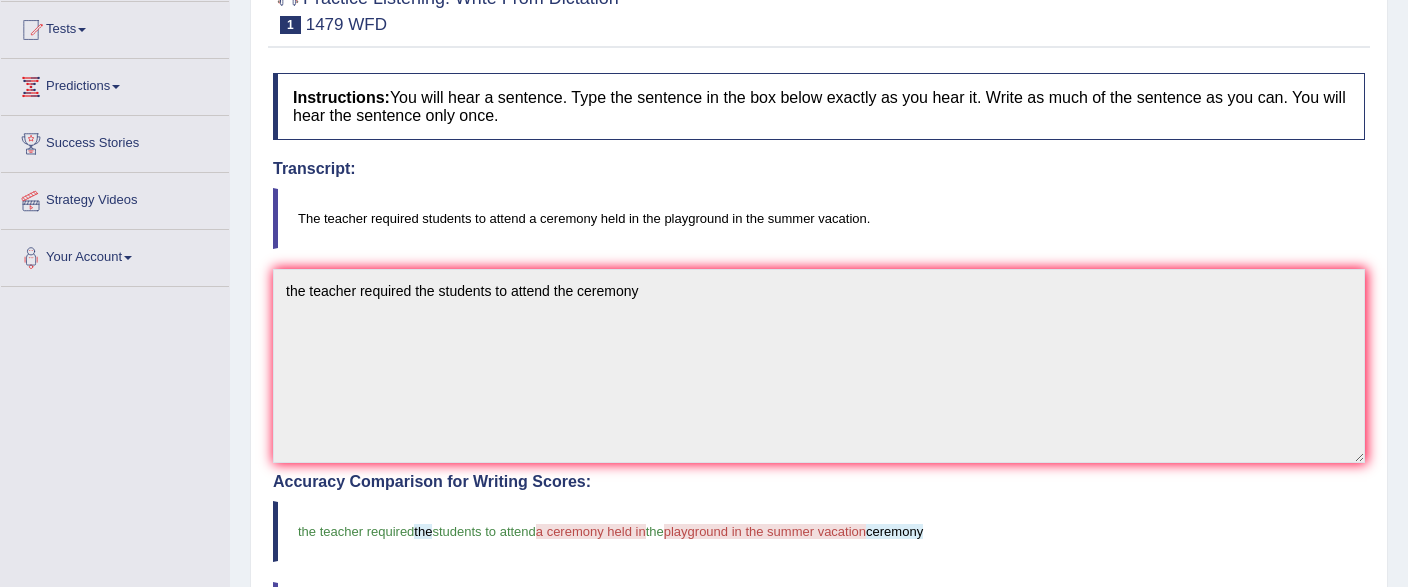 scroll, scrollTop: 0, scrollLeft: 0, axis: both 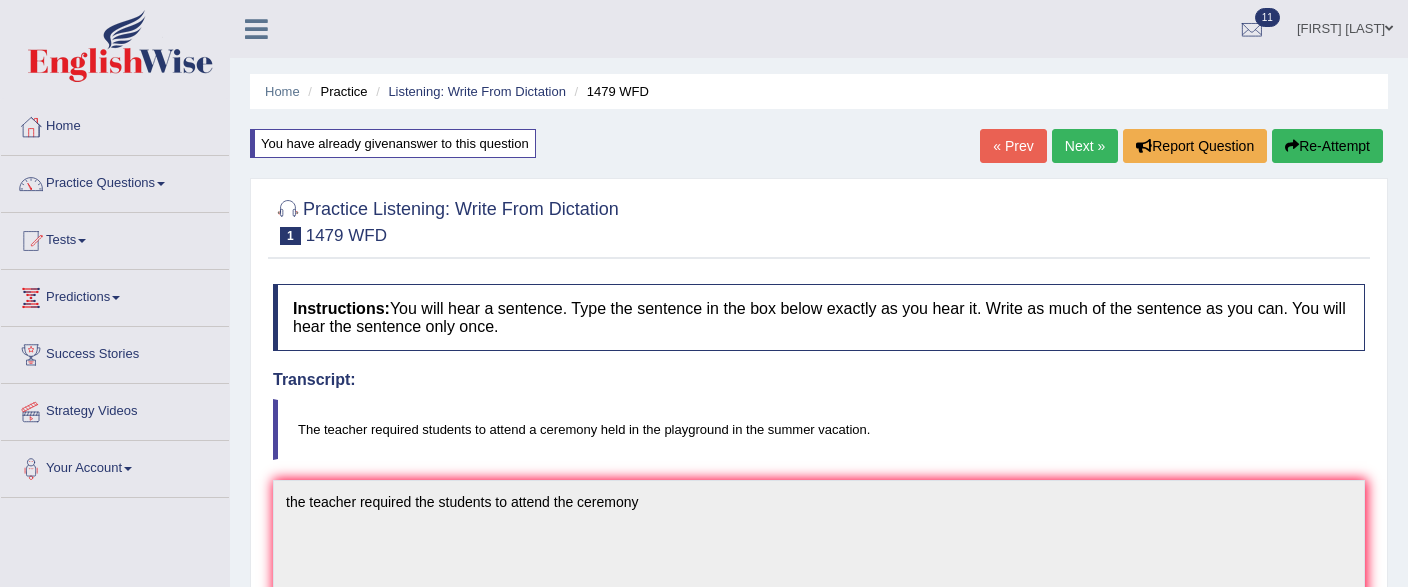 click on "Next »" at bounding box center (1085, 146) 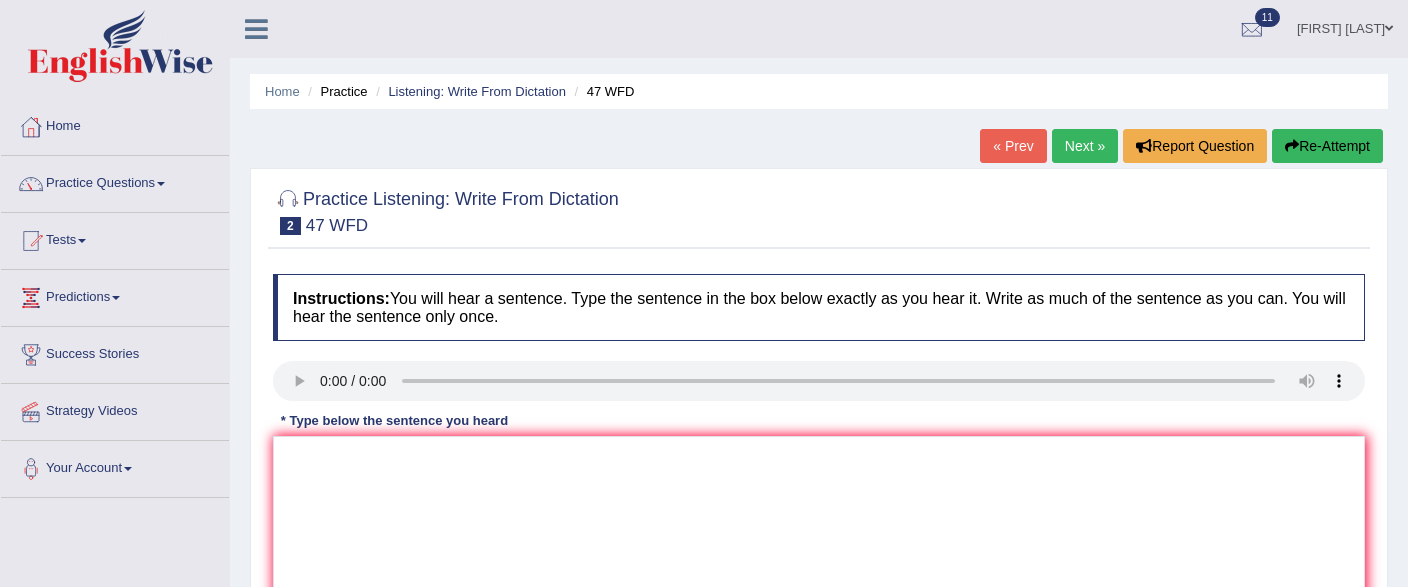 scroll, scrollTop: 105, scrollLeft: 0, axis: vertical 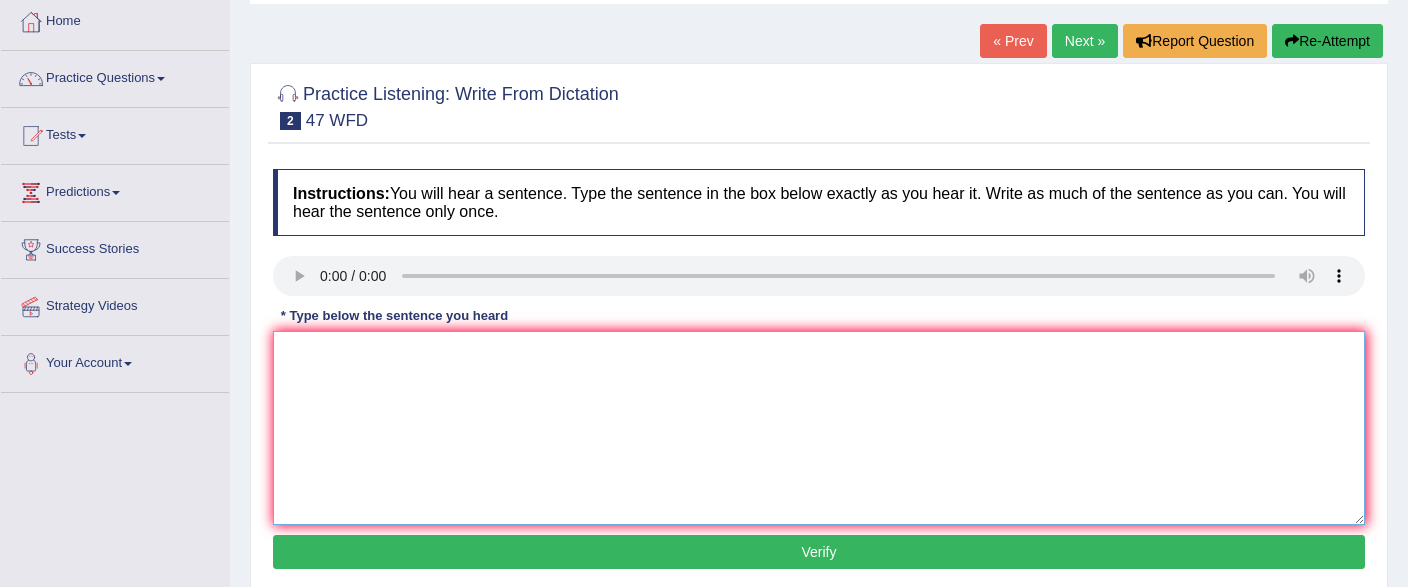 click at bounding box center [819, 428] 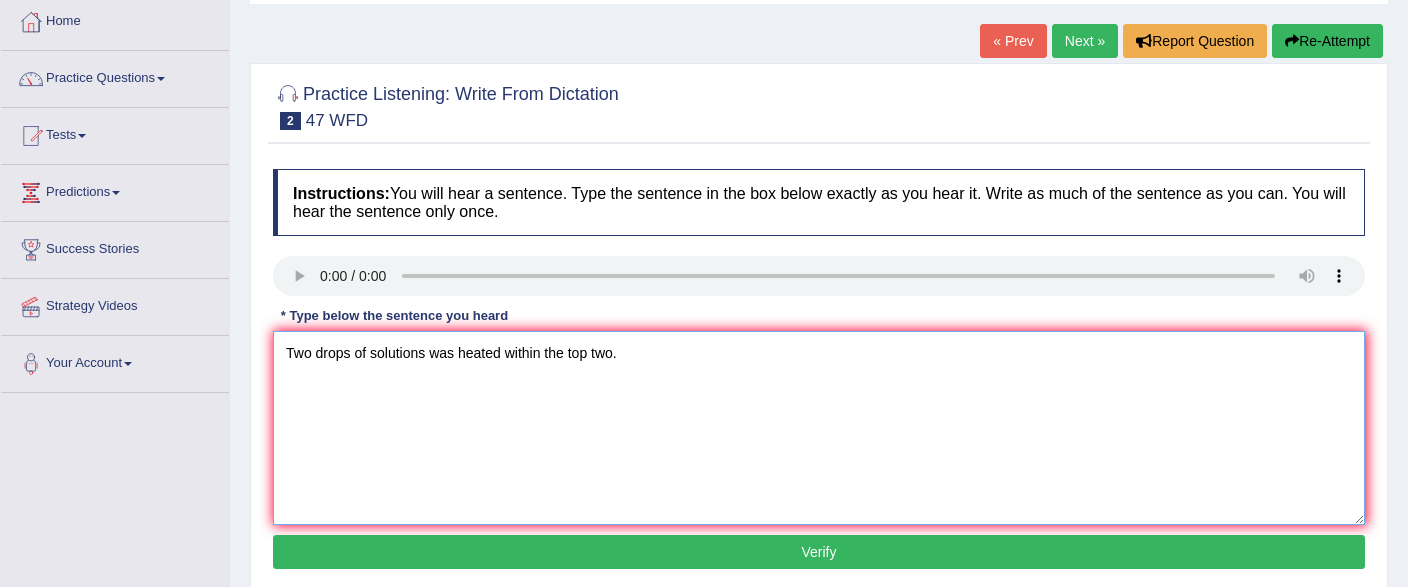 type on "Two drops of solutions was heated within the top two." 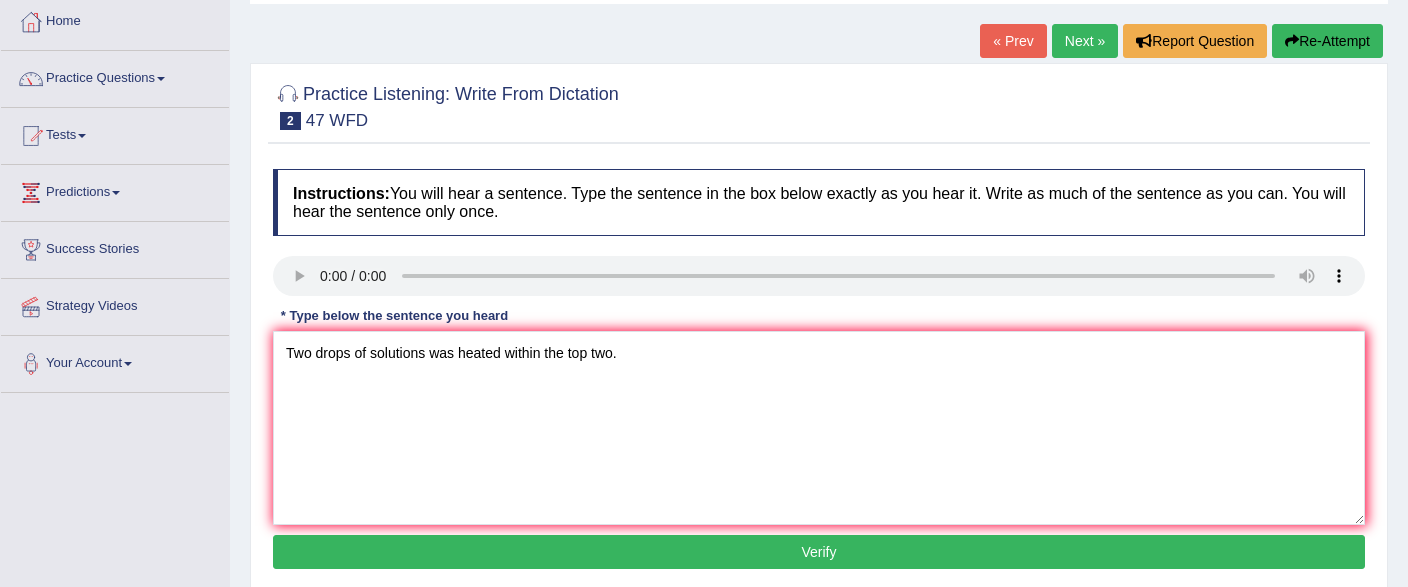 click on "Verify" at bounding box center [819, 552] 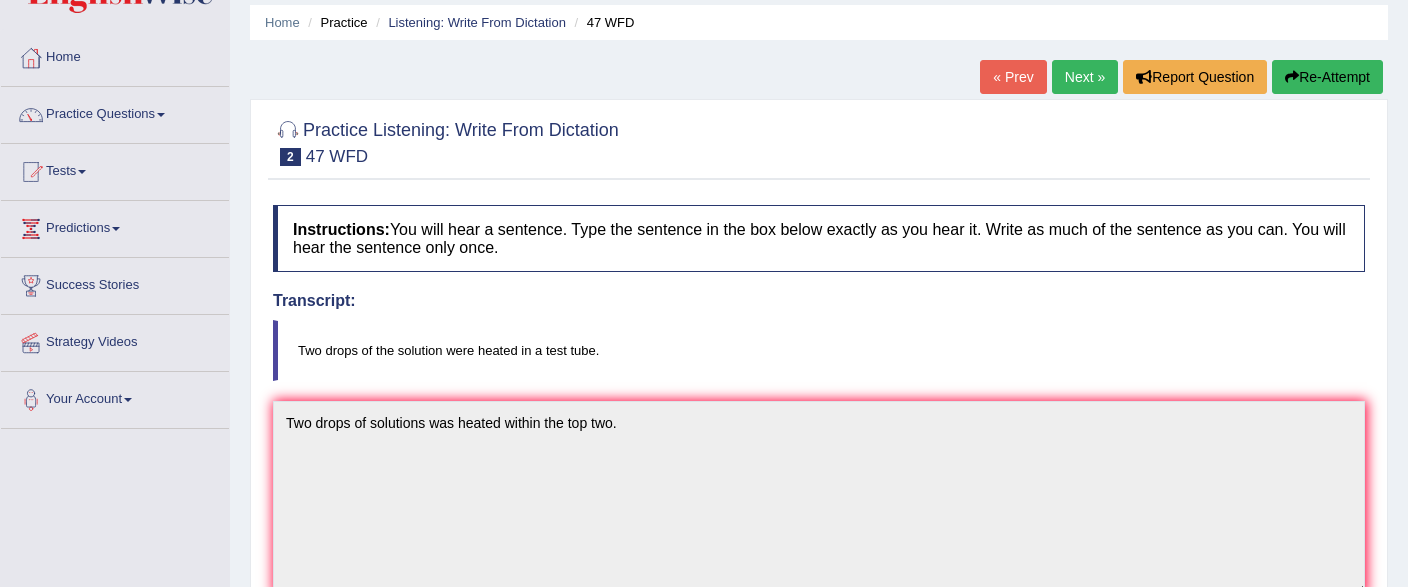 scroll, scrollTop: 0, scrollLeft: 0, axis: both 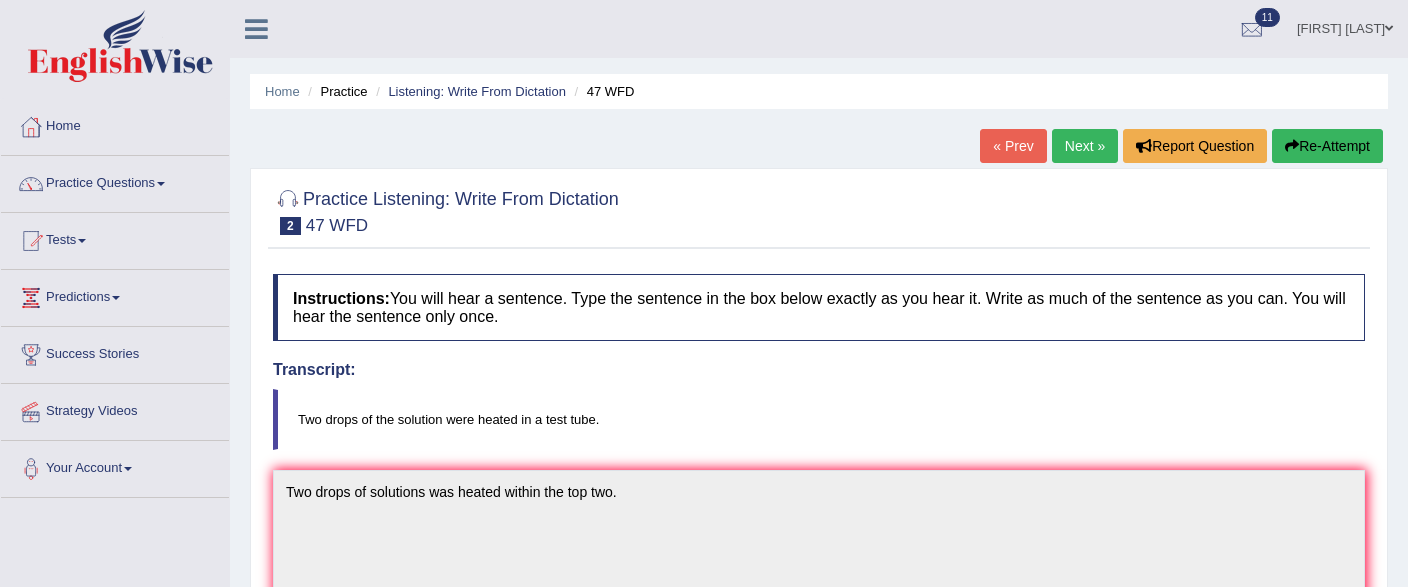 click on "Next »" at bounding box center [1085, 146] 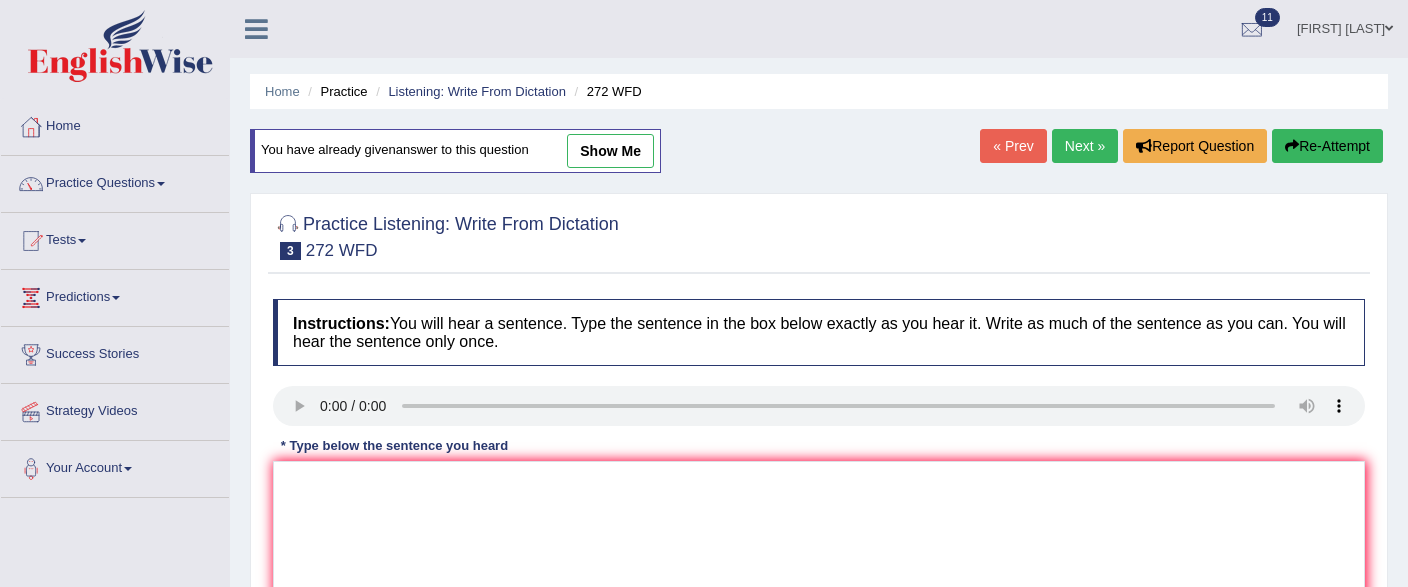 scroll, scrollTop: 0, scrollLeft: 0, axis: both 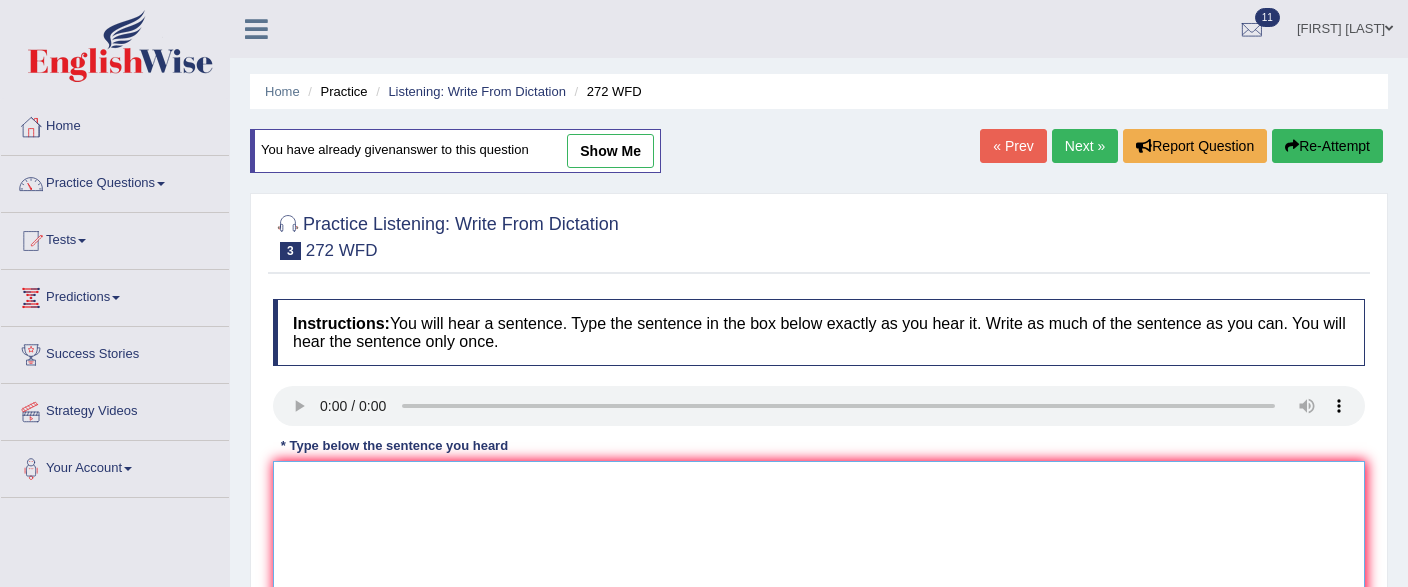 click at bounding box center (819, 558) 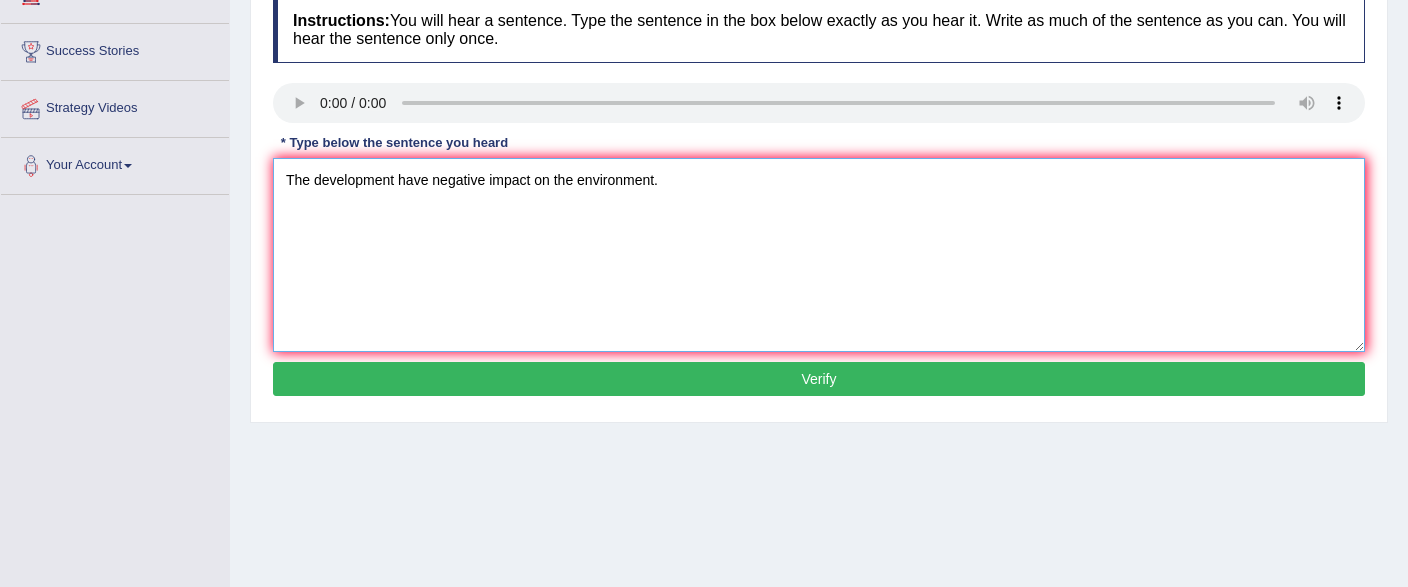 scroll, scrollTop: 316, scrollLeft: 0, axis: vertical 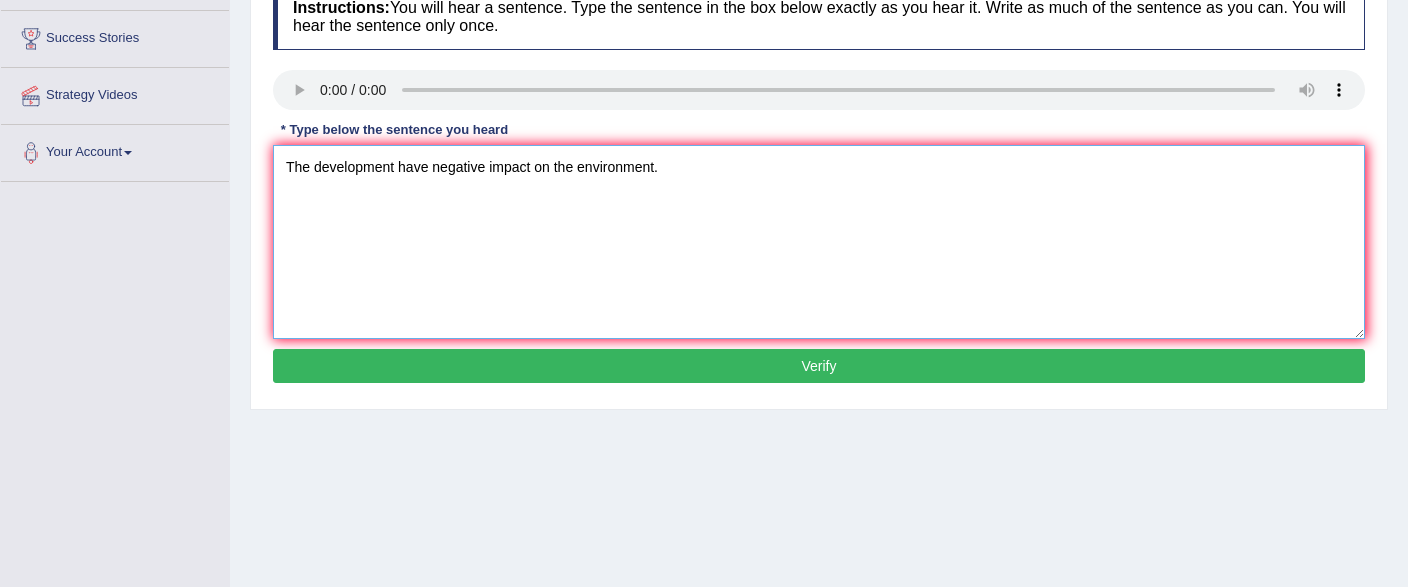 type on "The development have negative impact on the environment." 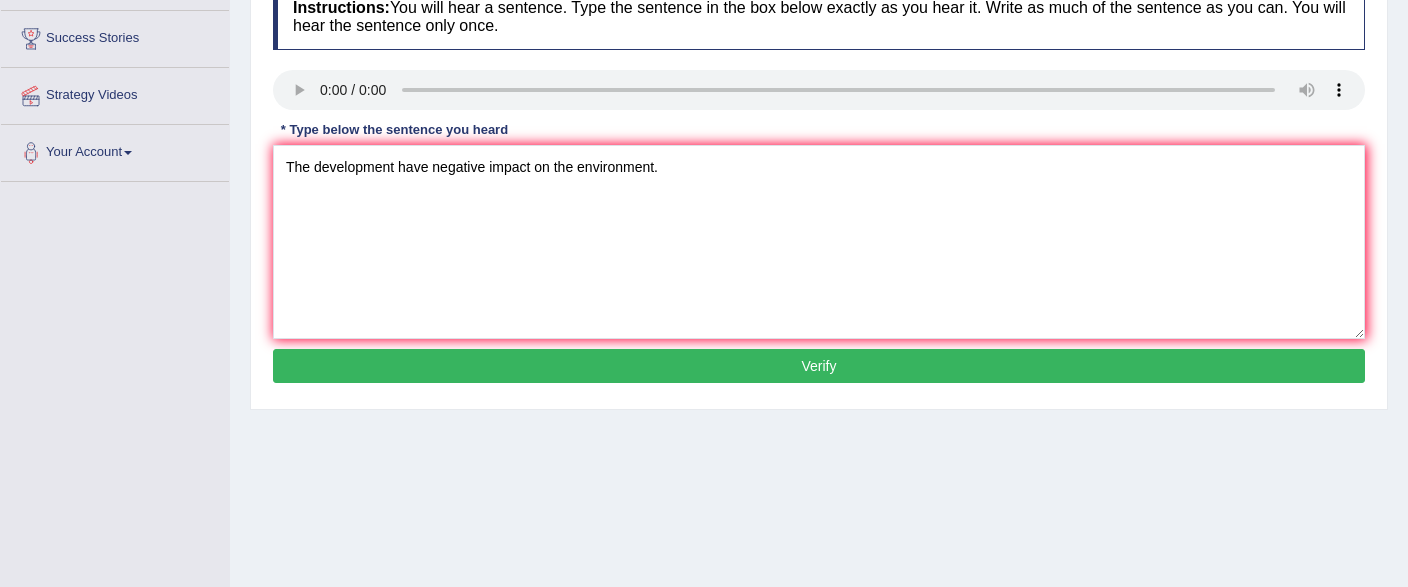 click on "Verify" at bounding box center [819, 366] 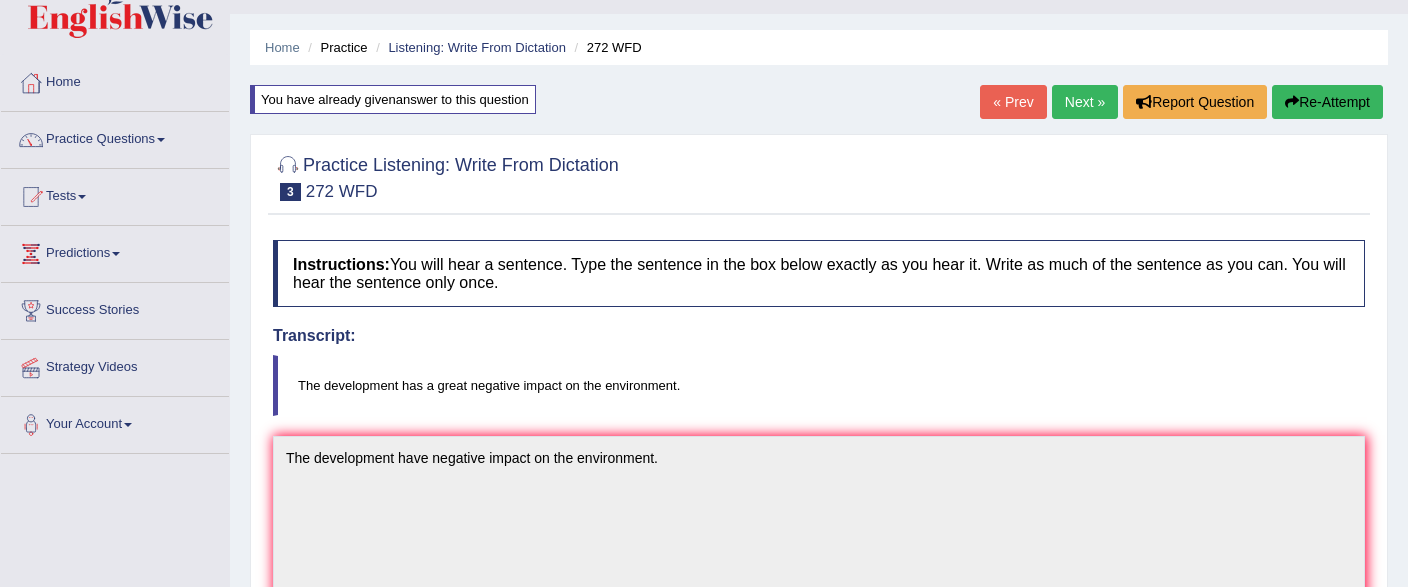scroll, scrollTop: 0, scrollLeft: 0, axis: both 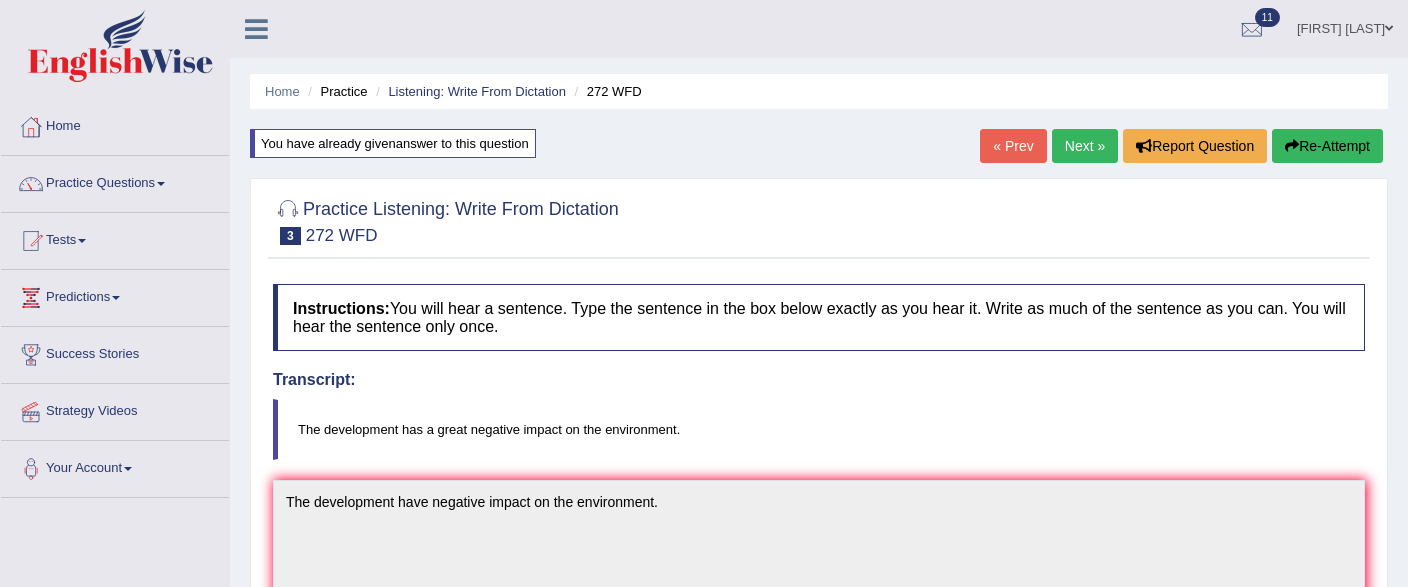 click on "« Prev Next »  Report Question  Re-Attempt" at bounding box center (1184, 148) 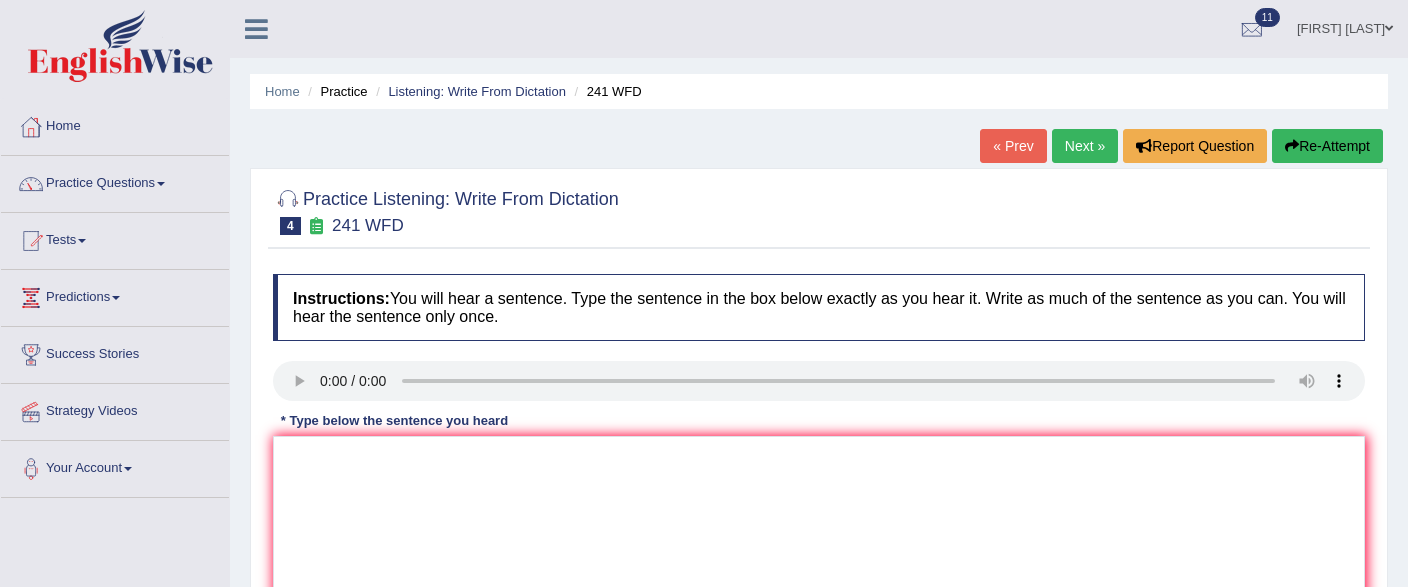 scroll, scrollTop: 0, scrollLeft: 0, axis: both 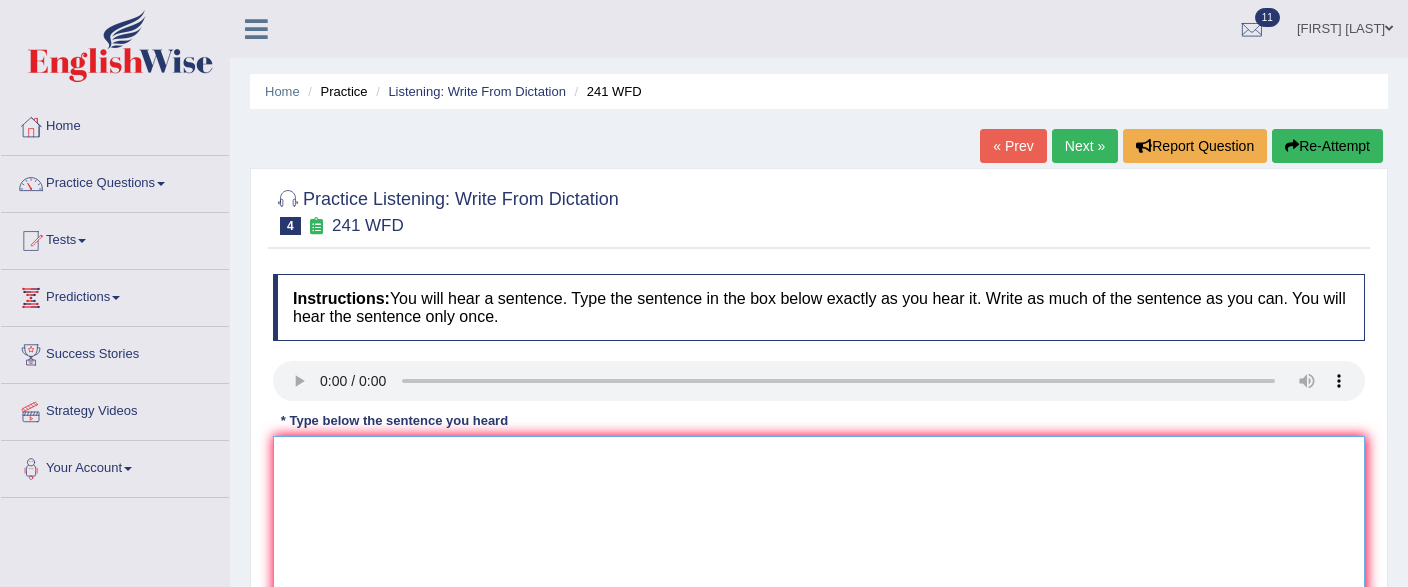 click at bounding box center (819, 533) 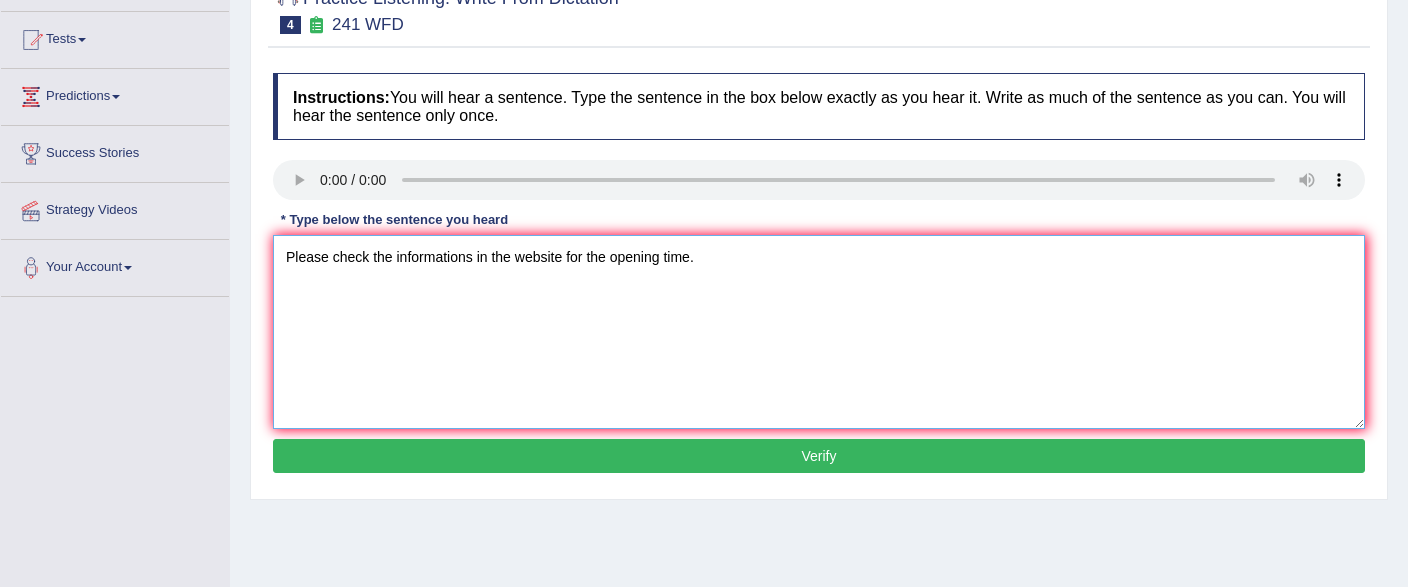 scroll, scrollTop: 316, scrollLeft: 0, axis: vertical 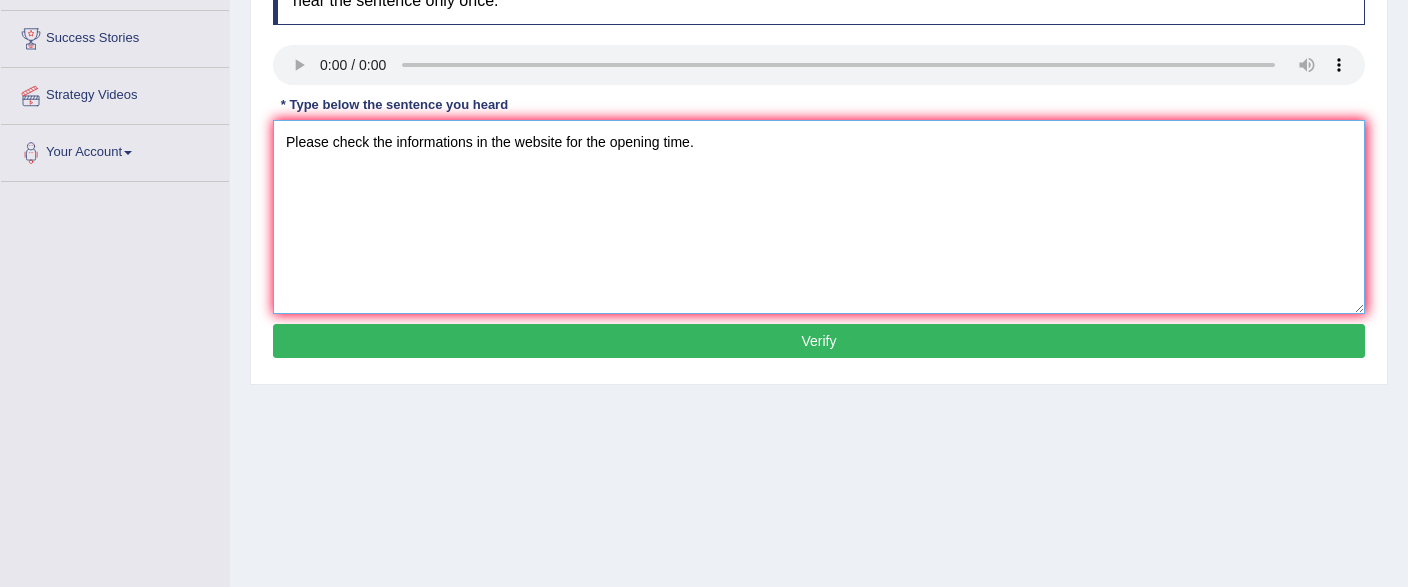 type on "Please check the informations in the website for the opening time." 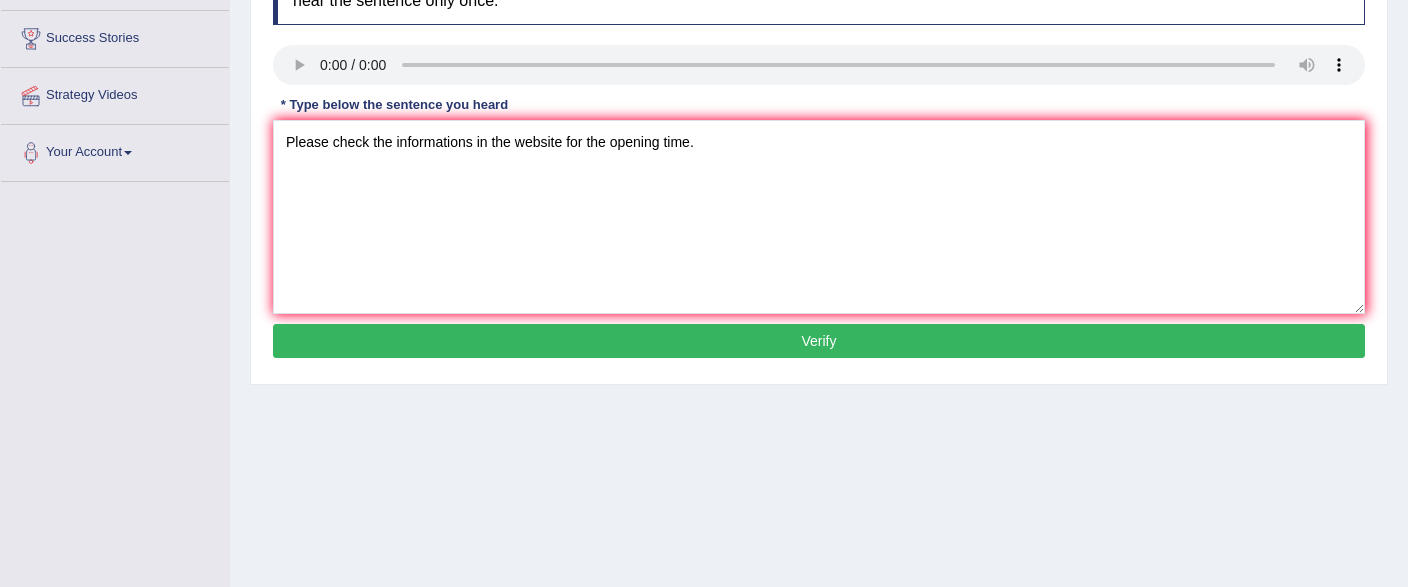click on "Verify" at bounding box center [819, 341] 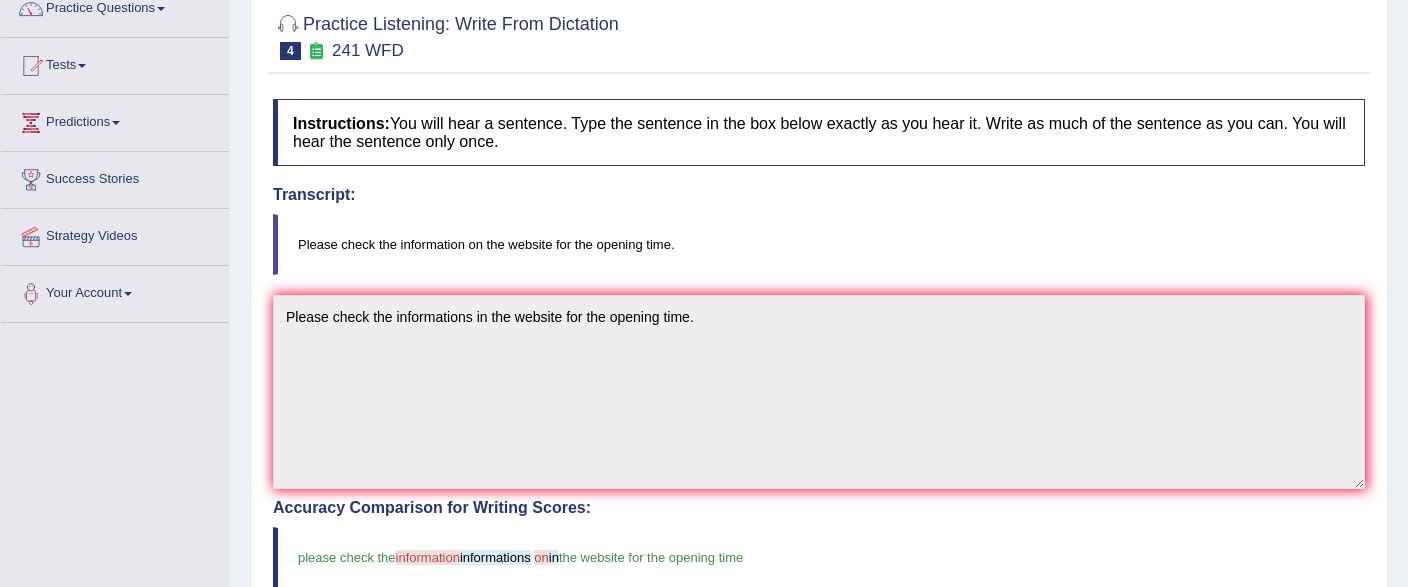 scroll, scrollTop: 0, scrollLeft: 0, axis: both 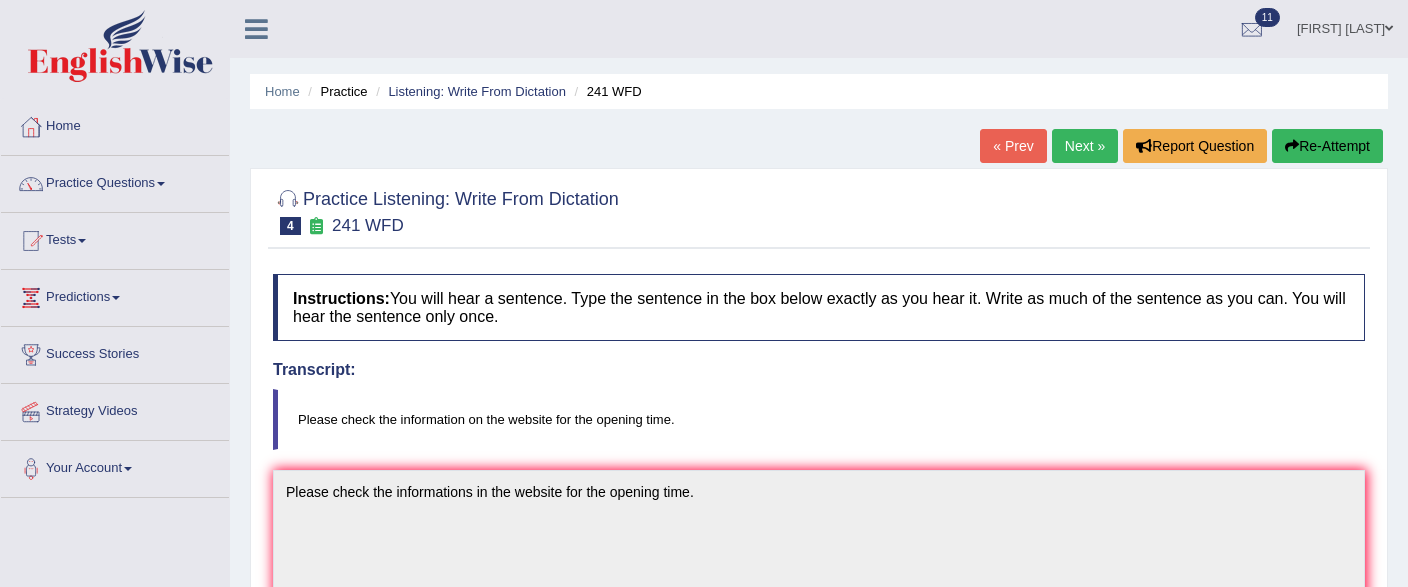click on "Next »" at bounding box center [1085, 146] 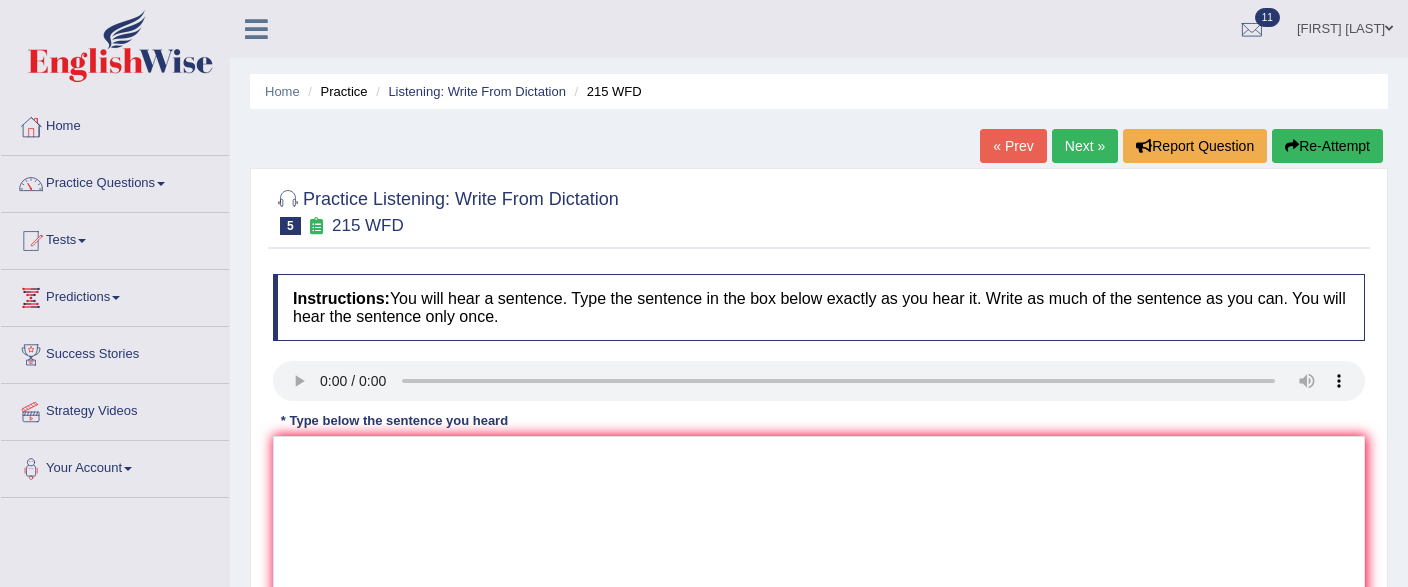 scroll, scrollTop: 0, scrollLeft: 0, axis: both 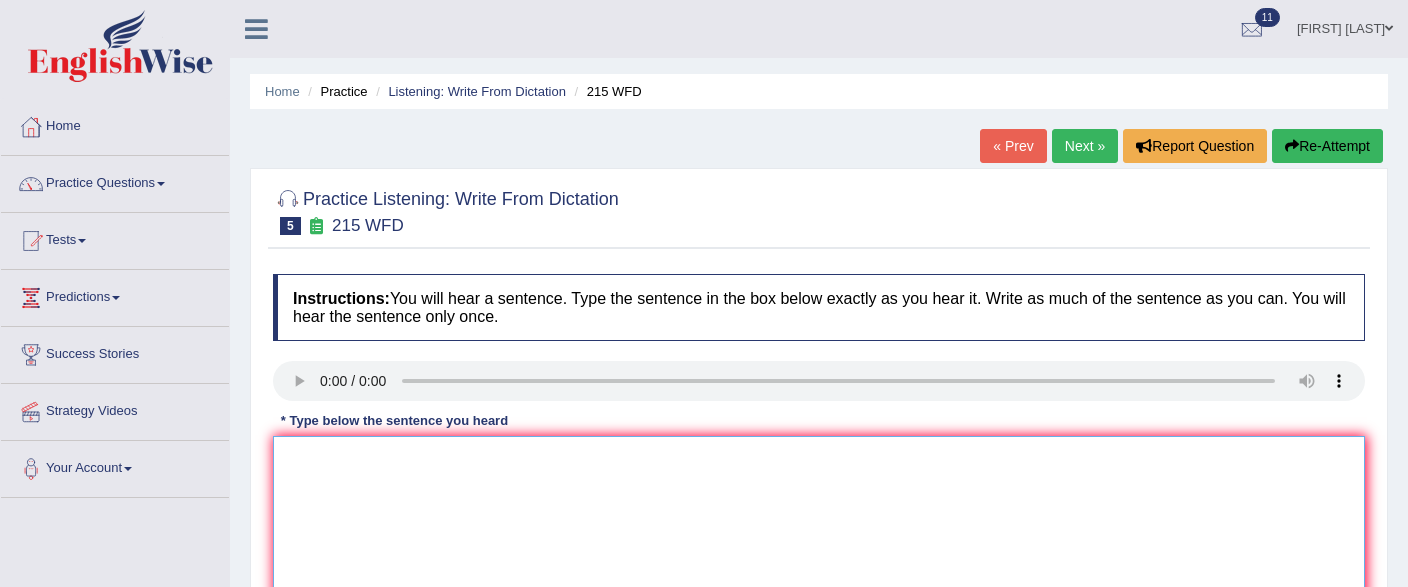 click at bounding box center (819, 533) 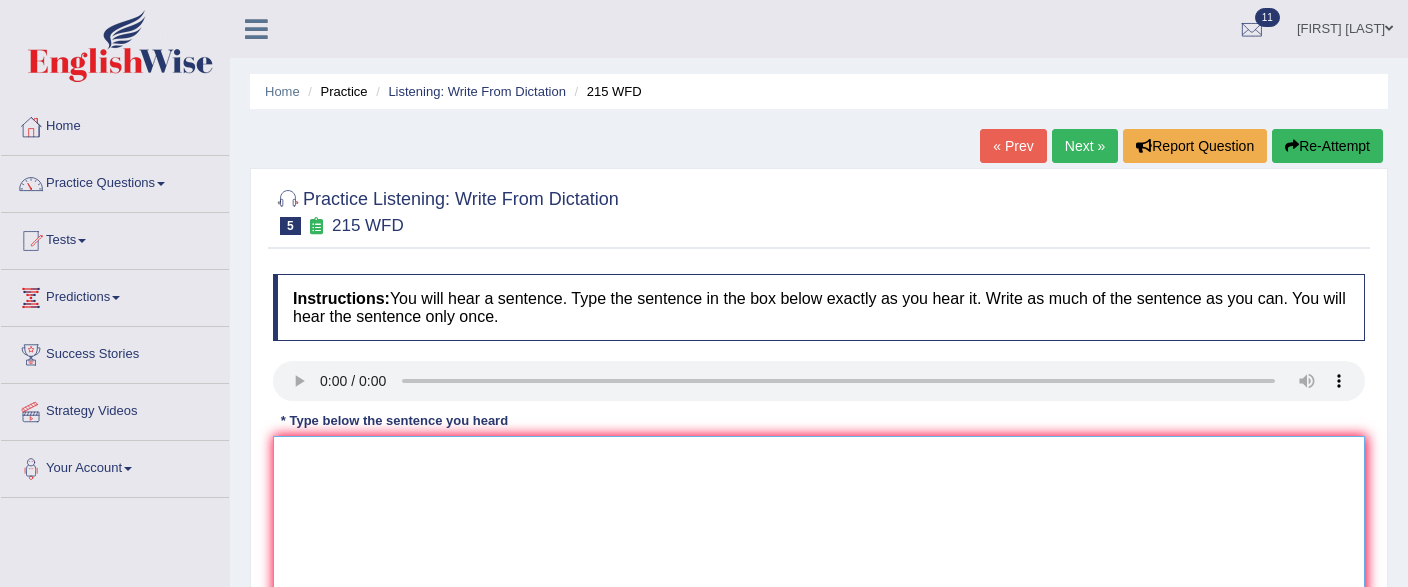 click at bounding box center (819, 533) 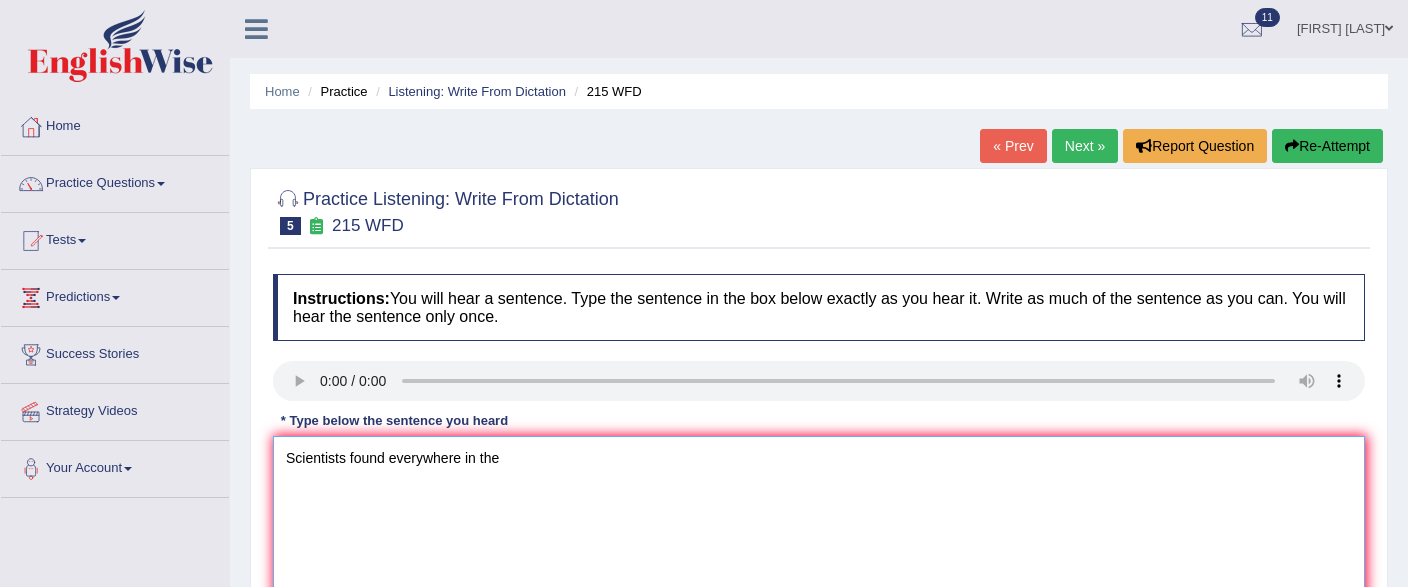 click on "Scientists found everywhere in the" at bounding box center [819, 533] 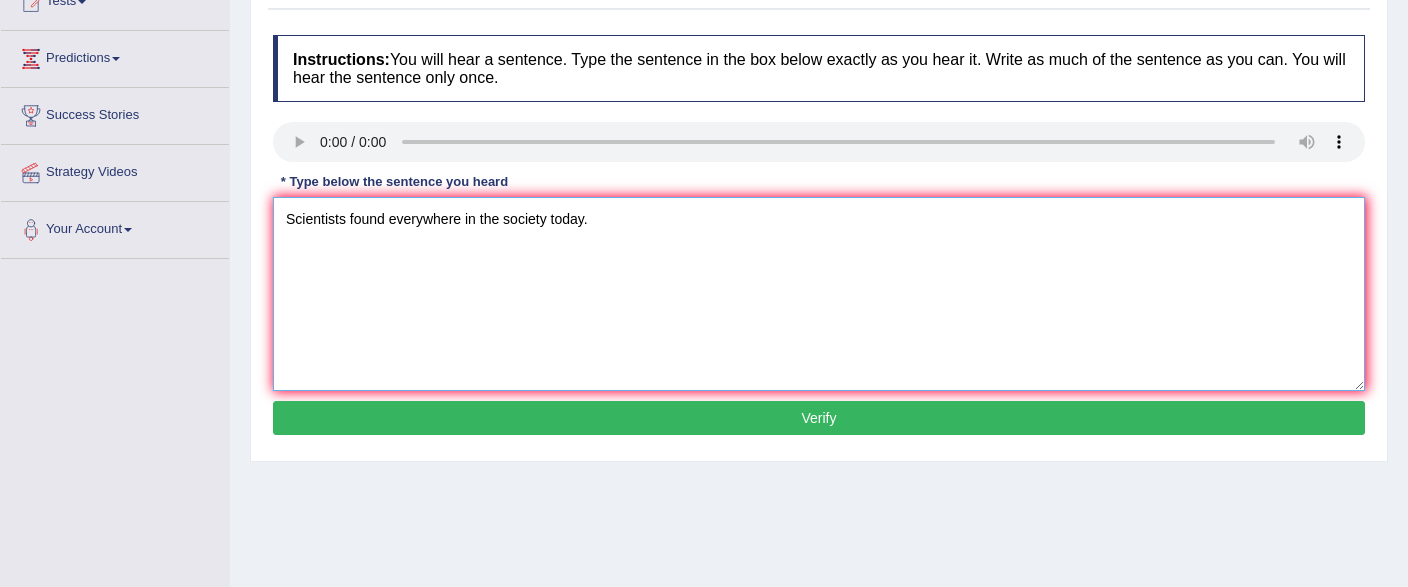 scroll, scrollTop: 422, scrollLeft: 0, axis: vertical 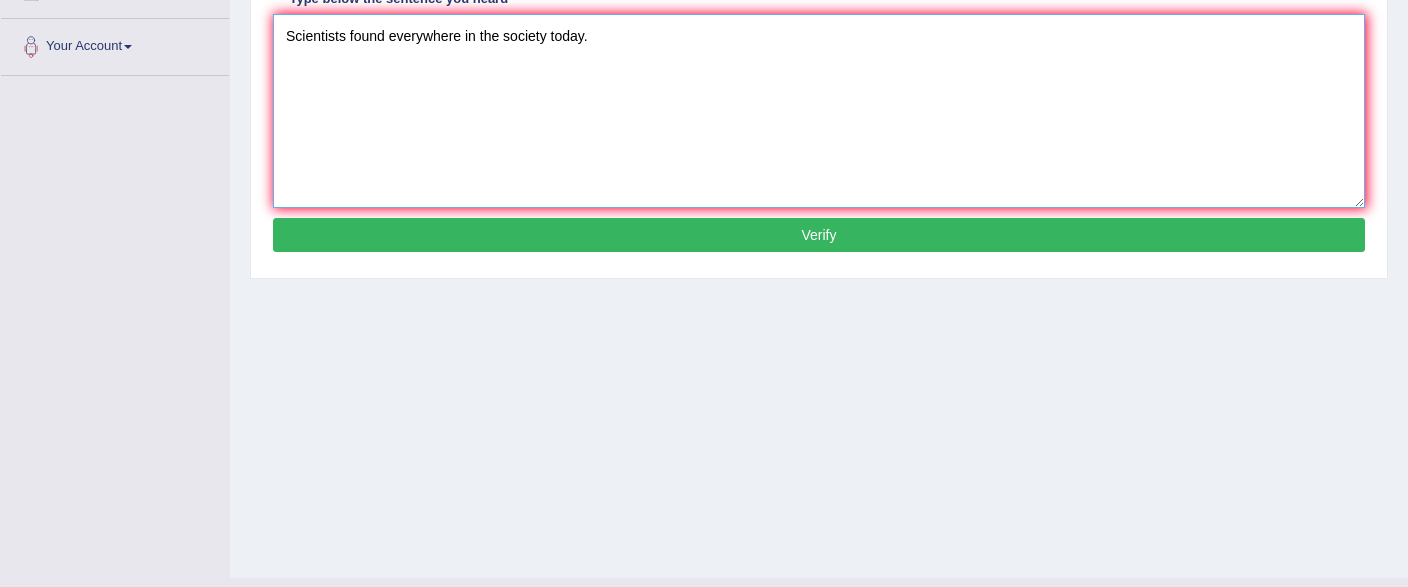 type on "Scientists found everywhere in the society today." 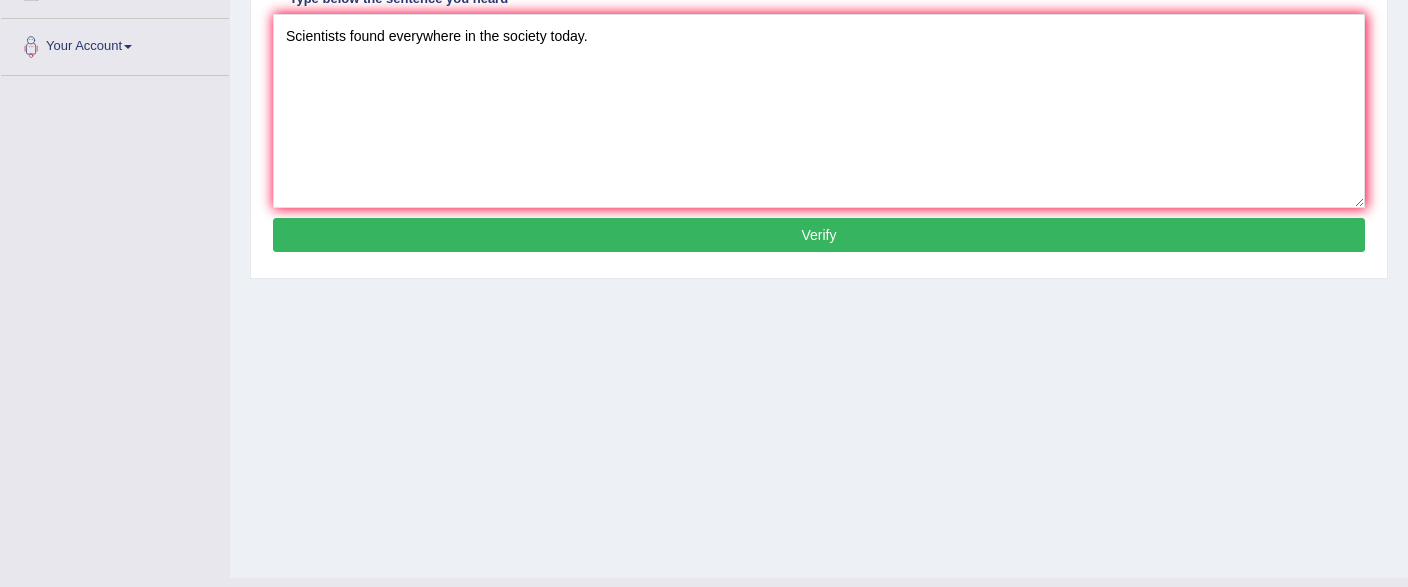 click on "Verify" at bounding box center [819, 235] 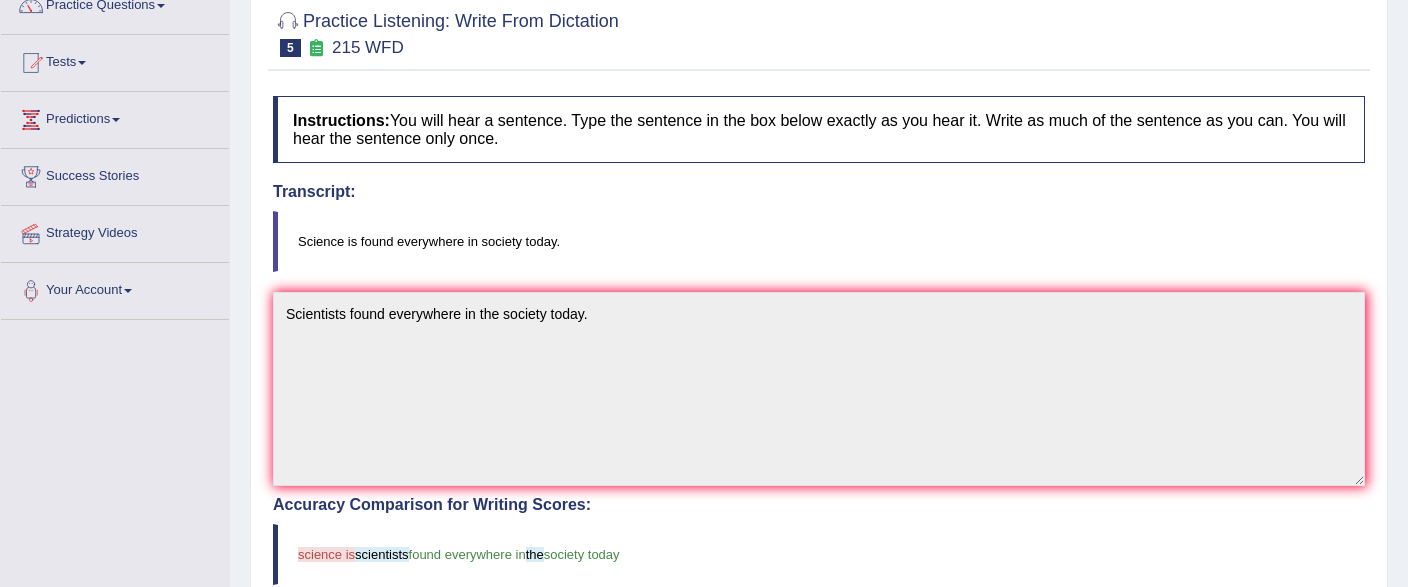 scroll, scrollTop: 105, scrollLeft: 0, axis: vertical 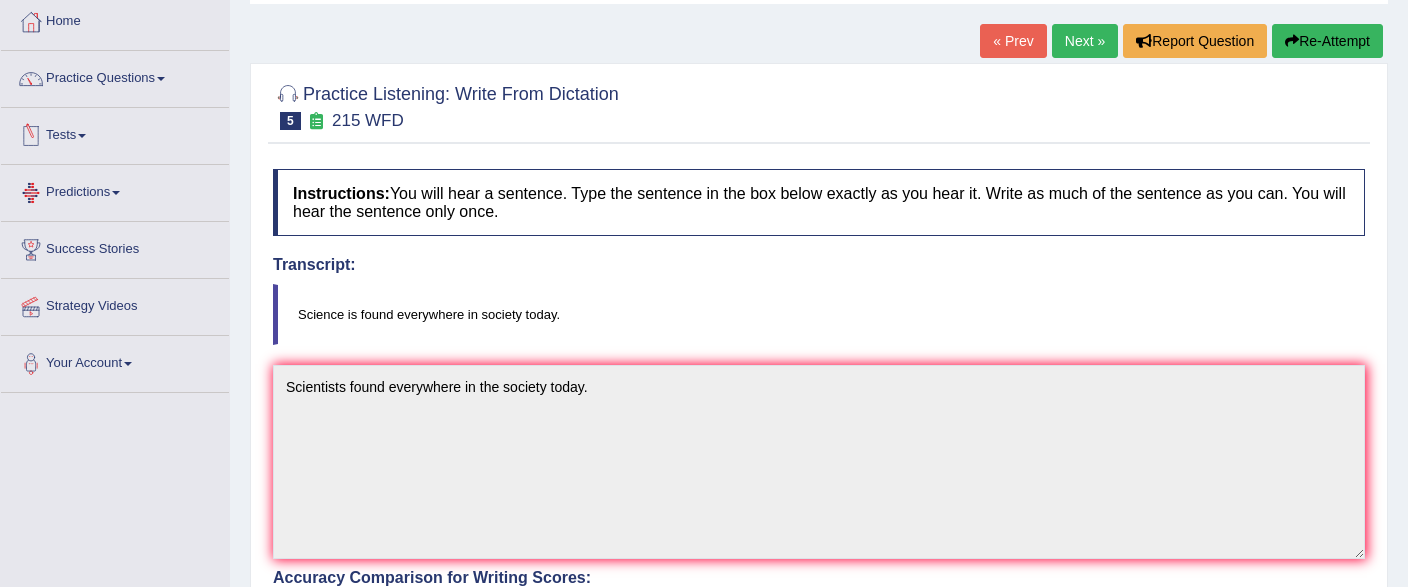 drag, startPoint x: 95, startPoint y: 219, endPoint x: 95, endPoint y: 206, distance: 13 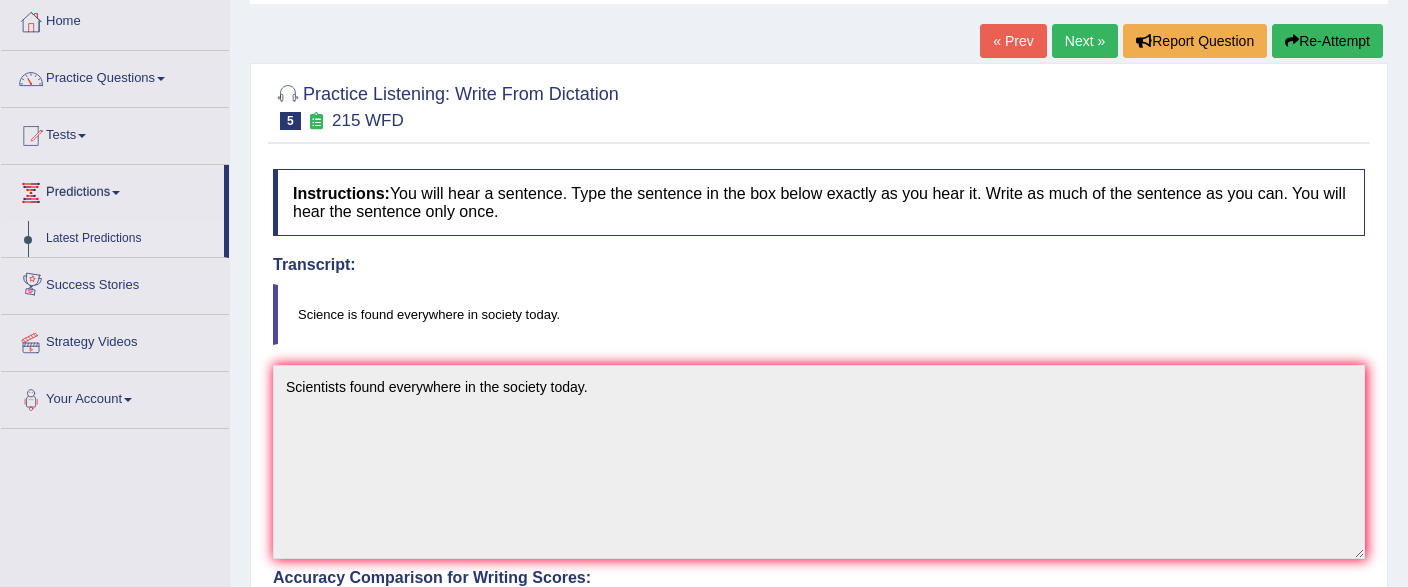 click on "Latest Predictions" at bounding box center (130, 239) 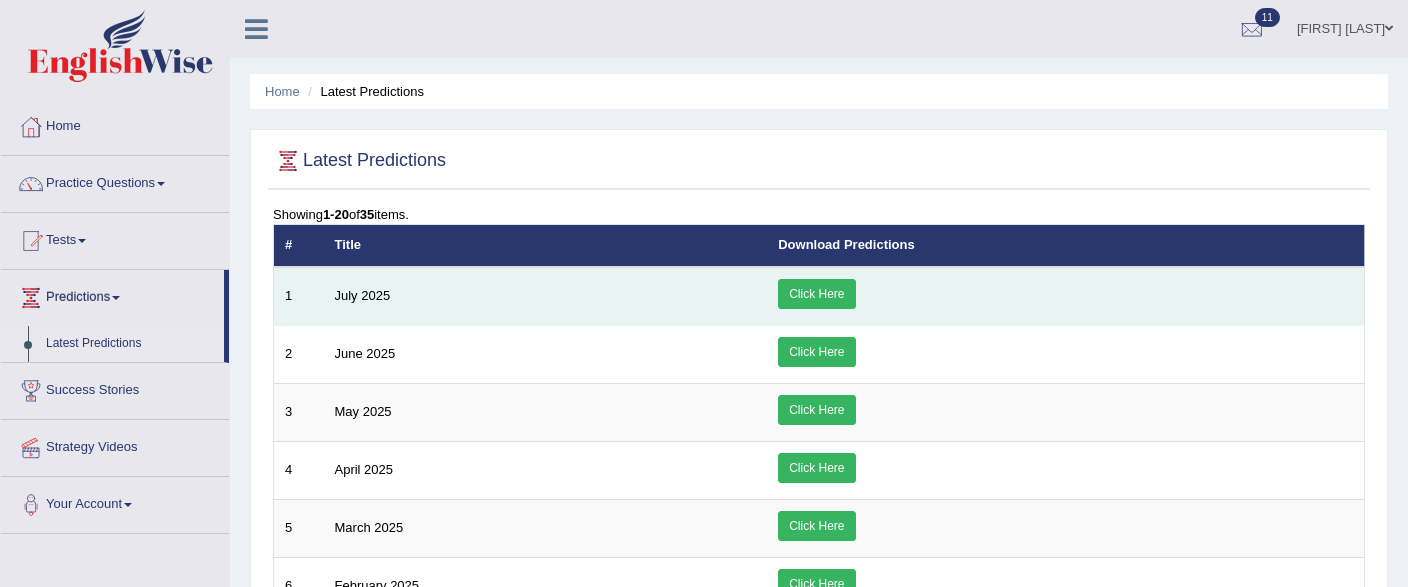 scroll, scrollTop: 0, scrollLeft: 0, axis: both 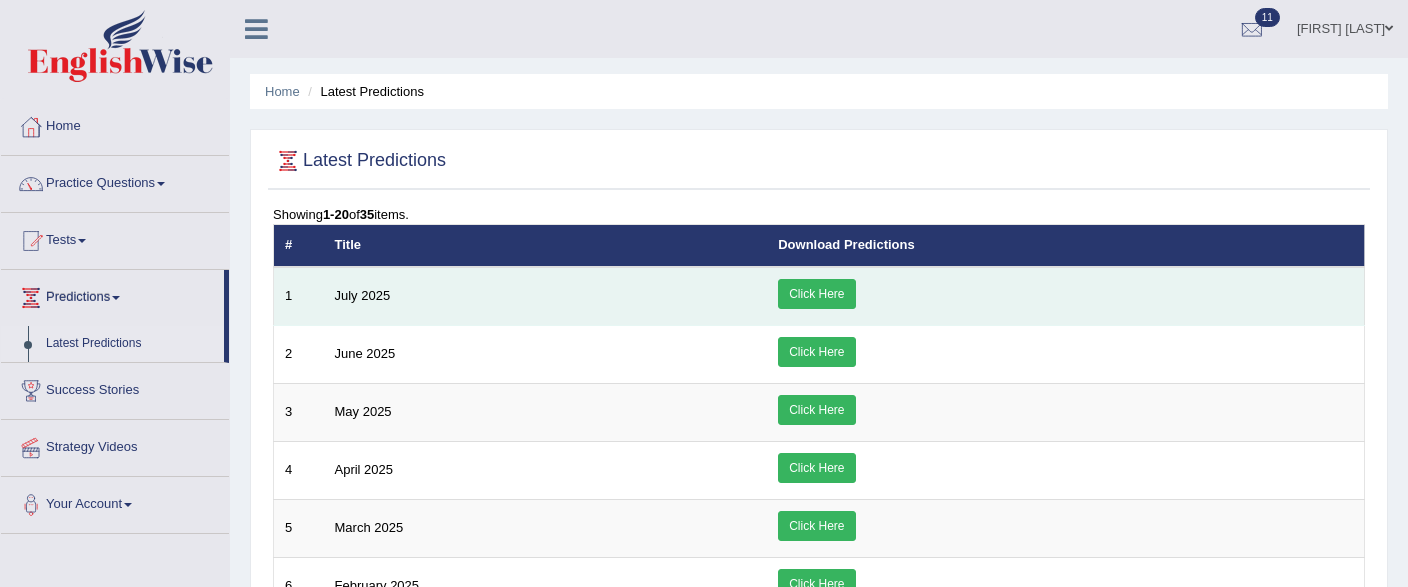 click on "Click Here" at bounding box center (816, 294) 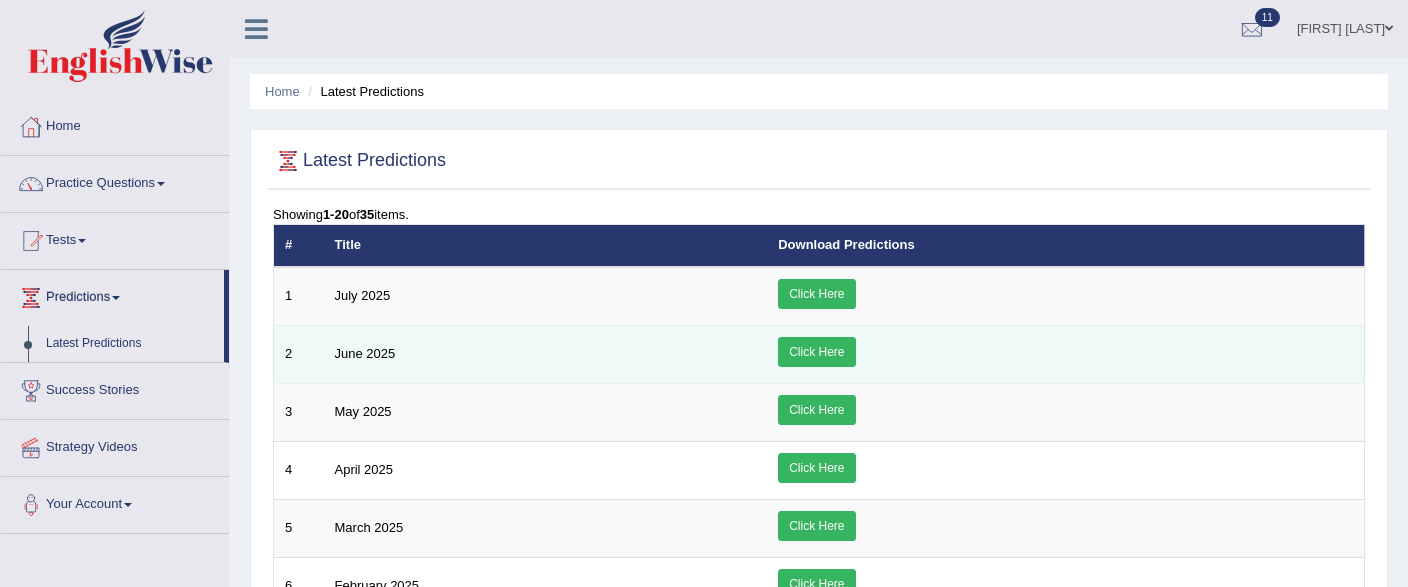click on "Click Here" at bounding box center (816, 352) 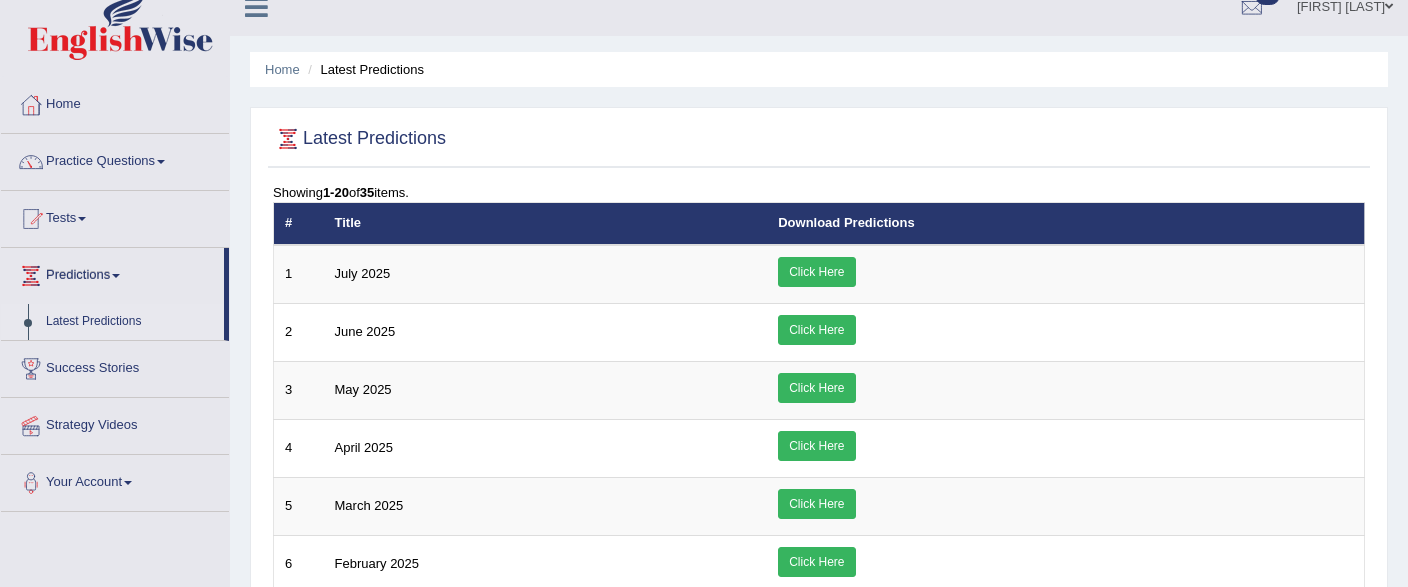 scroll, scrollTop: 0, scrollLeft: 0, axis: both 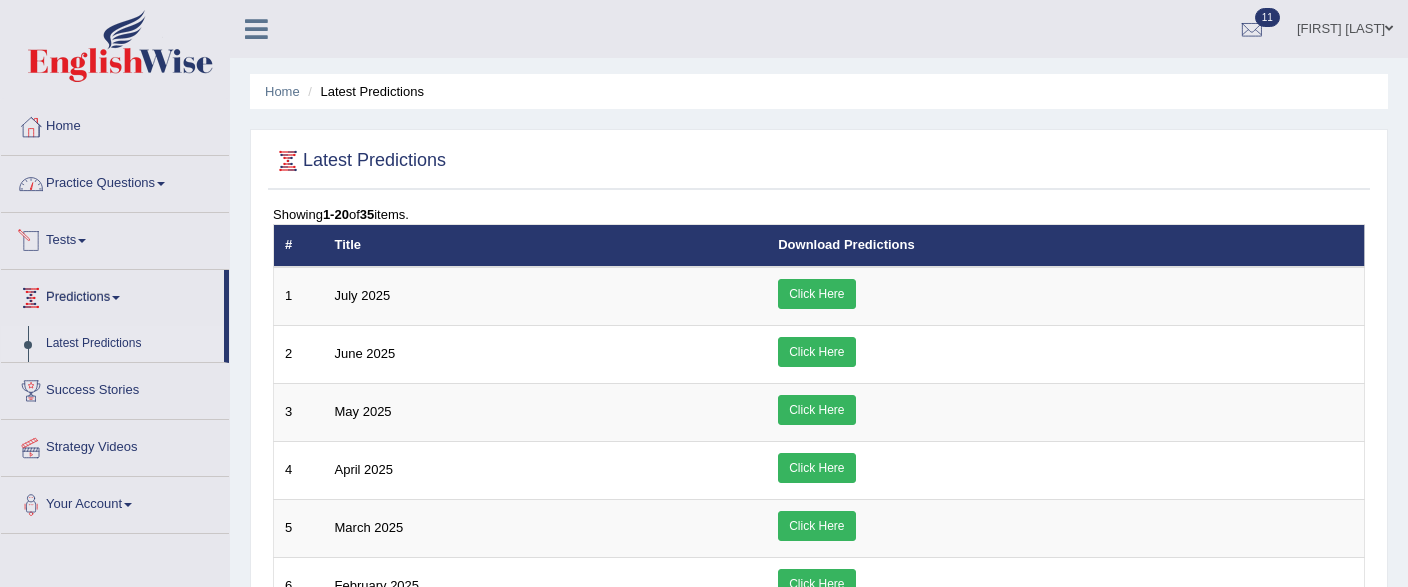 click on "Practice Questions" at bounding box center (115, 181) 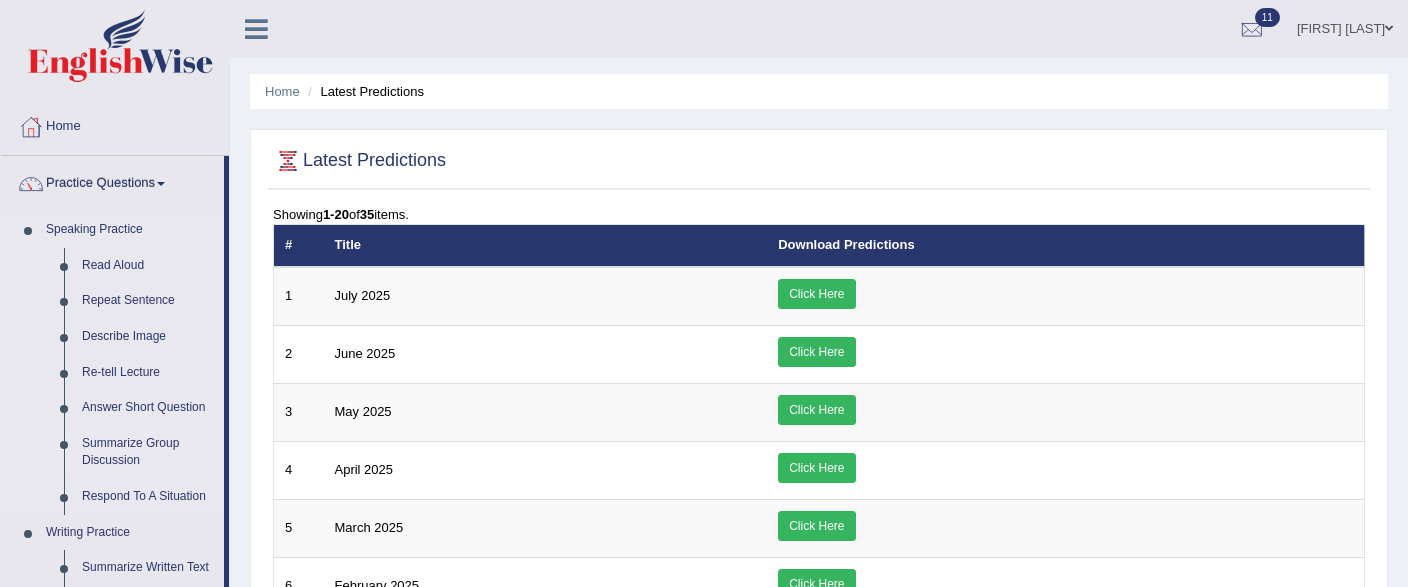 click on "Summarize Group Discussion" at bounding box center (148, 452) 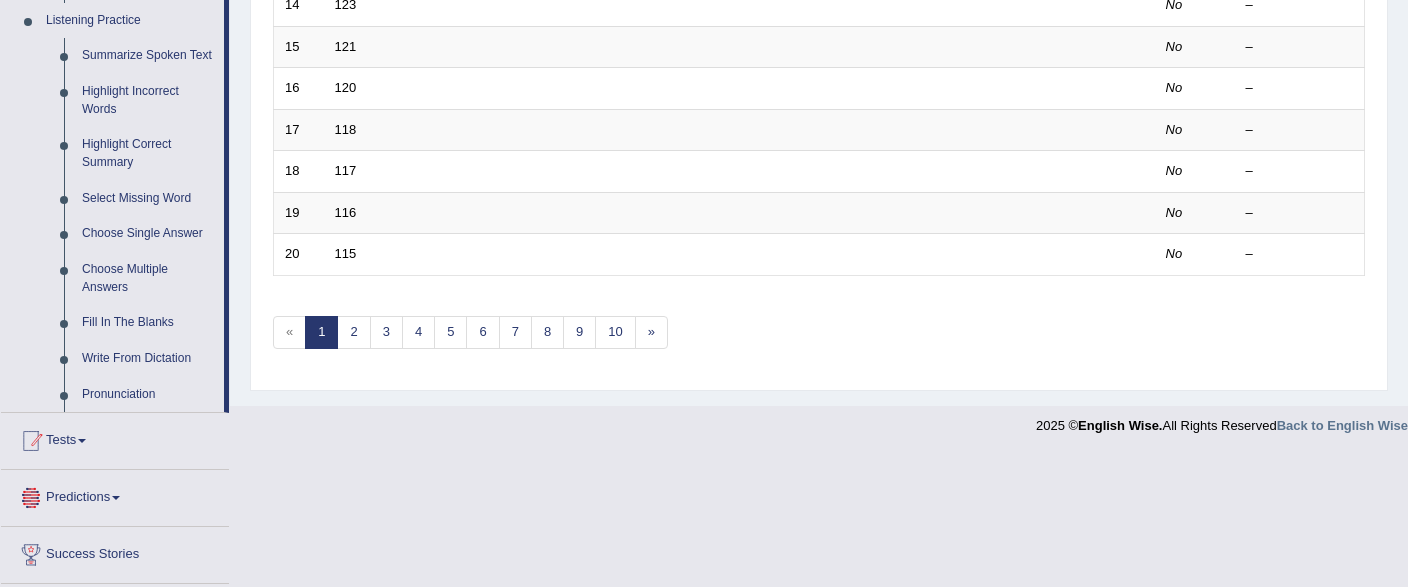scroll, scrollTop: 767, scrollLeft: 0, axis: vertical 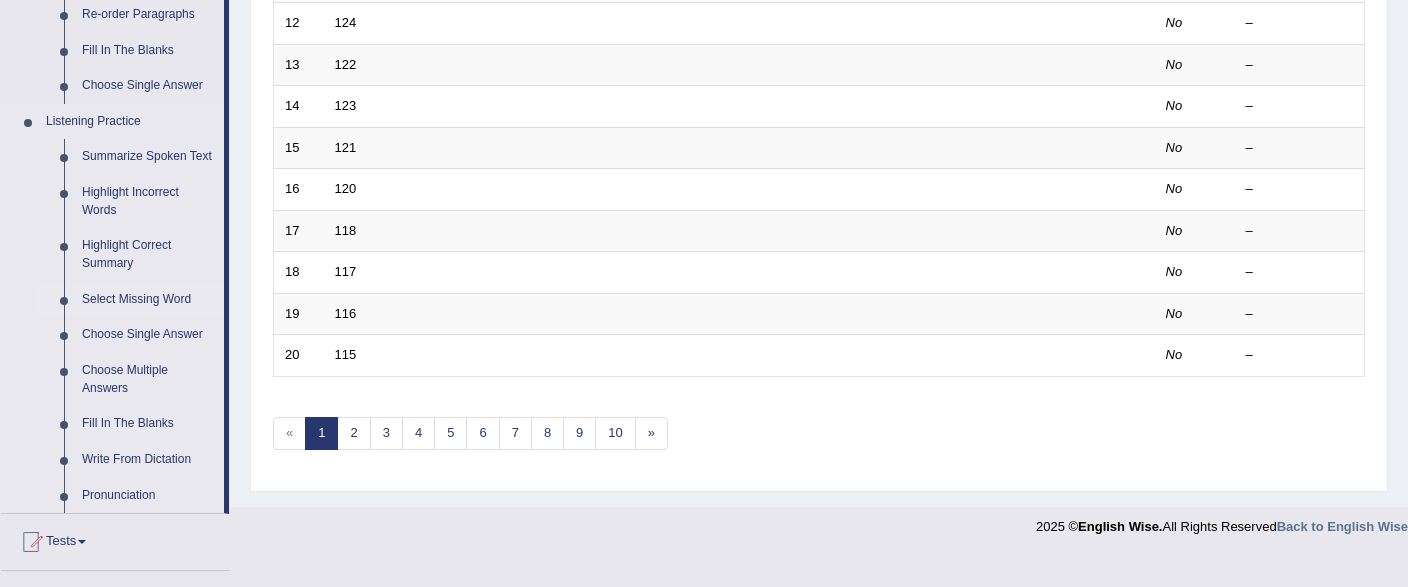 click on "Select Missing Word" at bounding box center (148, 300) 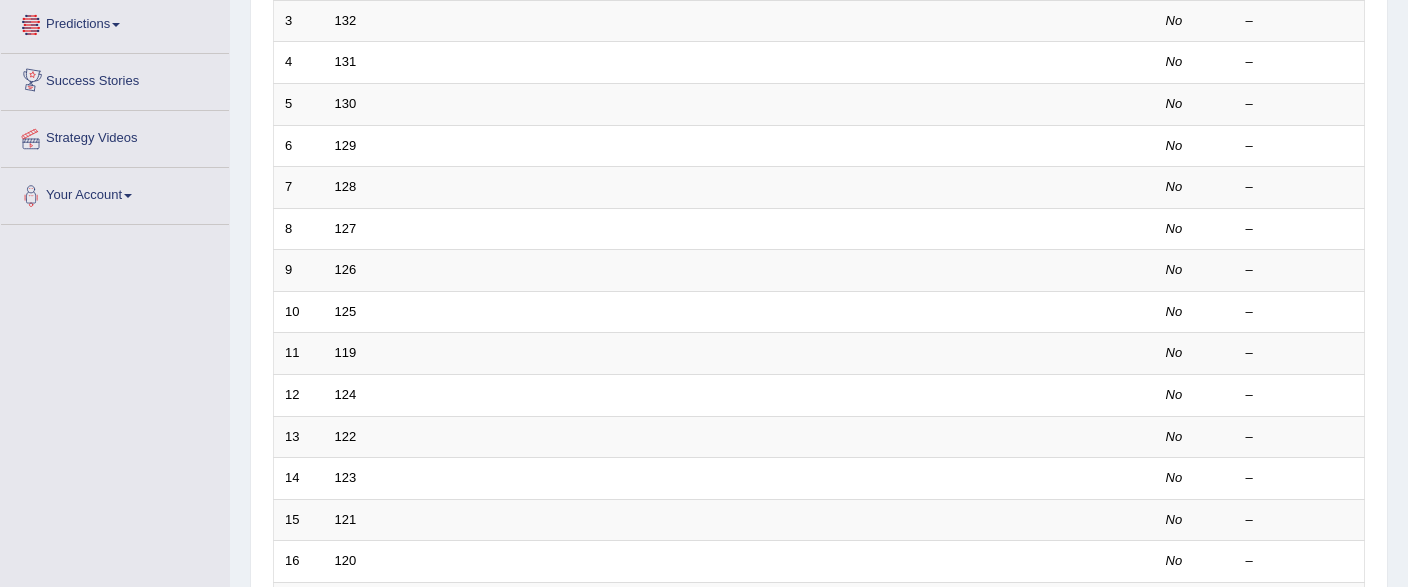 scroll, scrollTop: 412, scrollLeft: 0, axis: vertical 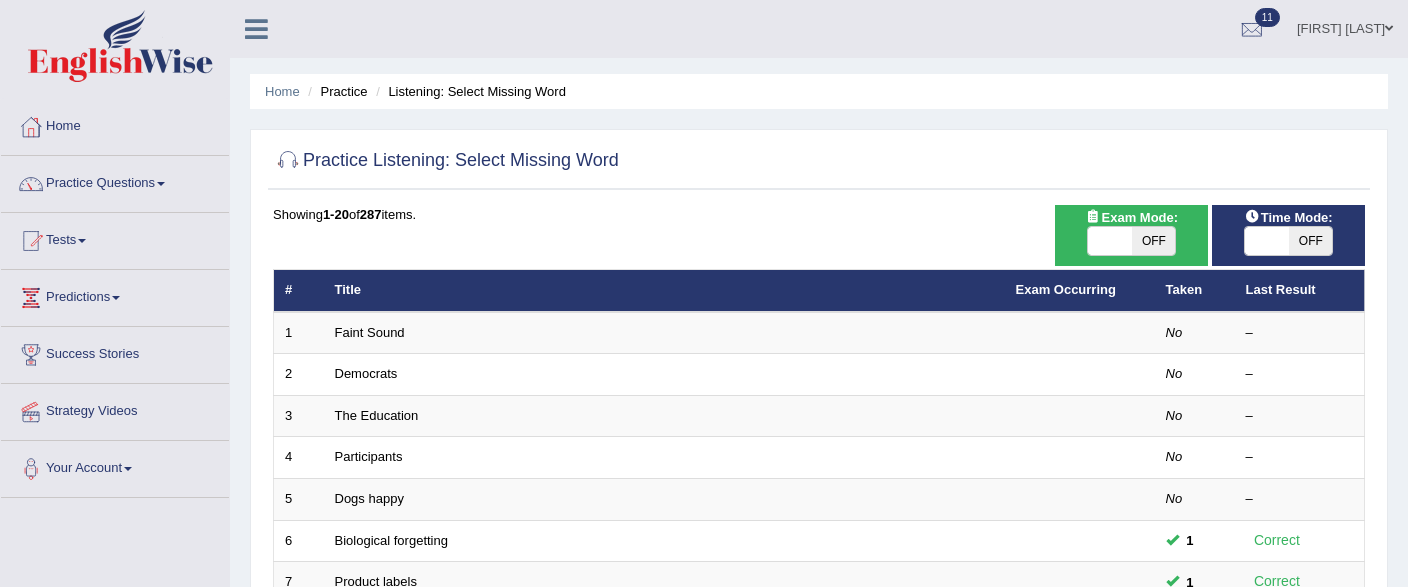 click on "Dogs happy" at bounding box center [664, 500] 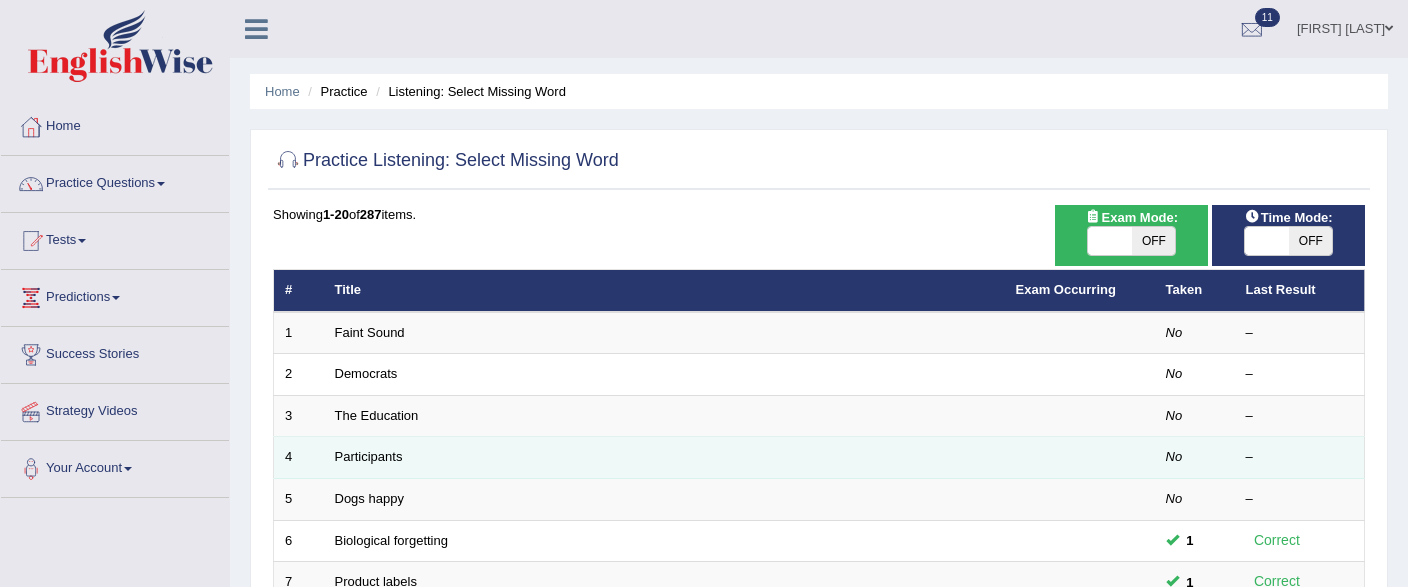 click on "Participants" at bounding box center [664, 458] 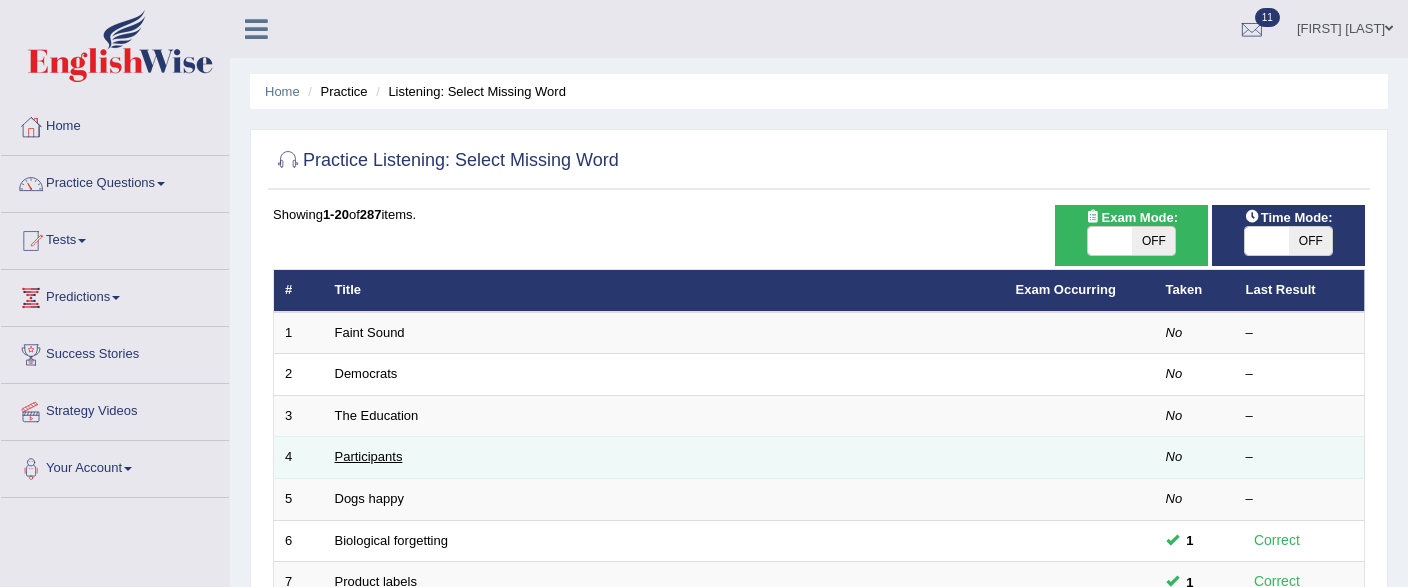 click on "Participants" at bounding box center [369, 456] 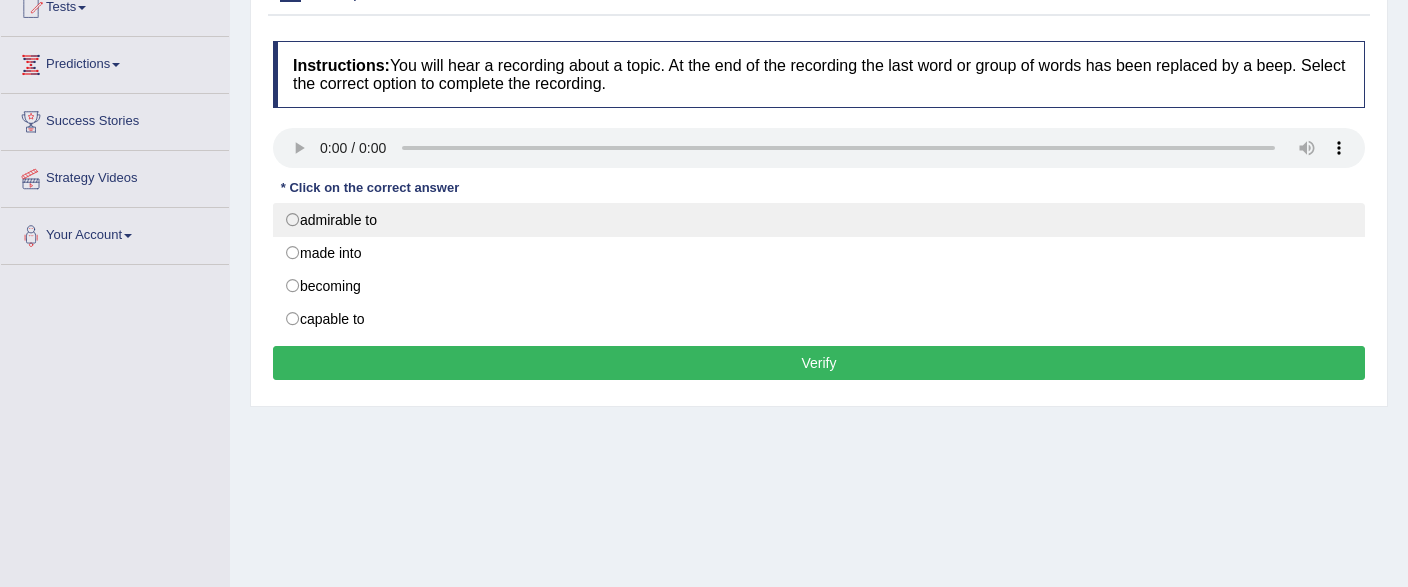 scroll, scrollTop: 105, scrollLeft: 0, axis: vertical 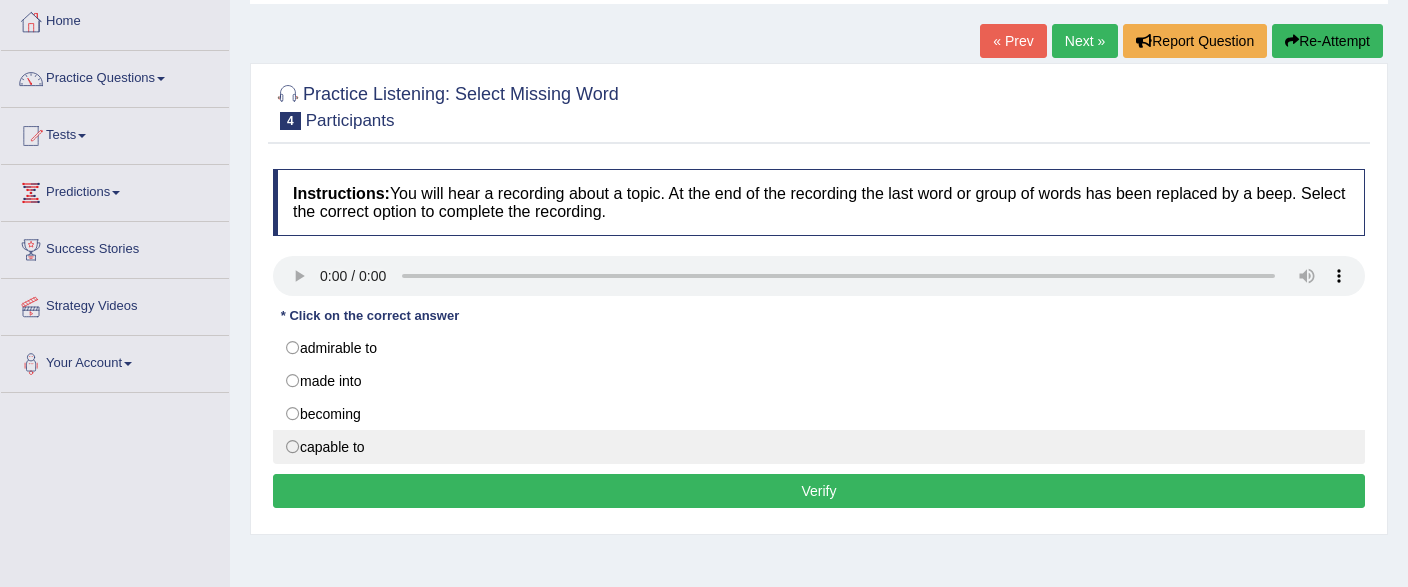 click on "capable to" at bounding box center [819, 447] 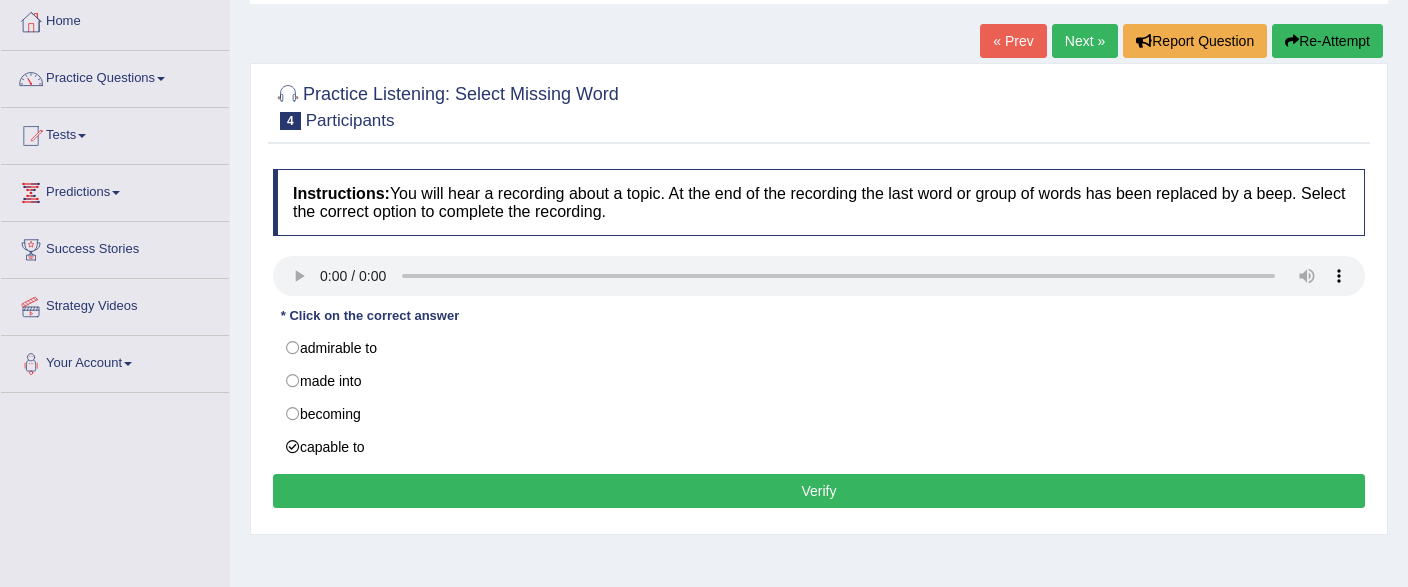 click on "Verify" at bounding box center (819, 491) 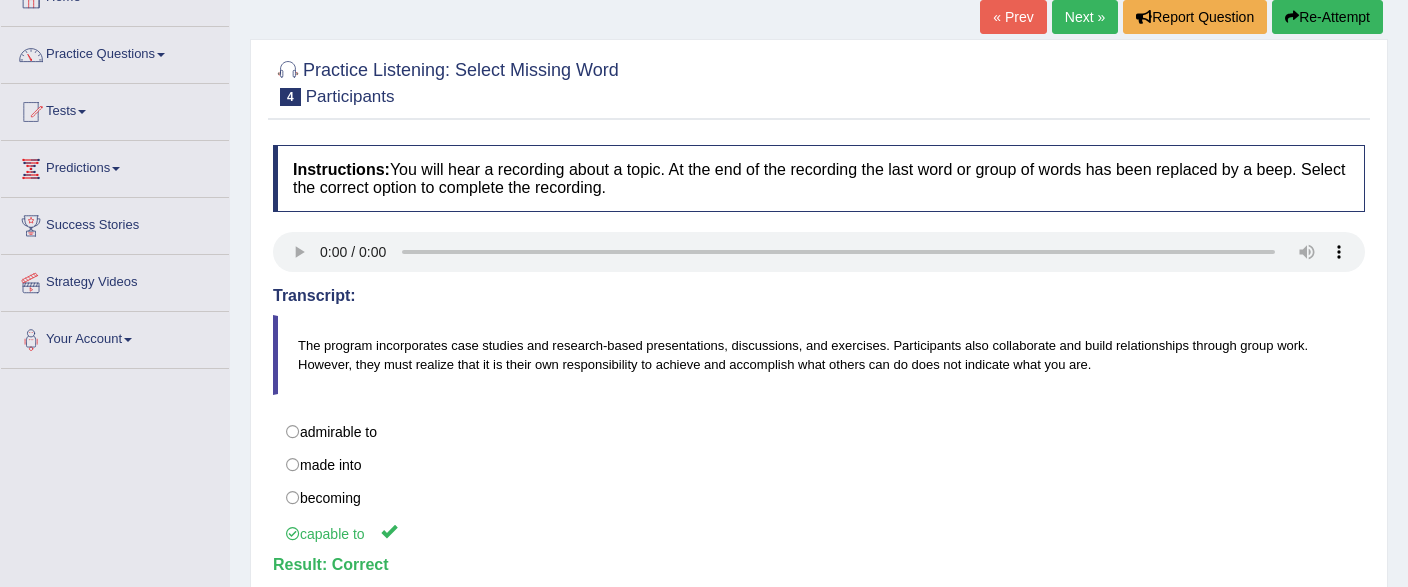 scroll, scrollTop: 0, scrollLeft: 0, axis: both 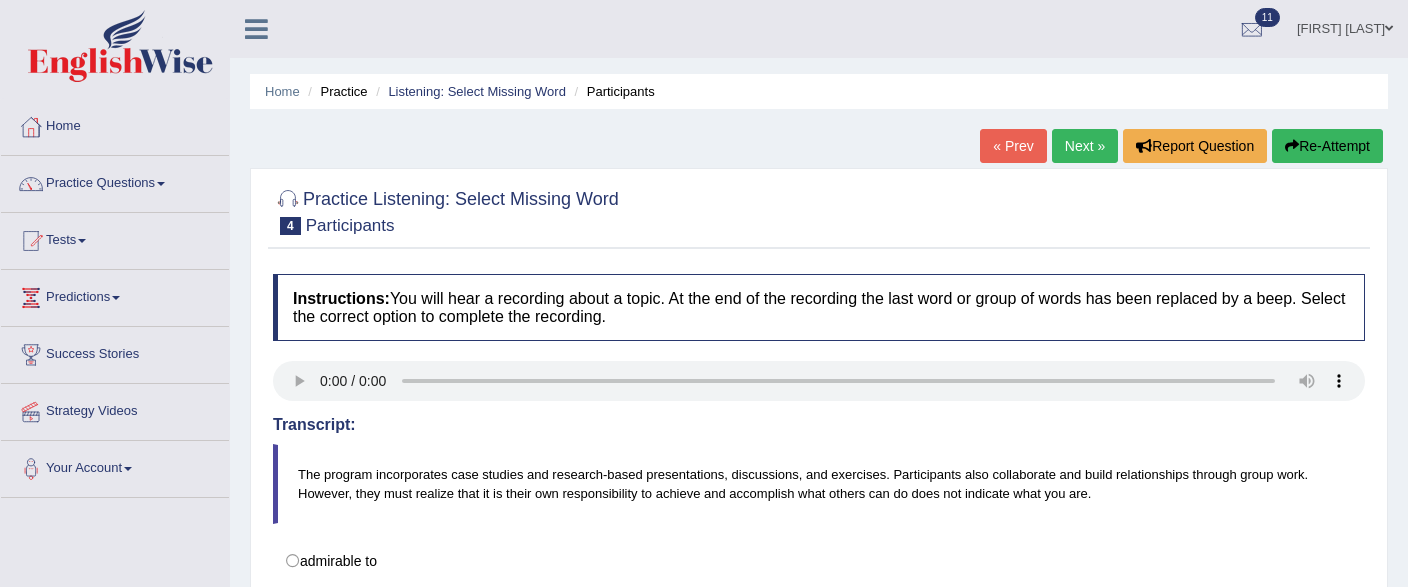 click on "Next »" at bounding box center [1085, 146] 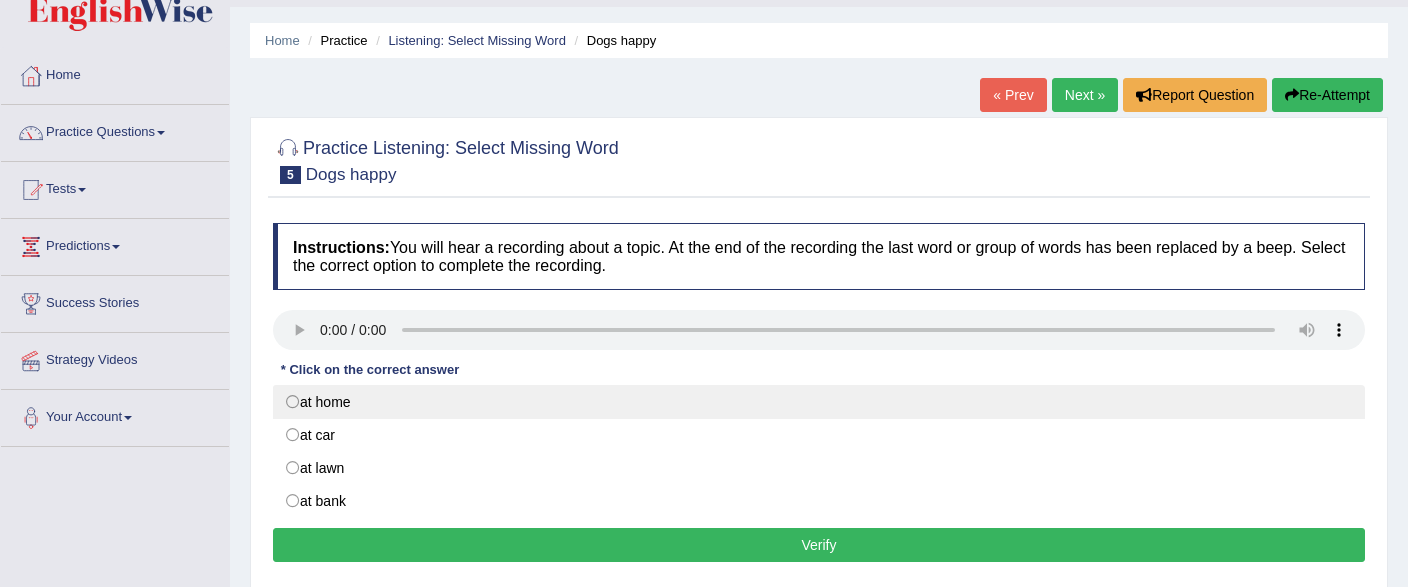 scroll, scrollTop: 105, scrollLeft: 0, axis: vertical 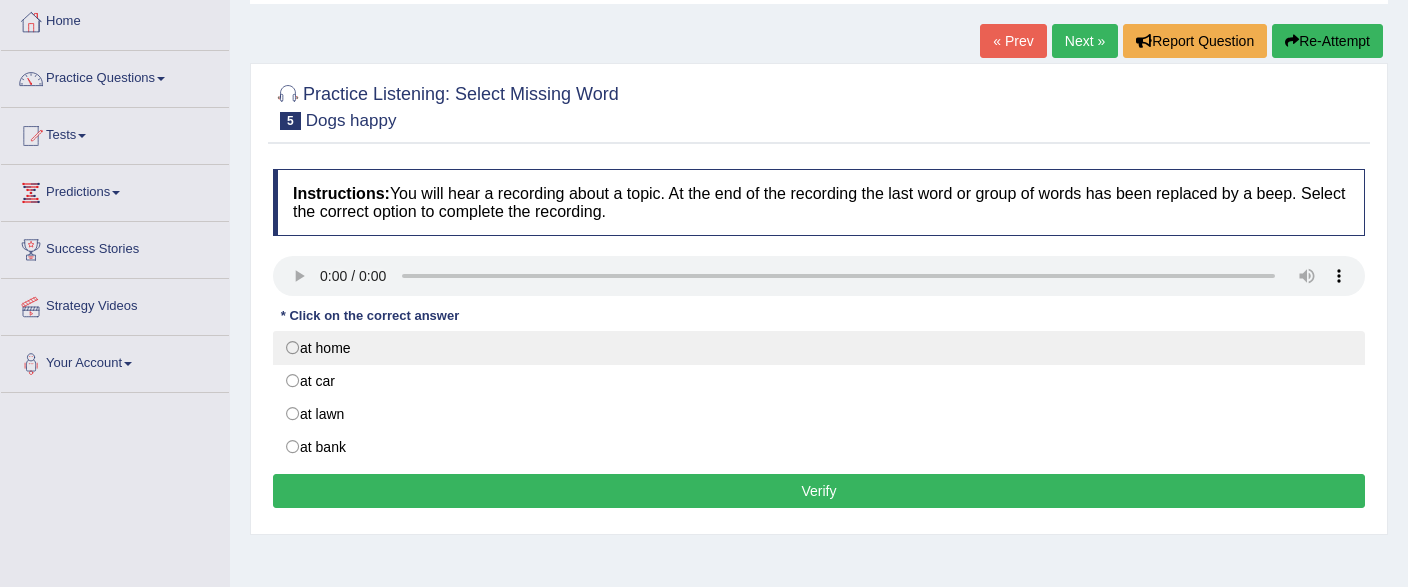 click on "at home" at bounding box center (819, 348) 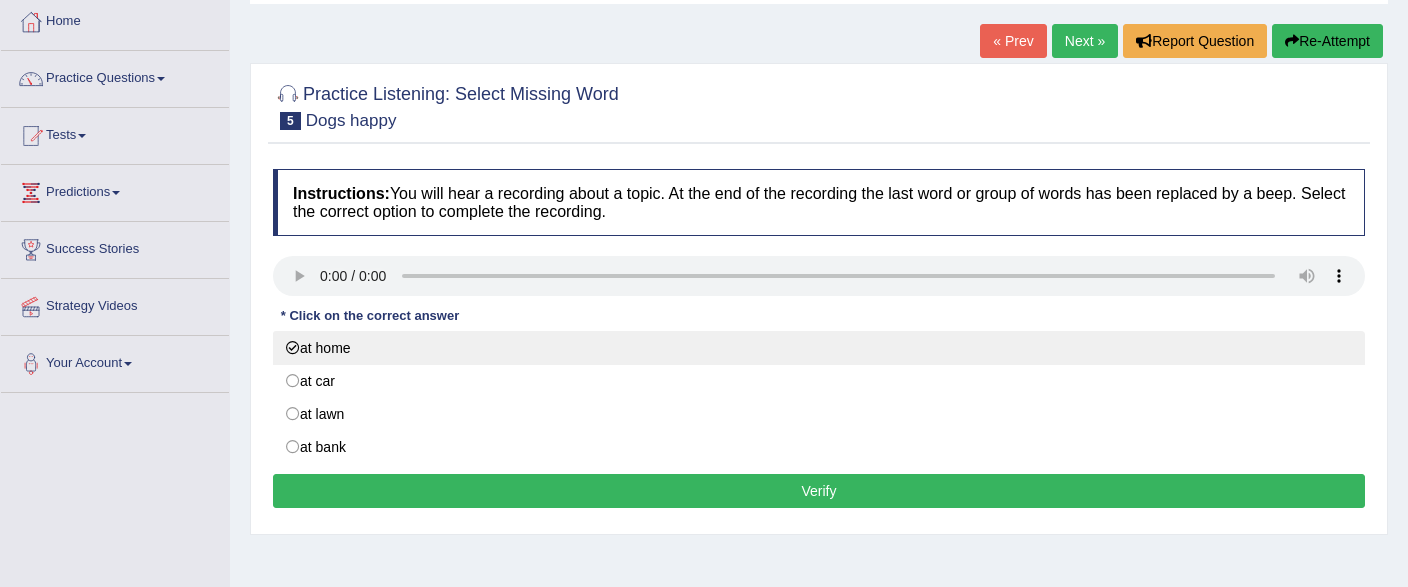 radio on "true" 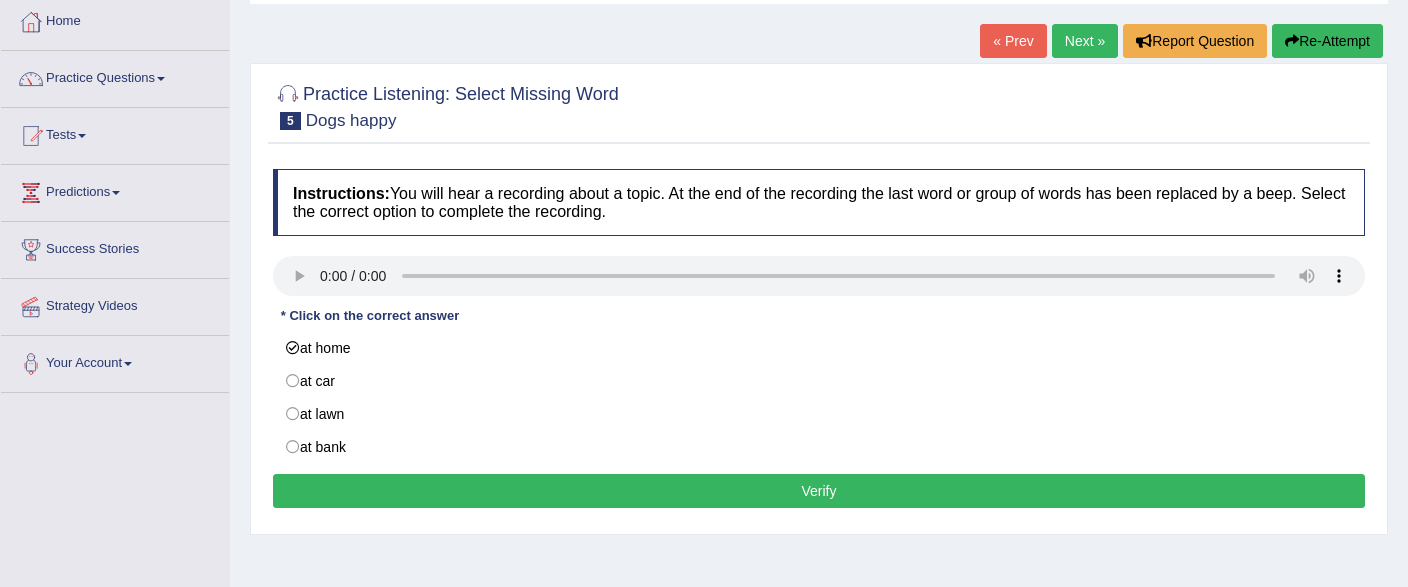 click on "Verify" at bounding box center [819, 491] 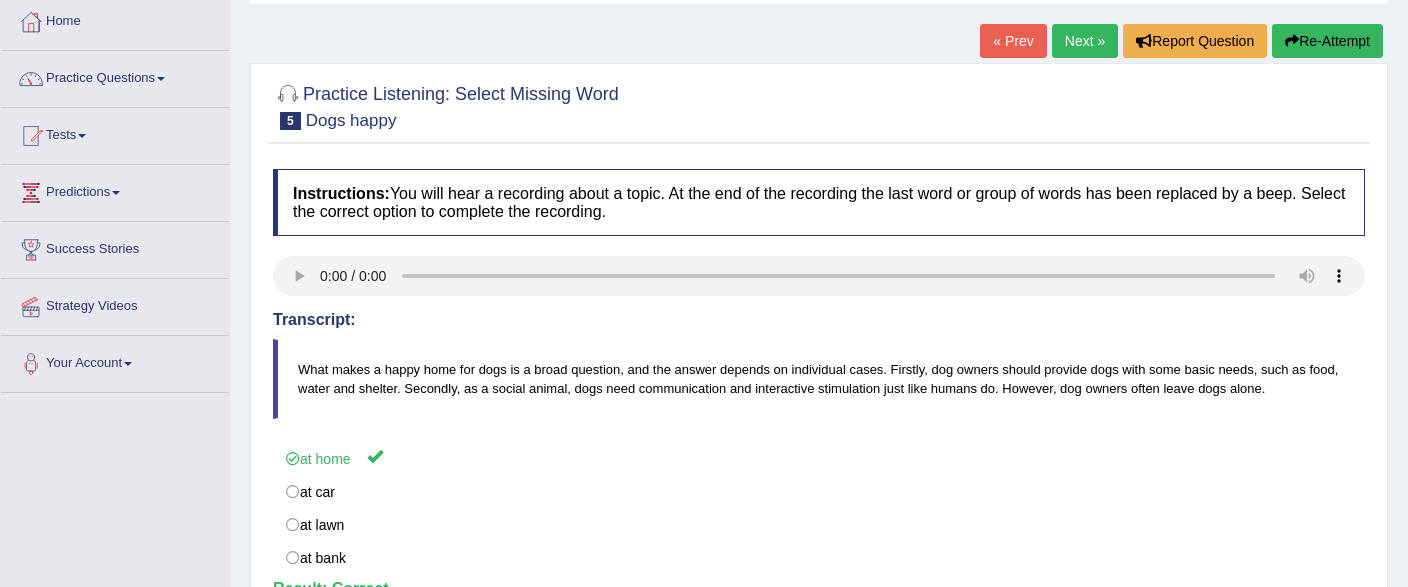 click on "Next »" at bounding box center (1085, 41) 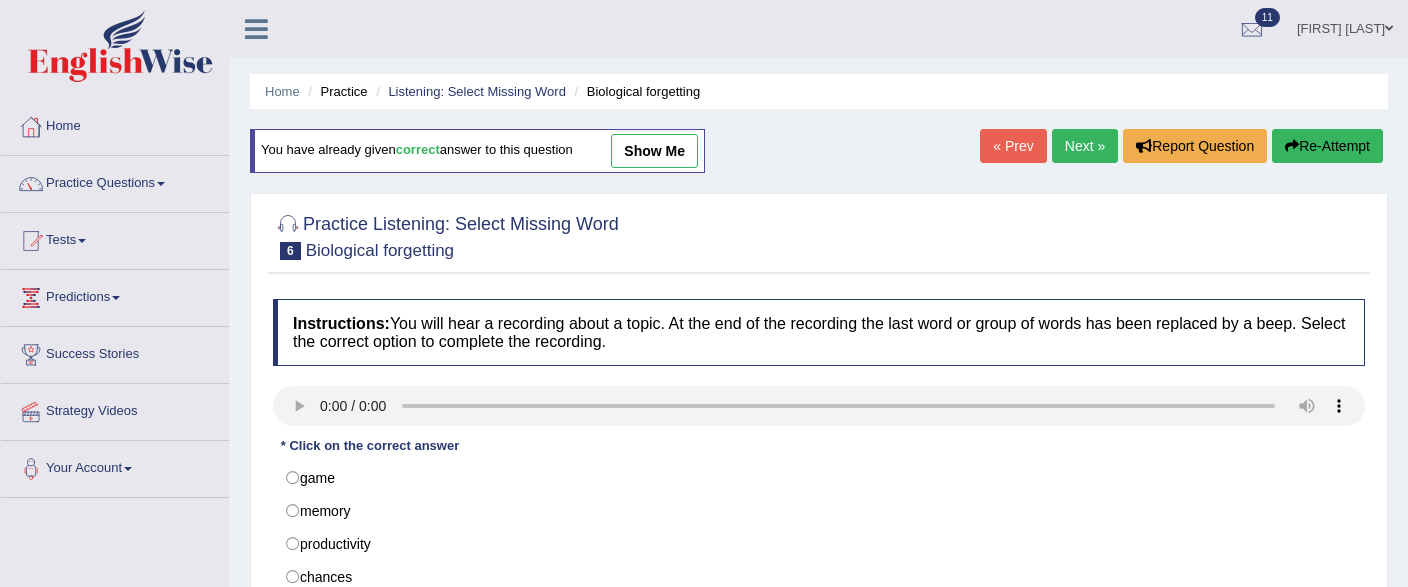 scroll, scrollTop: 0, scrollLeft: 0, axis: both 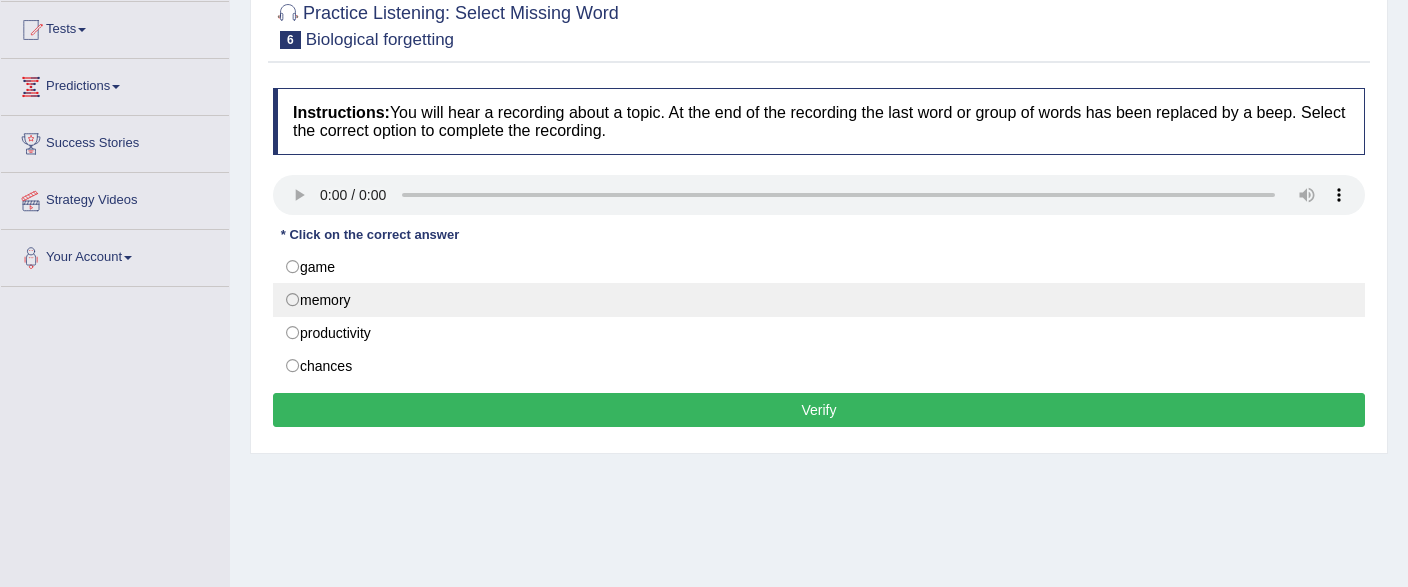 click on "memory" at bounding box center (819, 300) 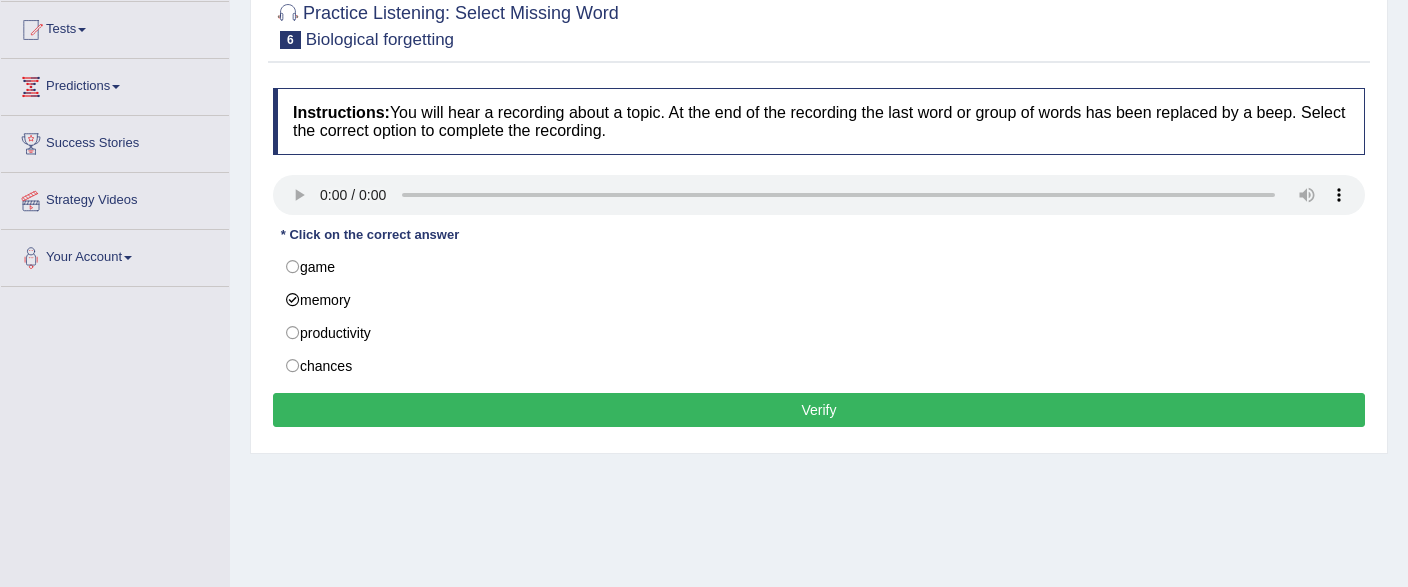 click on "Instructions:  You will hear a recording about a topic. At the end of the recording the last word or group of words has been replaced by a beep. Select the correct option to complete the recording.
Transcript: People always forget remembering is hard, biological forgetting. People forget things every day including experiences, feelings and thoughts, and we call this process biological forgetting. Remembering is hard for people and people try to overcome biological forgetting. Humans memory is not fixed, but it can be reconstructed and shaped by the past. From our ancestors, people have always been trying to improve our * Click on the correct answer  game  memory  productivity  chances Result:  Verify" at bounding box center (819, 260) 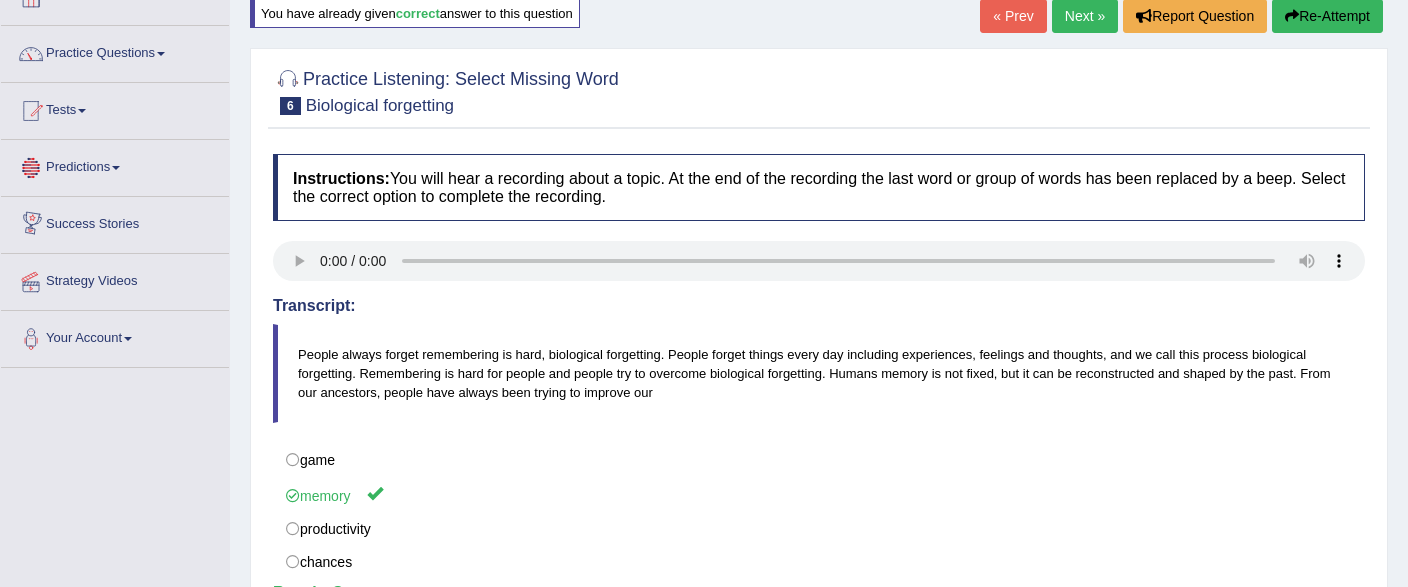 scroll, scrollTop: 0, scrollLeft: 0, axis: both 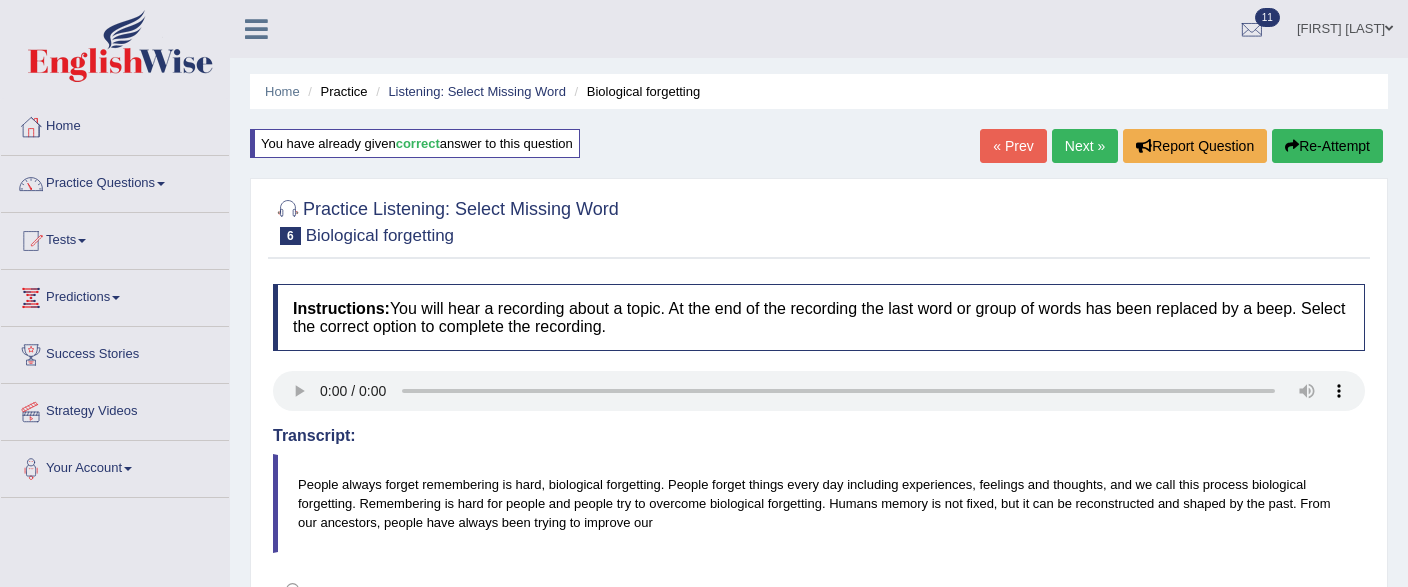 click on "Next »" at bounding box center (1085, 146) 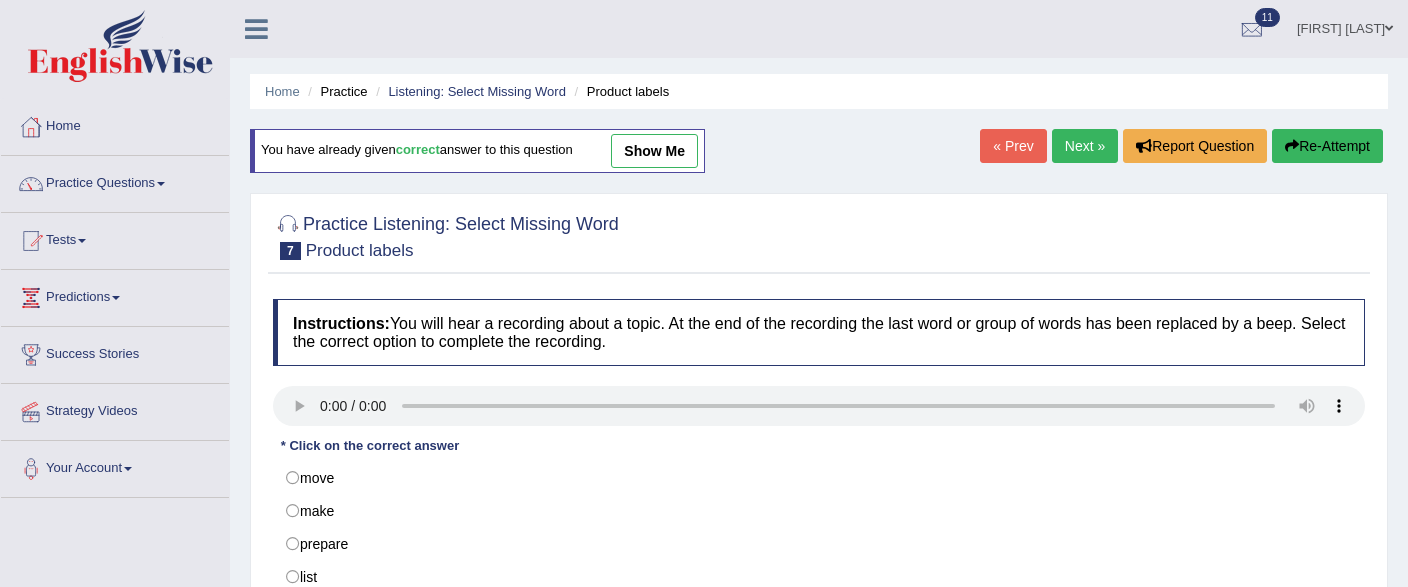 scroll, scrollTop: 0, scrollLeft: 0, axis: both 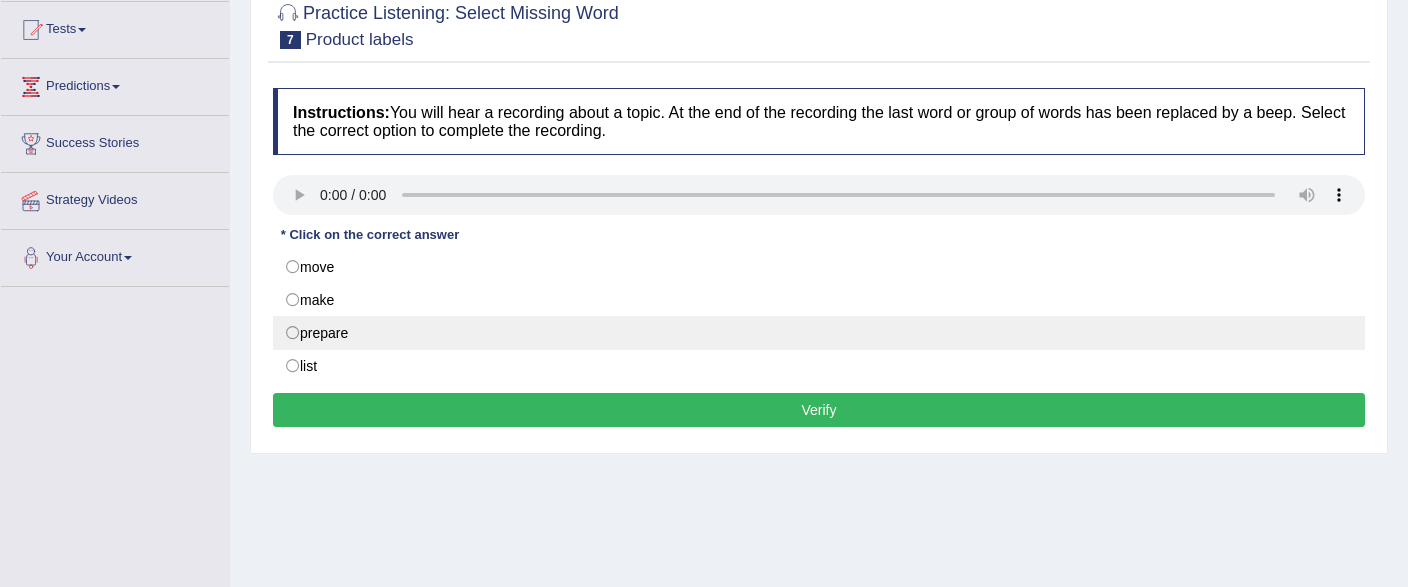 click on "prepare" at bounding box center [819, 333] 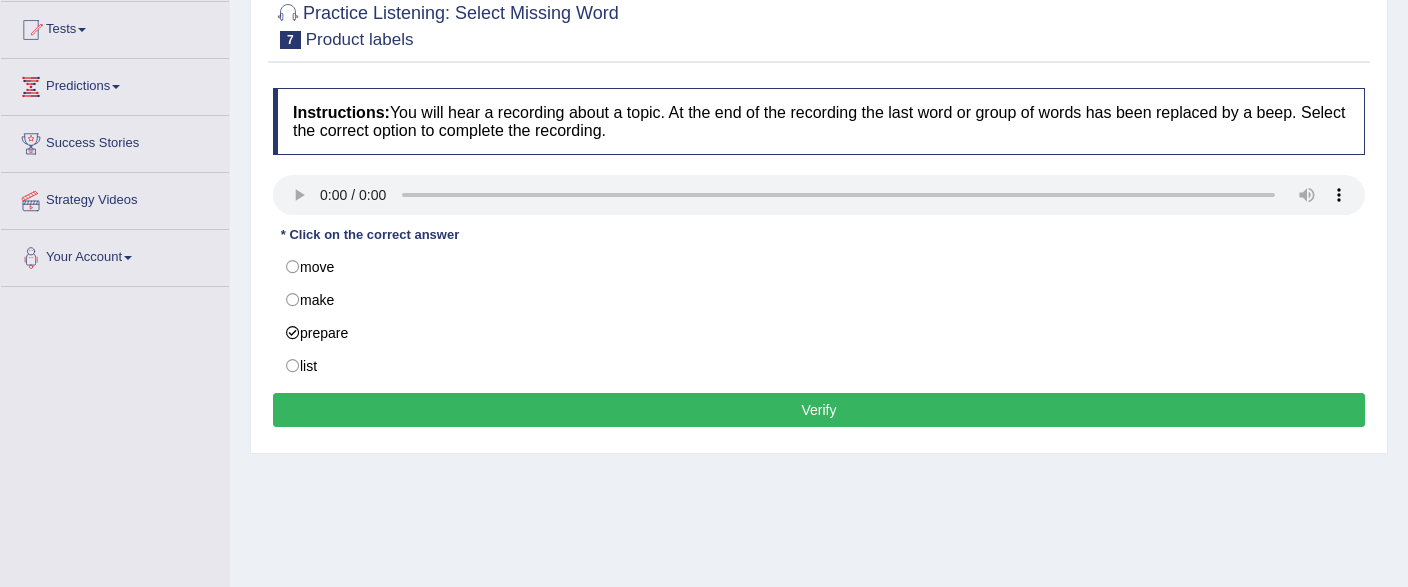 click on "Instructions:  You will hear a recording about a topic. At the end of the recording the last word or group of words has been replaced by a beep. Select the correct option to complete the recording.
Transcript: Since more than seventy percent of shoppers read food labels when considering whether to buy a product. A recent controversy as to whether labels on prepared foods should educate or merely inform the consumer is over, and a consumer group got its way. The group had maintained that product labels should do more than simply. * Click on the correct answer  move  make  prepare  list Result:  Verify" at bounding box center (819, 260) 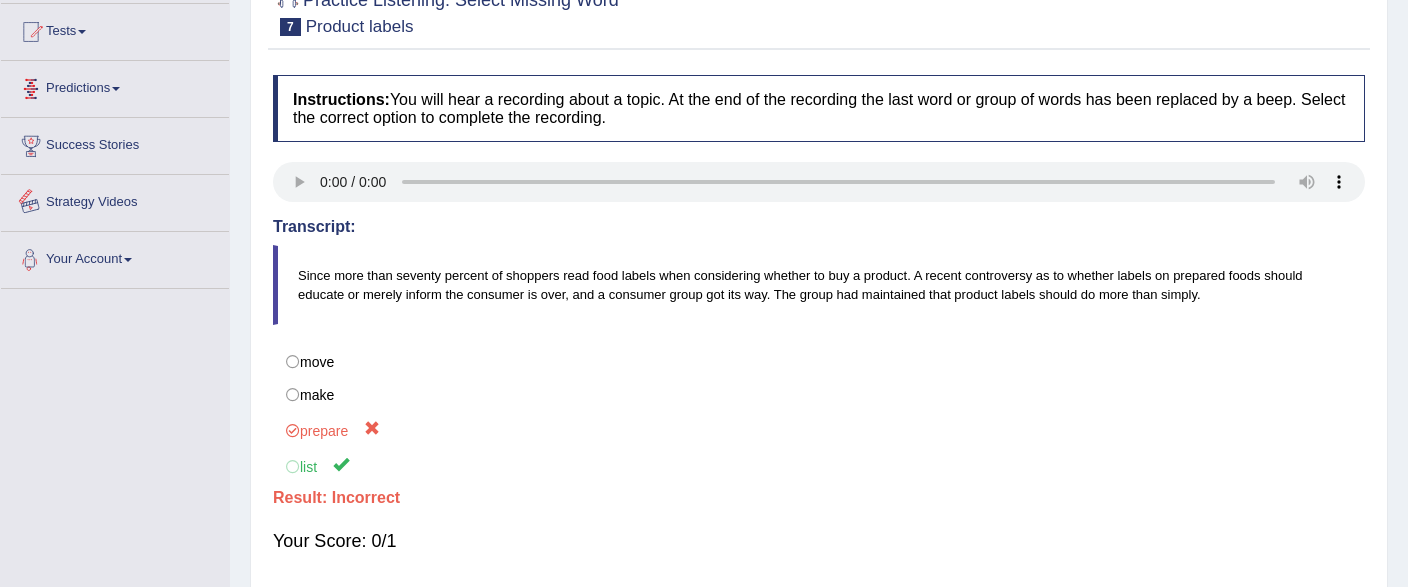 scroll, scrollTop: 0, scrollLeft: 0, axis: both 